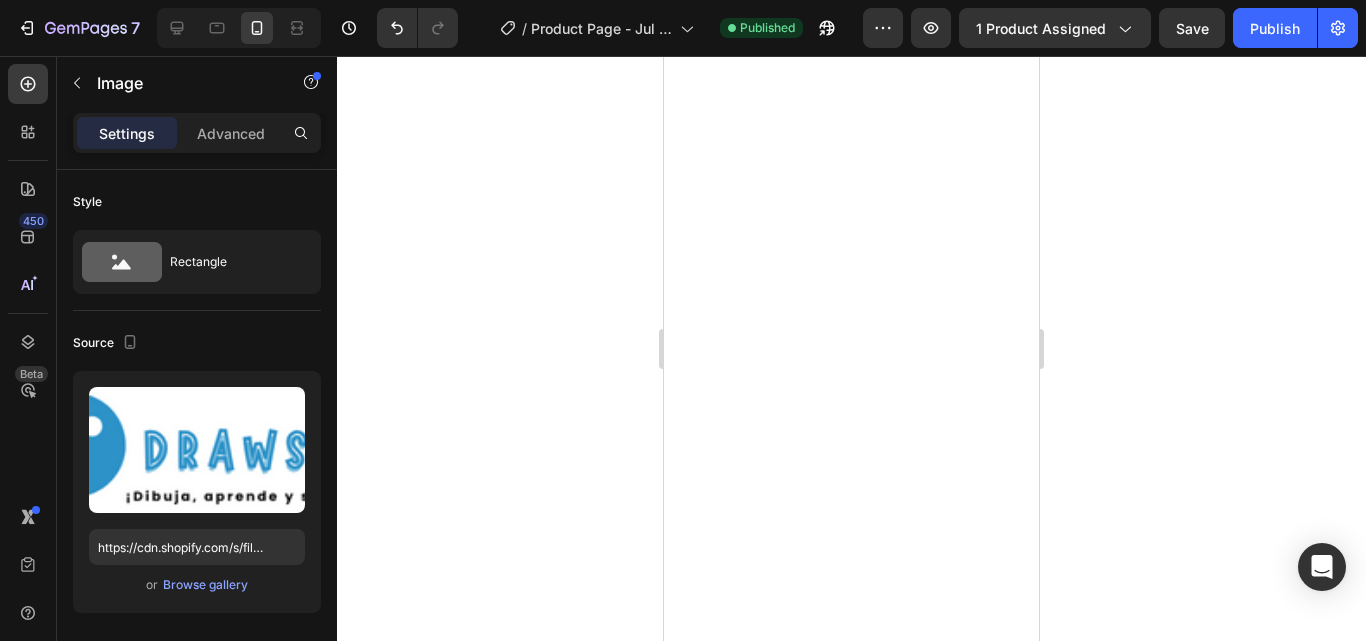 scroll, scrollTop: 0, scrollLeft: 0, axis: both 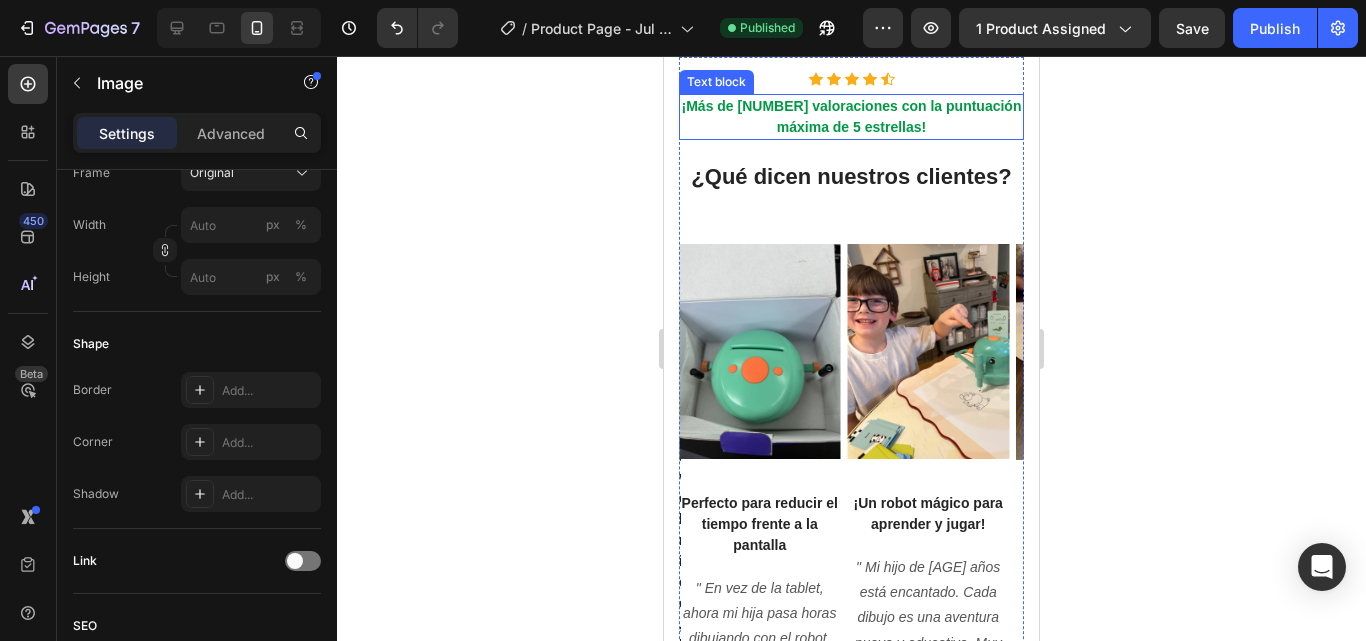 click on "¡Más de [NUMBER] valoraciones con la puntuación máxima de 5 estrellas!" at bounding box center (852, 116) 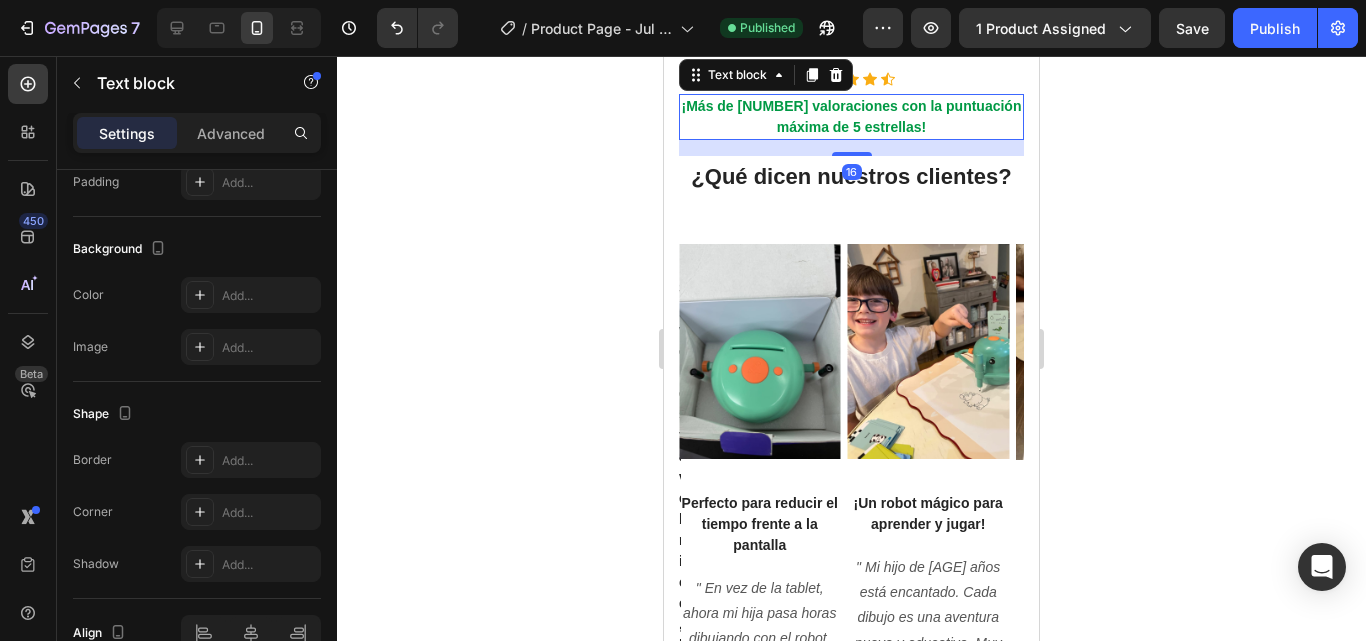 click on "¡Más de [NUMBER] valoraciones con la puntuación máxima de 5 estrellas!" at bounding box center [852, 116] 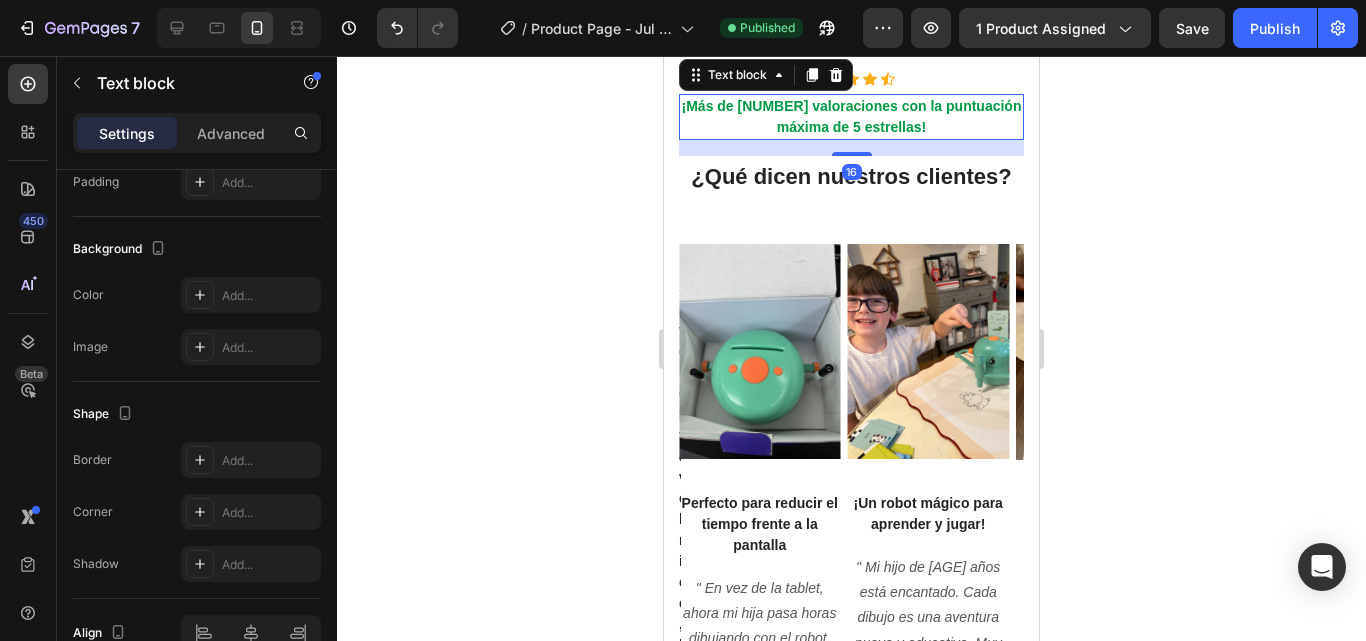 scroll, scrollTop: 0, scrollLeft: 0, axis: both 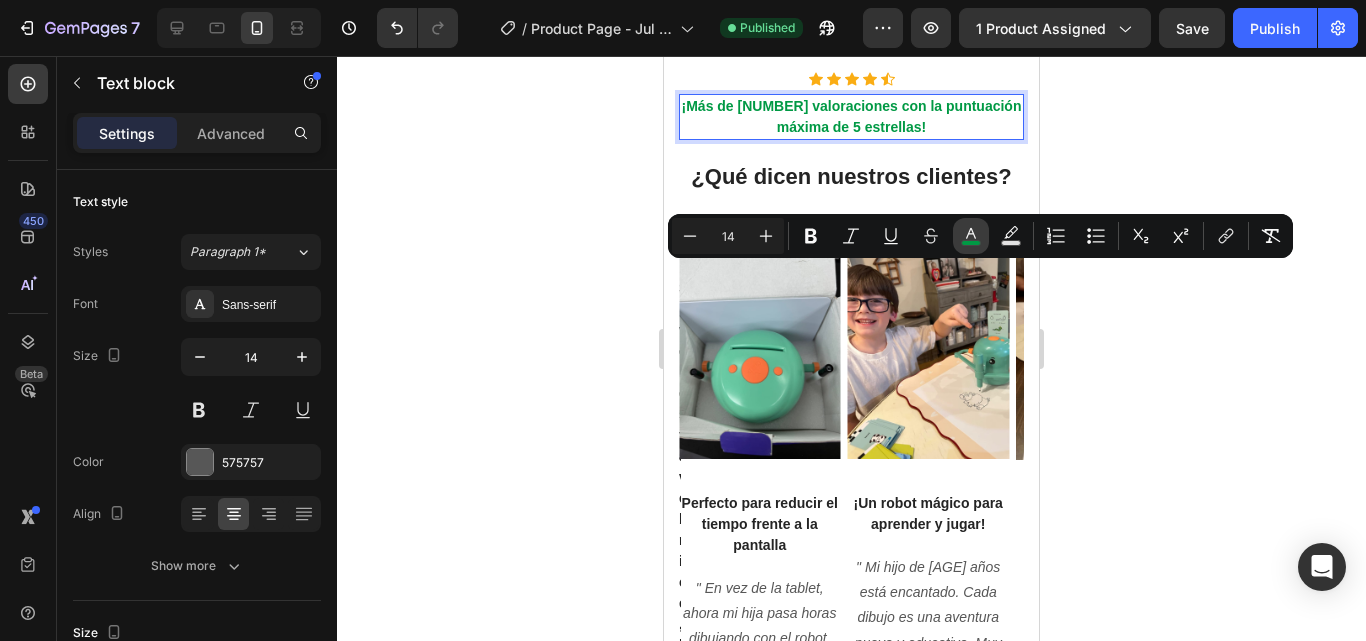 click 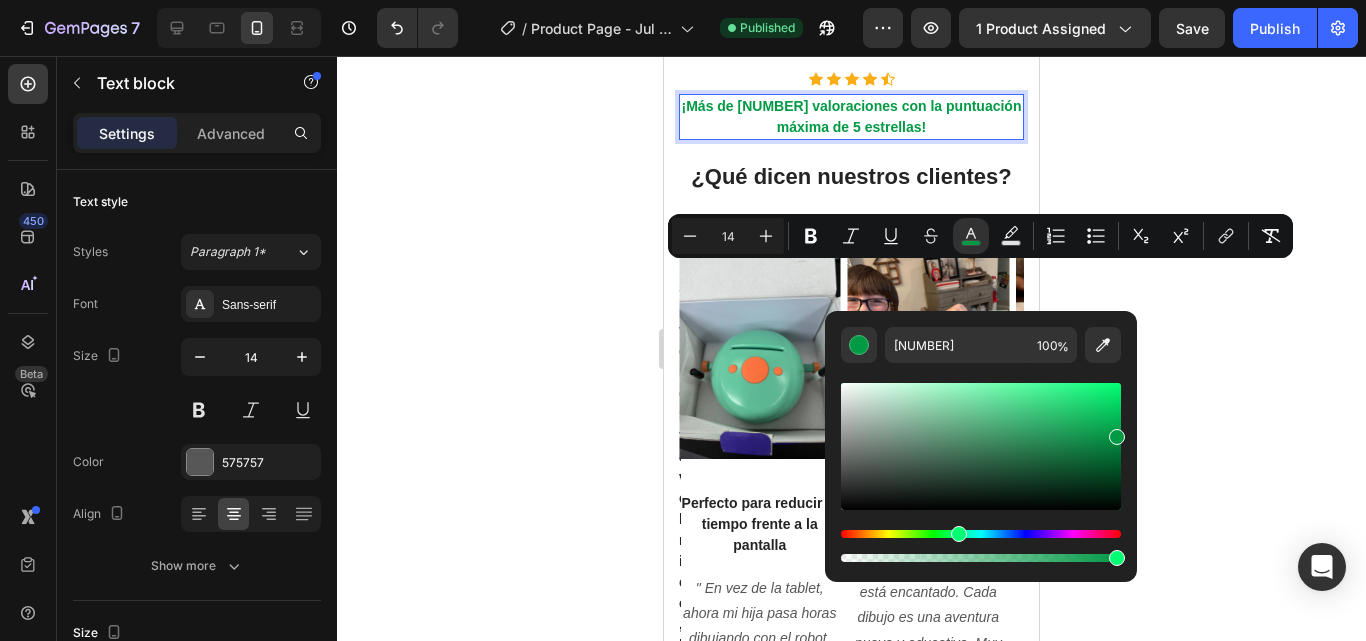 click at bounding box center (981, 472) 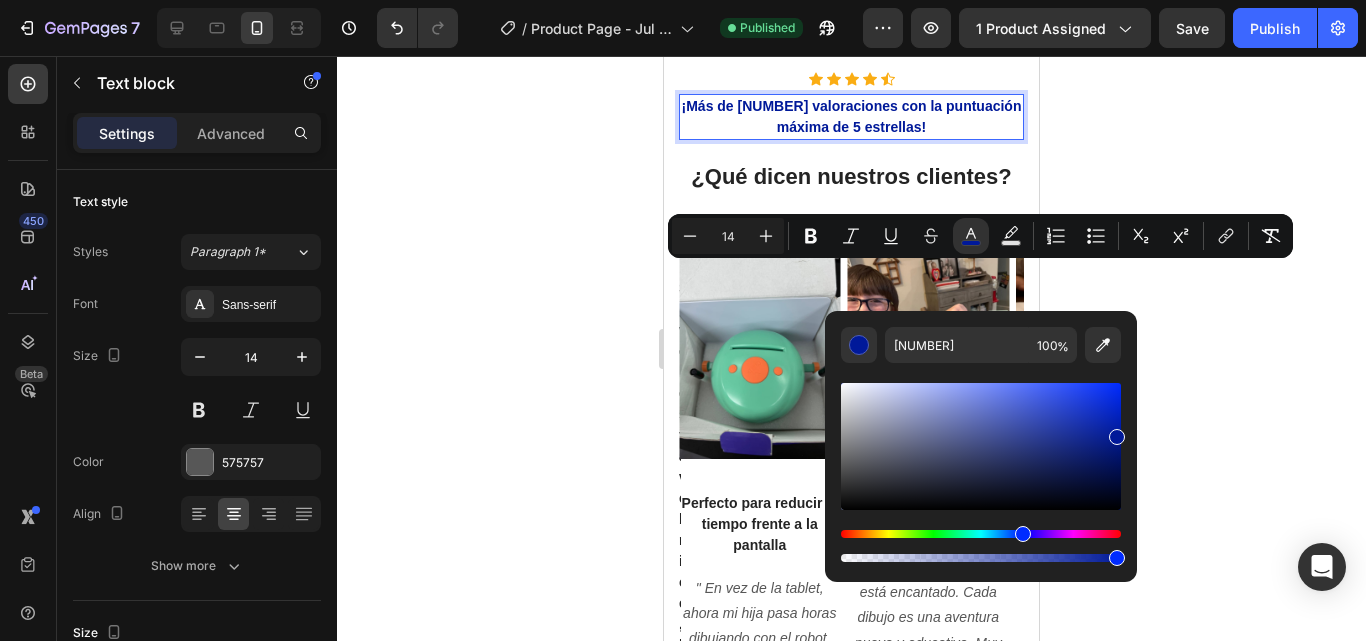 click at bounding box center [981, 472] 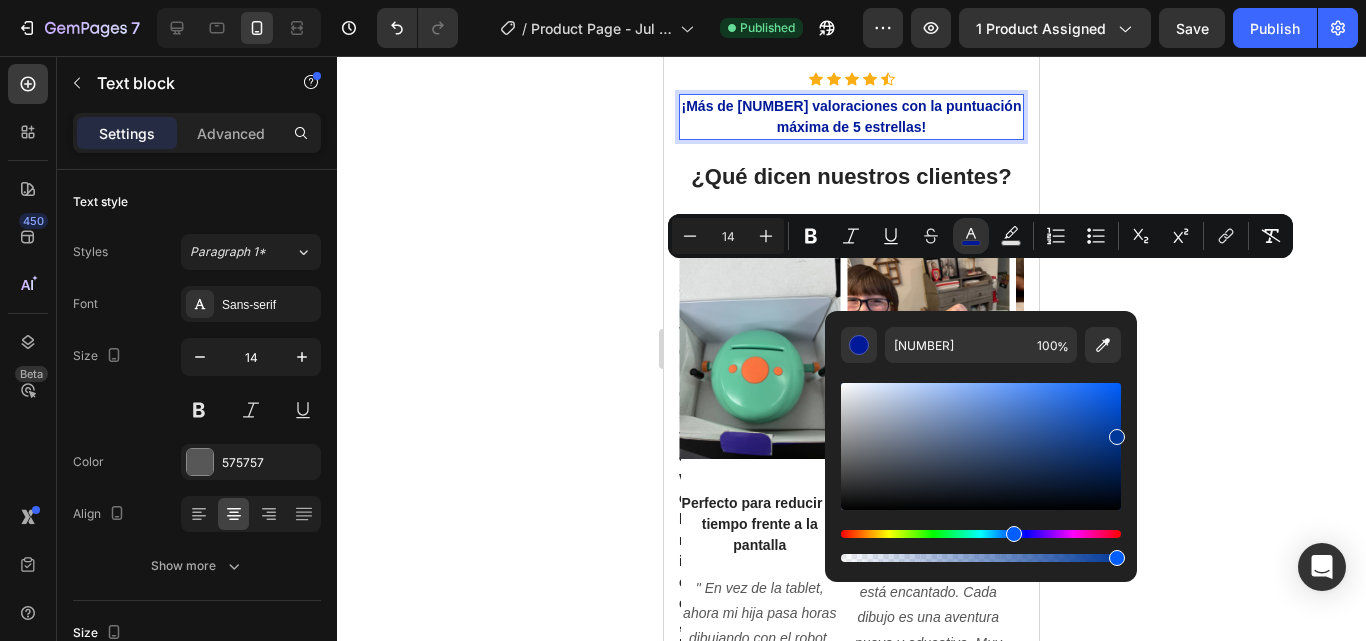 click at bounding box center (981, 534) 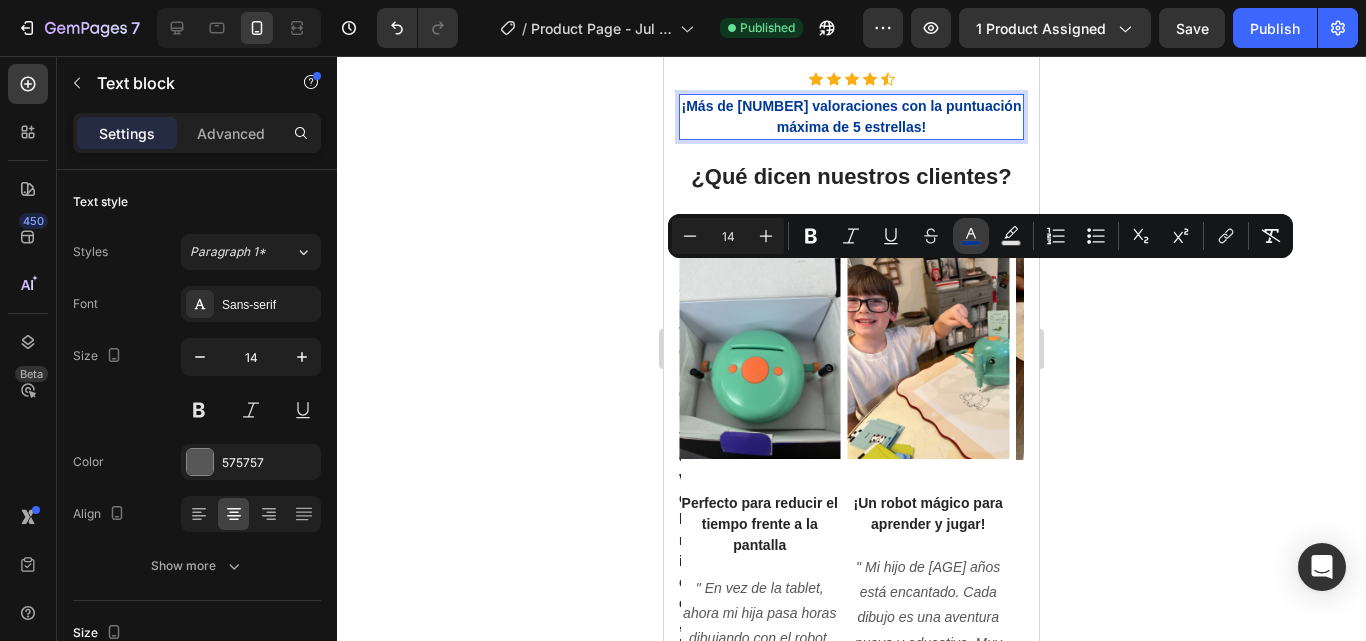 click 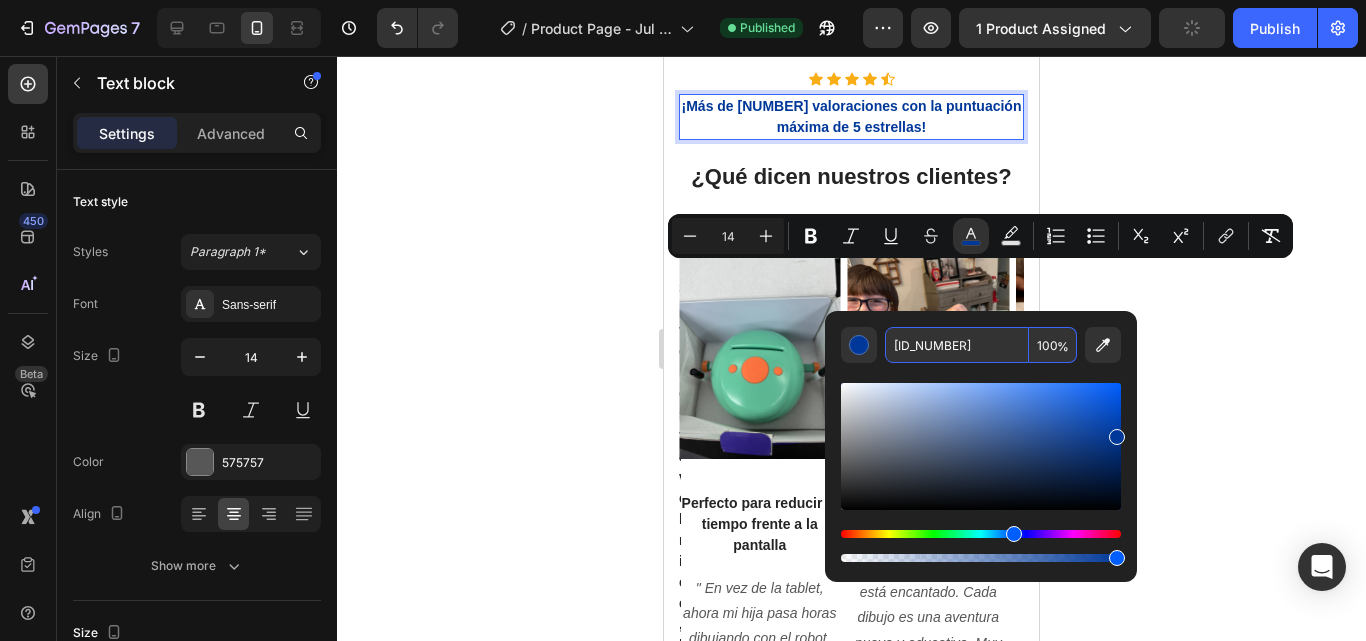 click on "[ID_NUMBER]" at bounding box center [957, 345] 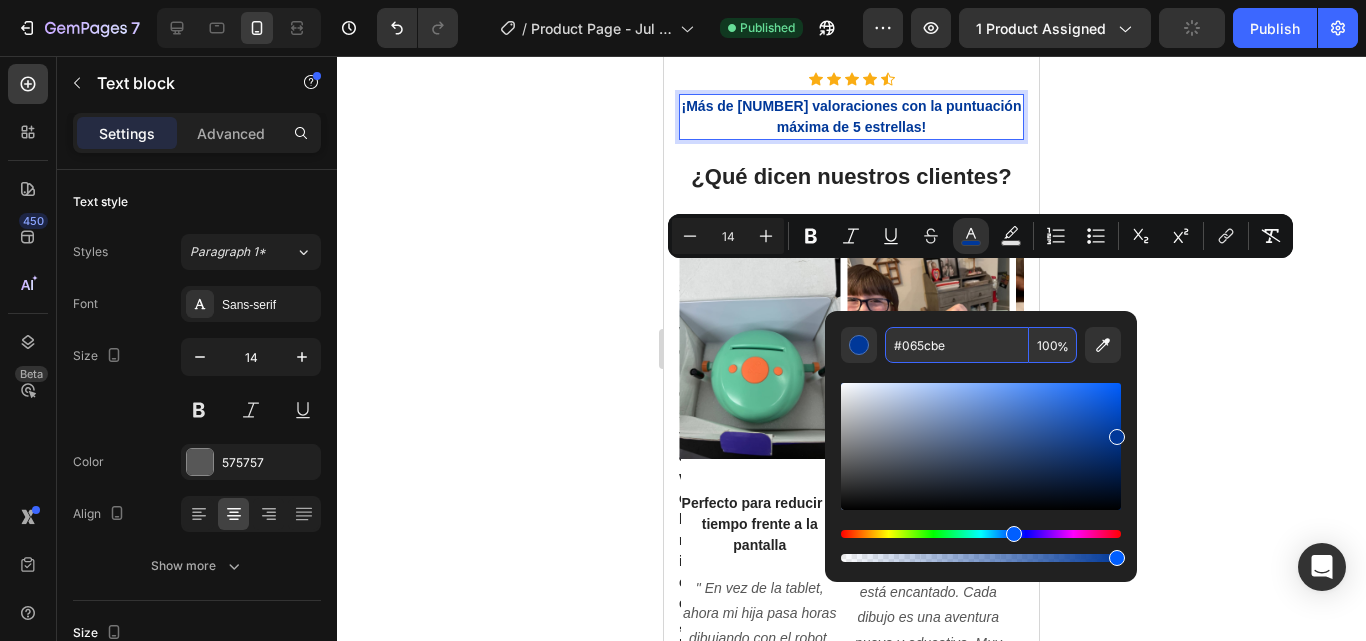 type on "[COLOR_CODE]" 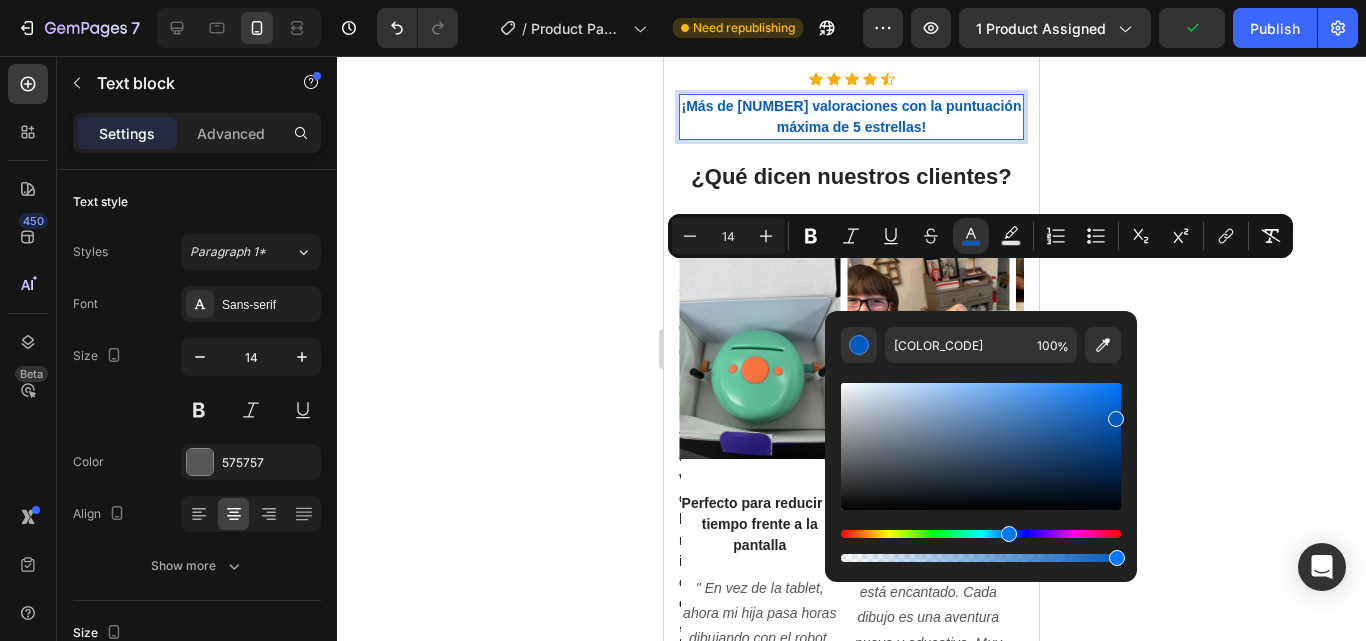 click 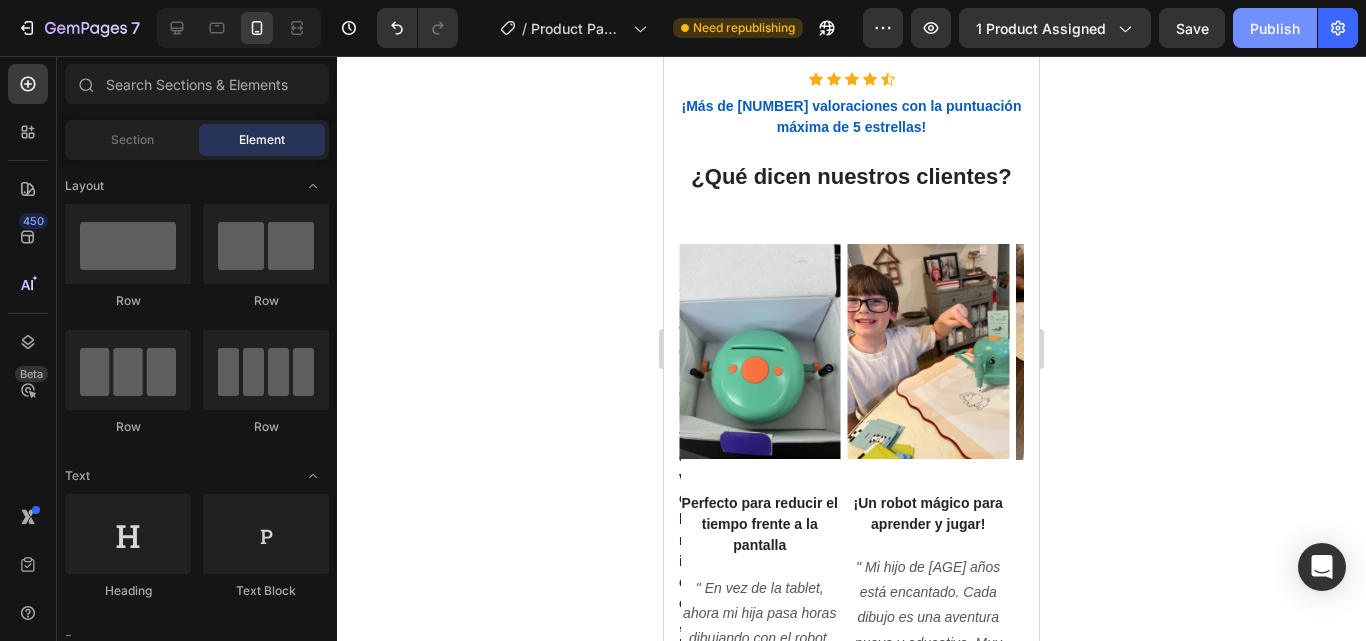 click on "Publish" at bounding box center (1275, 28) 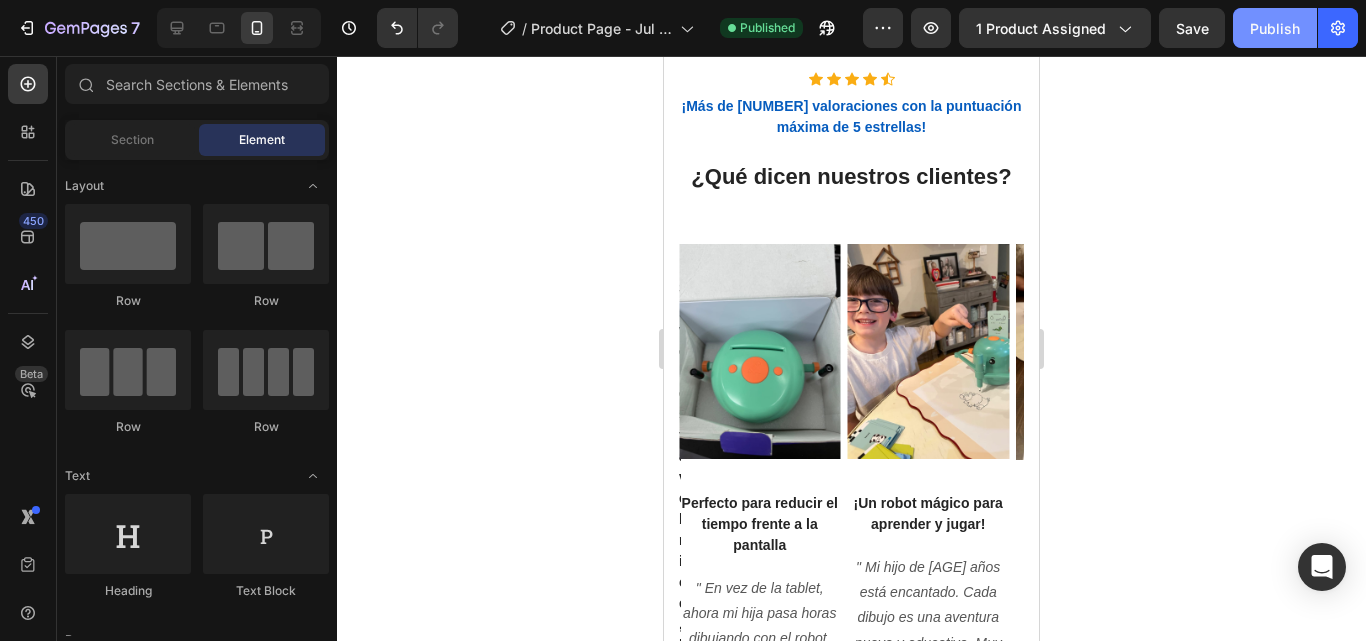 click on "Publish" at bounding box center [1275, 28] 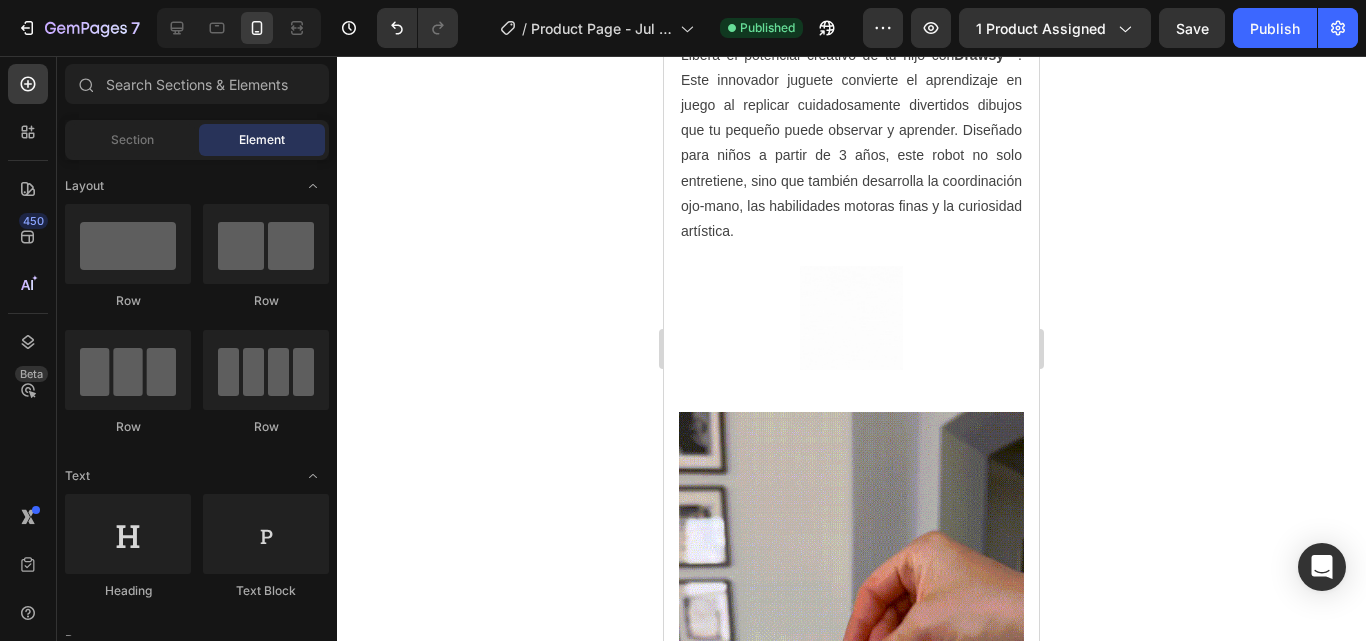 scroll, scrollTop: 1743, scrollLeft: 0, axis: vertical 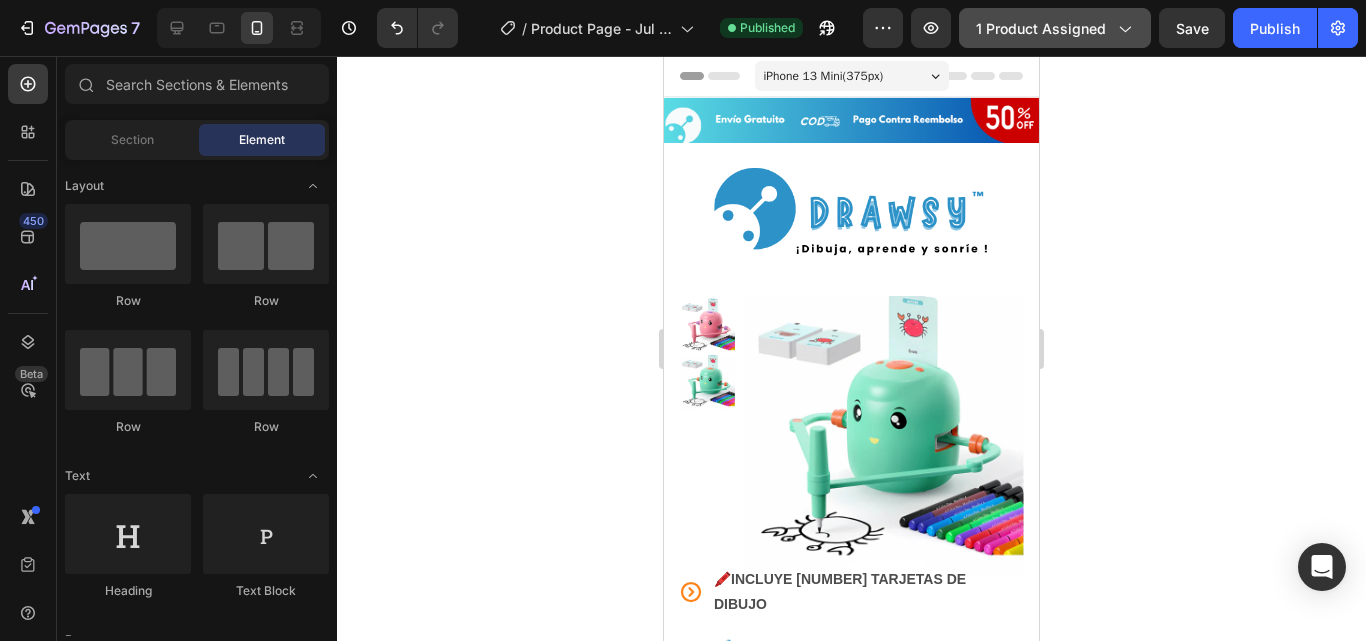 type 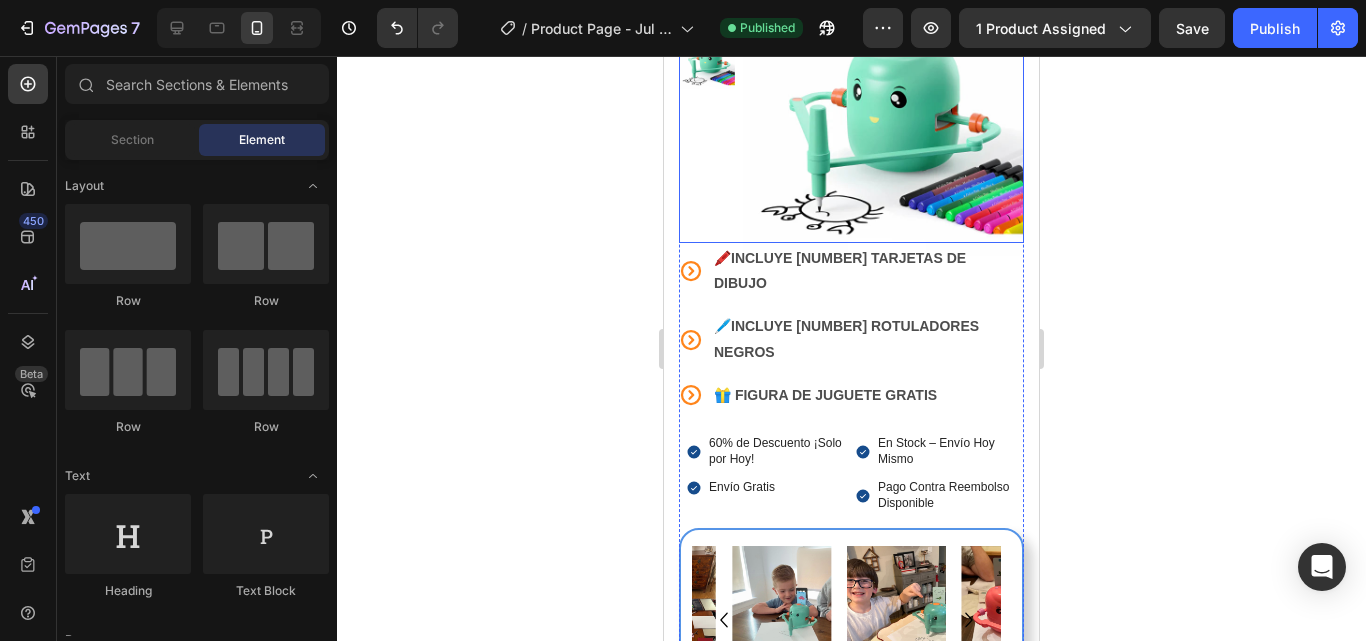 scroll, scrollTop: 318, scrollLeft: 0, axis: vertical 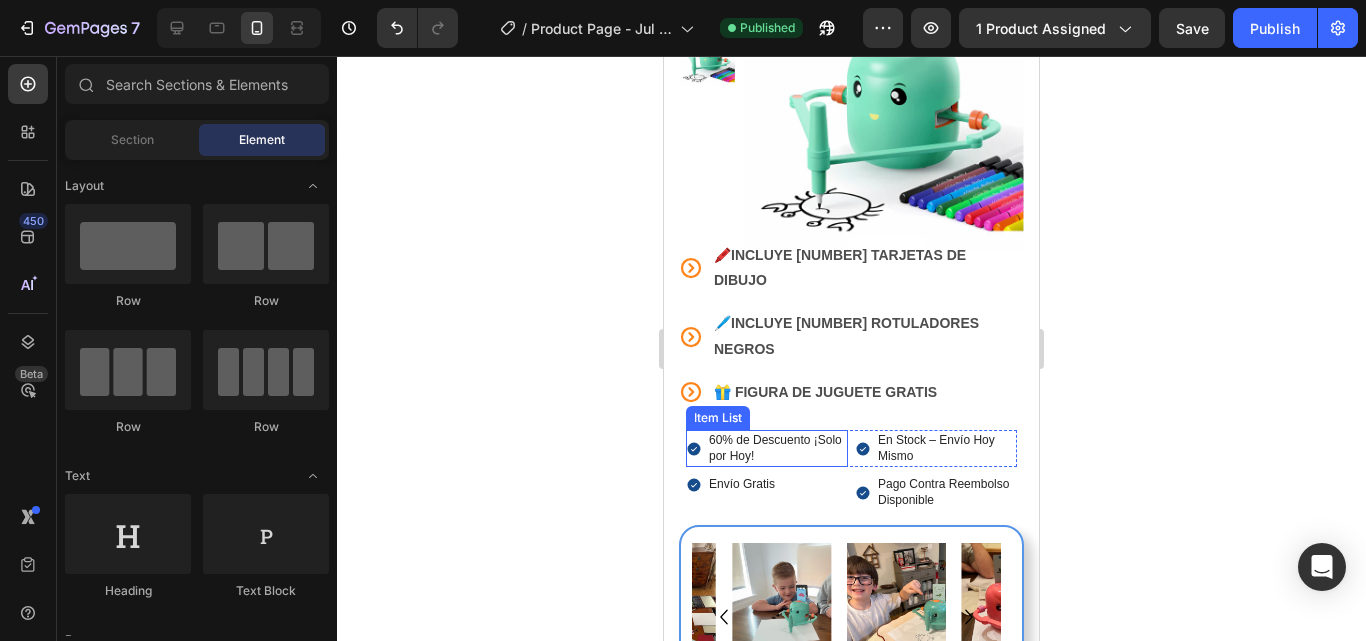 click on "60% de Descuento ¡Solo por Hoy!" at bounding box center [777, 448] 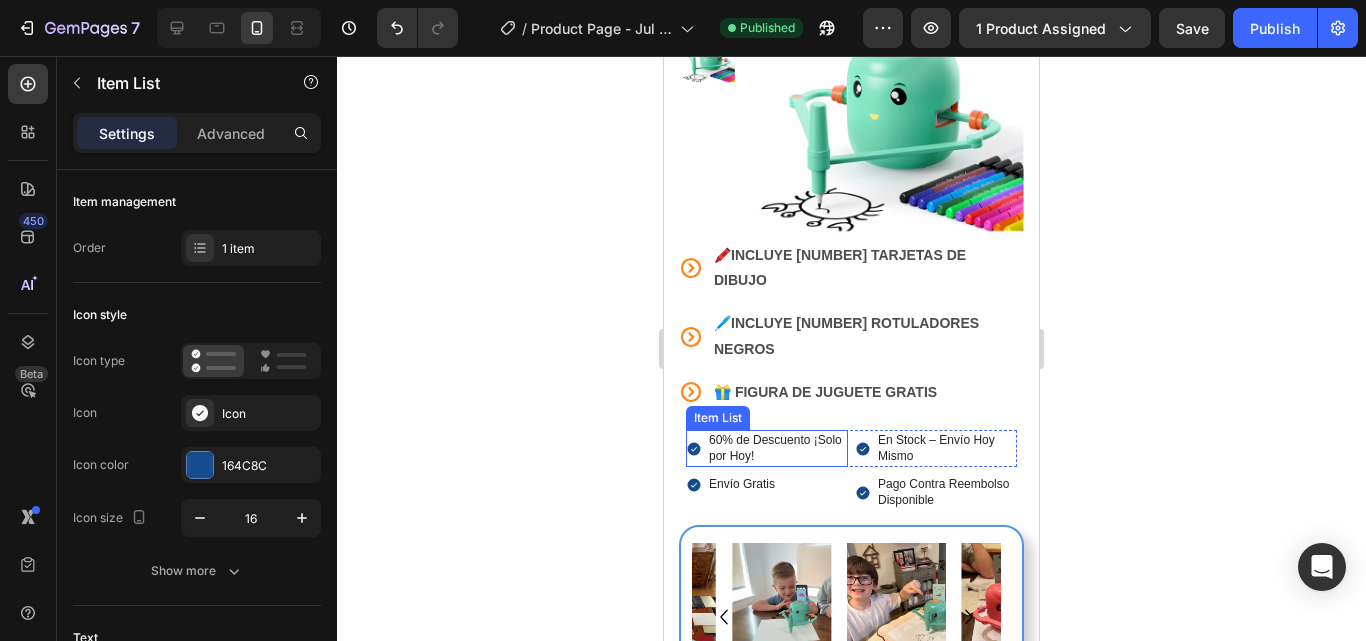 click on "60% de Descuento ¡Solo por Hoy!" at bounding box center [777, 448] 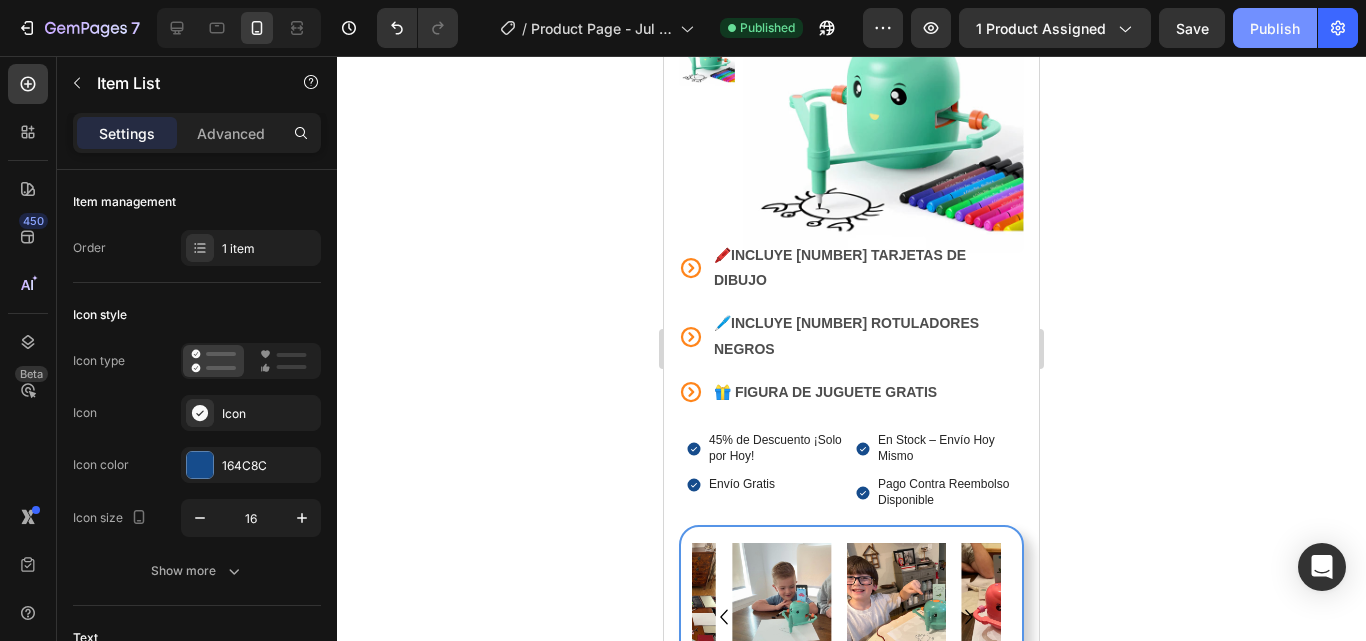 click on "Publish" at bounding box center (1275, 28) 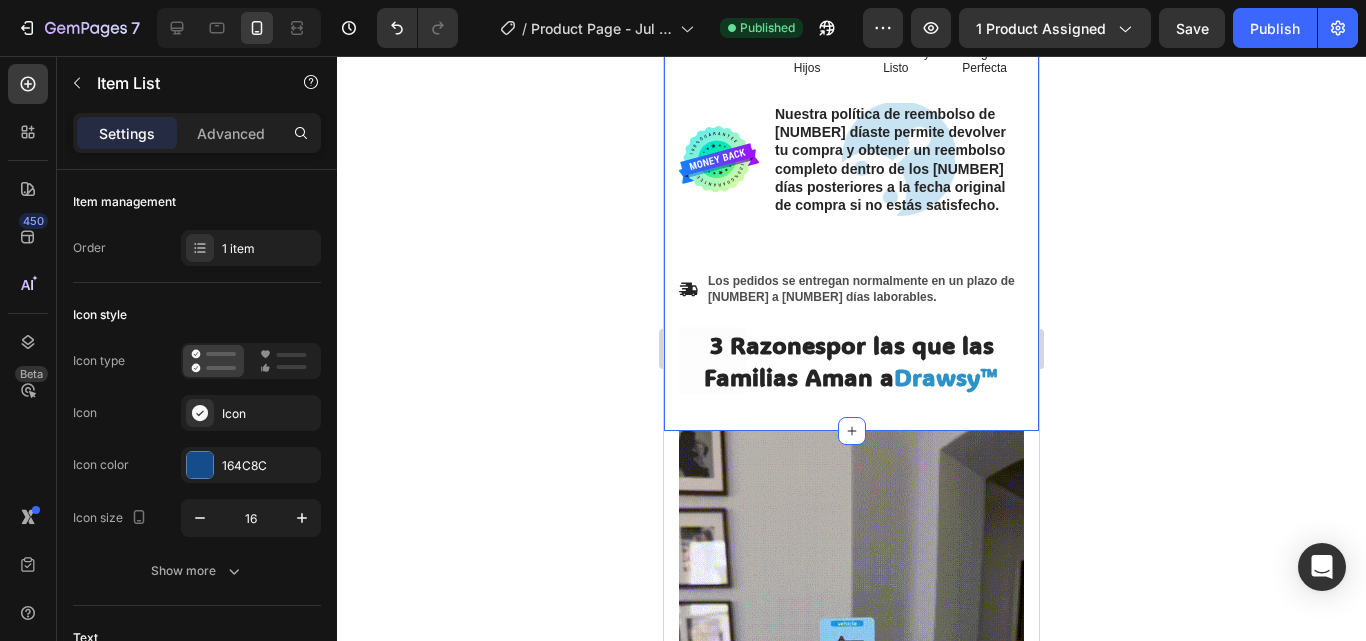 scroll, scrollTop: 1244, scrollLeft: 0, axis: vertical 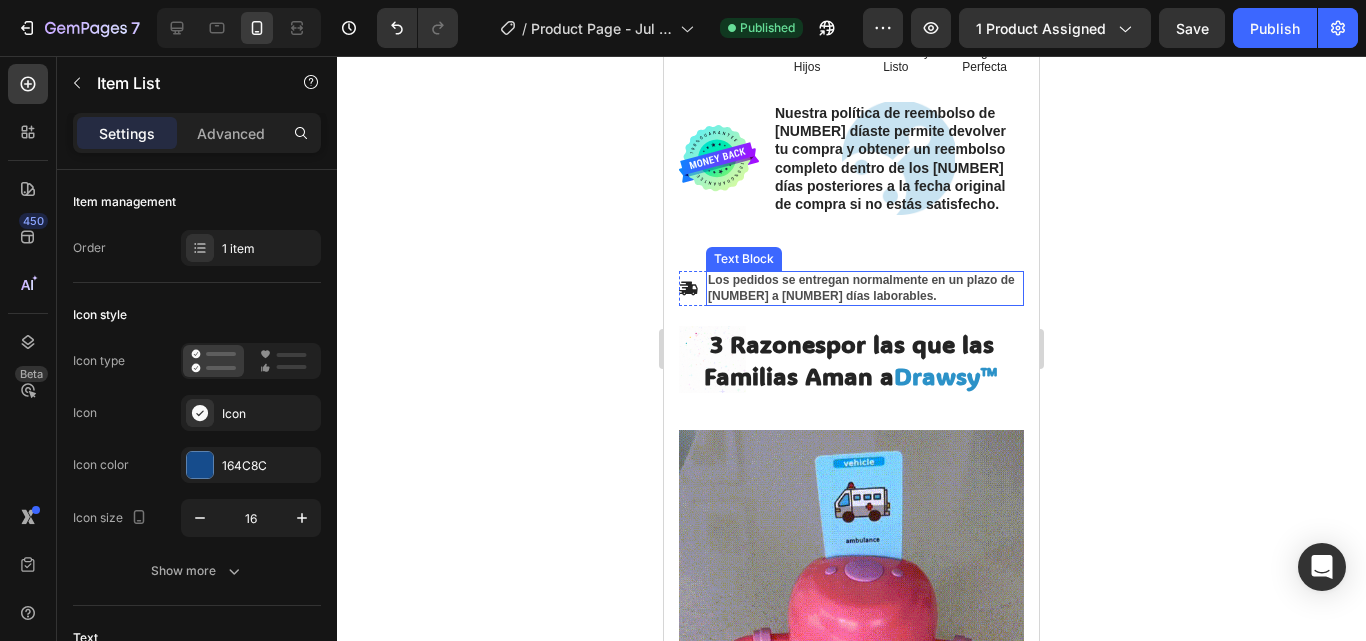 click on "Los pedidos se entregan normalmente en un plazo de [NUMBER] a [NUMBER] días laborables." at bounding box center [865, 288] 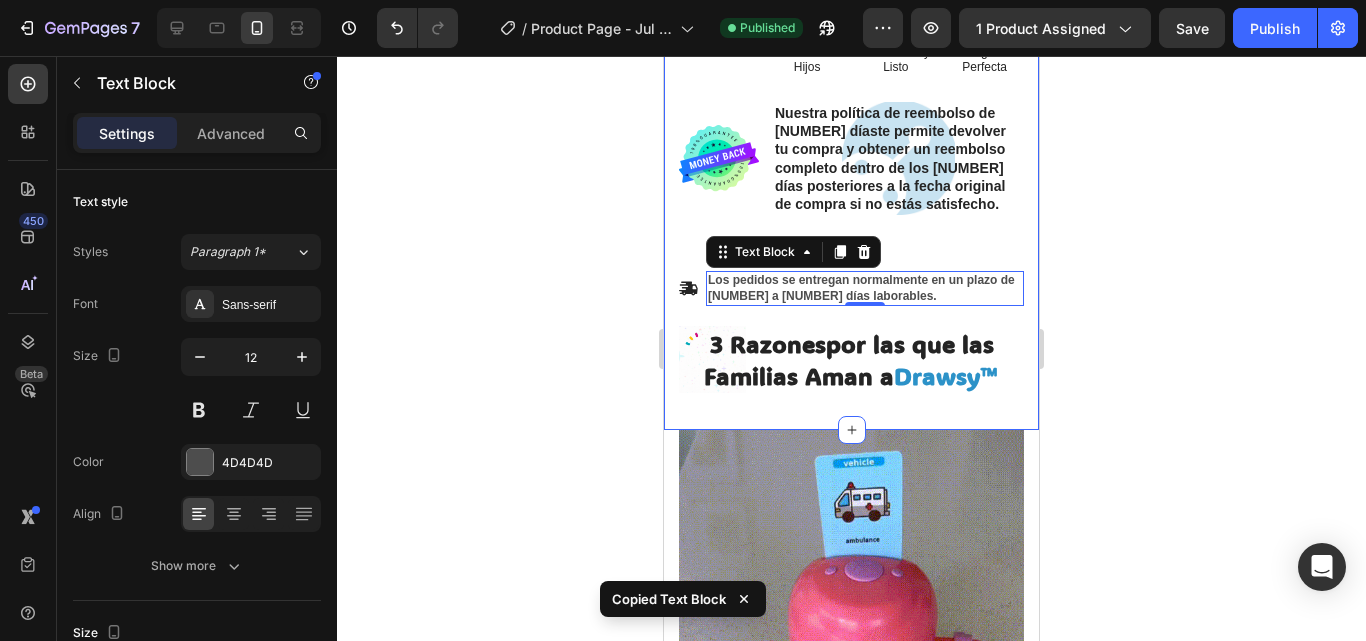 click on "Icon Los pedidos se entregan normalmente en un plazo de [NUMBER] a [NUMBER] días laborables. Text Block   0 Row" at bounding box center [851, 288] 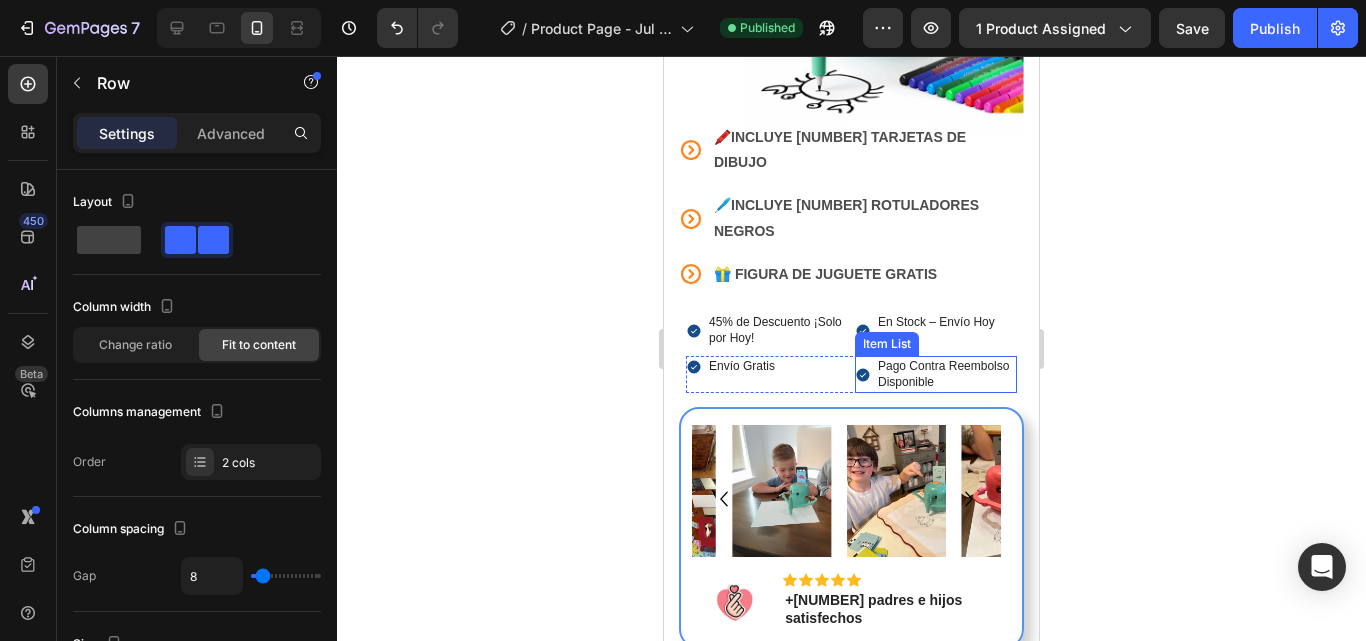 scroll, scrollTop: 459, scrollLeft: 0, axis: vertical 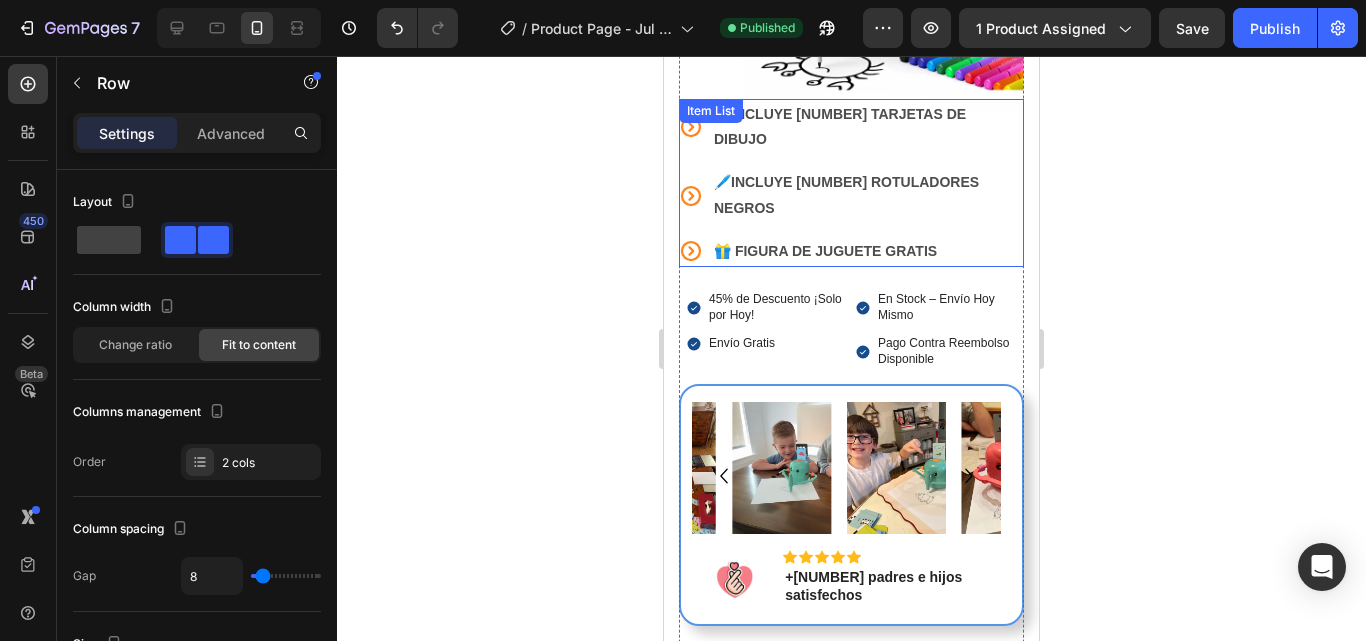 click on "🎁 FIGURA DE JUGUETE GRATIS" at bounding box center (867, 251) 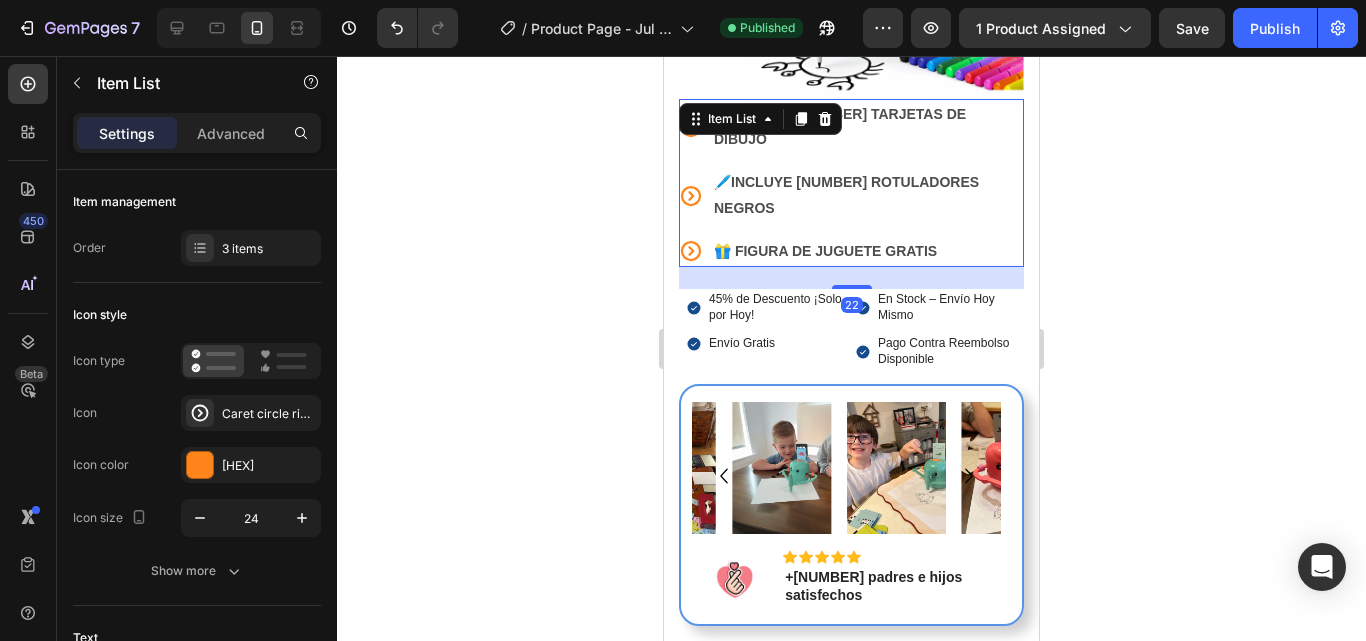 click on "22" at bounding box center (851, 278) 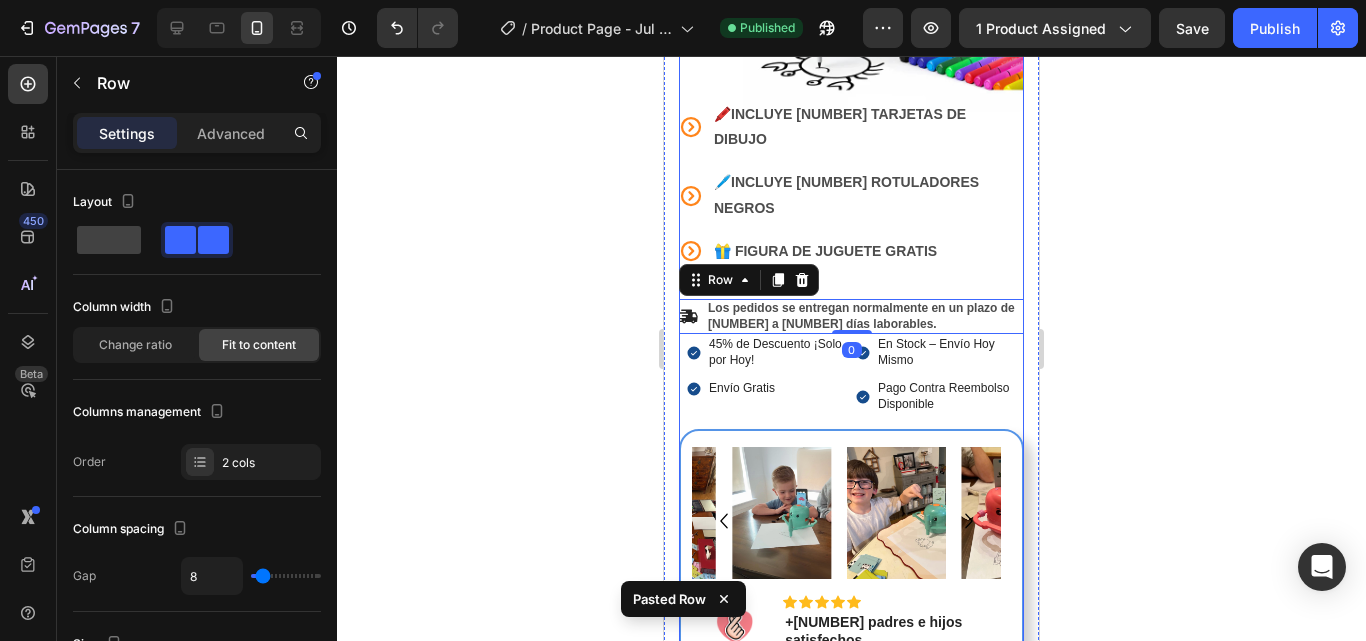 click on "Product Images
🖍️  INCLUYE [NUMBER] TARJETAS DE DIBUJO
🖊️  INCLUYE [NUMBER] ROTULADORES NEGROS
🎁 FIGURA DE JUGUETE GRATIS Item List
Icon Los pedidos se entregan normalmente en un plazo de [NUMBER] a [NUMBER] días laborables. Text Block Row   0
Material
Shipping
Care instruction Accordion" at bounding box center (851, 82) 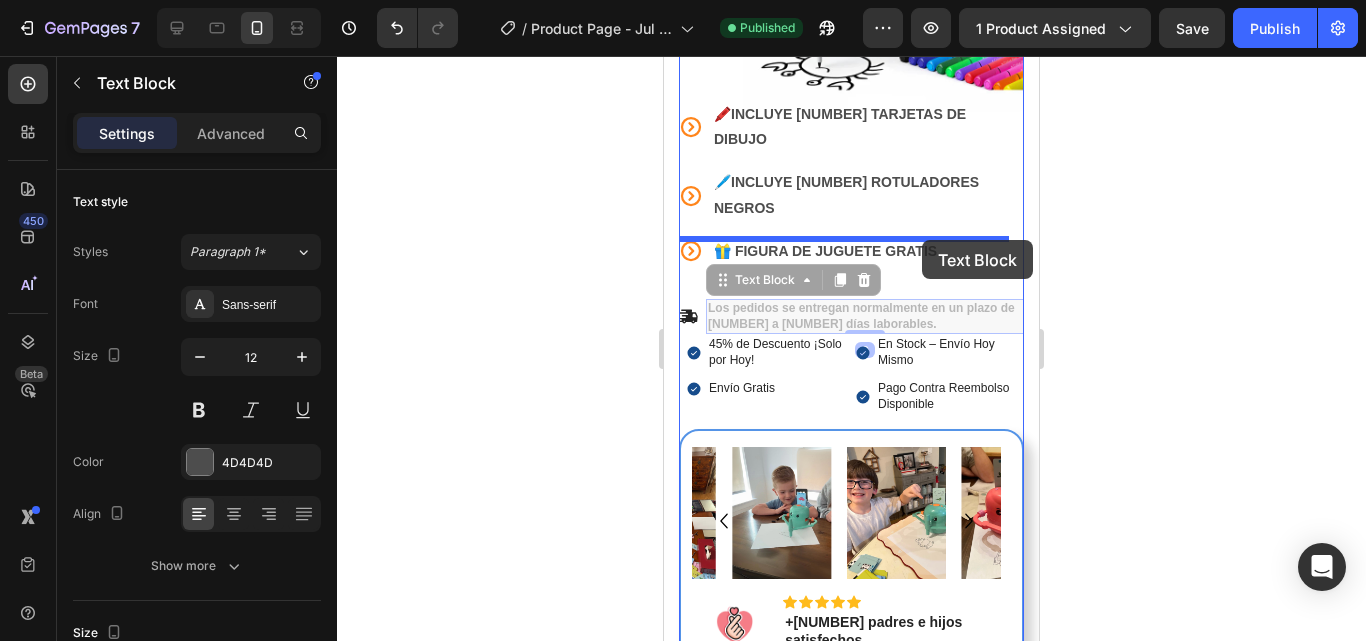 drag, startPoint x: 927, startPoint y: 262, endPoint x: 922, endPoint y: 240, distance: 22.561028 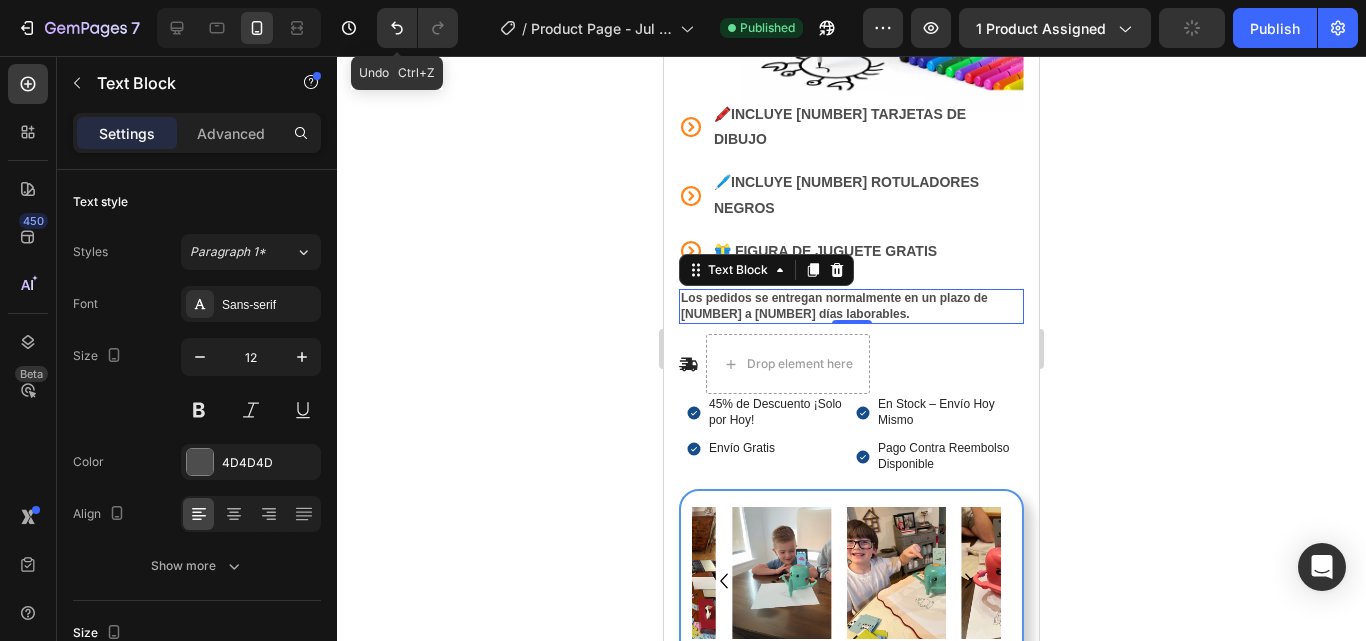 click on "[NUMBER]  Undo   Ctrl+Z  /  Product Page - Jul 31, 22:51:52 Published Preview 1 product assigned  Publish" 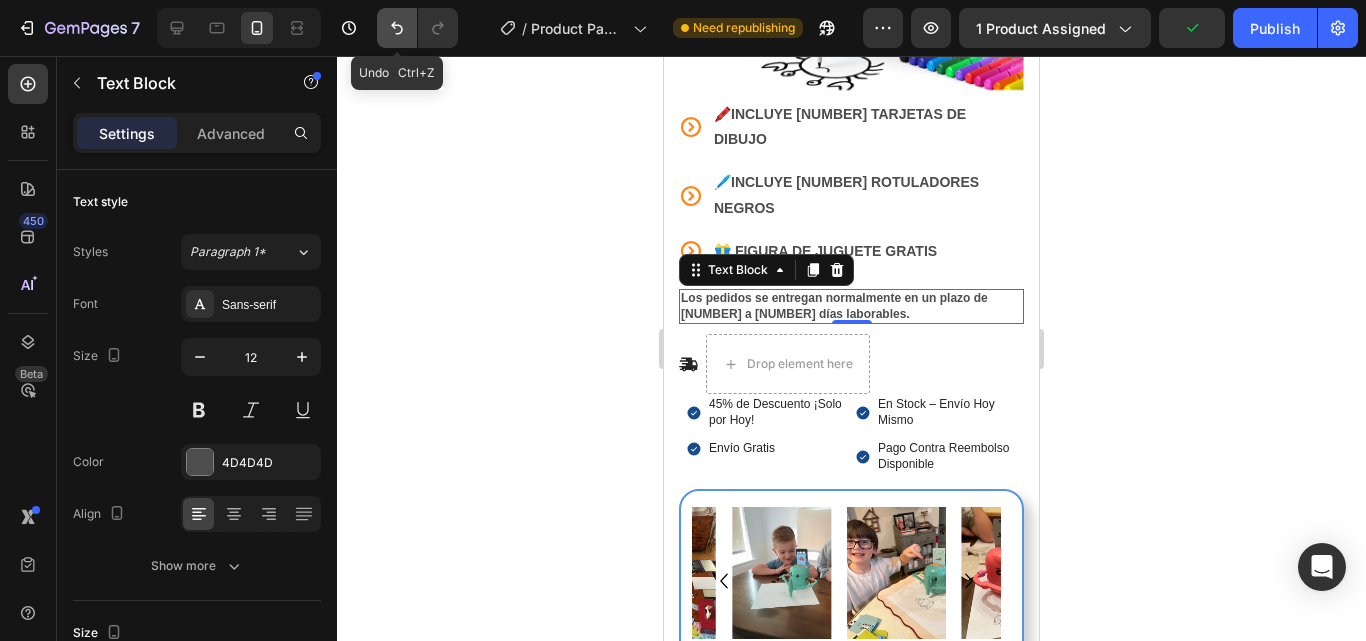click 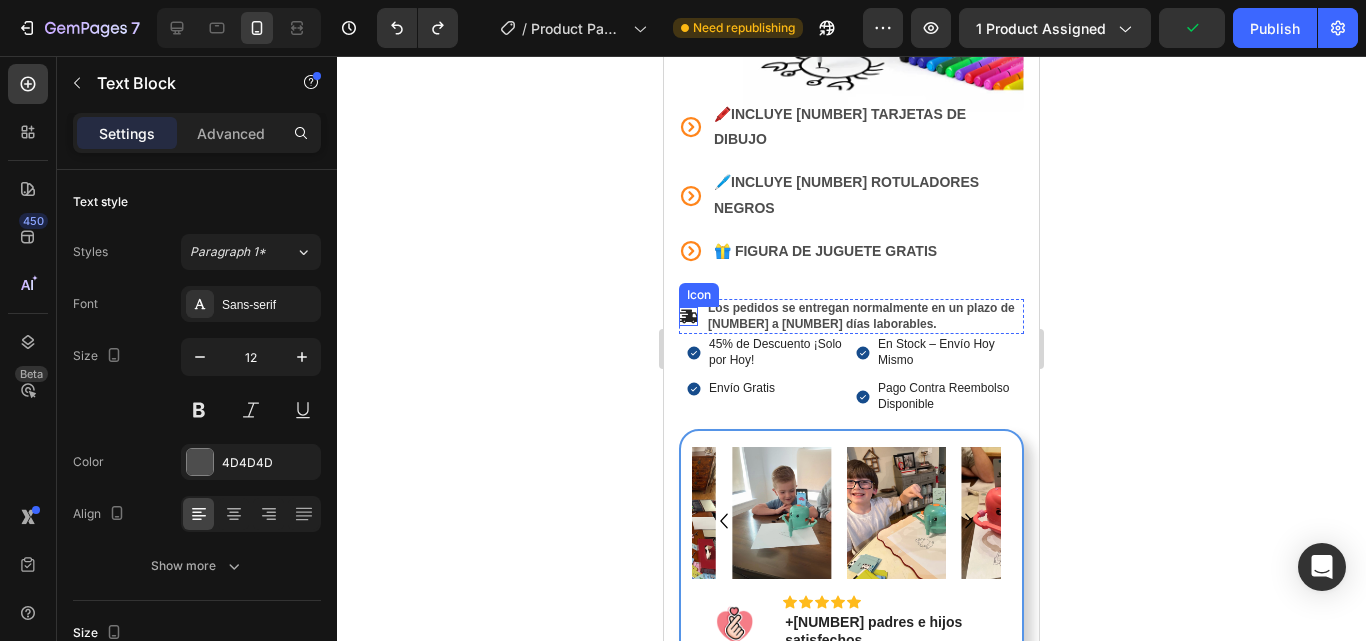 click on "Icon" at bounding box center (699, 295) 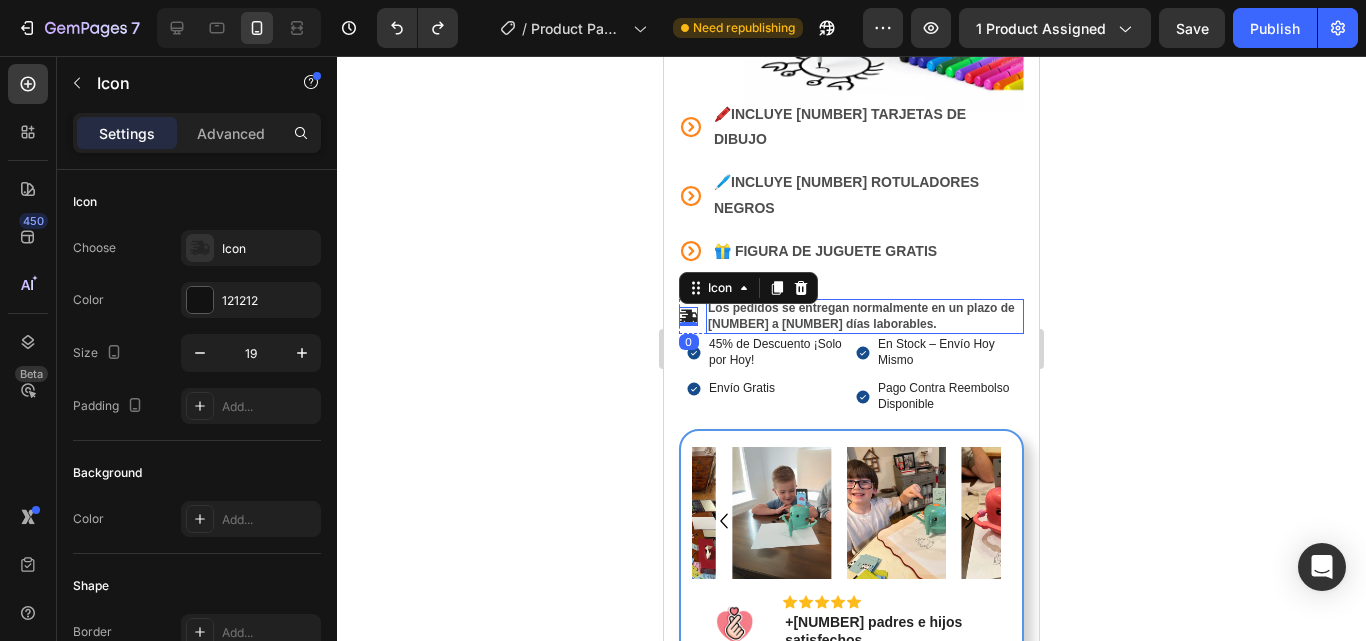 click on "Los pedidos se entregan normalmente en un plazo de [NUMBER] a [NUMBER] días laborables." at bounding box center [865, 316] 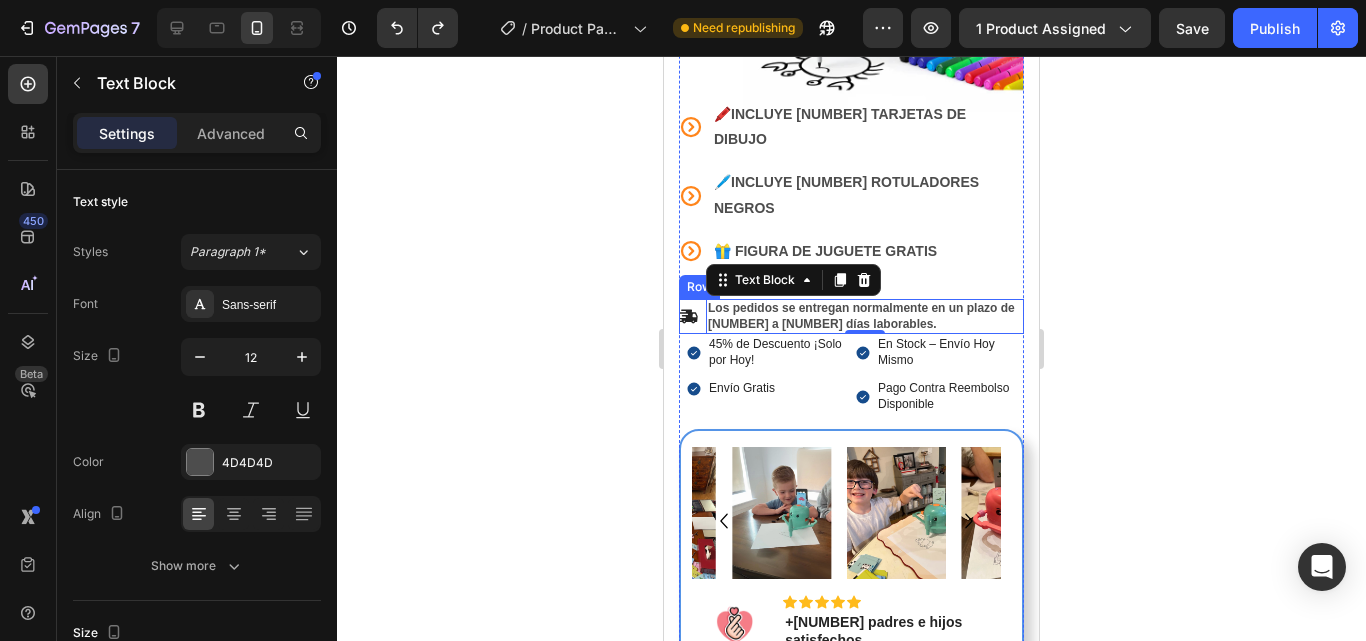 click on "Icon" at bounding box center (688, 316) 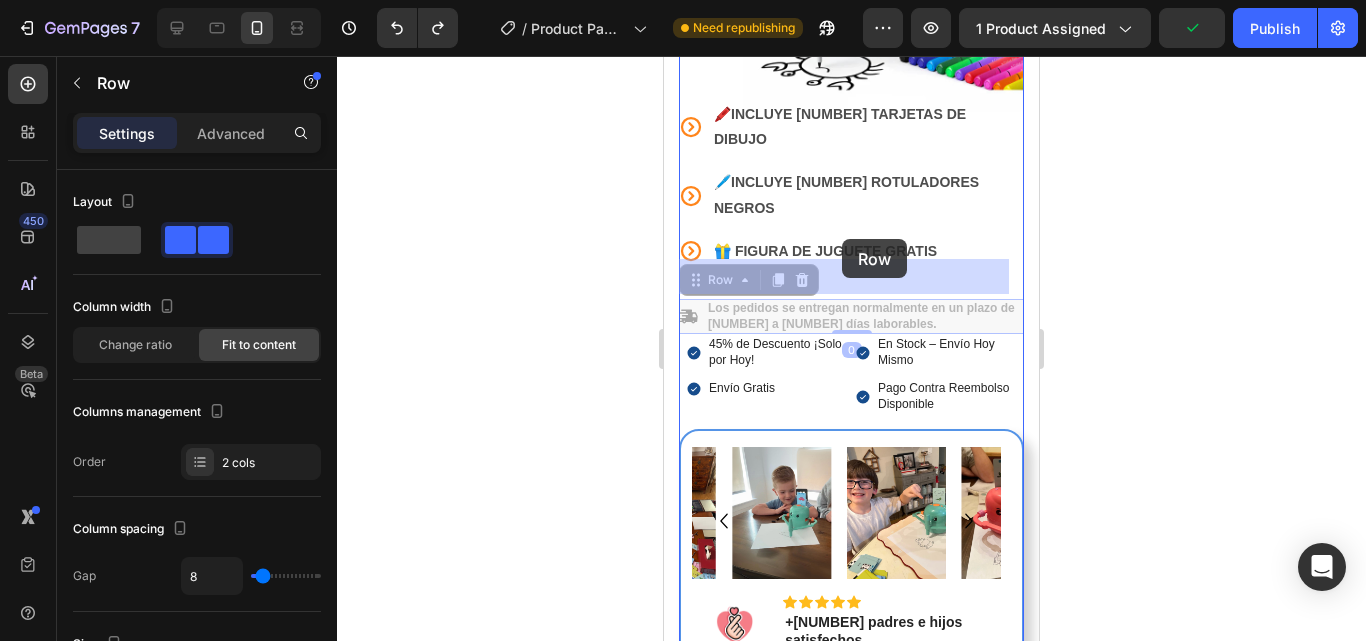 drag, startPoint x: 698, startPoint y: 235, endPoint x: 842, endPoint y: 239, distance: 144.05554 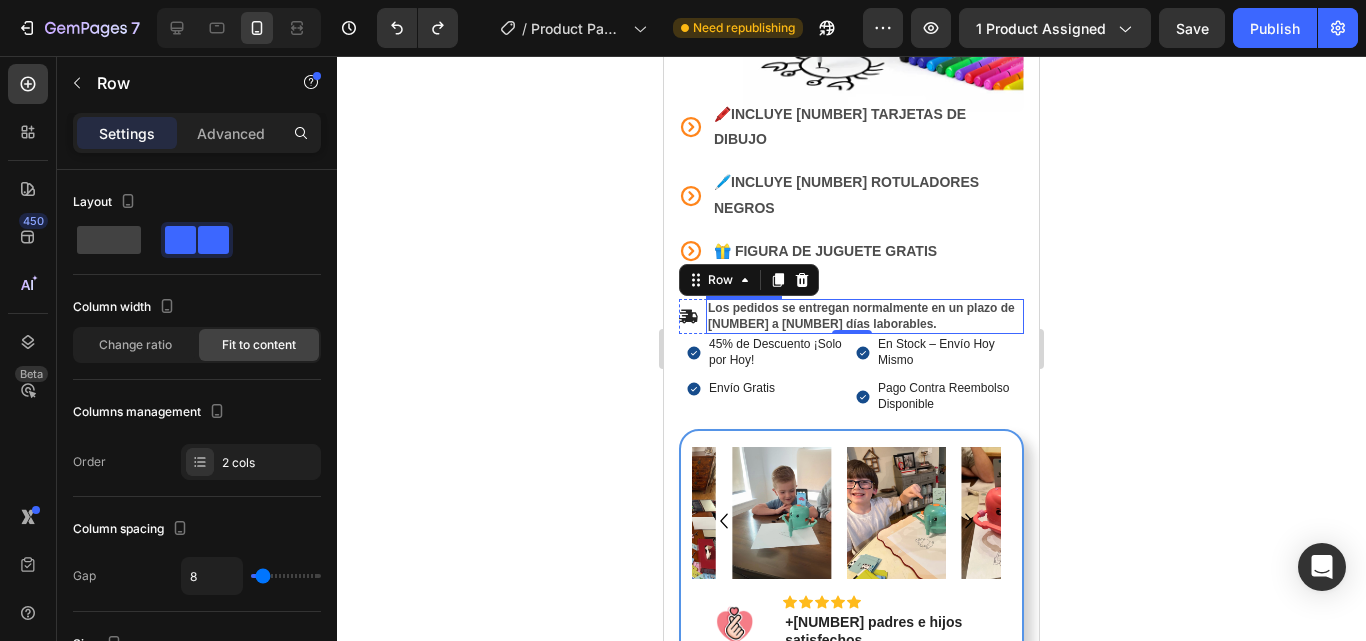 click on "Los pedidos se entregan normalmente en un plazo de [NUMBER] a [NUMBER] días laborables." at bounding box center (865, 316) 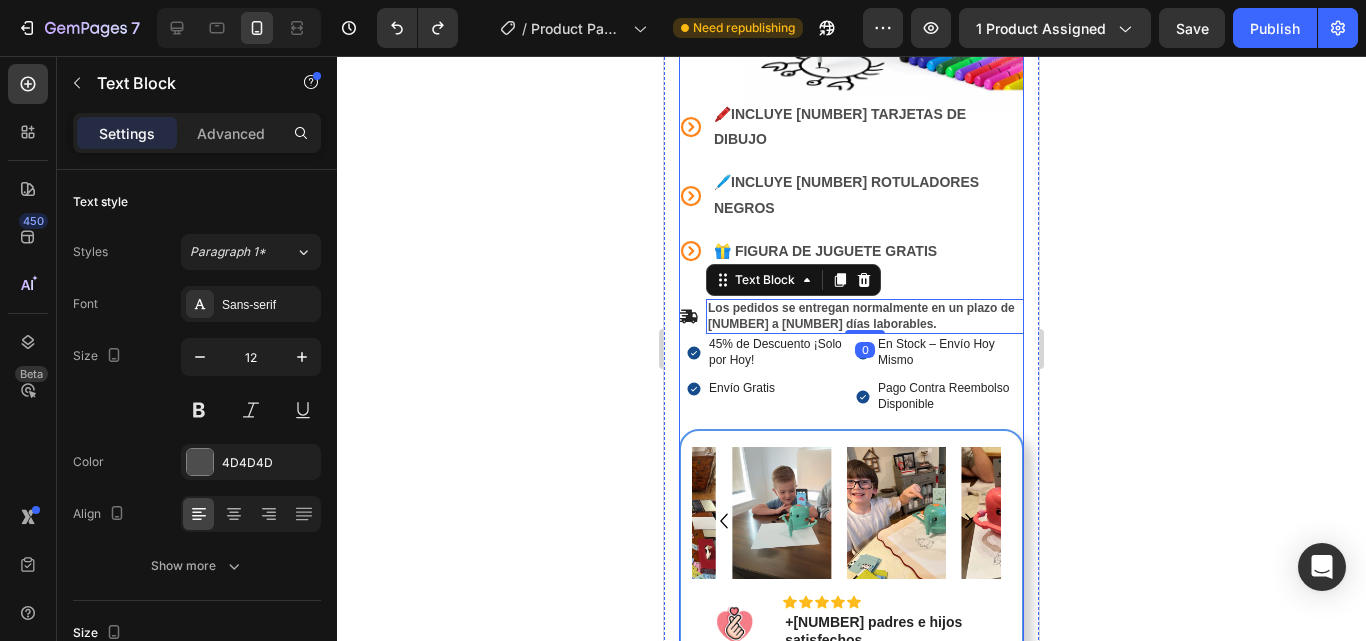 click on "Product Images
🖍️  INCLUYE [NUMBER] TARJETAS DE DIBUJO
🖊️  INCLUYE [NUMBER] ROTULADORES NEGROS
🎁 FIGURA DE JUGUETE GRATIS Item List
Icon Los pedidos se entregan normalmente en un plazo de [NUMBER] a [NUMBER] días laborables. Text Block Row   0
Material
Shipping
Care instruction Accordion" at bounding box center [851, 82] 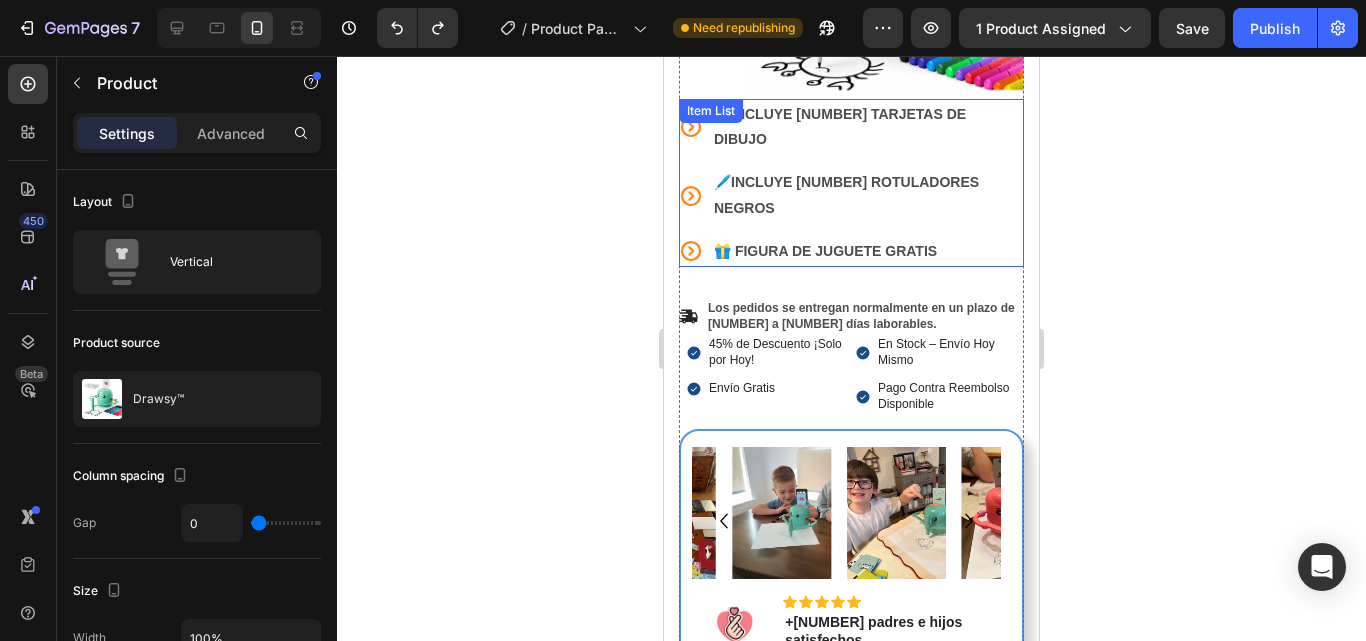 click on "🖍️  INCLUYE [NUMBER] TARJETAS DE DIBUJO
🖊️  INCLUYE [NUMBER] ROTULADORES NEGROS
🎁 FIGURA DE JUGUETE GRATIS" at bounding box center (851, 183) 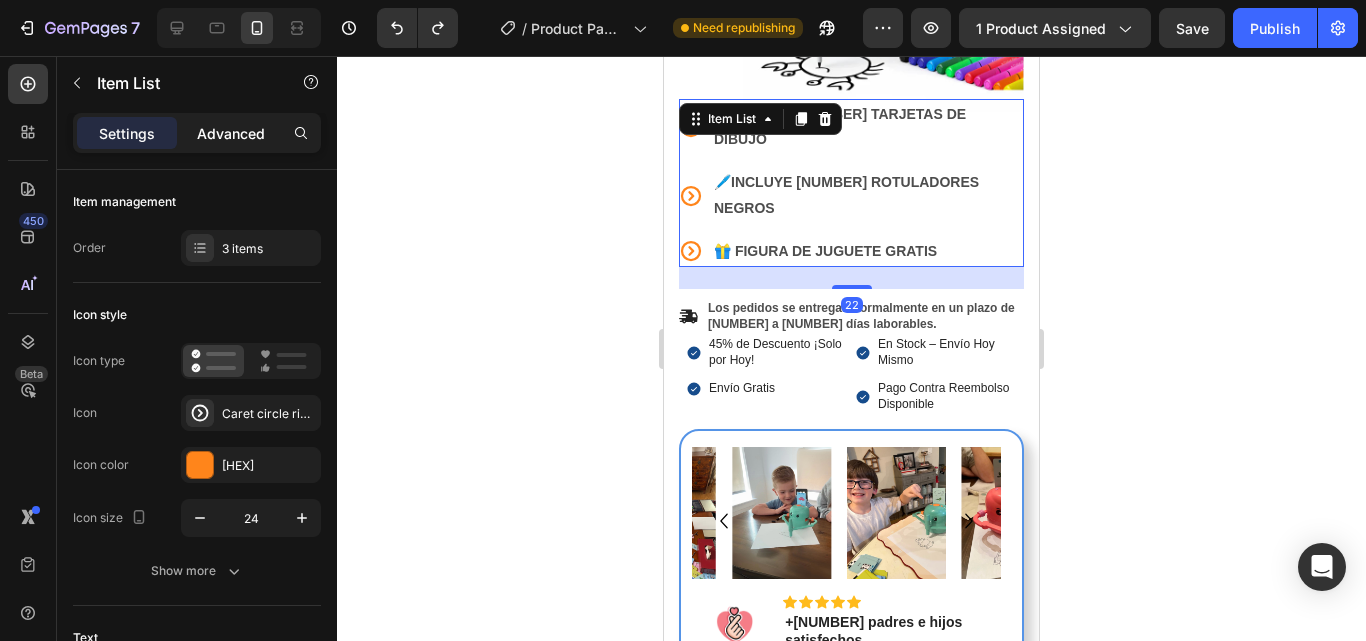 click on "Advanced" at bounding box center (231, 133) 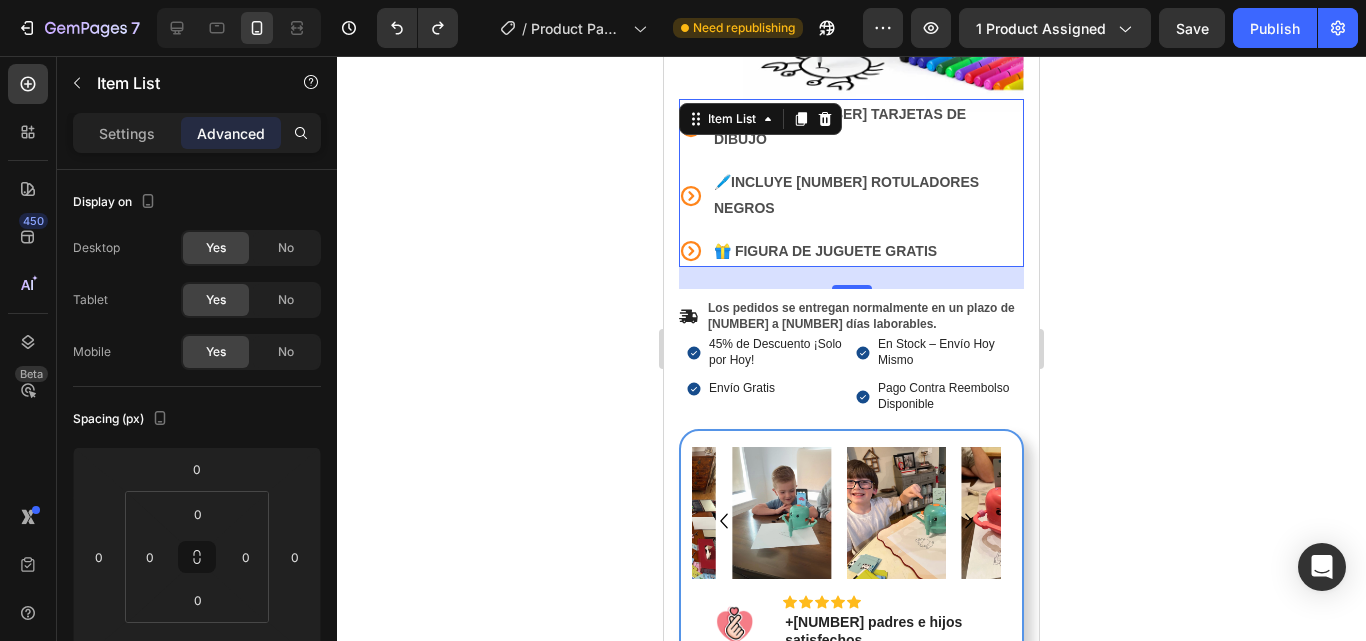 click on "22" at bounding box center (851, 278) 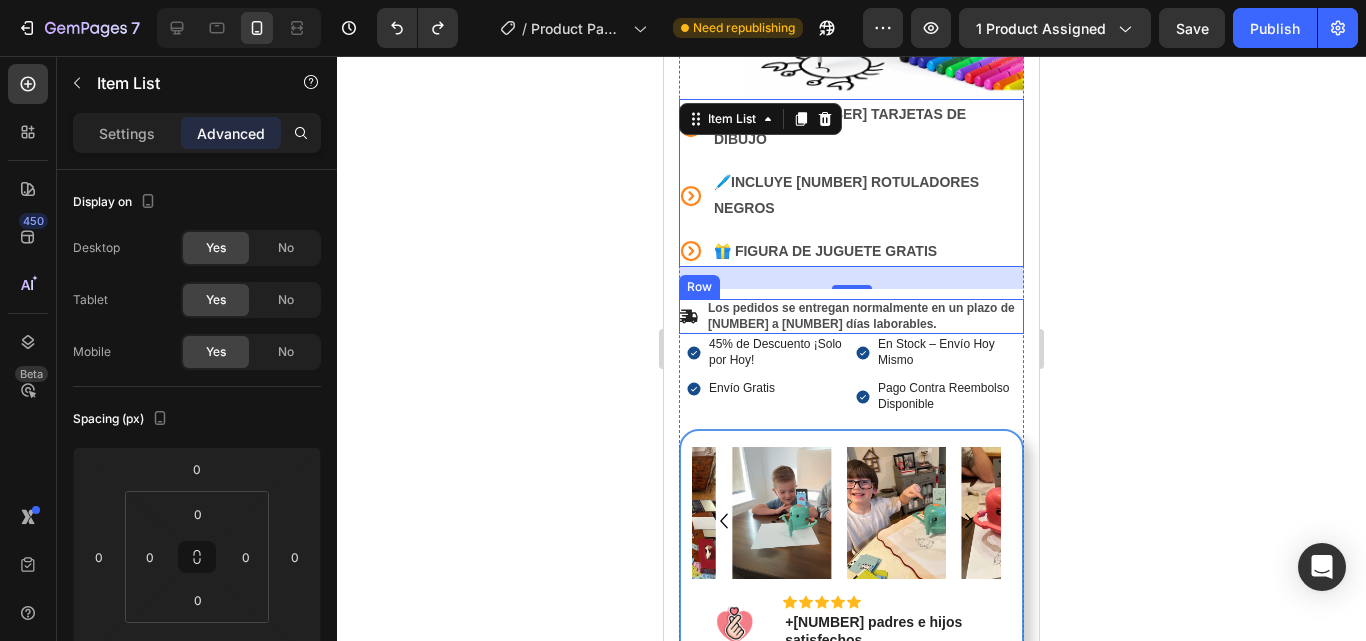 click on "Icon" at bounding box center (688, 316) 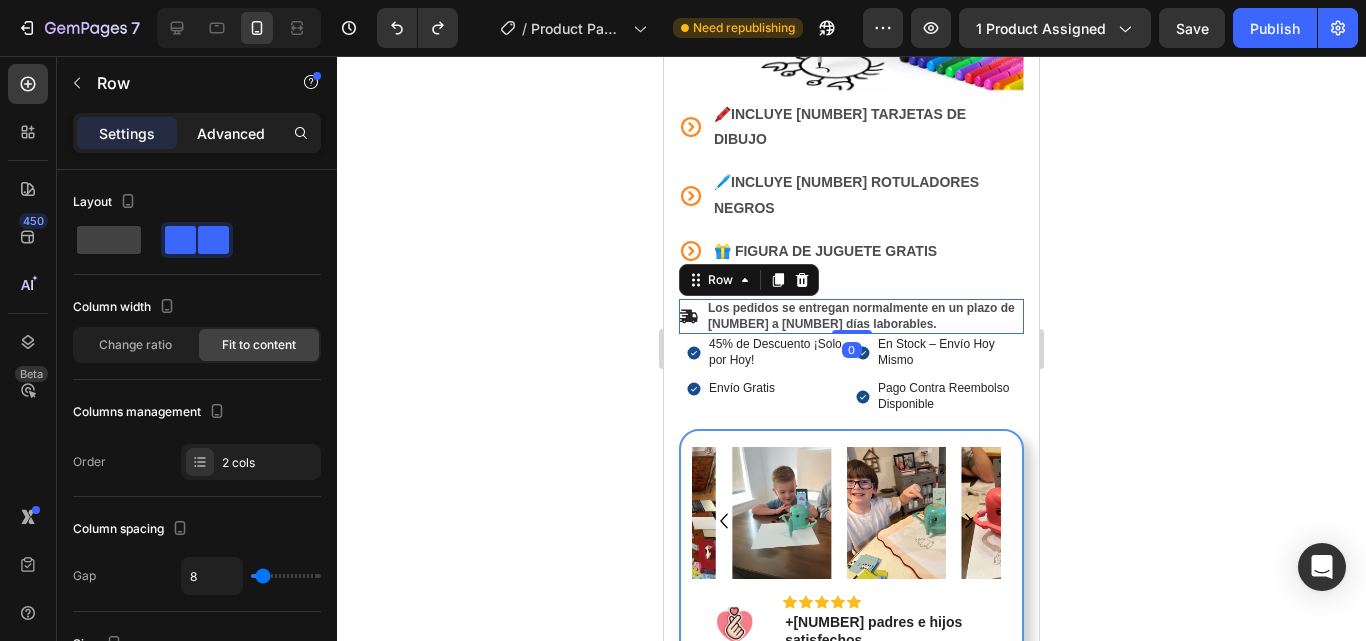 click on "Advanced" at bounding box center (231, 133) 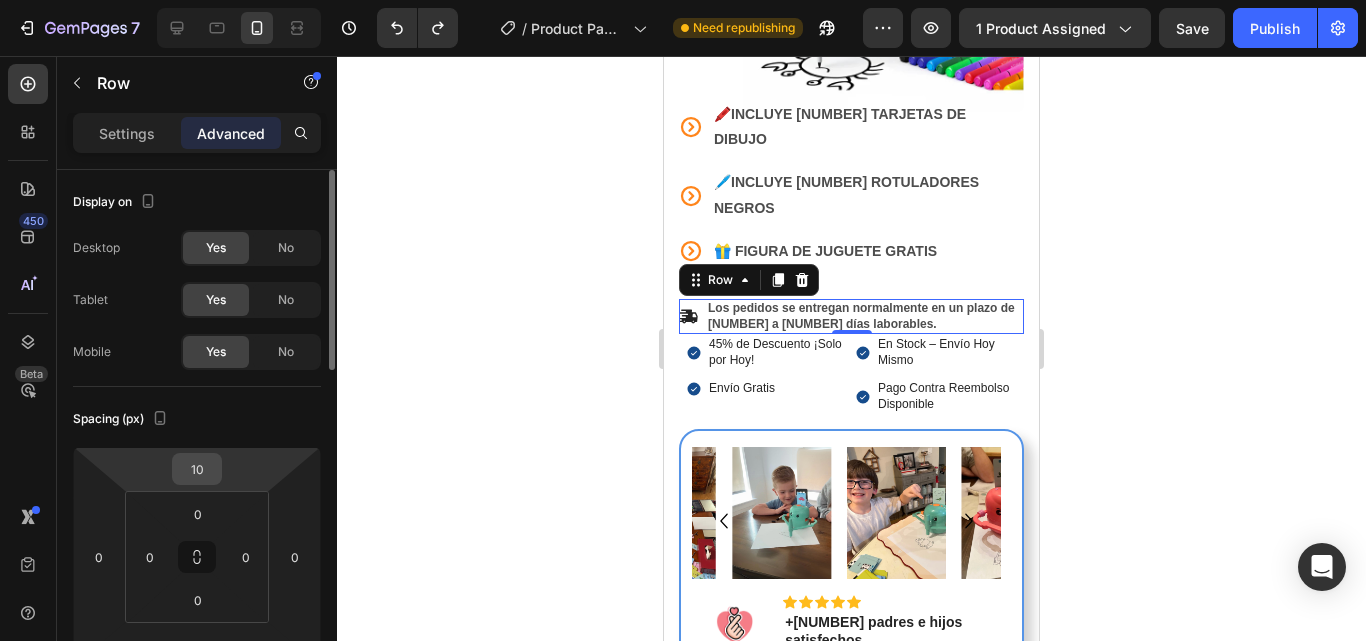 click on "10" at bounding box center [197, 469] 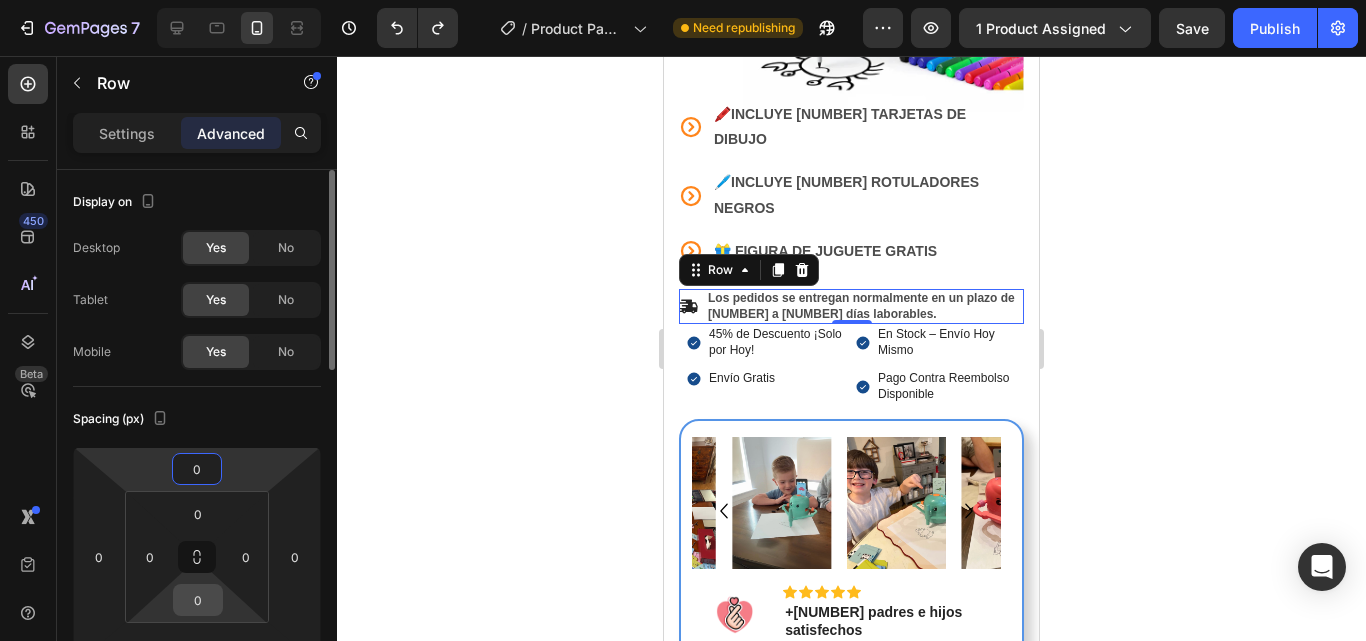 type on "0" 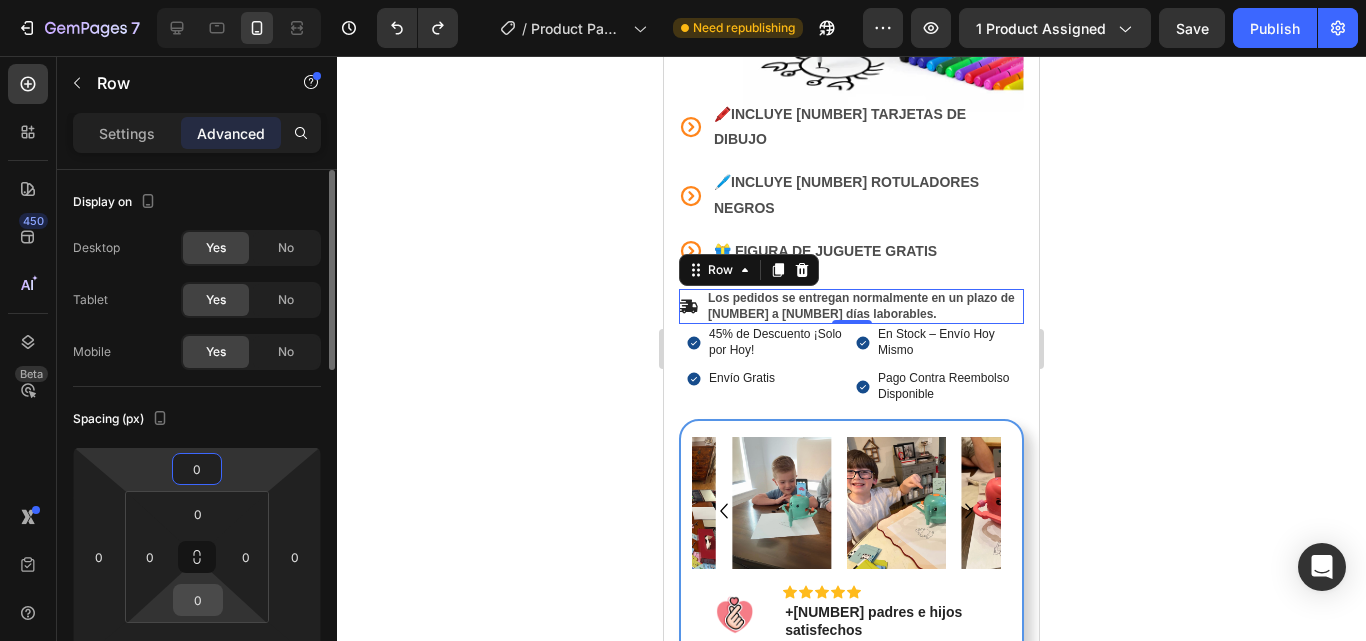 click on "0" at bounding box center (198, 600) 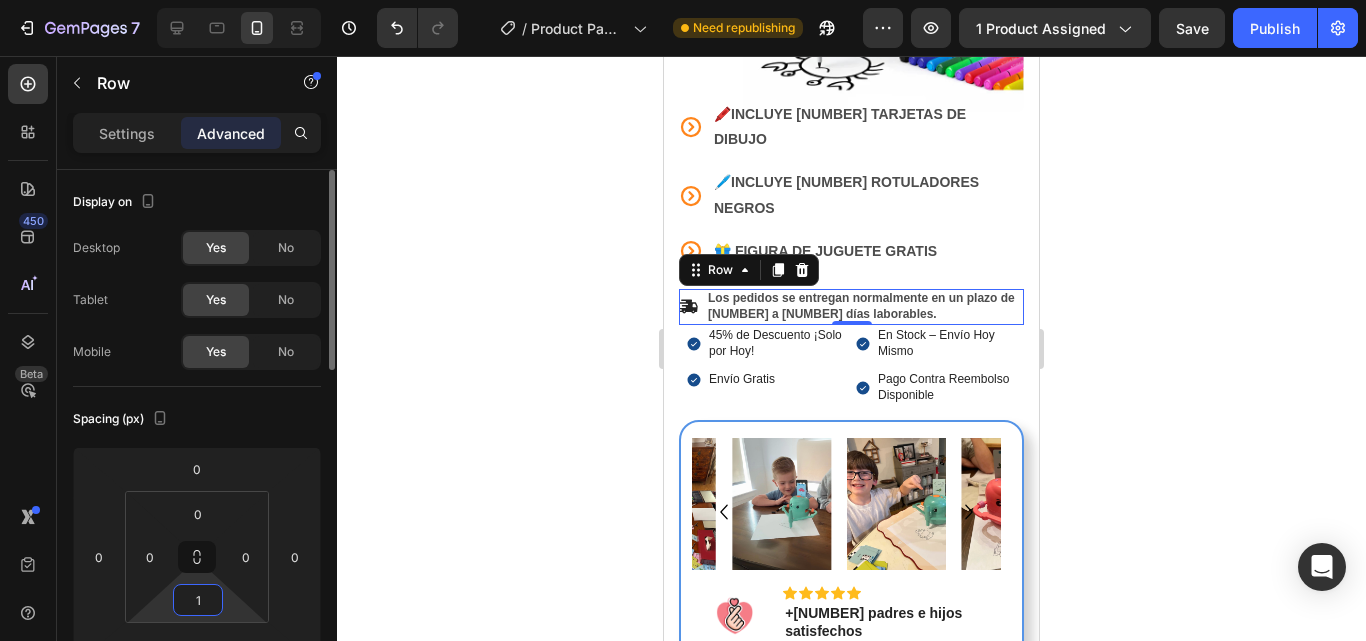 type on "10" 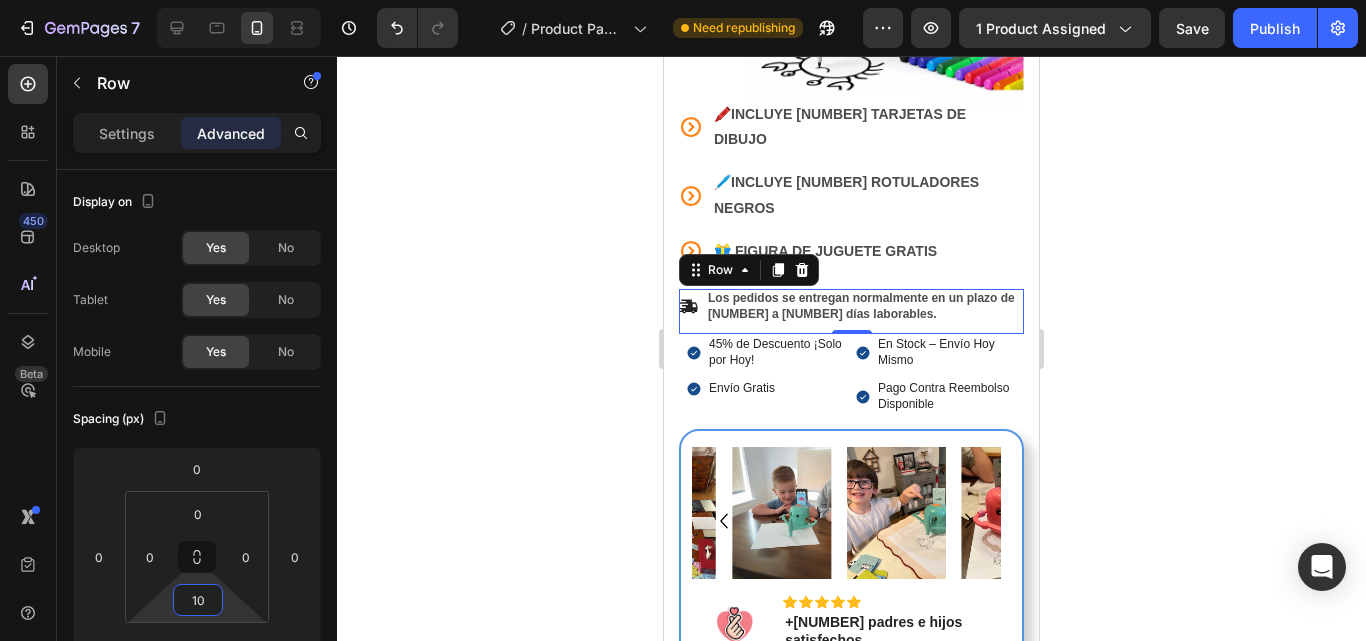 click 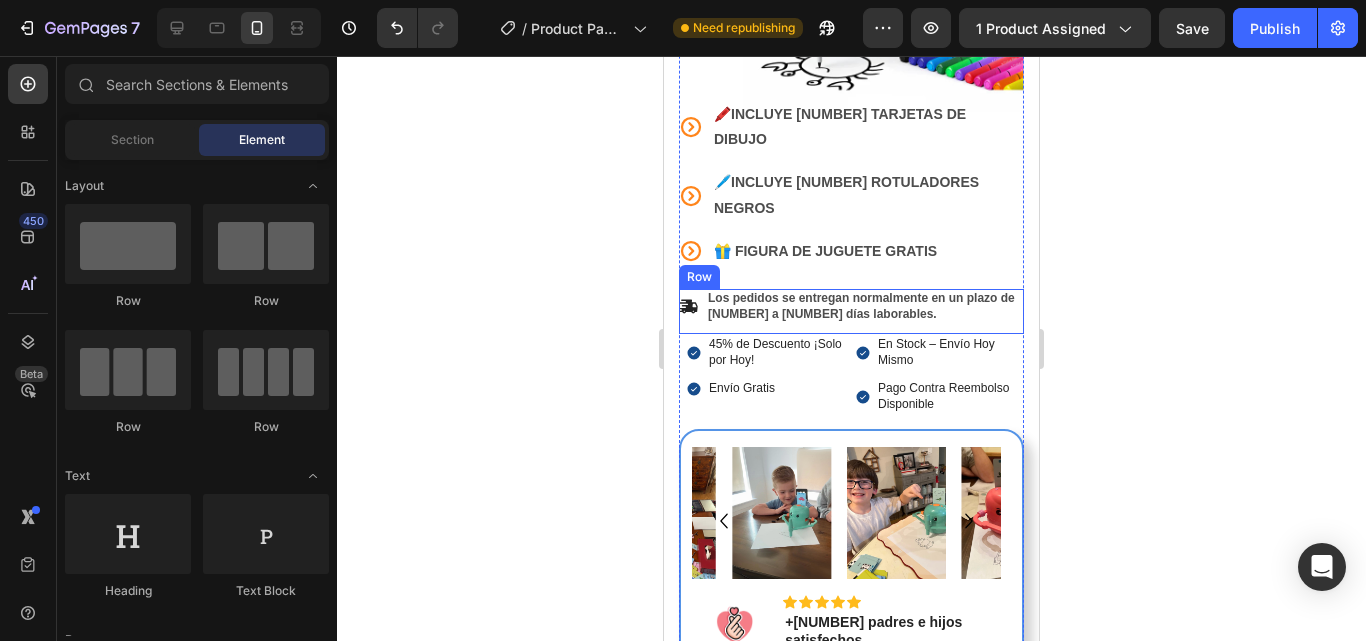 click on "Icon" at bounding box center (688, 306) 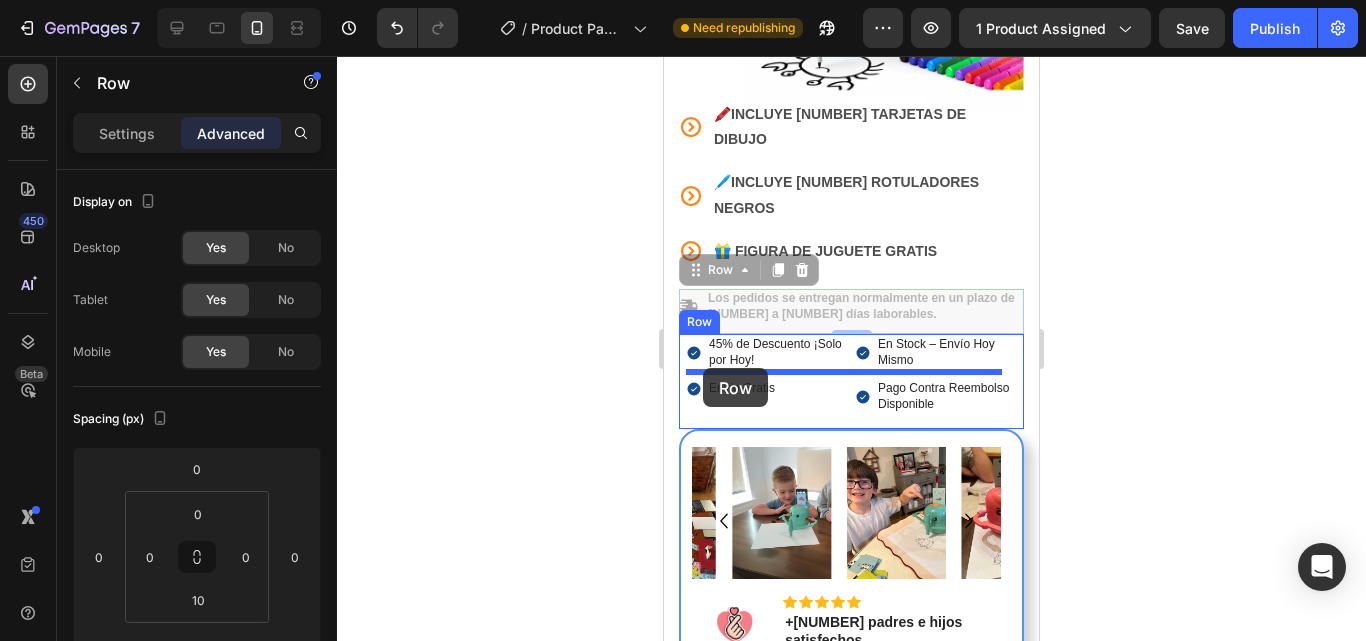 drag, startPoint x: 693, startPoint y: 221, endPoint x: 703, endPoint y: 368, distance: 147.33974 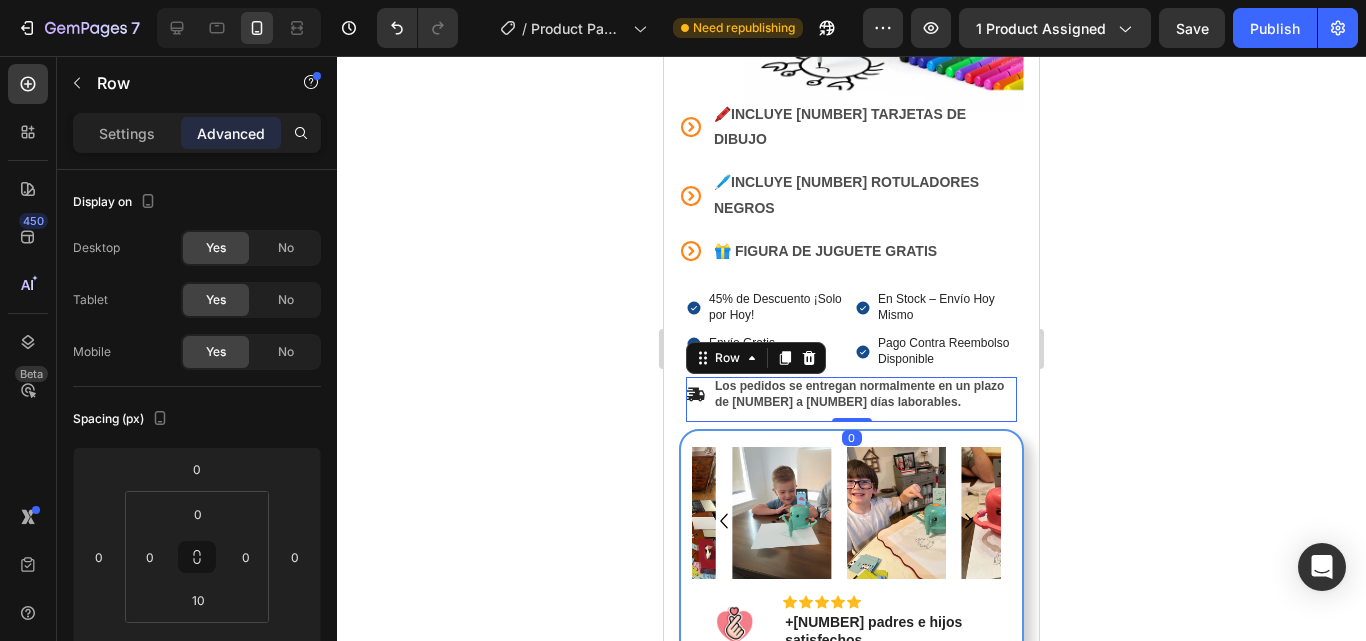click 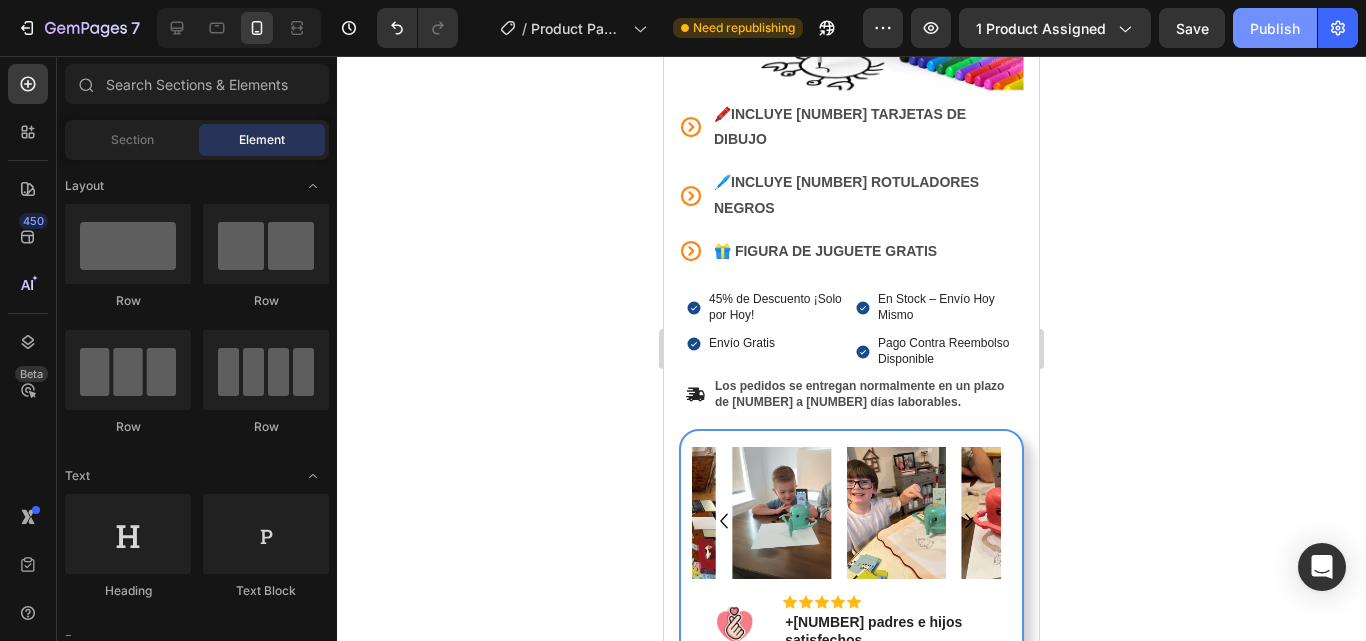 click on "Publish" 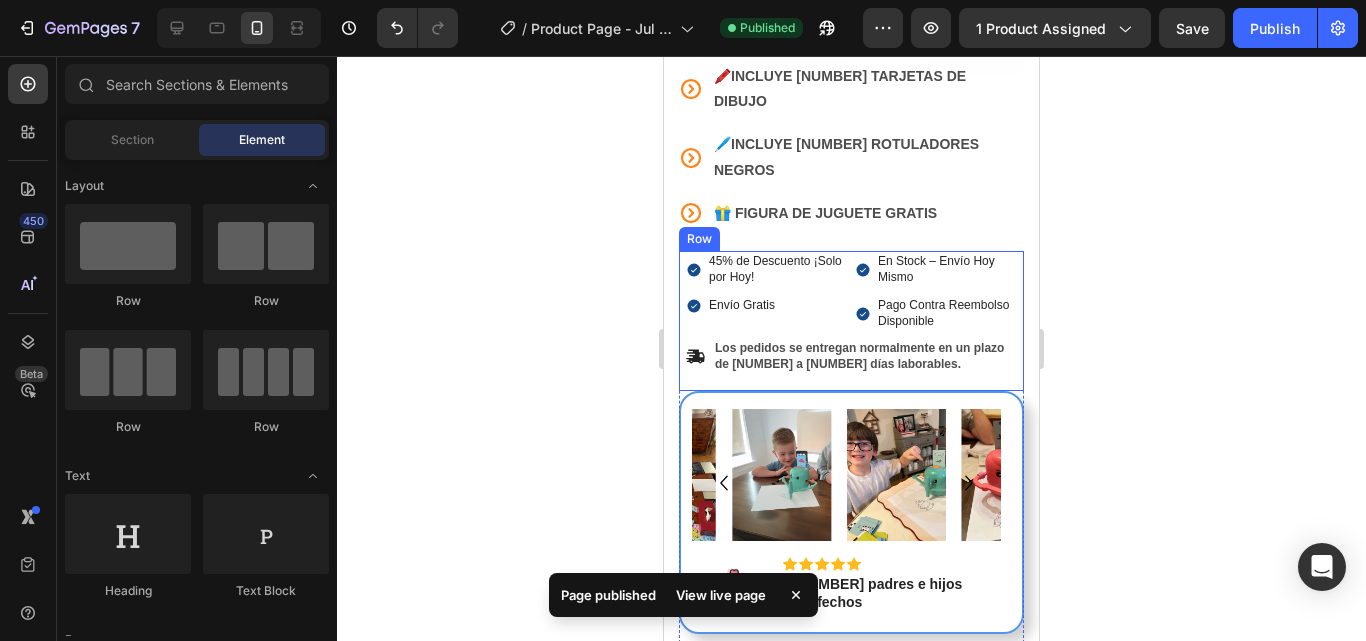 scroll, scrollTop: 480, scrollLeft: 0, axis: vertical 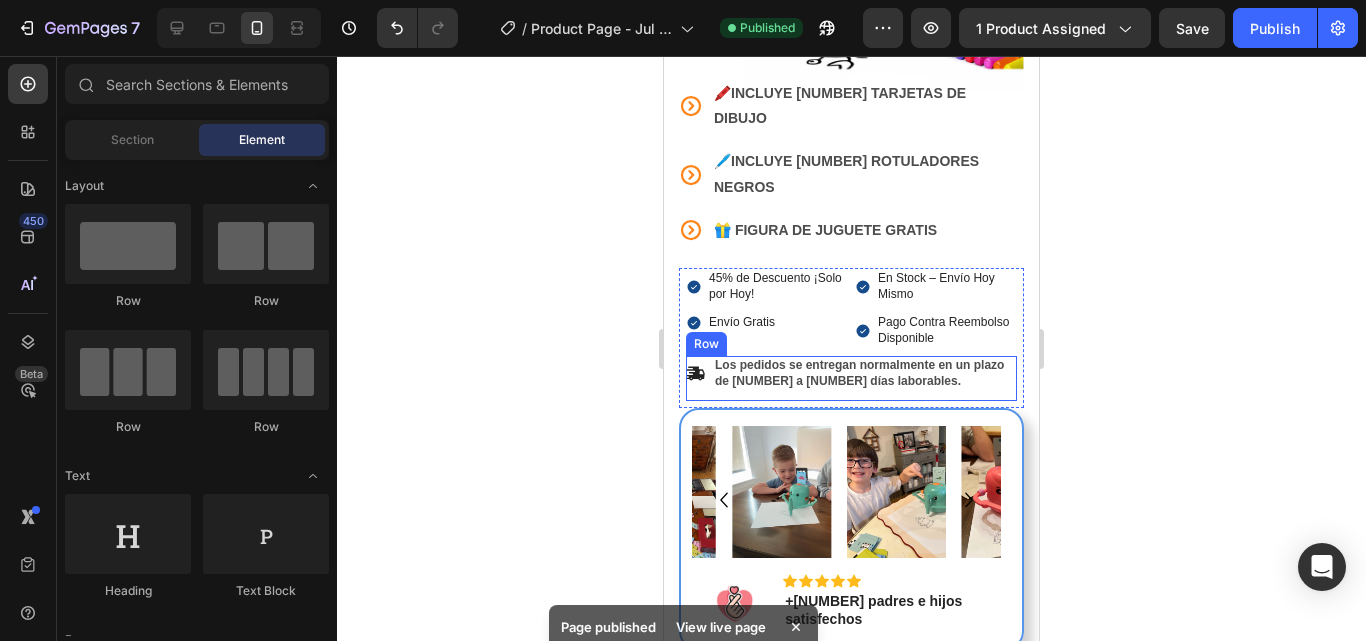 click on "Icon" at bounding box center [695, 373] 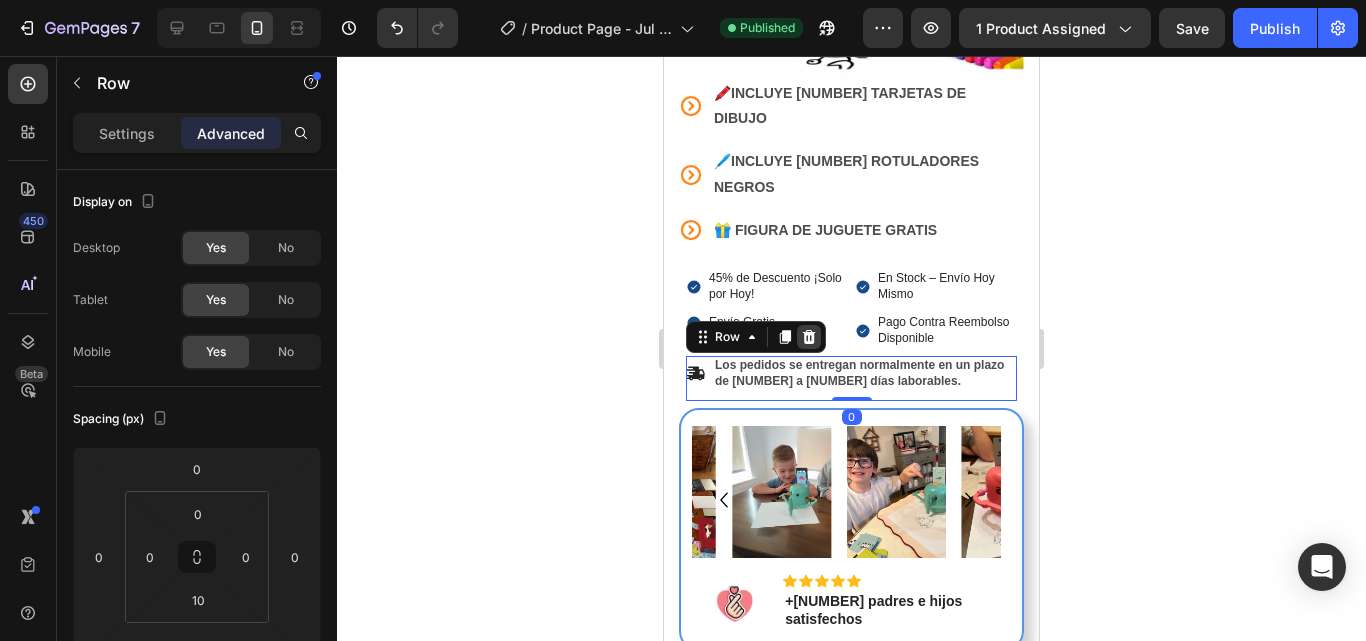 click at bounding box center (809, 337) 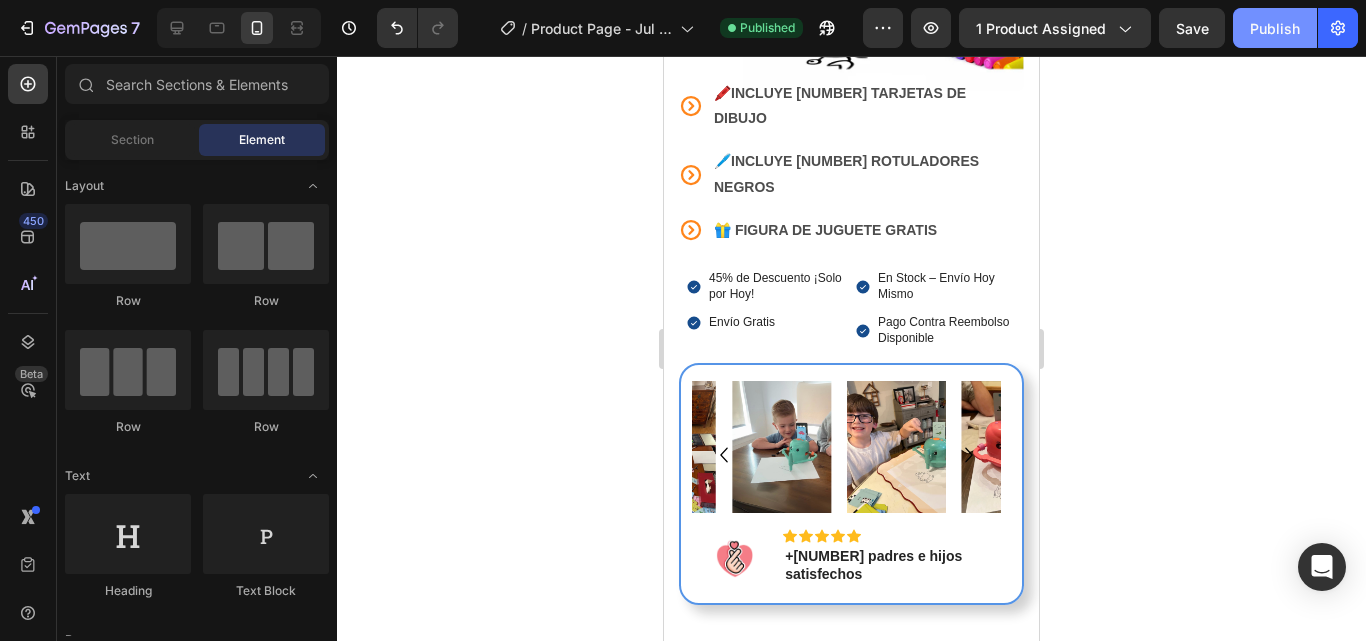 click on "Publish" at bounding box center [1275, 28] 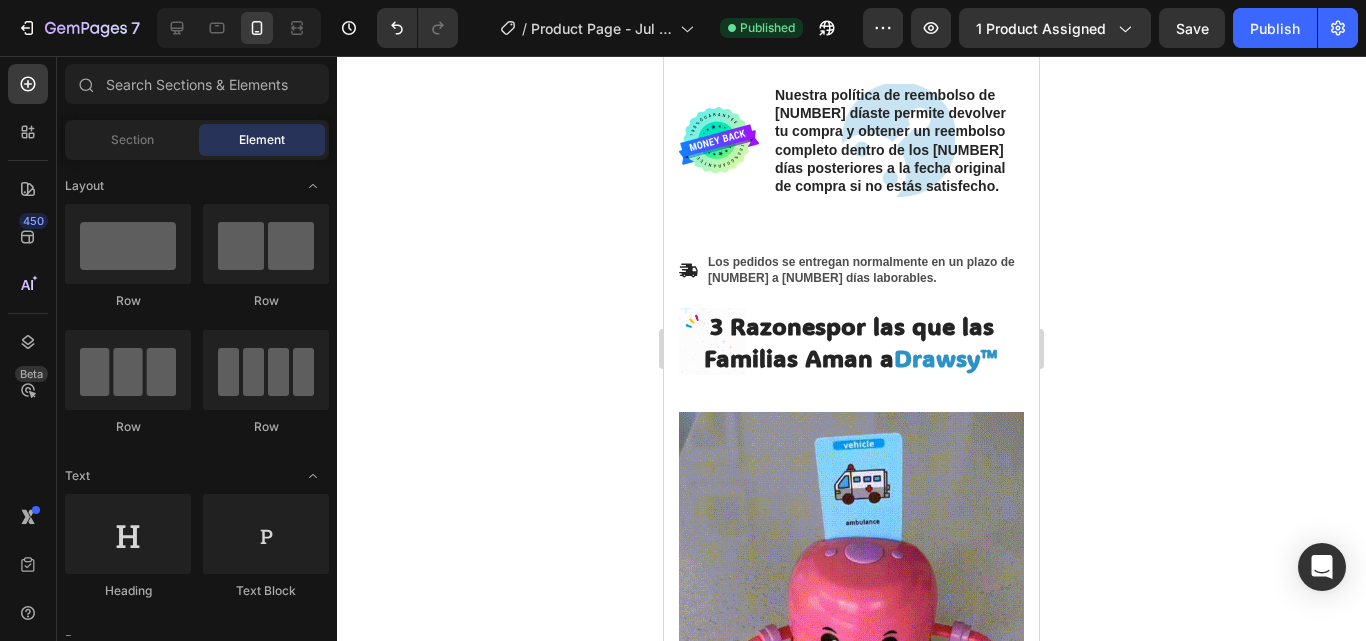 scroll, scrollTop: 1224, scrollLeft: 0, axis: vertical 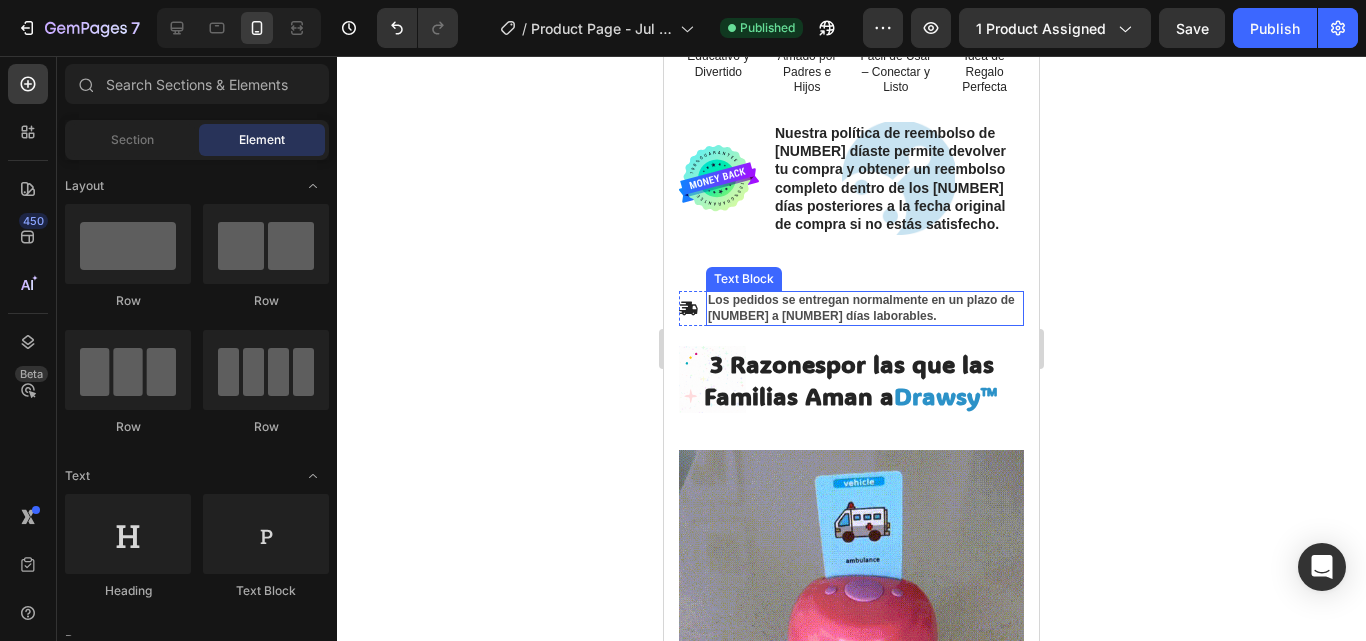 click on "Los pedidos se entregan normalmente en un plazo de [NUMBER] a [NUMBER] días laborables." at bounding box center [865, 308] 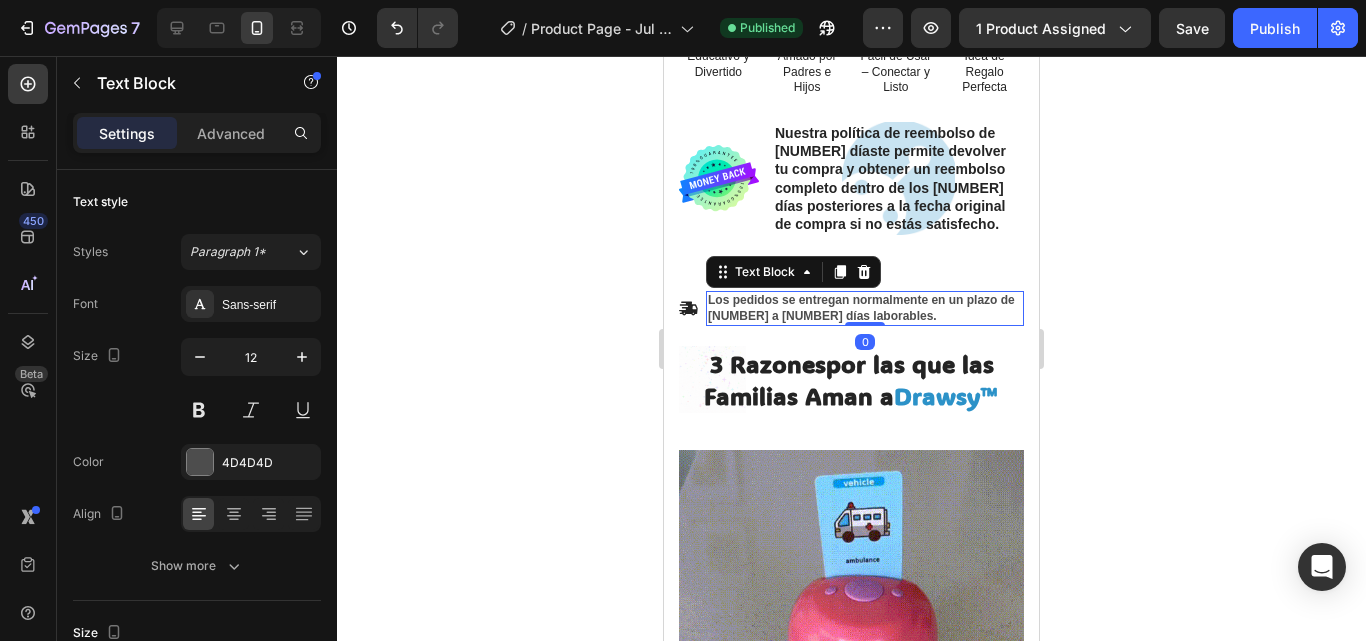 click 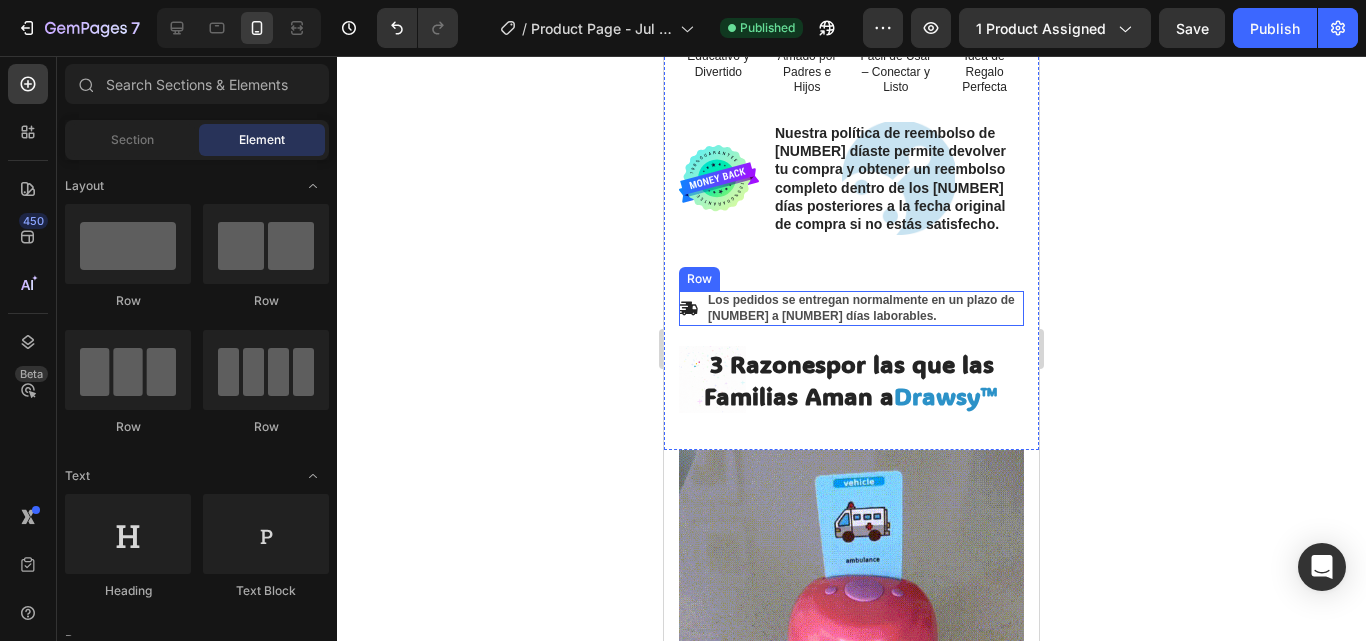click on "Icon" at bounding box center [688, 308] 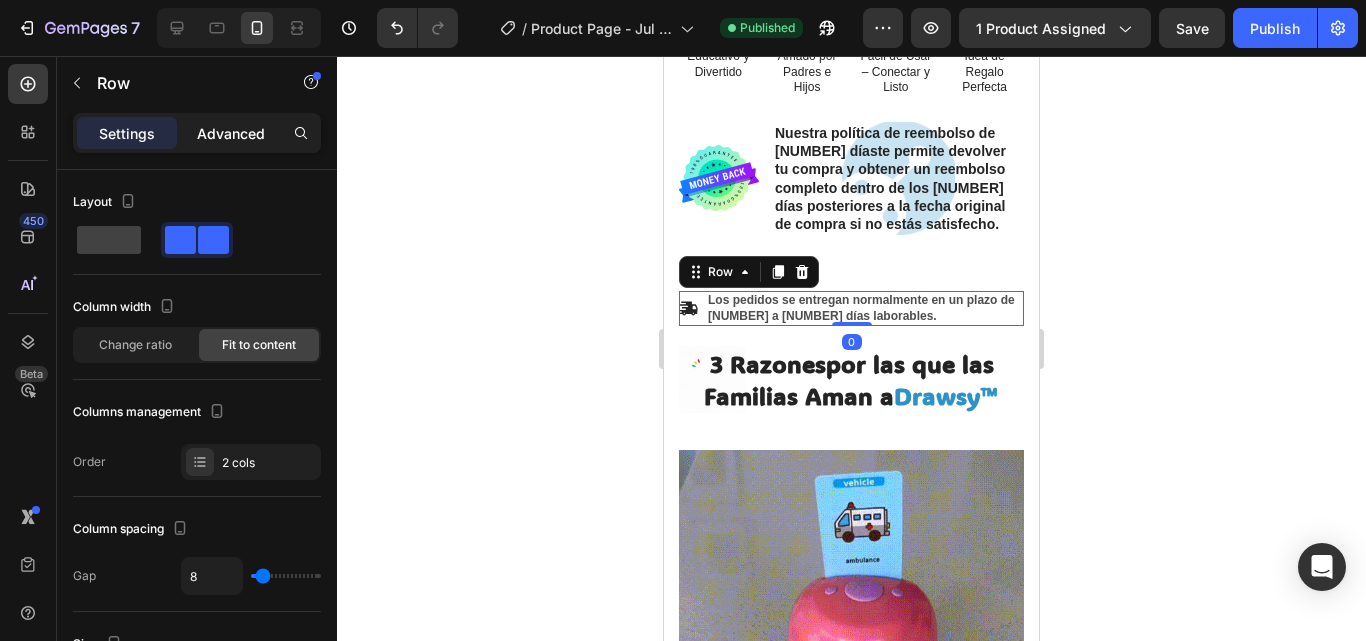 click on "Advanced" at bounding box center (231, 133) 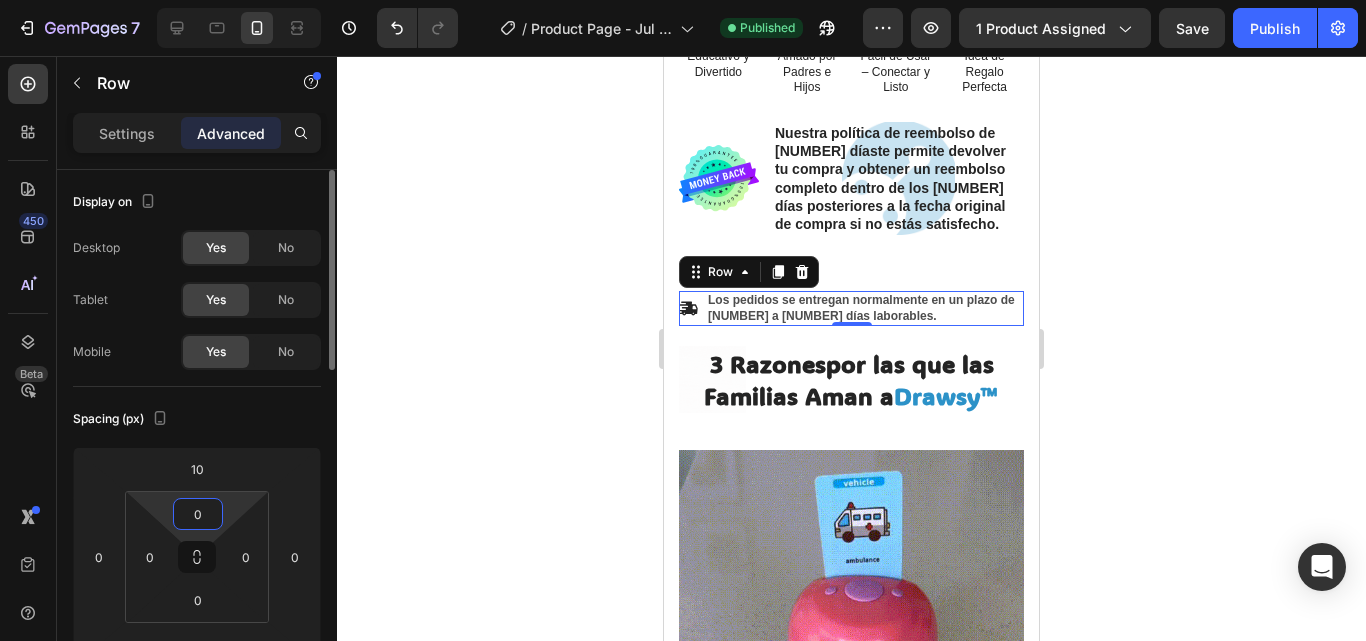 click on "0" at bounding box center [198, 514] 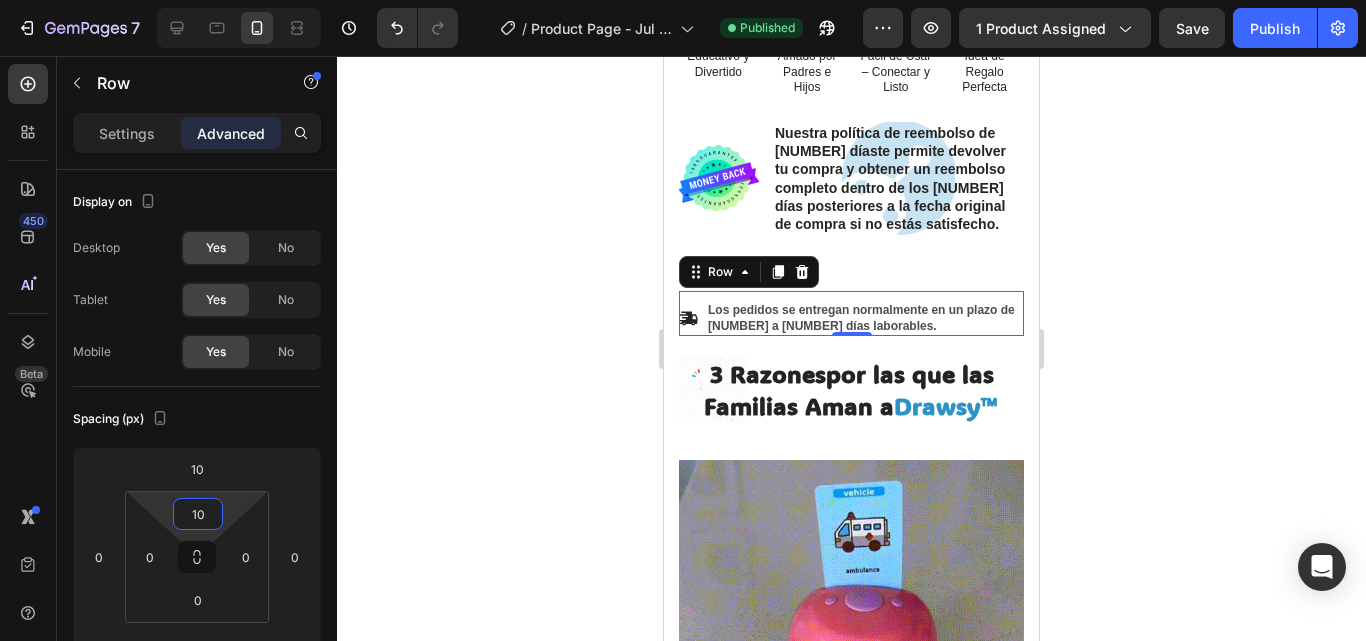 type on "10" 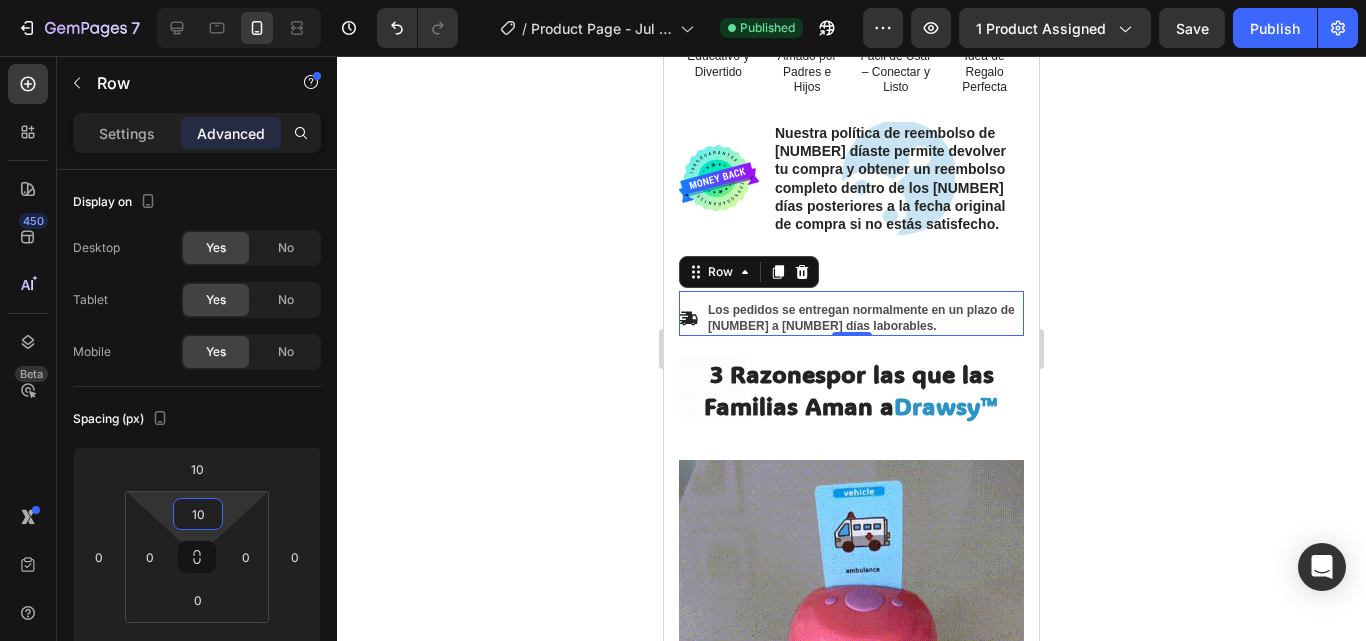 click on "[NUMBER]   /  Product Page - Jul 31, 22:51:52 Published Preview 1 product assigned  Save   Publish" 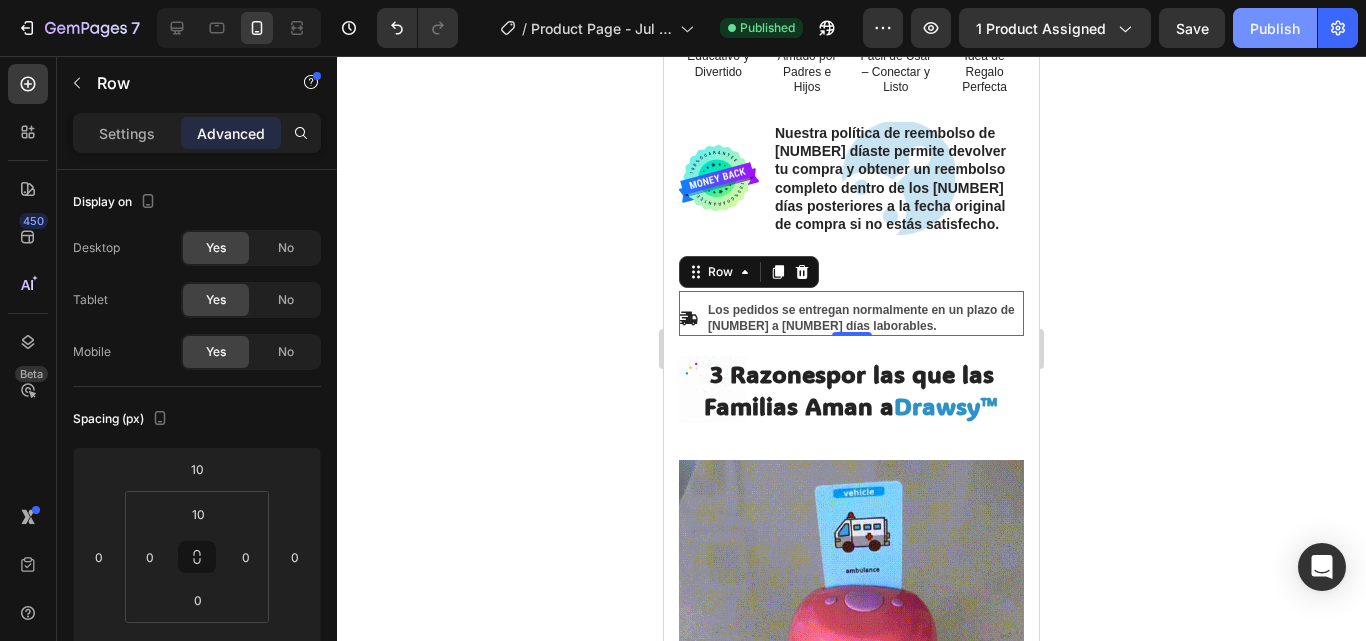 click on "Publish" at bounding box center (1275, 28) 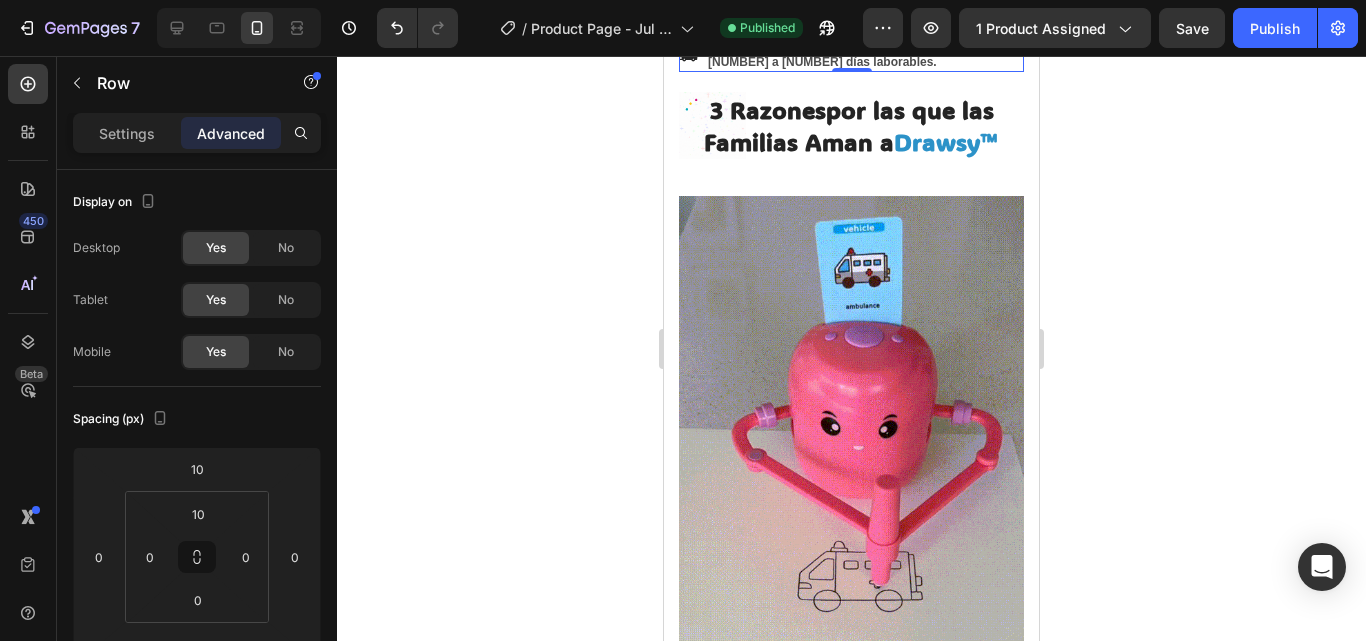 scroll, scrollTop: 1568, scrollLeft: 0, axis: vertical 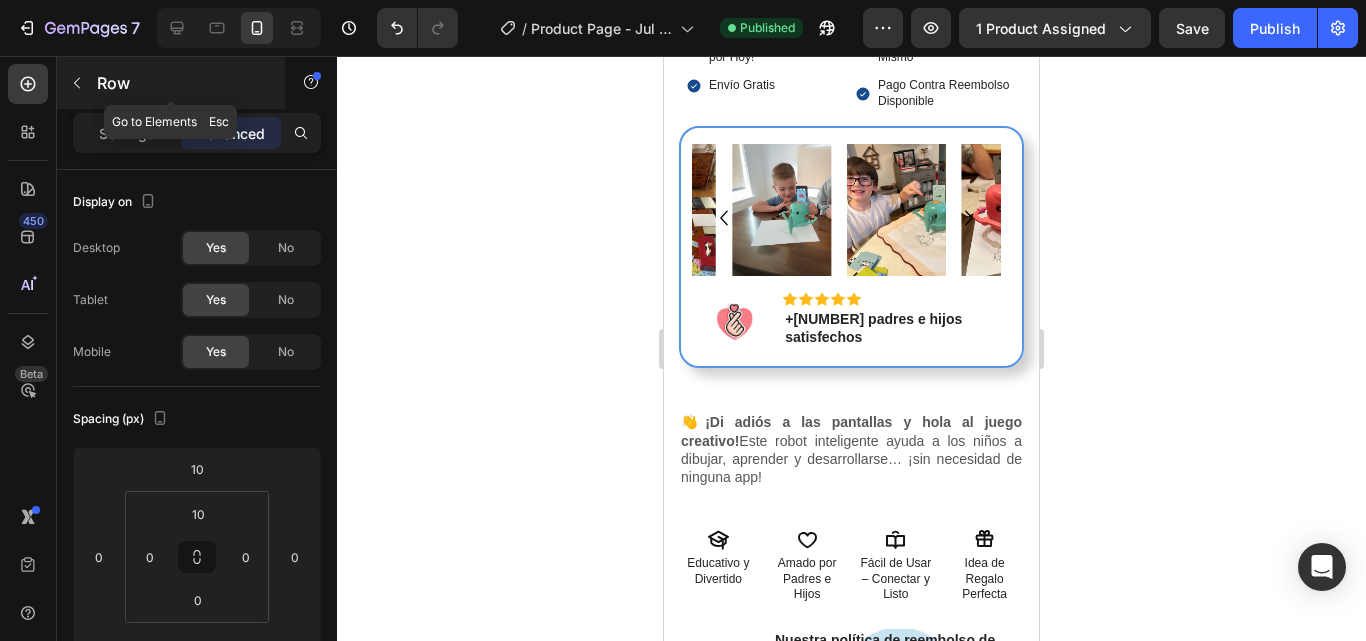 click at bounding box center [77, 83] 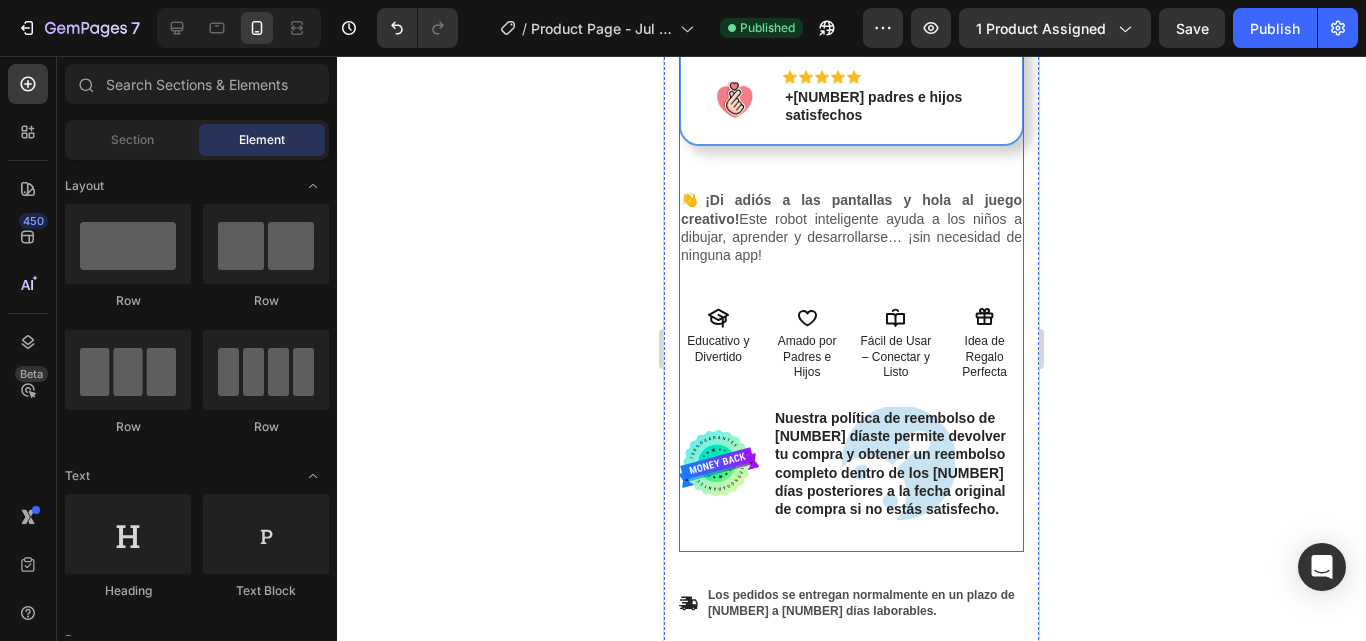 scroll, scrollTop: 1059, scrollLeft: 0, axis: vertical 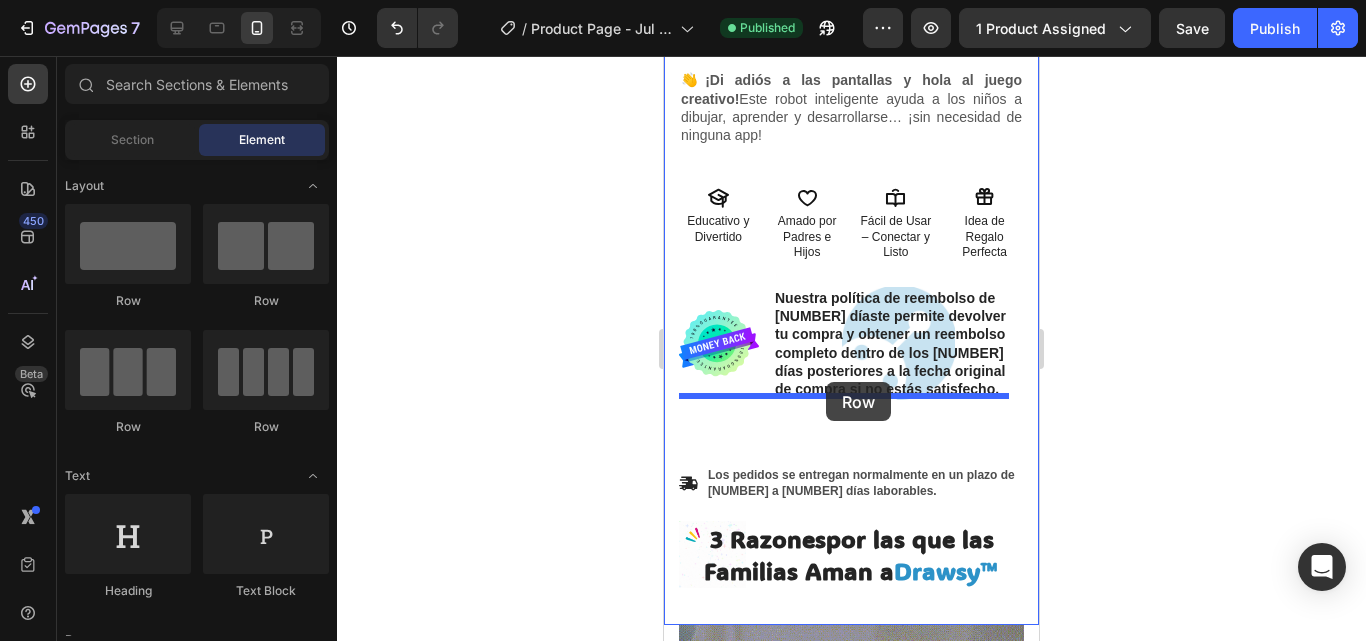 drag, startPoint x: 807, startPoint y: 303, endPoint x: 826, endPoint y: 382, distance: 81.25269 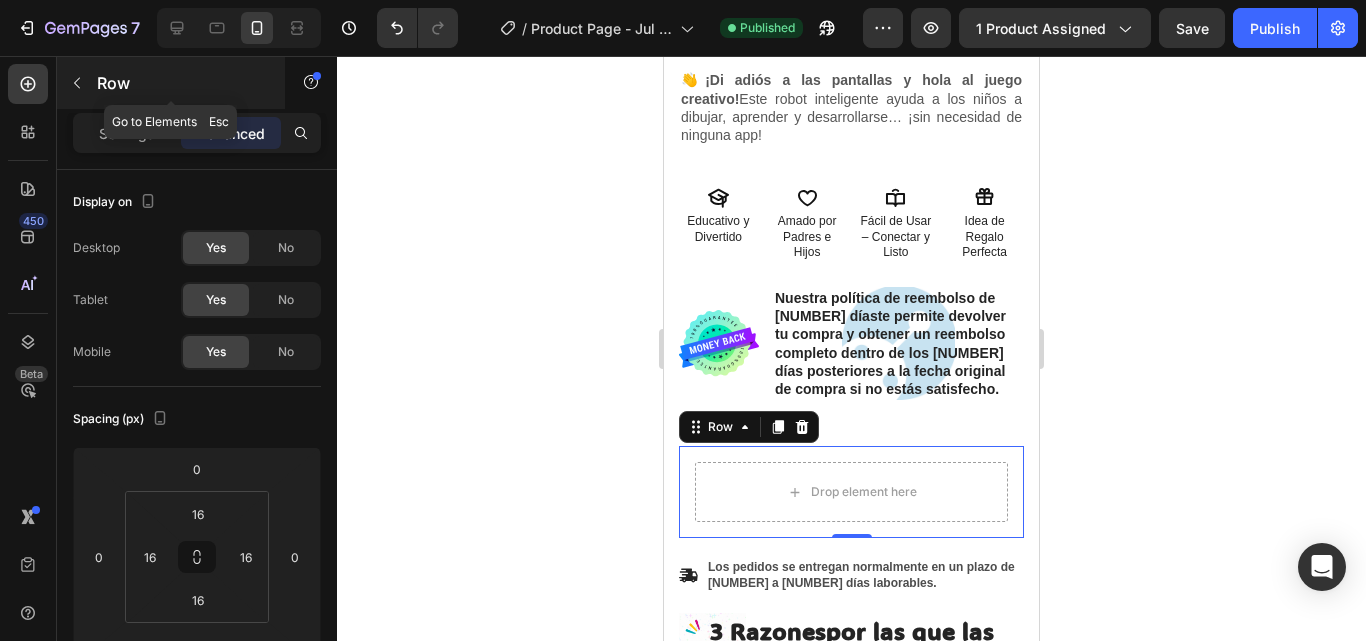 click at bounding box center (77, 83) 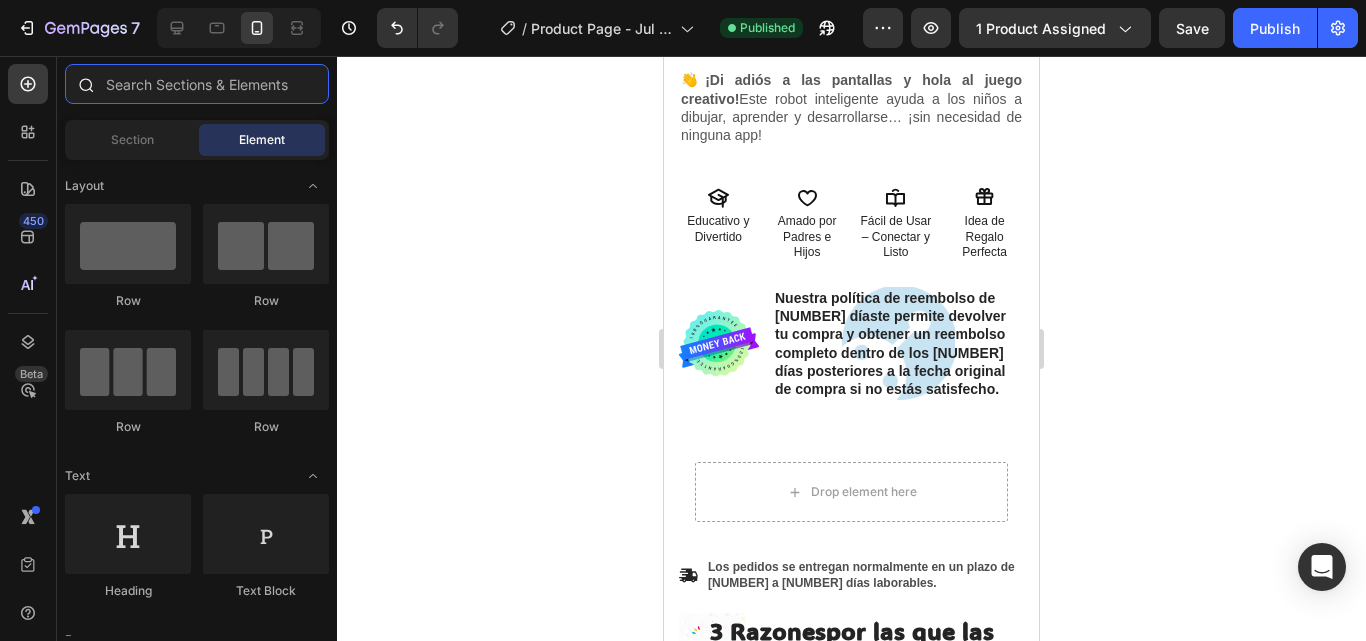 click at bounding box center (197, 84) 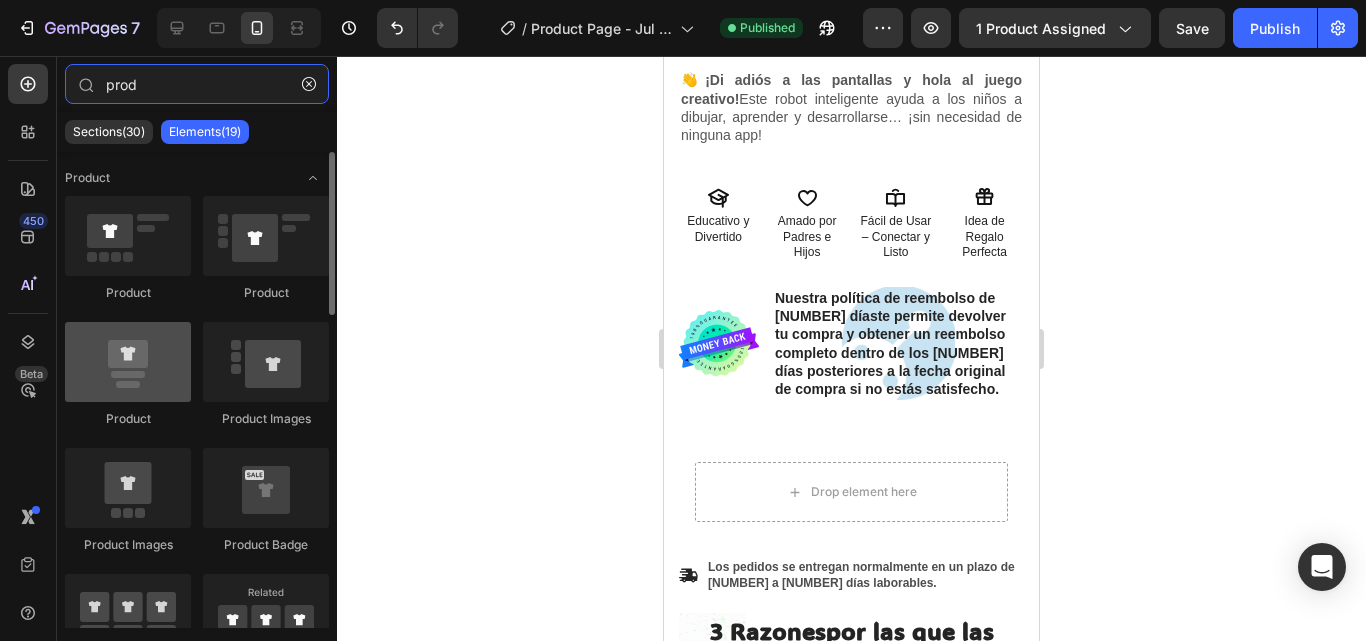 type on "prod" 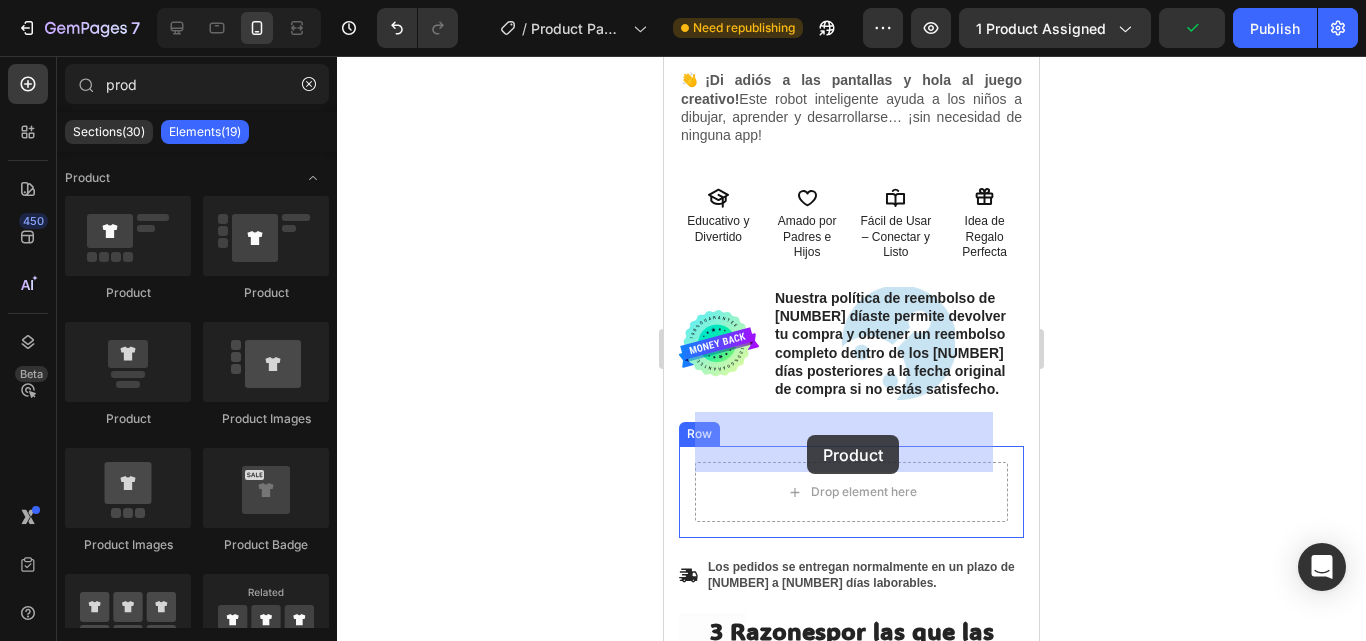 drag, startPoint x: 812, startPoint y: 403, endPoint x: 807, endPoint y: 435, distance: 32.38827 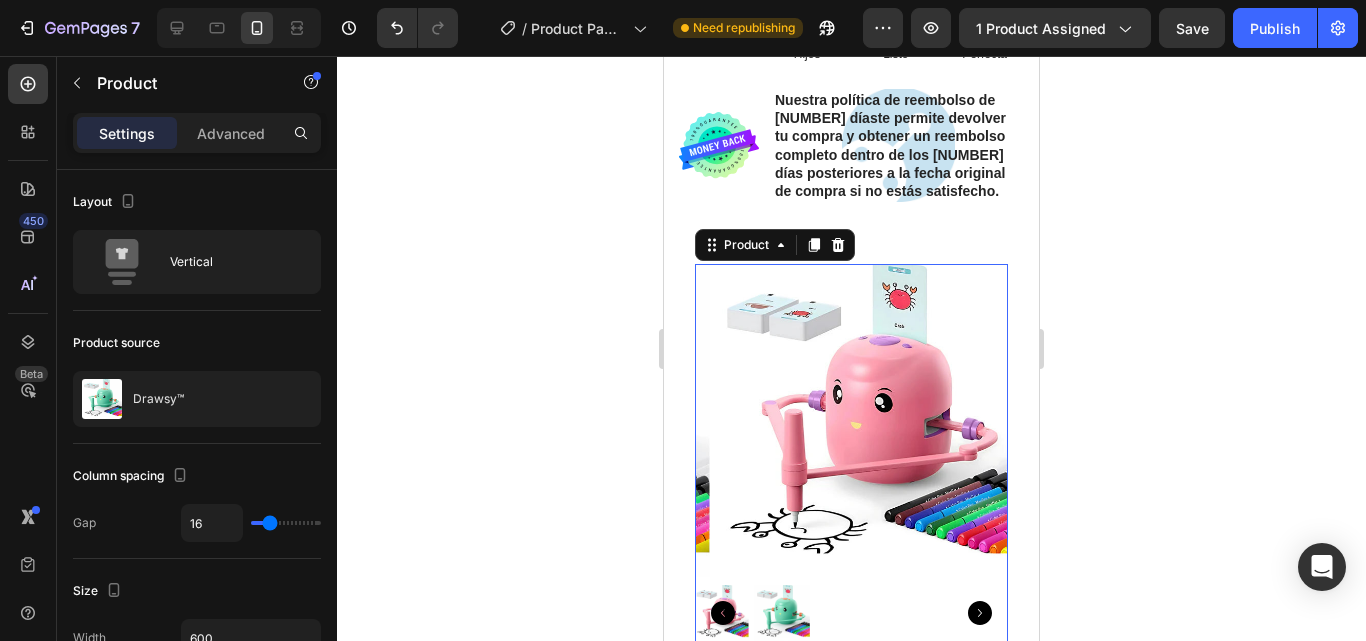 scroll, scrollTop: 1315, scrollLeft: 0, axis: vertical 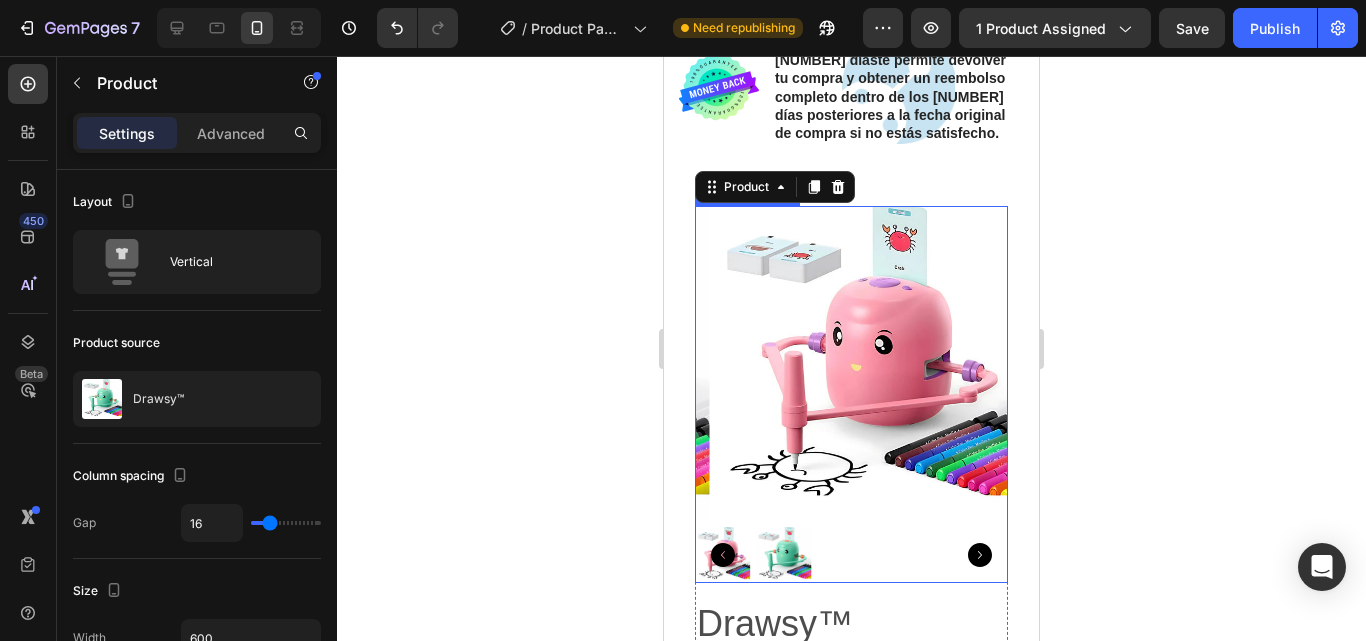 click at bounding box center (866, 362) 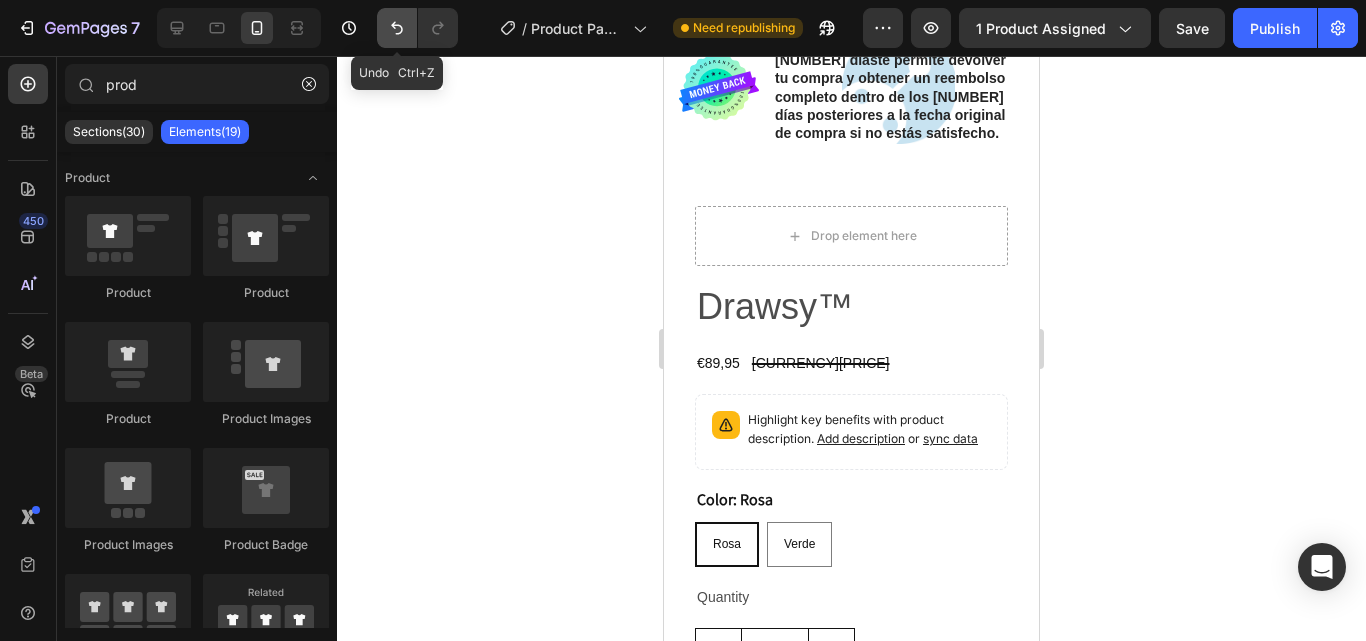 click 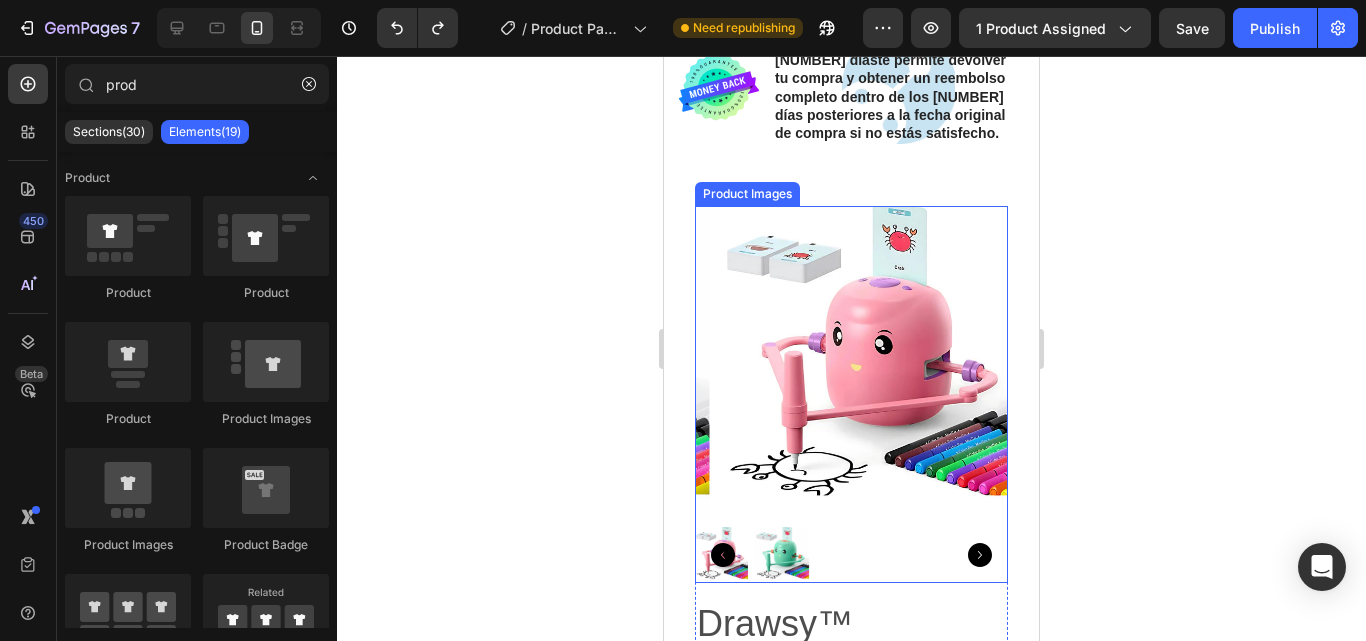 click at bounding box center (866, 362) 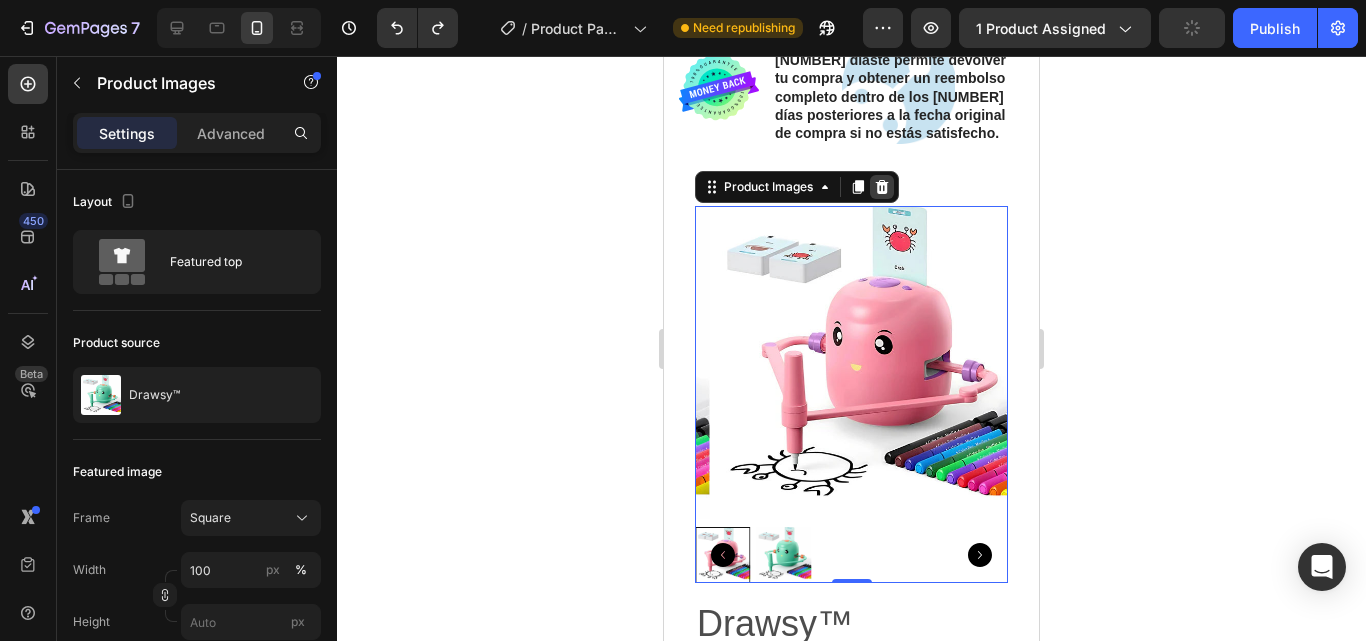 click 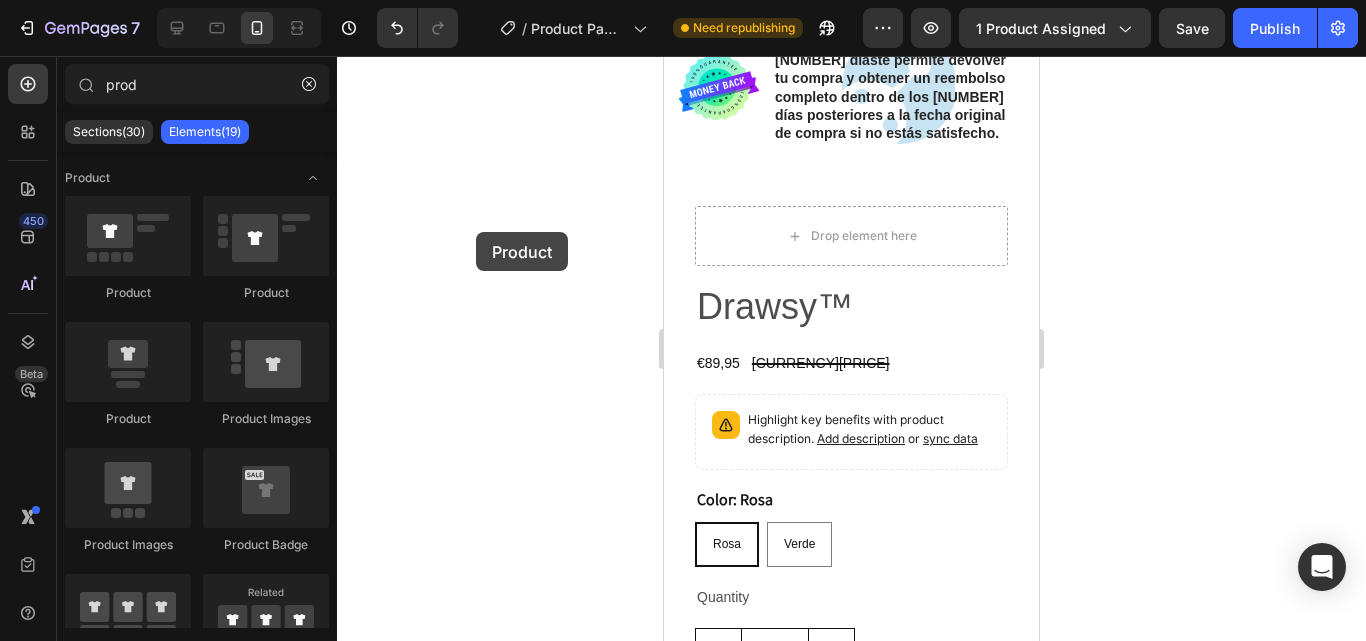 drag, startPoint x: 249, startPoint y: 240, endPoint x: 473, endPoint y: 233, distance: 224.10934 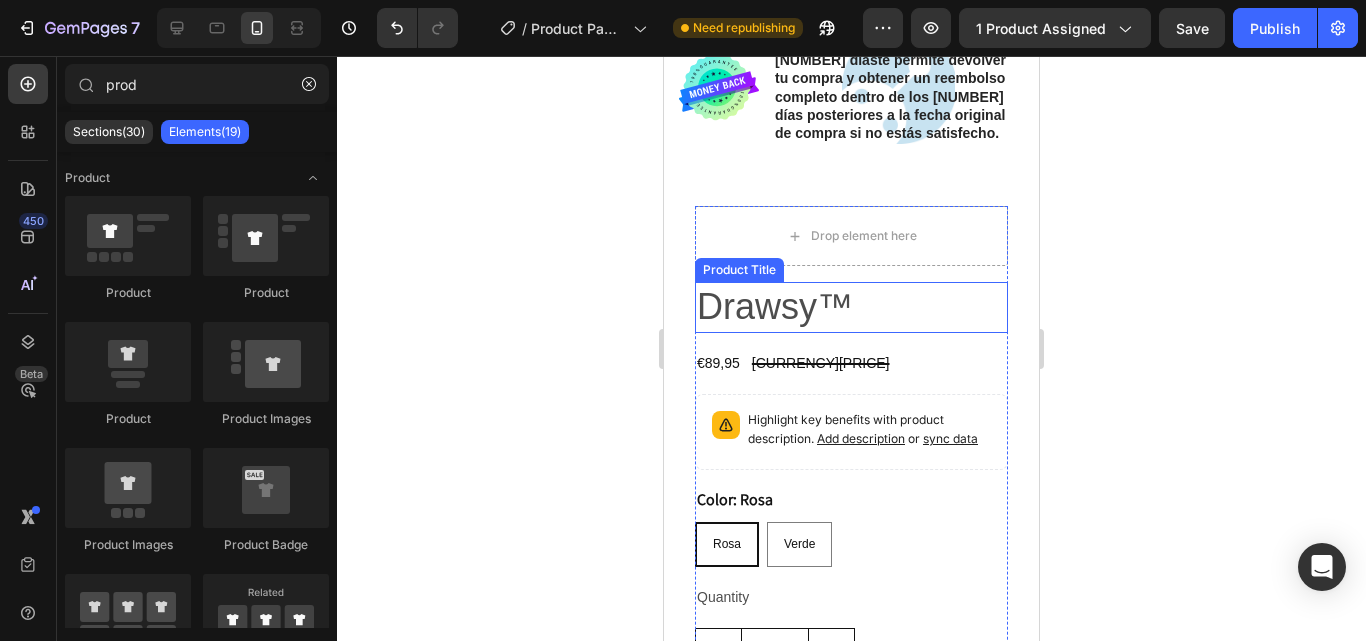 click on "Drawsy™" at bounding box center [851, 307] 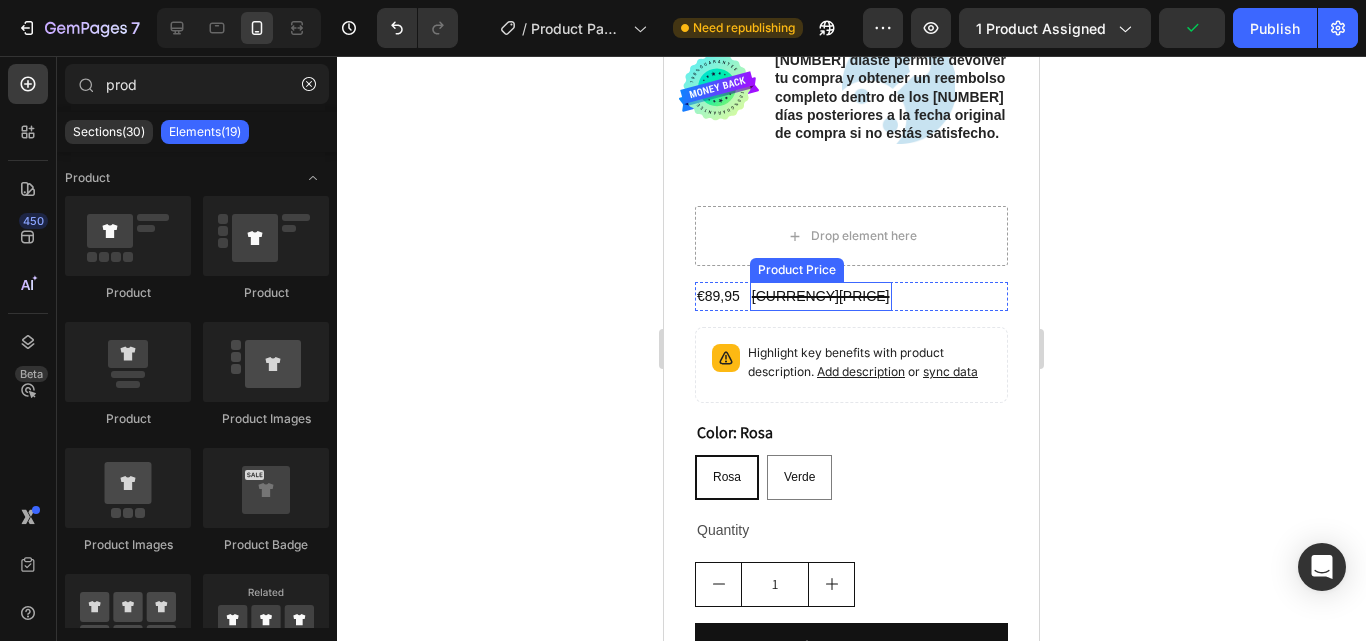 click on "[CURRENCY][PRICE]" at bounding box center [821, 296] 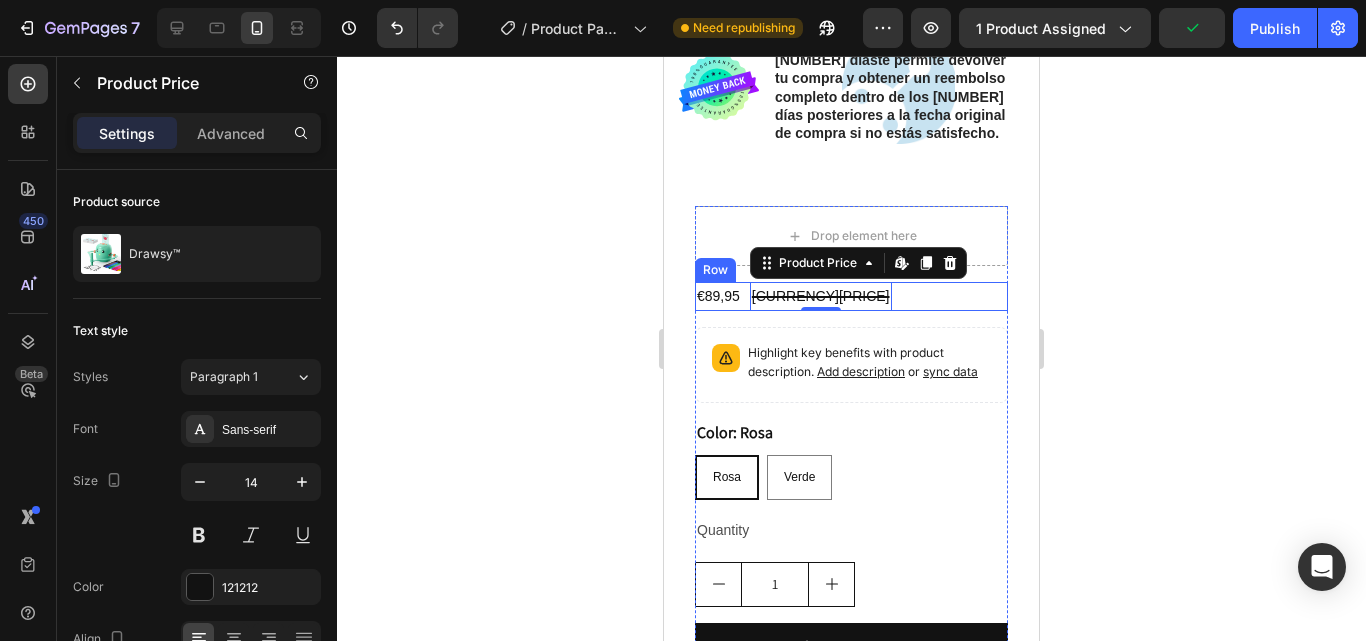 click on "[CURRENCY][PRICE] Product Price Product Price [CURRENCY][PRICE] Product Price   Edit content in Shopify 0 Product Price   Edit content in Shopify 0 Row" at bounding box center (851, 296) 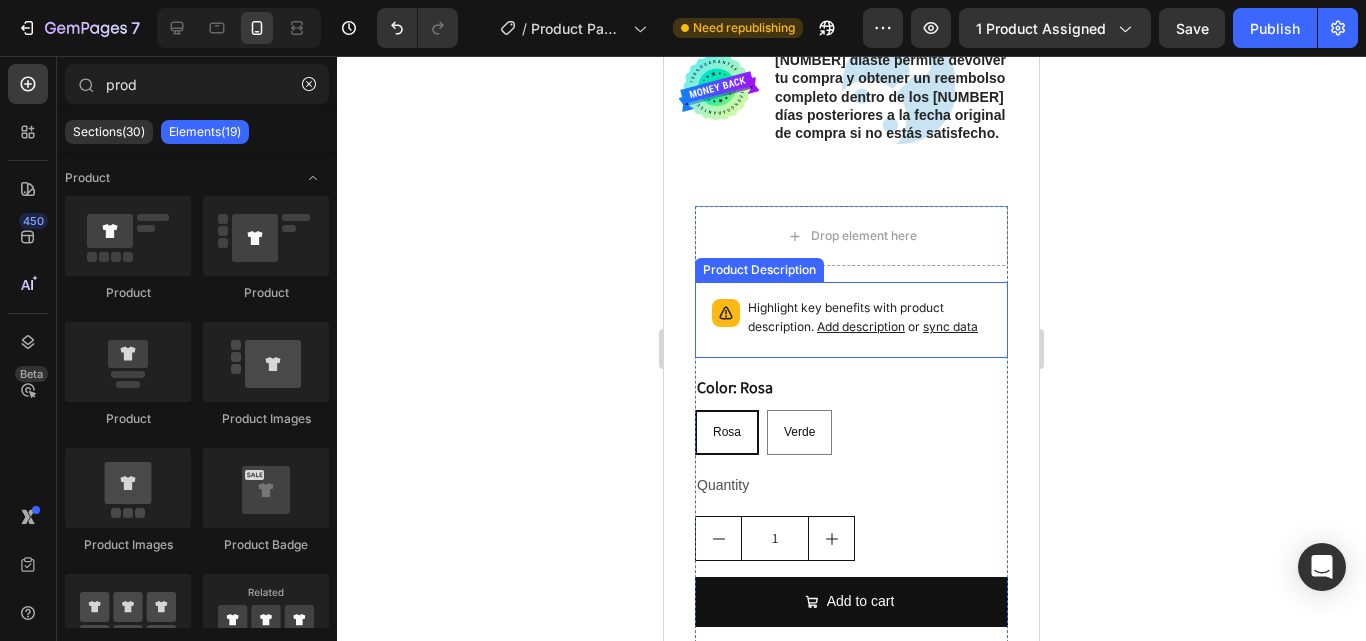 click on "Highlight key benefits with product description.       Add description   or   sync data" at bounding box center [869, 318] 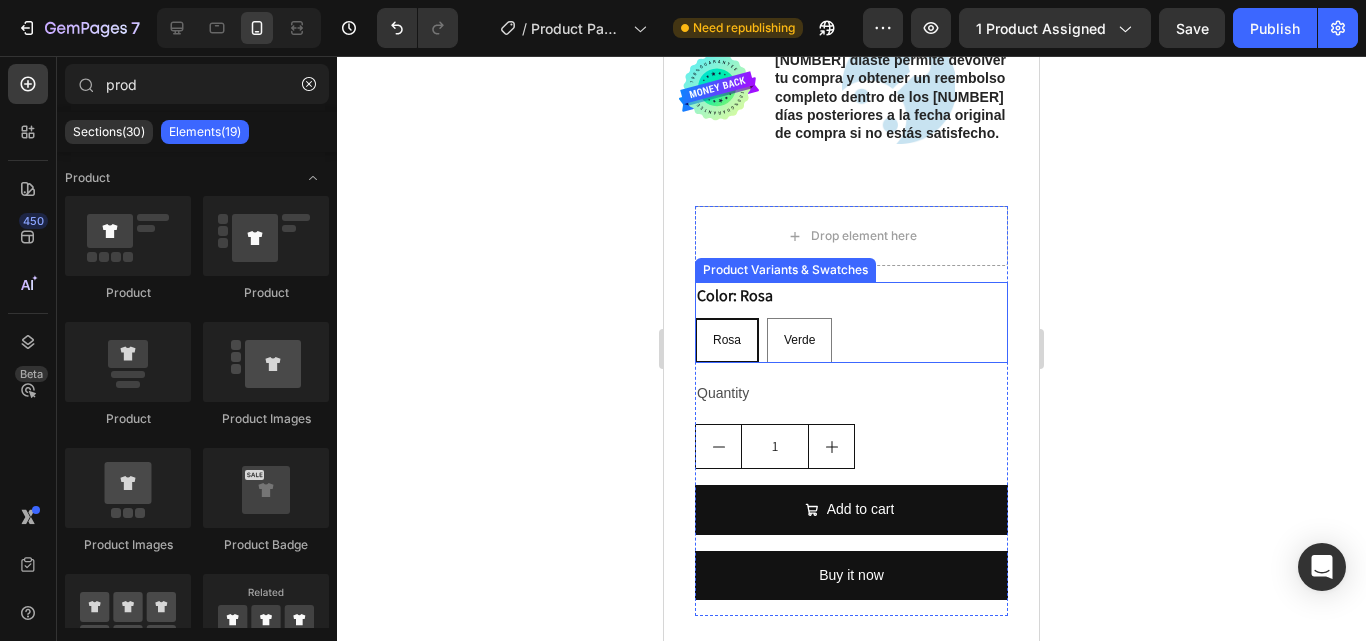 click on "Color: Rosa Rosa Rosa Rosa Verde Verde Verde" at bounding box center (851, 322) 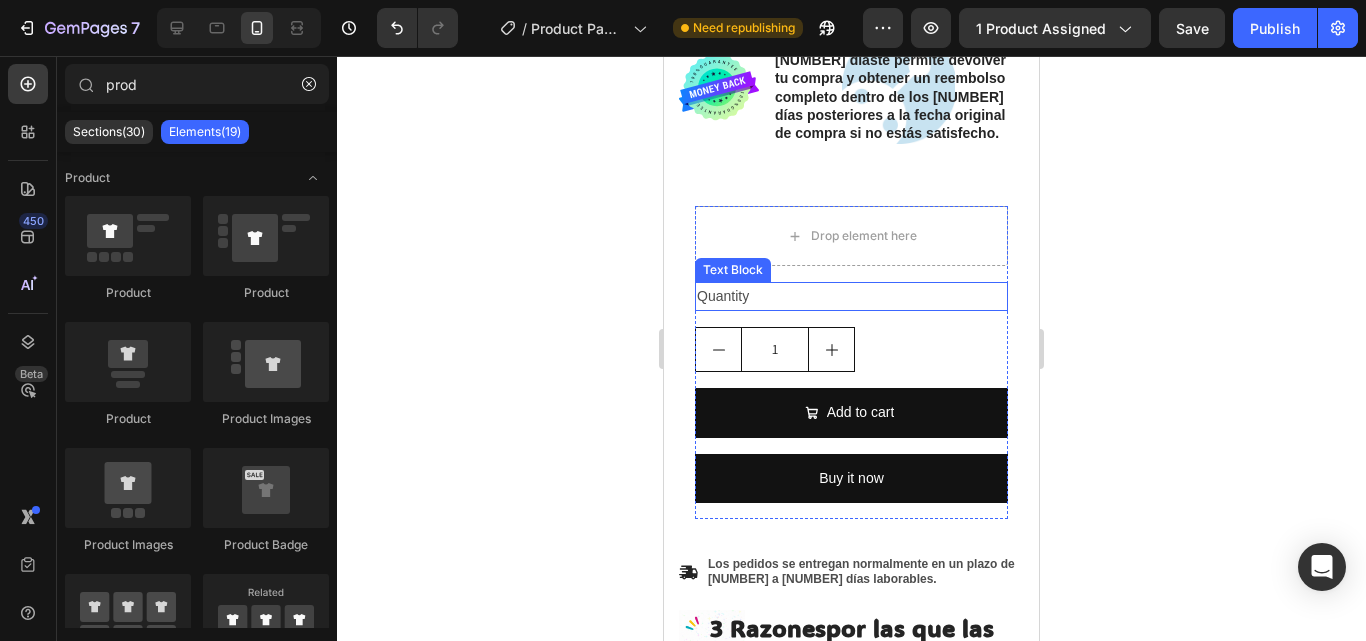 click on "Quantity" at bounding box center [851, 296] 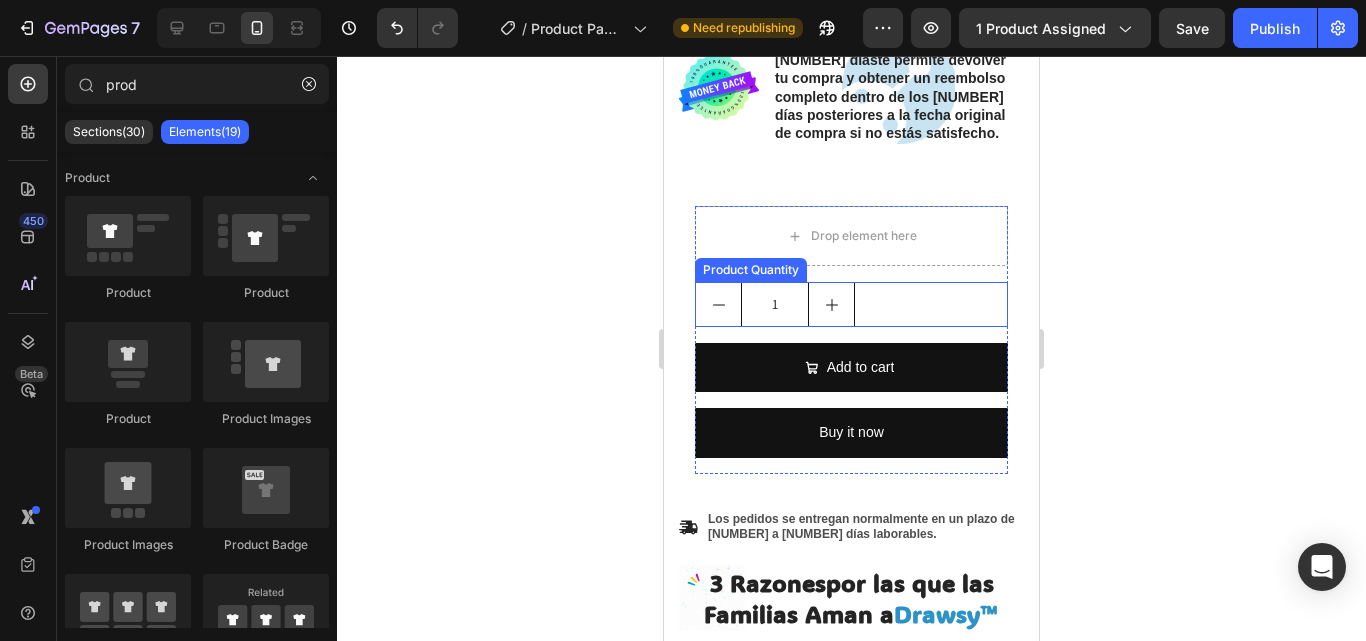 click on "1" at bounding box center (851, 304) 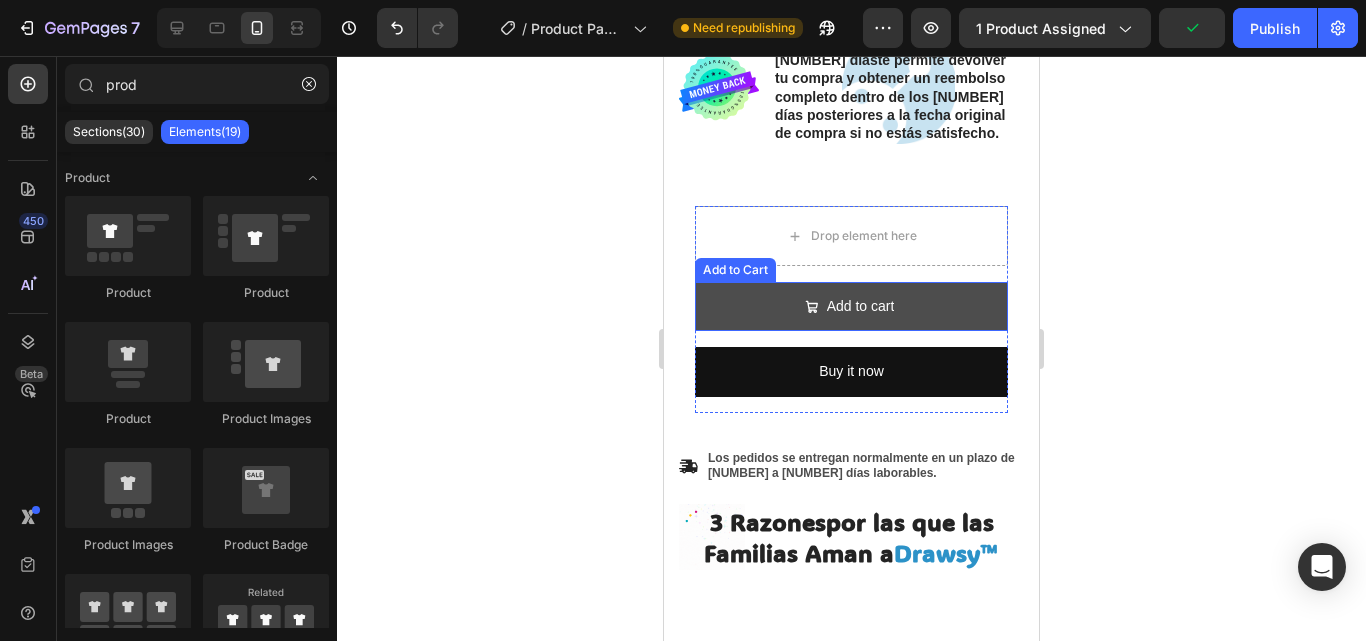 click on "Add to cart" at bounding box center (851, 306) 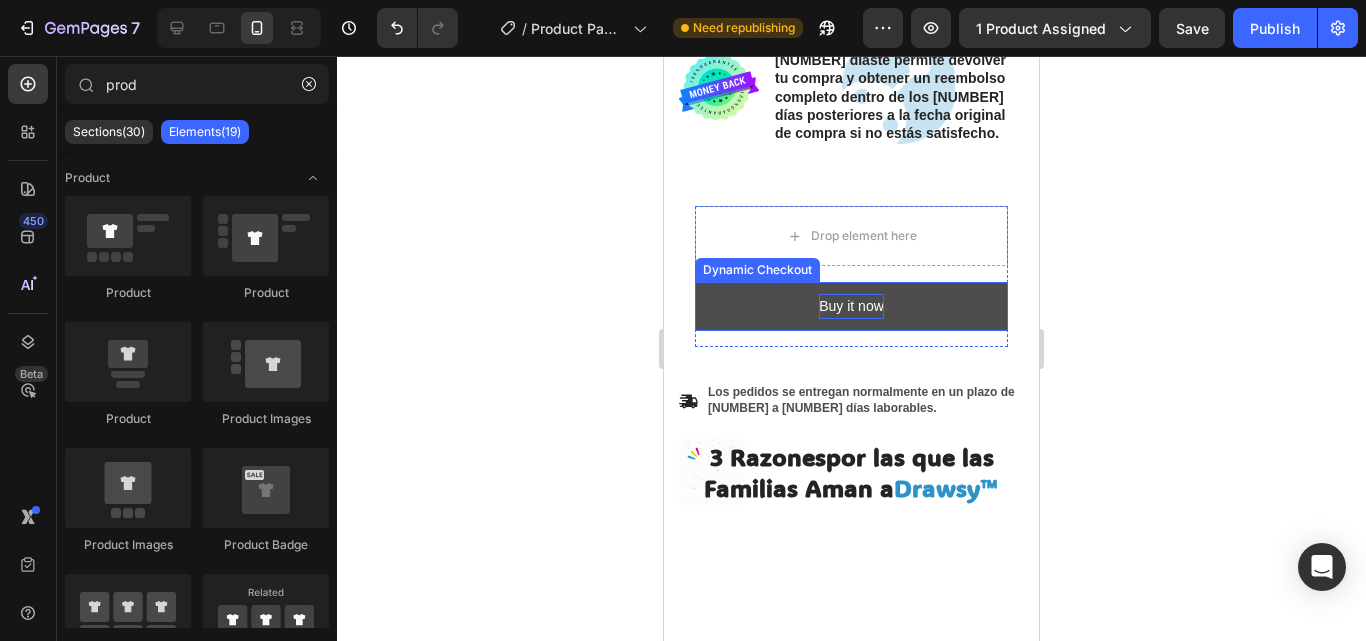 click on "Buy it now" at bounding box center [851, 306] 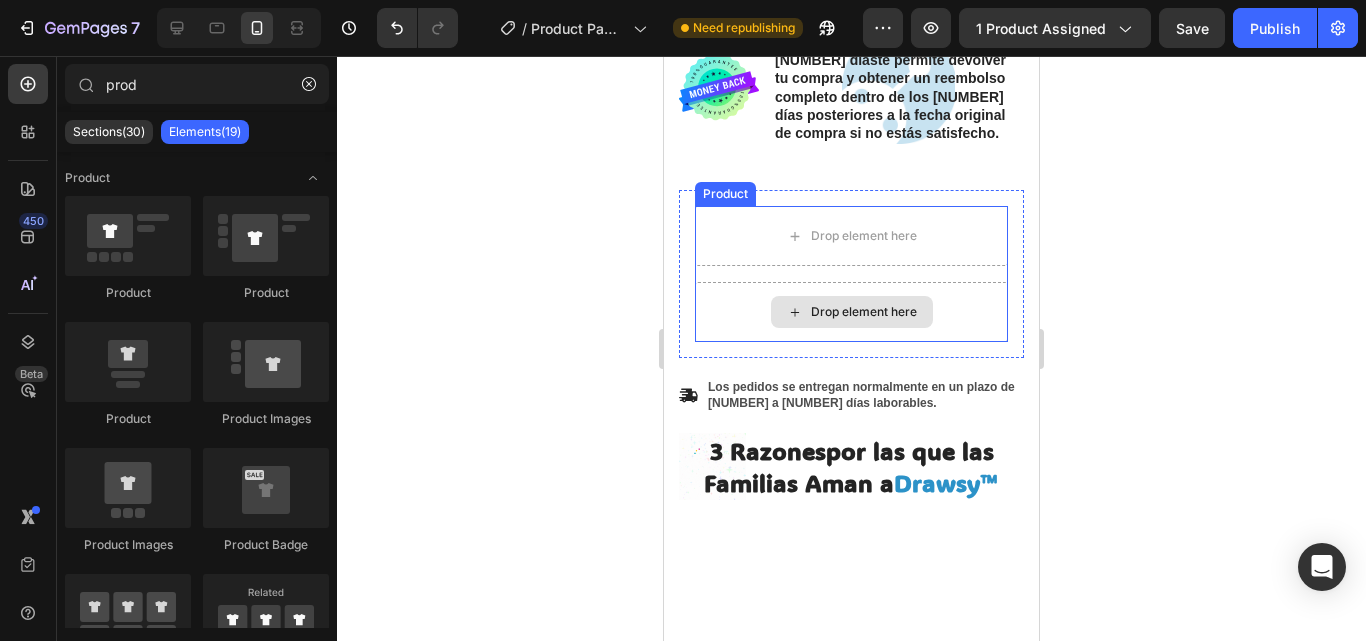 click on "Drop element here" at bounding box center [851, 312] 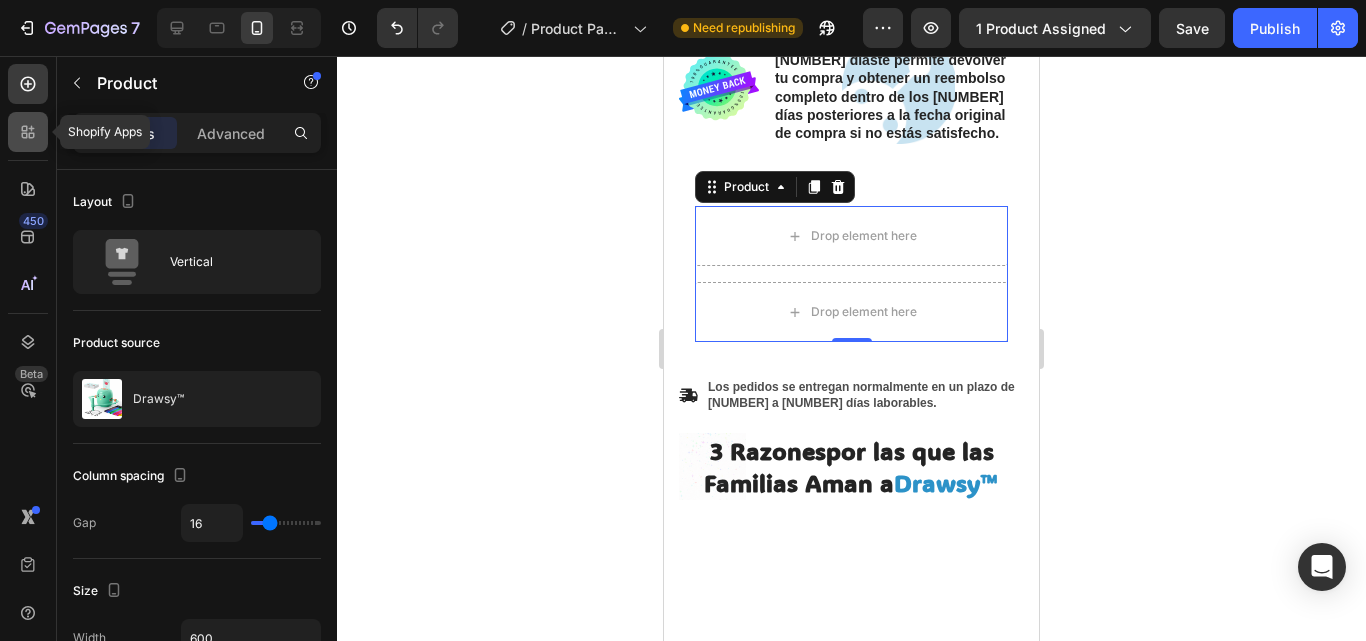click 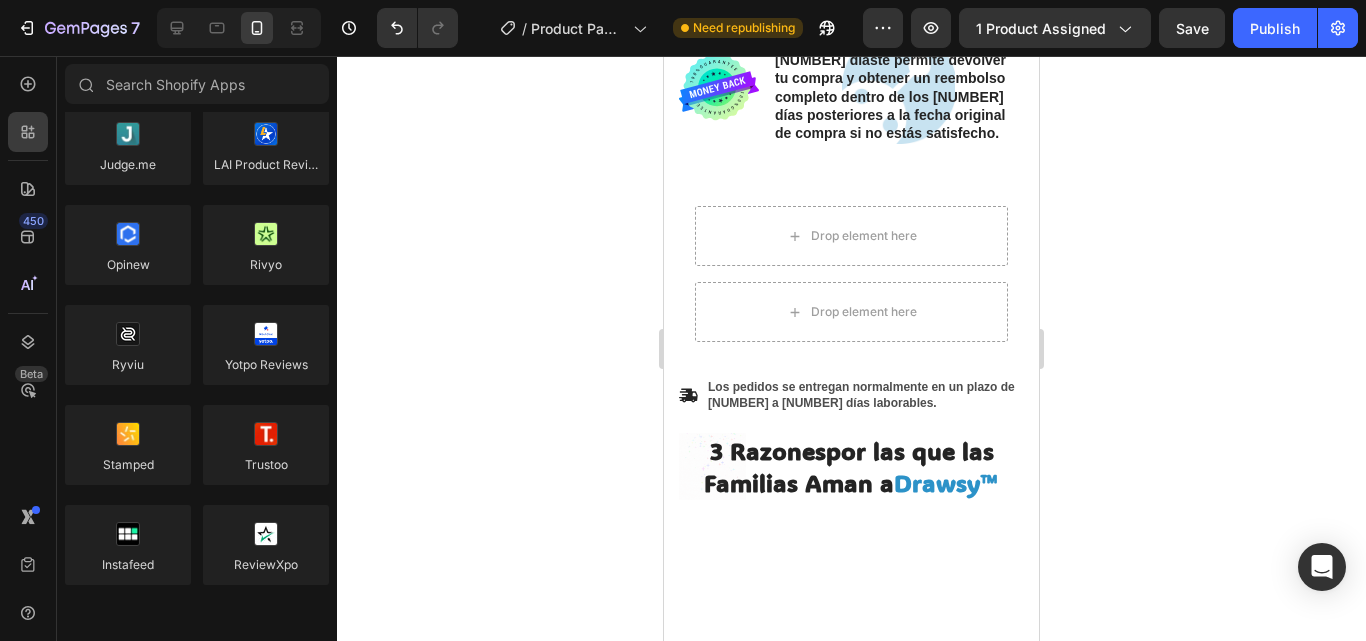scroll, scrollTop: 0, scrollLeft: 0, axis: both 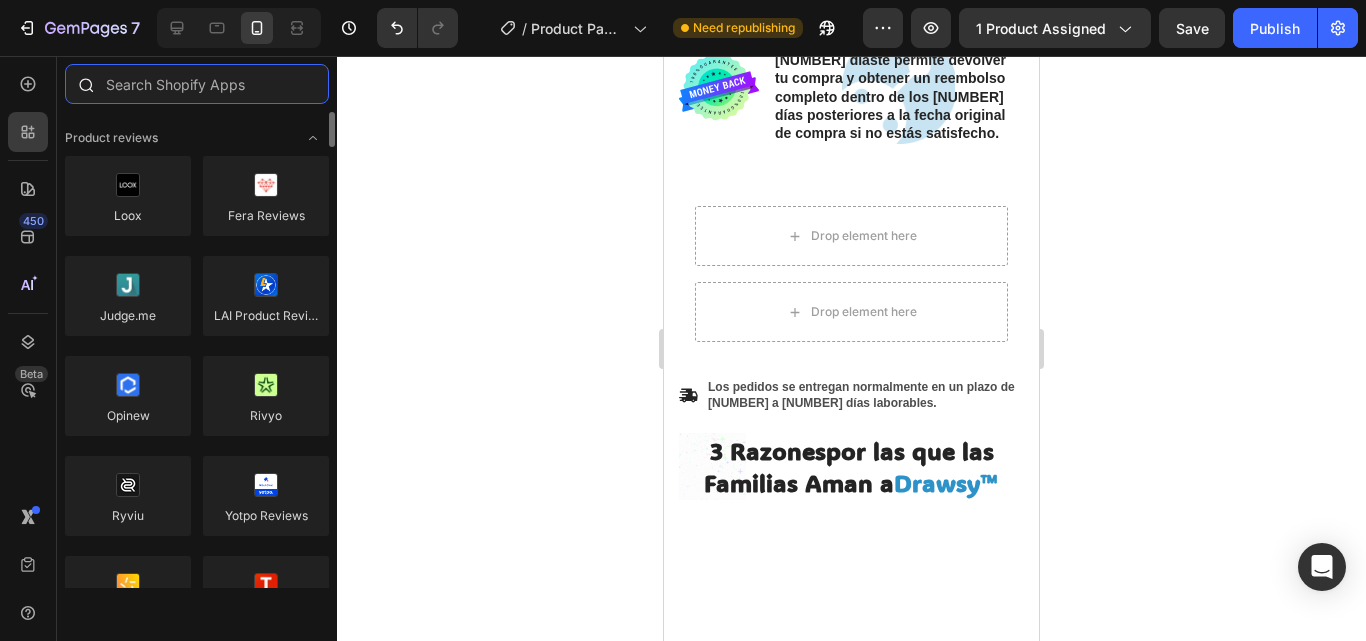 click at bounding box center (197, 84) 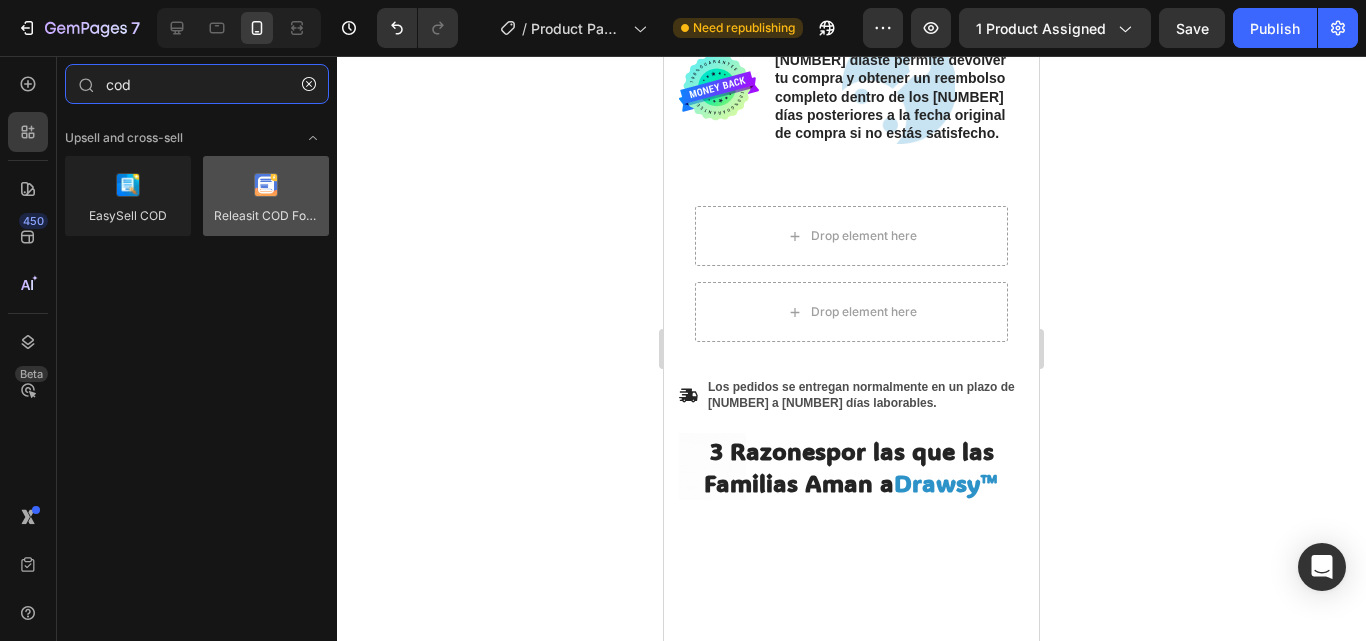 type on "cod" 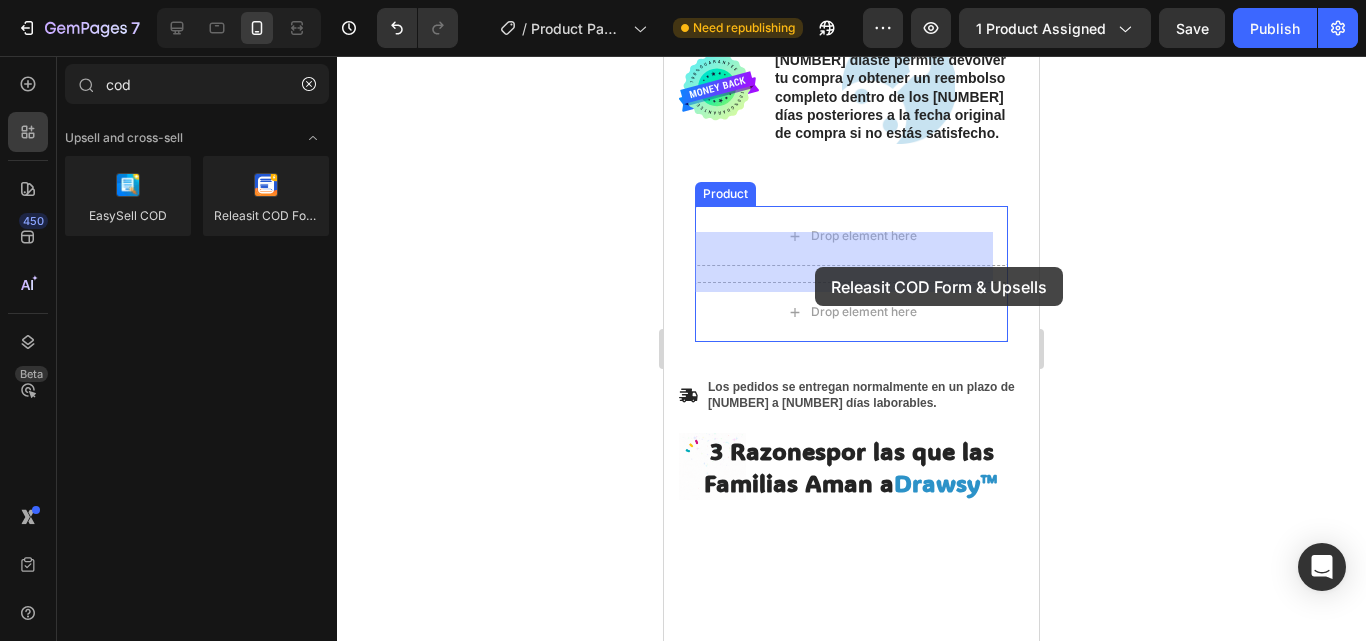 drag, startPoint x: 930, startPoint y: 251, endPoint x: 815, endPoint y: 267, distance: 116.10771 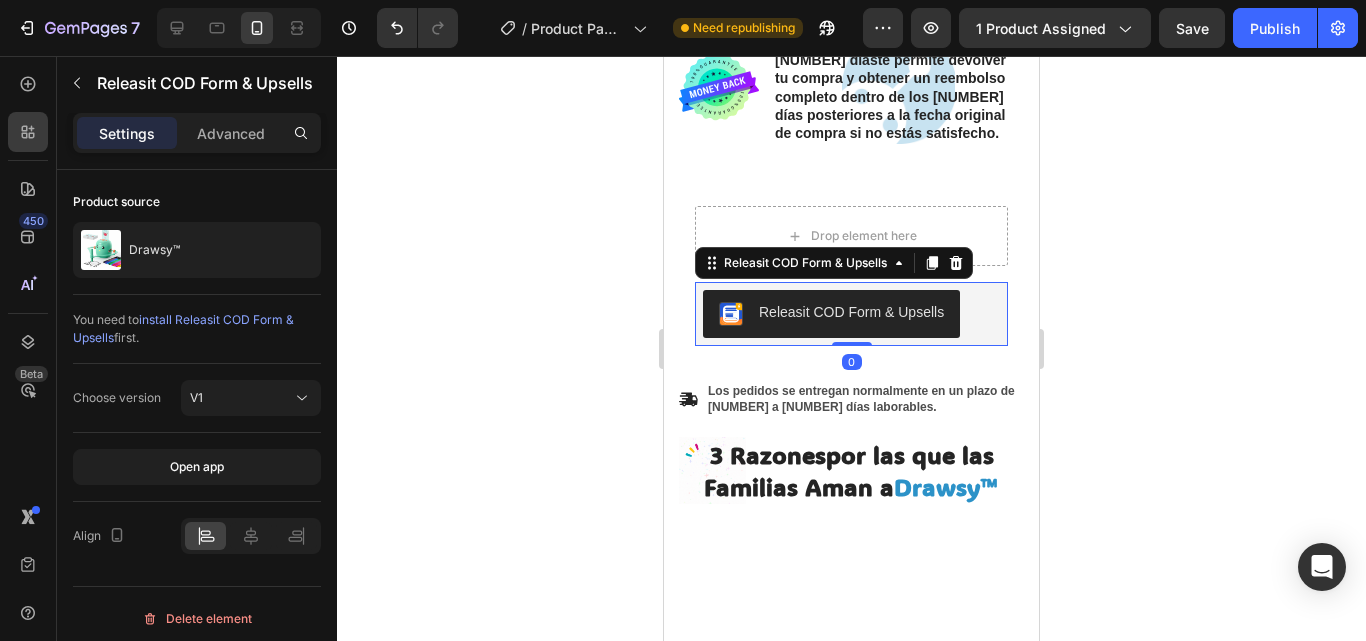 click 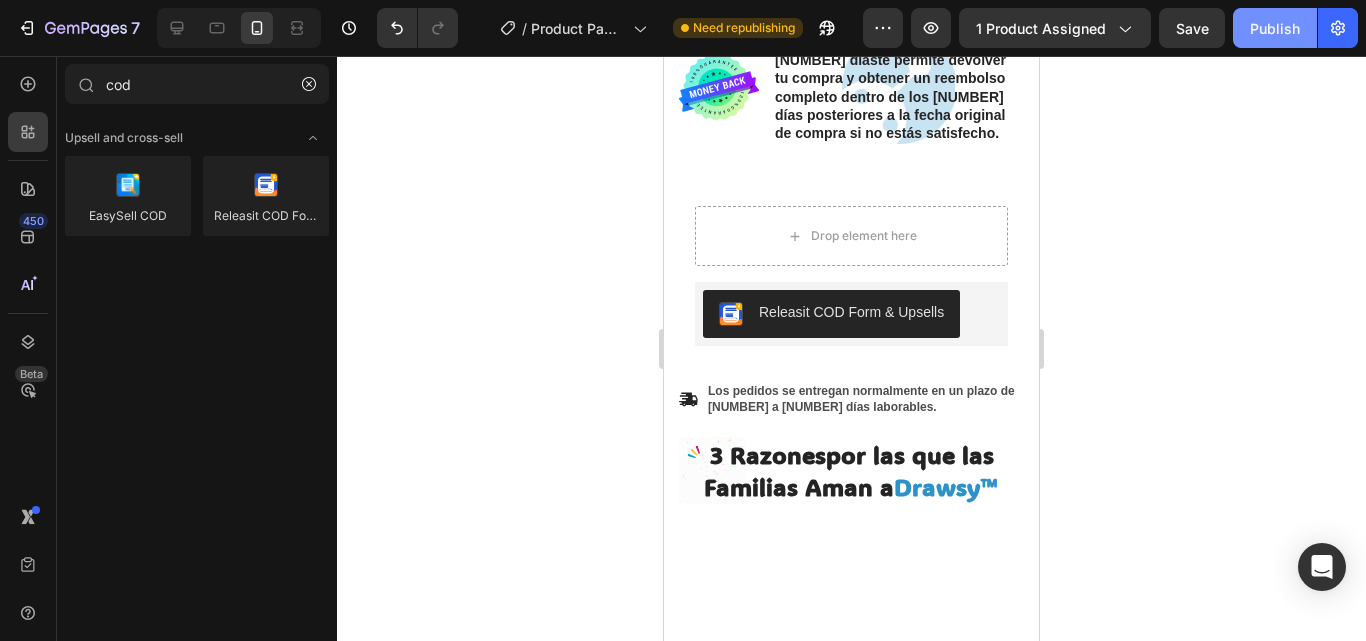 click on "Publish" at bounding box center [1275, 28] 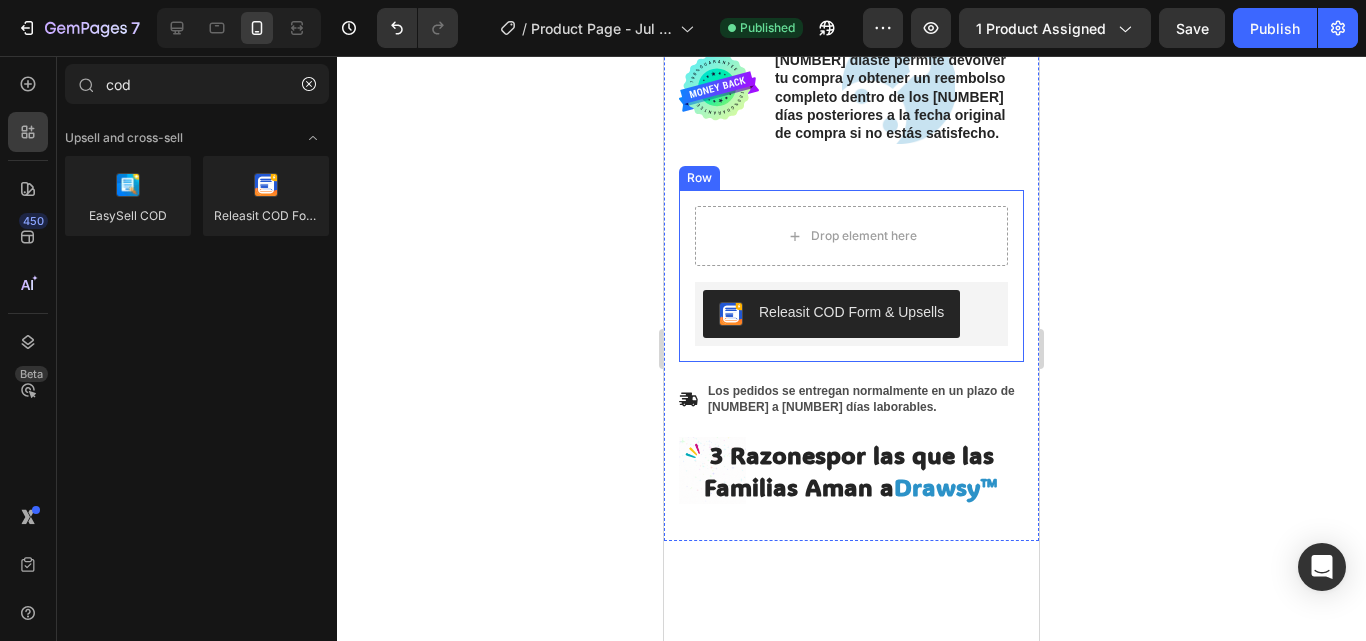 click on "Drop element here Releasit COD Form & Upsells Releasit COD Form & Upsells Product Row" at bounding box center (851, 276) 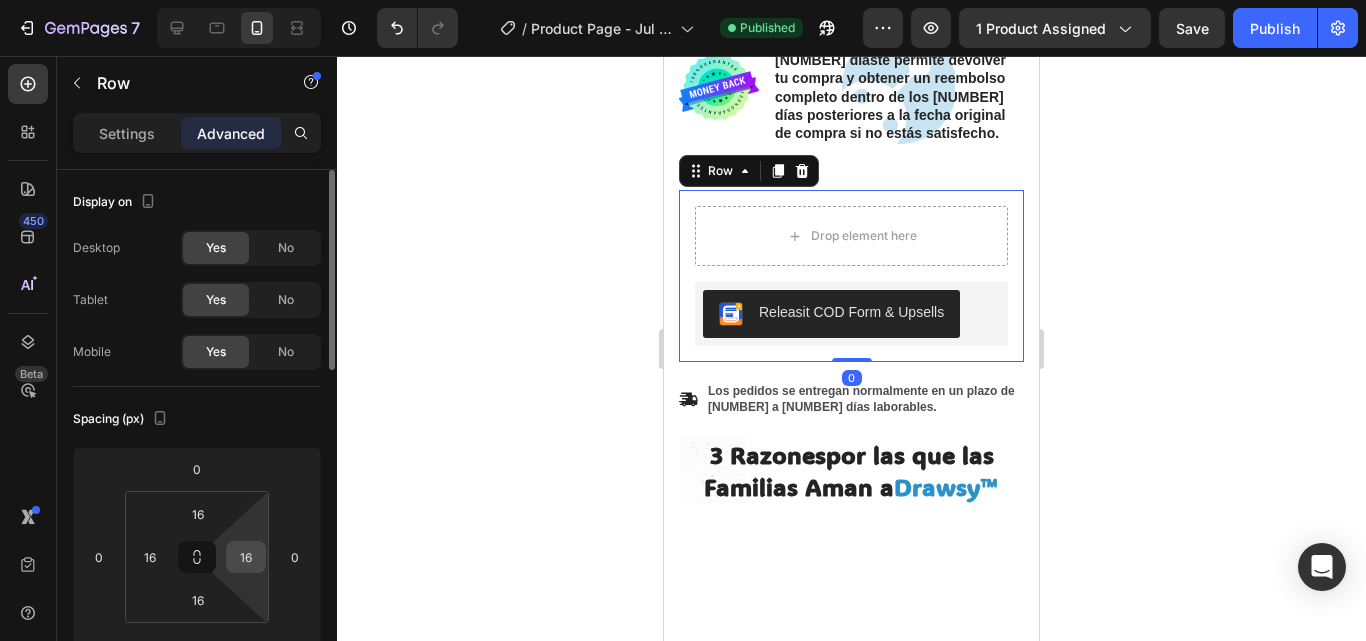 click on "16" at bounding box center (246, 557) 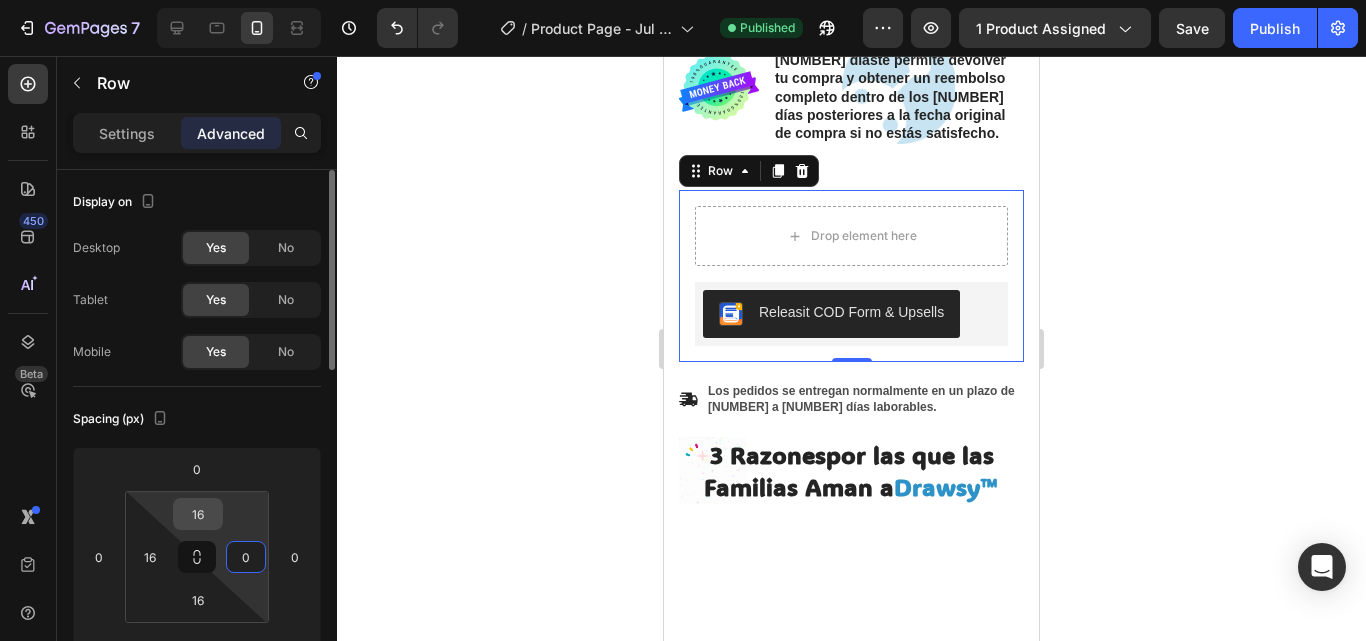 type on "0" 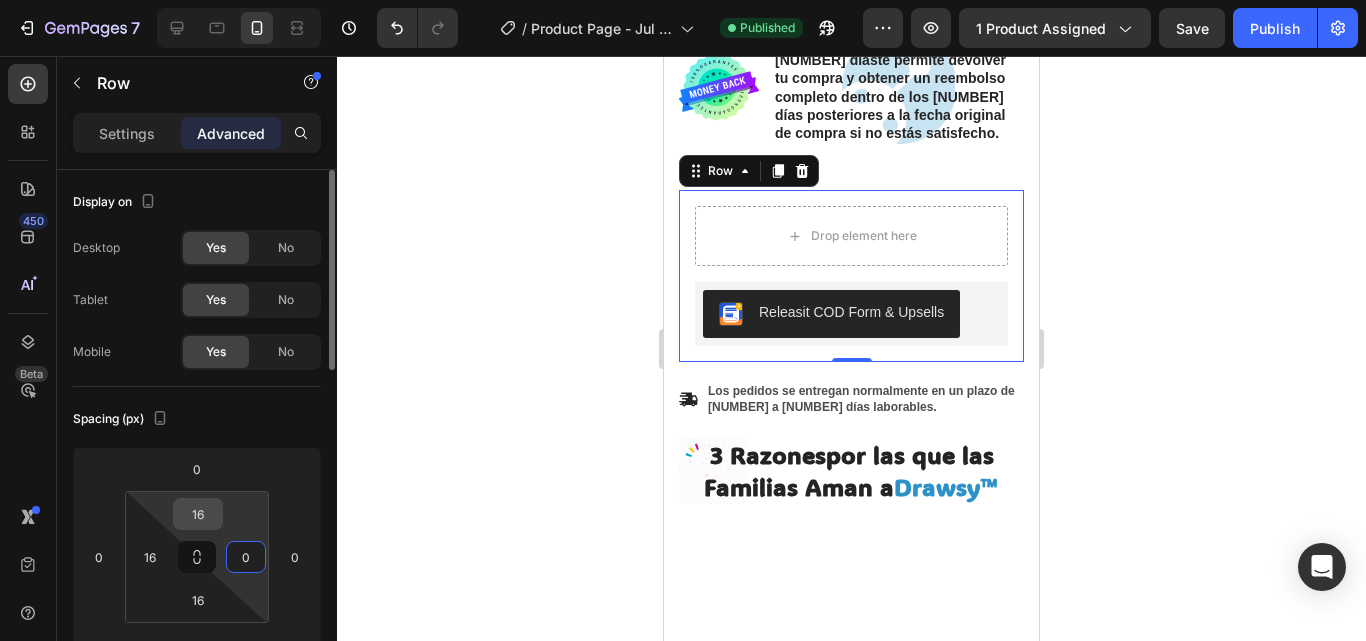 click on "16" at bounding box center (198, 514) 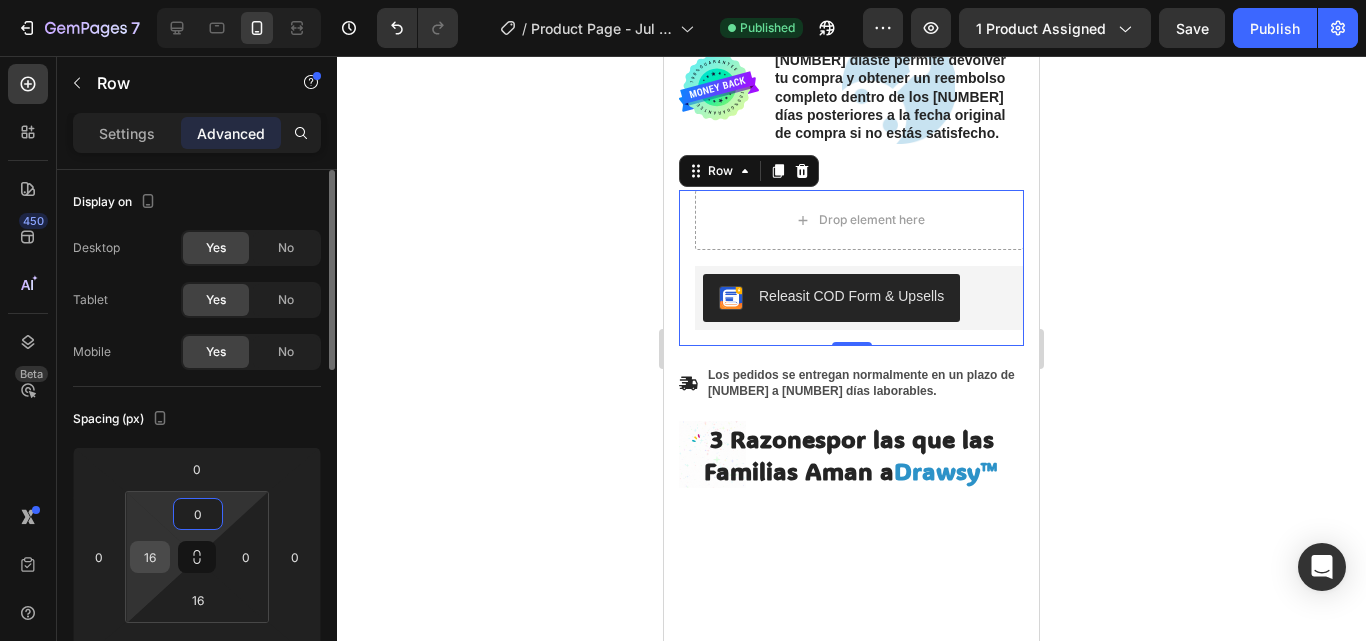 type on "0" 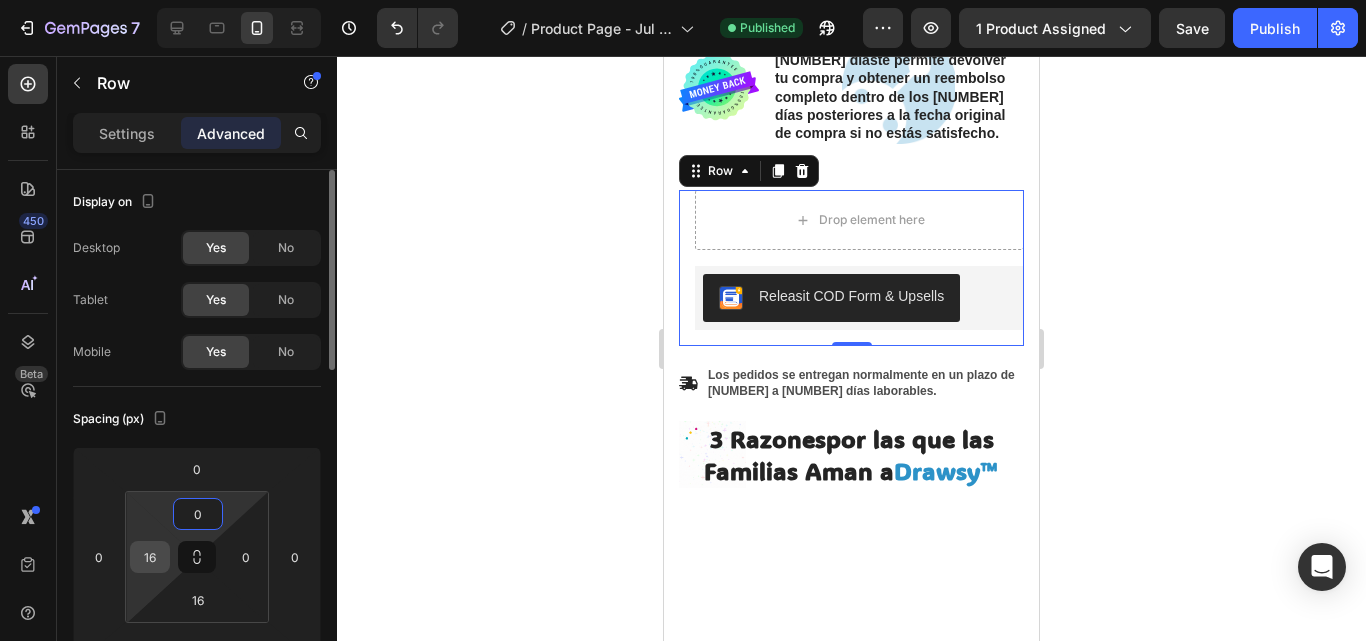 click on "16" at bounding box center [150, 557] 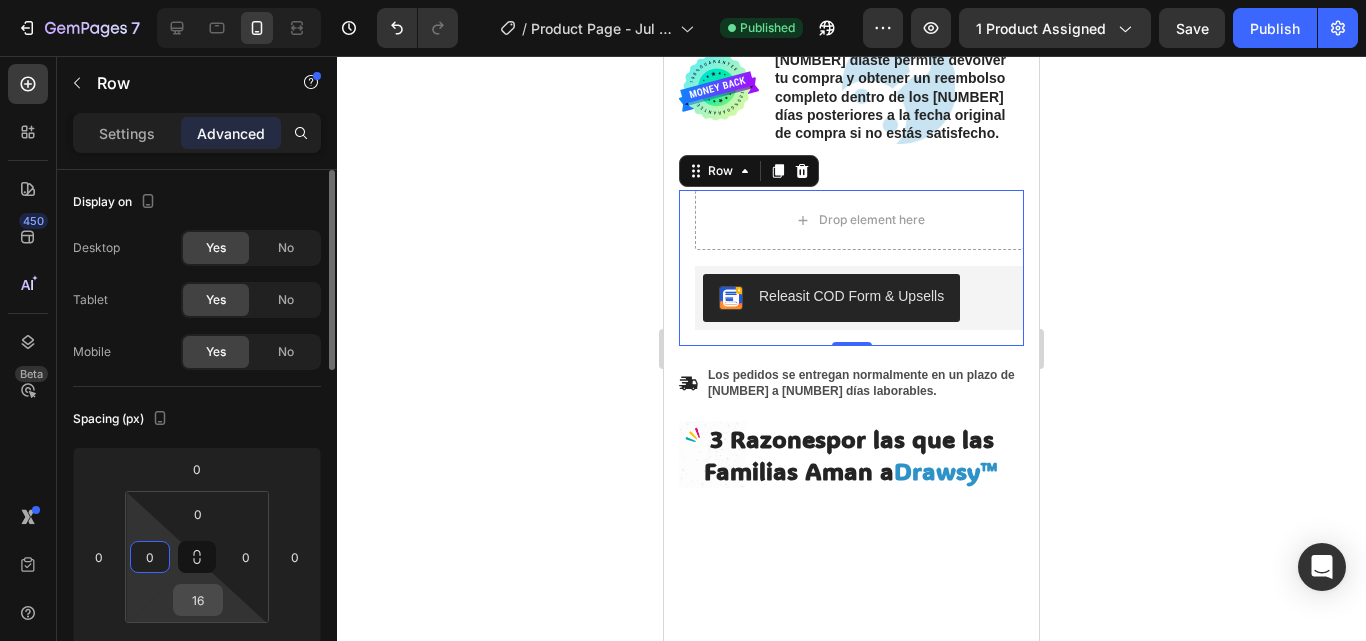 type on "0" 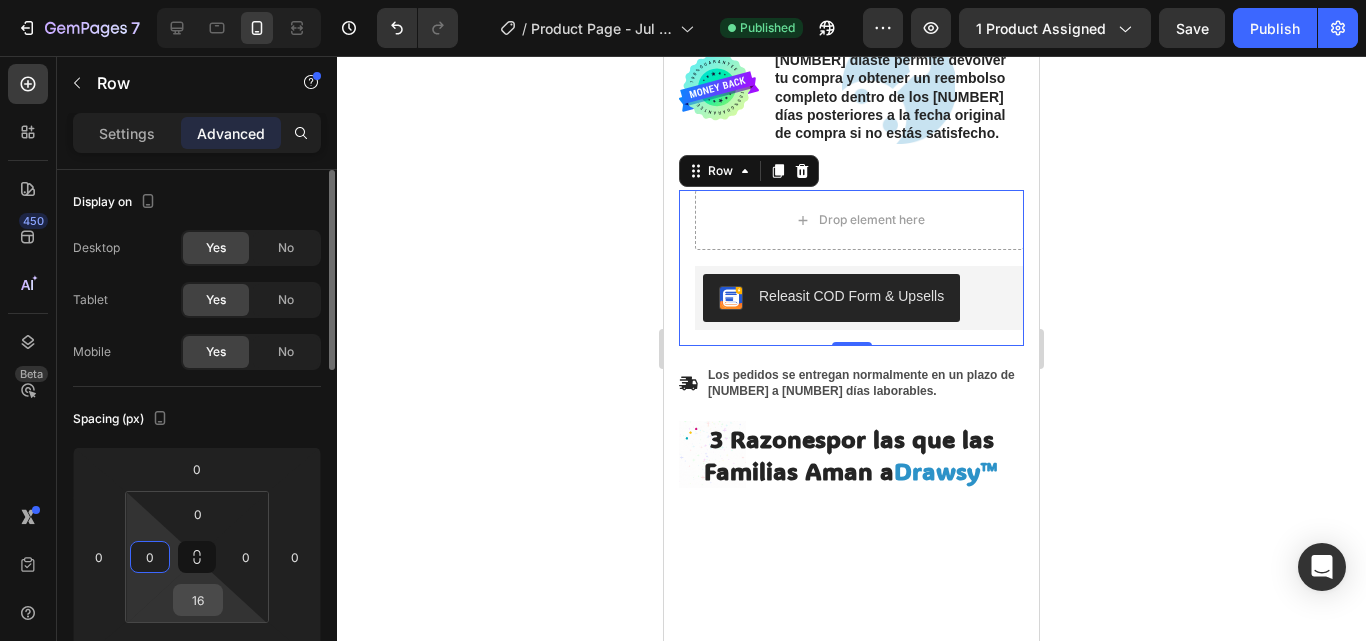 click on "16" at bounding box center (198, 600) 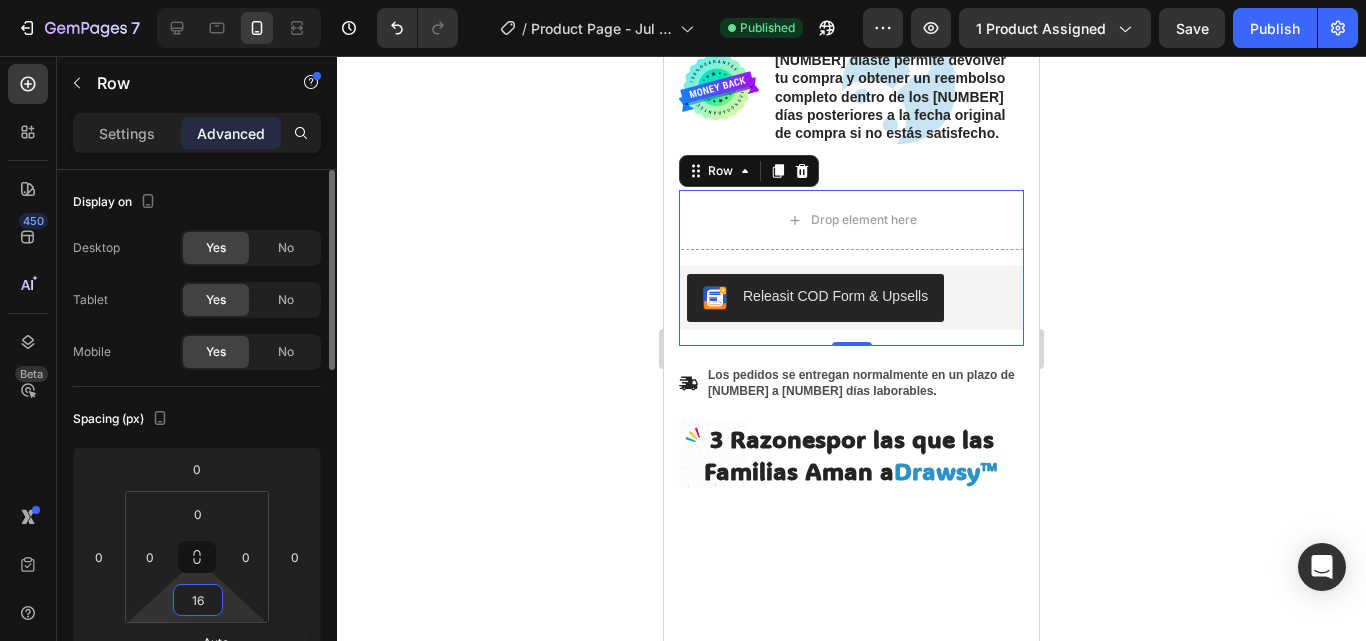 type on "0" 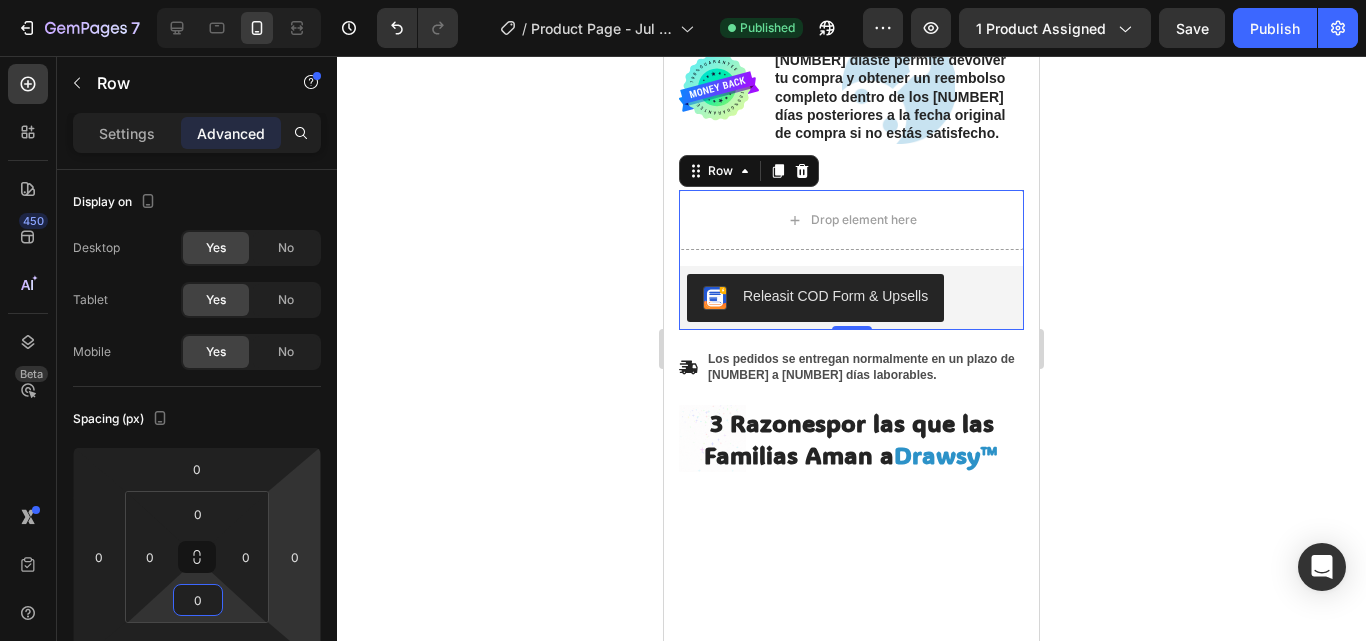 click 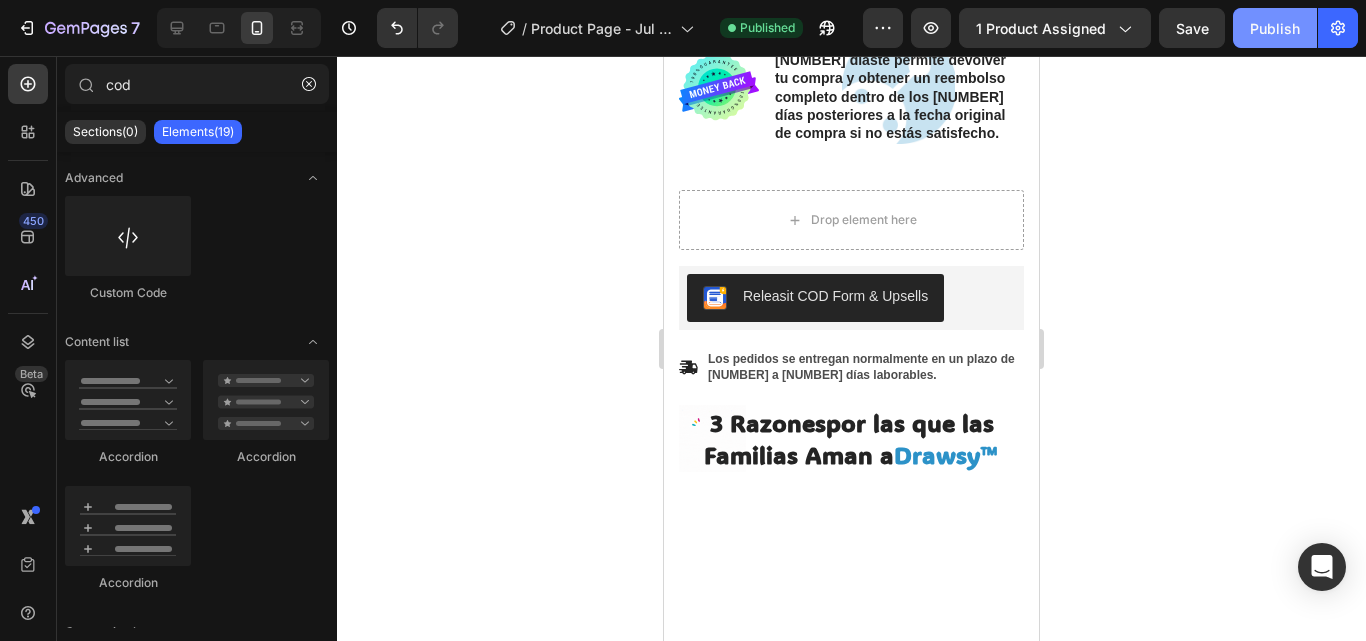 click on "Publish" 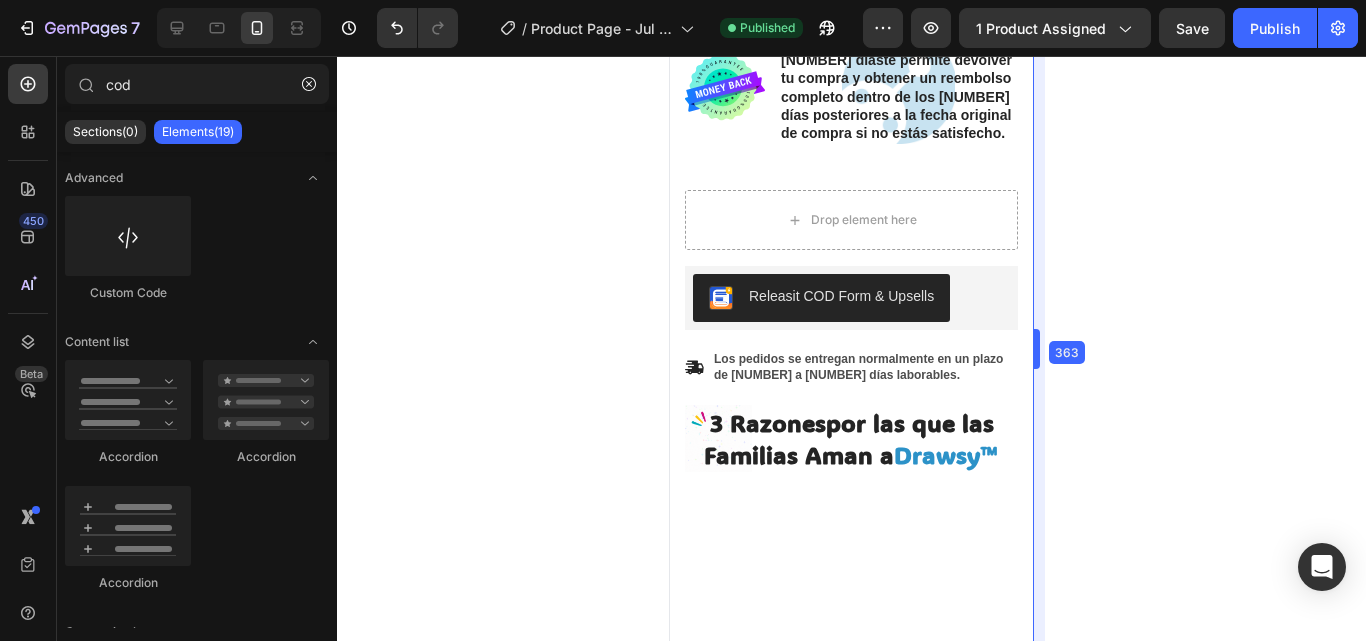 drag, startPoint x: 1041, startPoint y: 177, endPoint x: 413, endPoint y: 1, distance: 652.1963 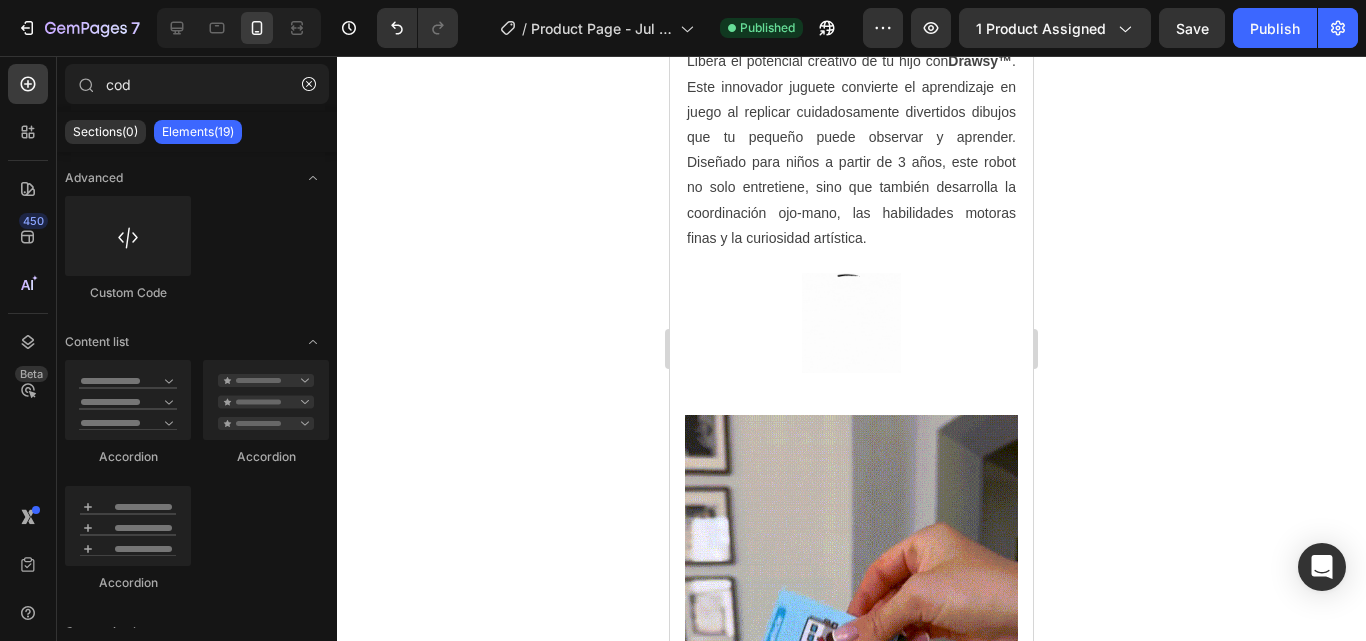 scroll, scrollTop: 2487, scrollLeft: 0, axis: vertical 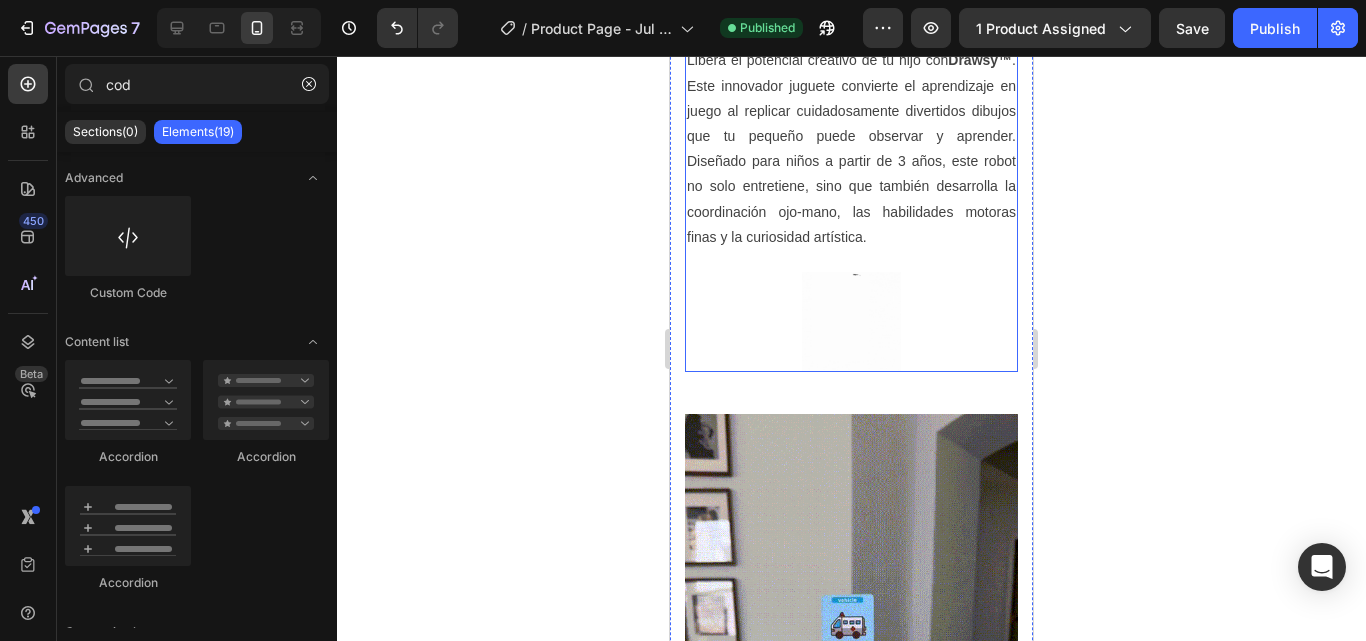 click on "Image ¡Deja Volar su Imaginación! Heading ¡Deja Volar su Imaginación! Libera el potencial creativo de tu hijo con  Drawsy™ . Este innovador juguete convierte el aprendizaje en juego al replicar cuidadosamente divertidos dibujos que tu pequeño puede observar y aprender. Diseñado para niños a partir de [AGE] años, este robot no solo entretiene, sino que también desarrolla la coordinación ojo-mano, las habilidades motoras finas y la curiosidad artística. Text block Image" at bounding box center [851, 141] 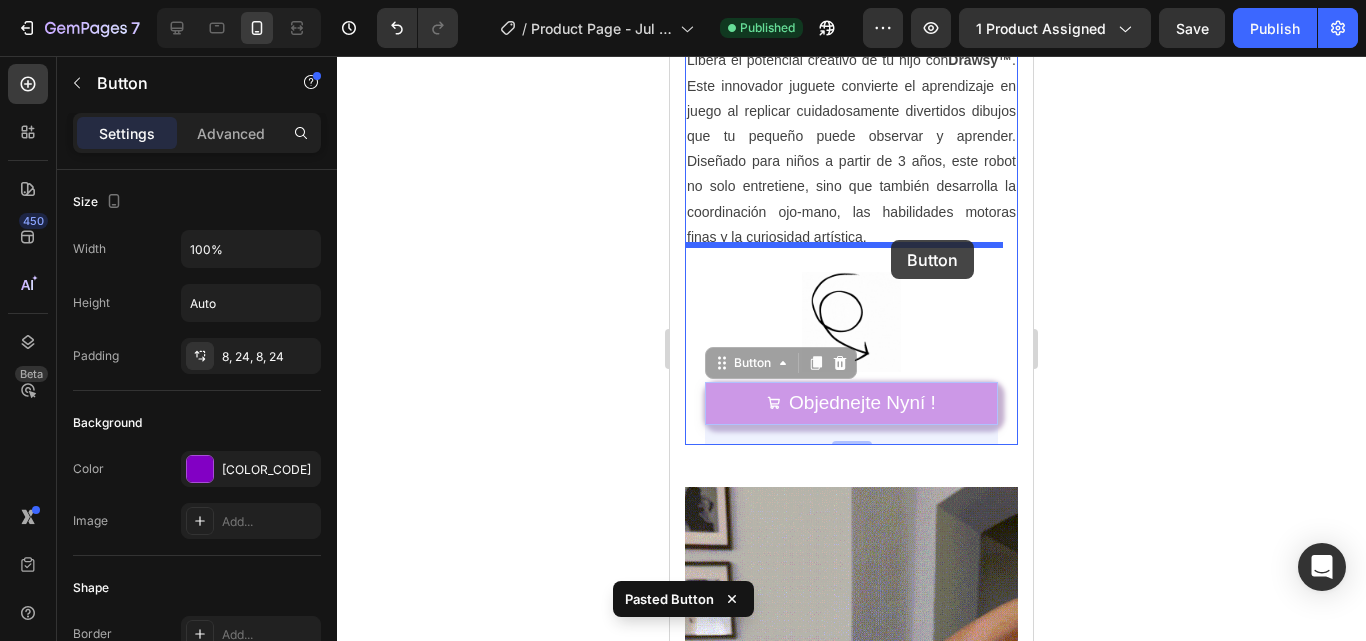 drag, startPoint x: 947, startPoint y: 364, endPoint x: 891, endPoint y: 240, distance: 136.0588 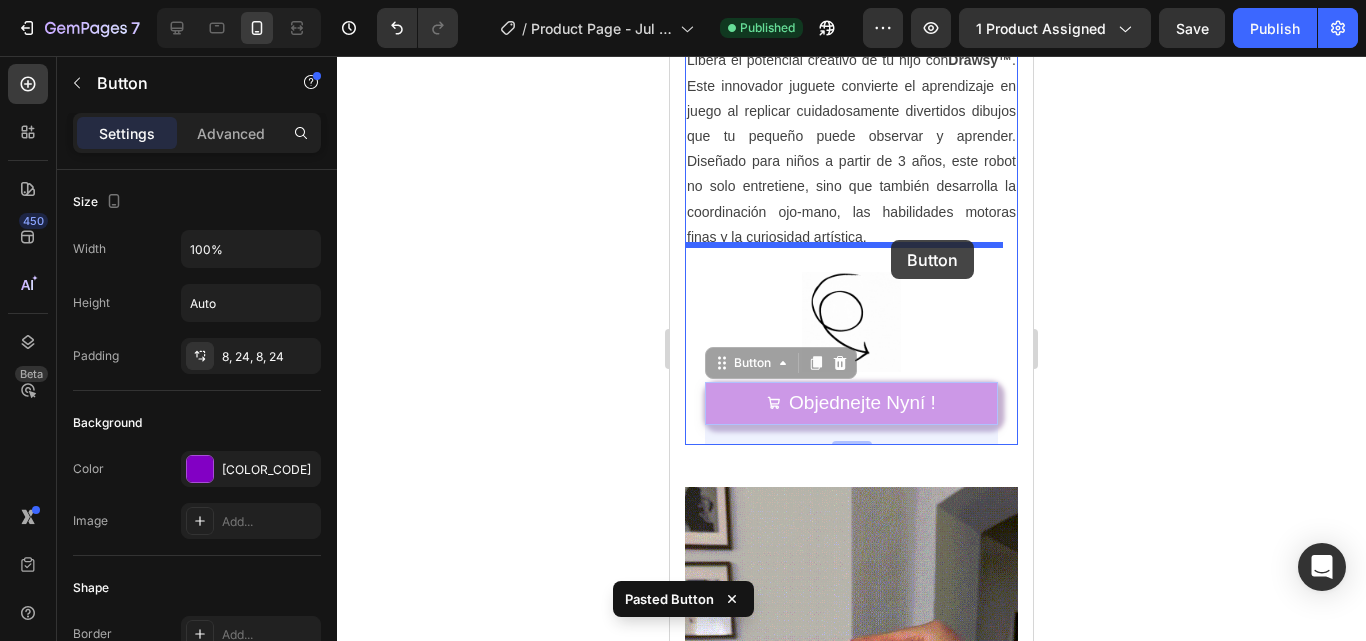 click on "Mobile  ( [NUMBER] px) iPhone 13 Mini iPhone 13 Pro iPhone 11 Pro Max iPhone 15 Pro Max Pixel 7 Galaxy S8+ Galaxy S20 Ultra iPad Mini iPad Air iPad Pro Header Image ¡Deja Volar su Imaginación! Heading ¡Deja Volar su Imaginación! Libera el potencial creativo de tu hijo con  Drawsy™ . Este innovador juguete convierte el aprendizaje en juego al replicar cuidadosamente divertidos dibujos que tu pequeño puede observar y aprender. Diseñado para niños a partir de [AGE] años, este robot no solo entretiene, sino que también desarrolla la coordinación ojo-mano, las habilidades motoras finas y la curiosidad artística. Text block Image
Objednejte Nyní ! Button   20
Objednejte Nyní ! Button   20 Row ¡El Compañero Creativo de Tu Hijo! Heading Inspira al pequeño artista que lleva dentro con  Drawsy™ Text block Image Row Section 4 Root Start with Sections from sidebar Add sections Add elements Start with Generating from URL or image Add section Choose templates Generate layout" at bounding box center [851, 1927] 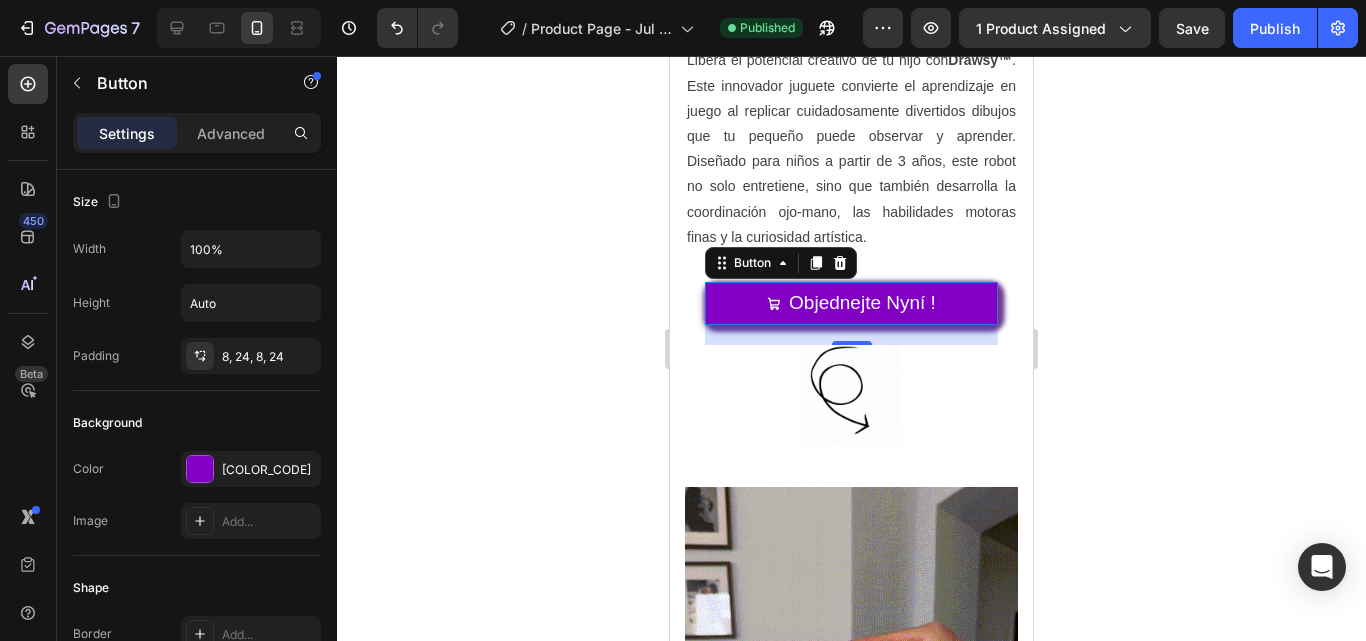 click 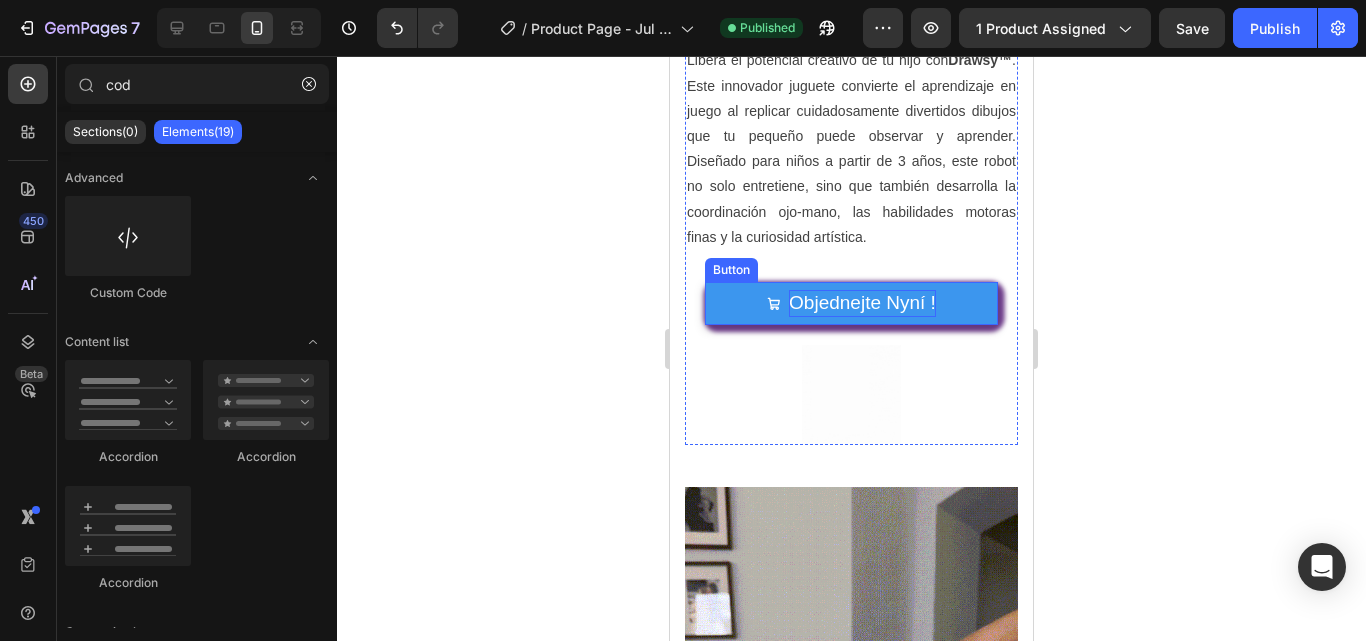 click on "Objednejte Nyní !" at bounding box center (862, 302) 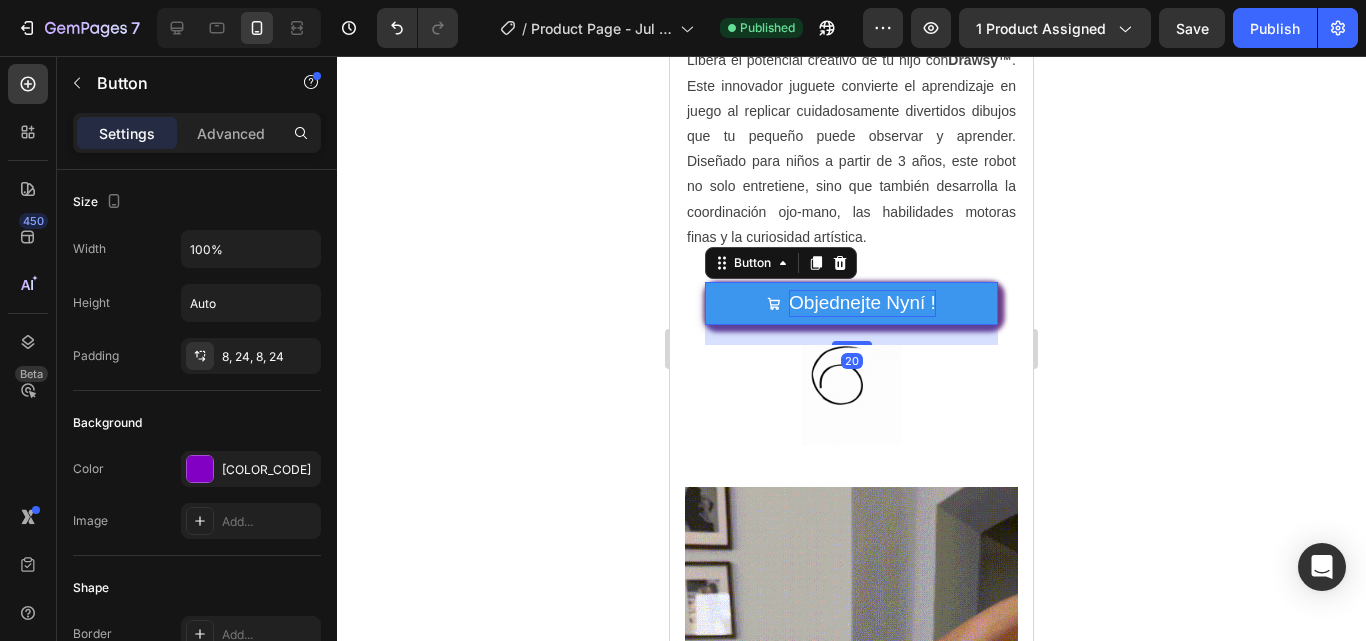 click on "Objednejte Nyní !" at bounding box center (862, 302) 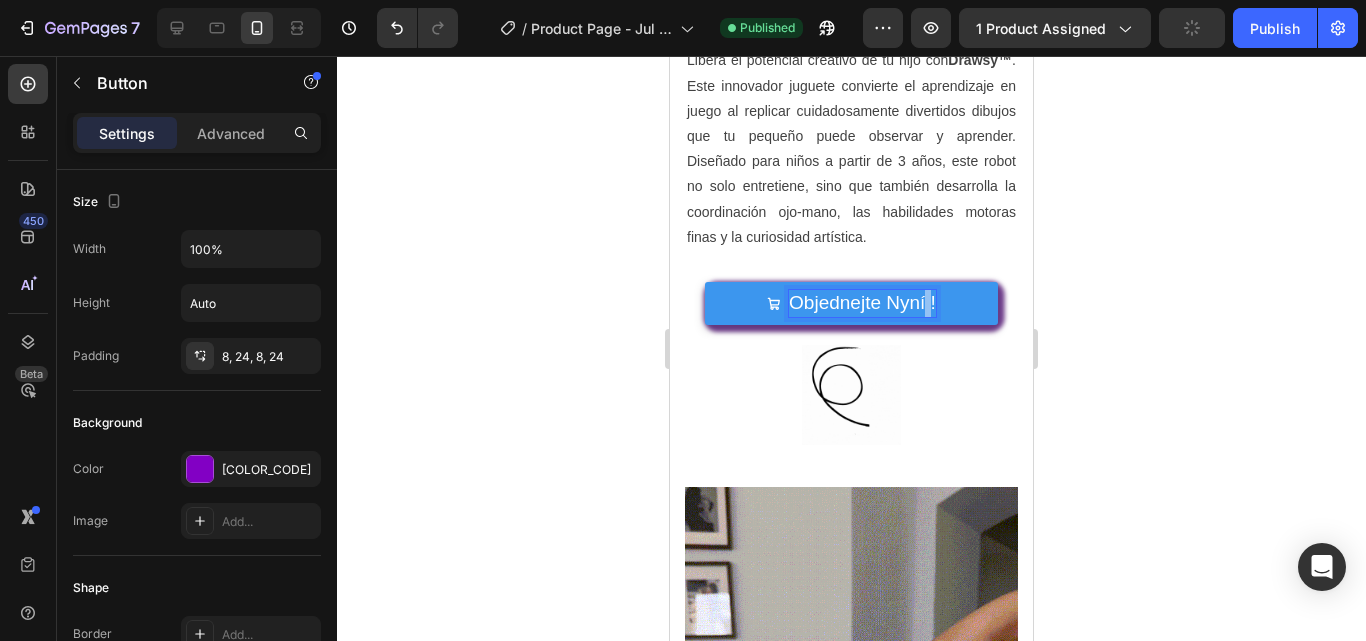click on "Objednejte Nyní !" at bounding box center (862, 302) 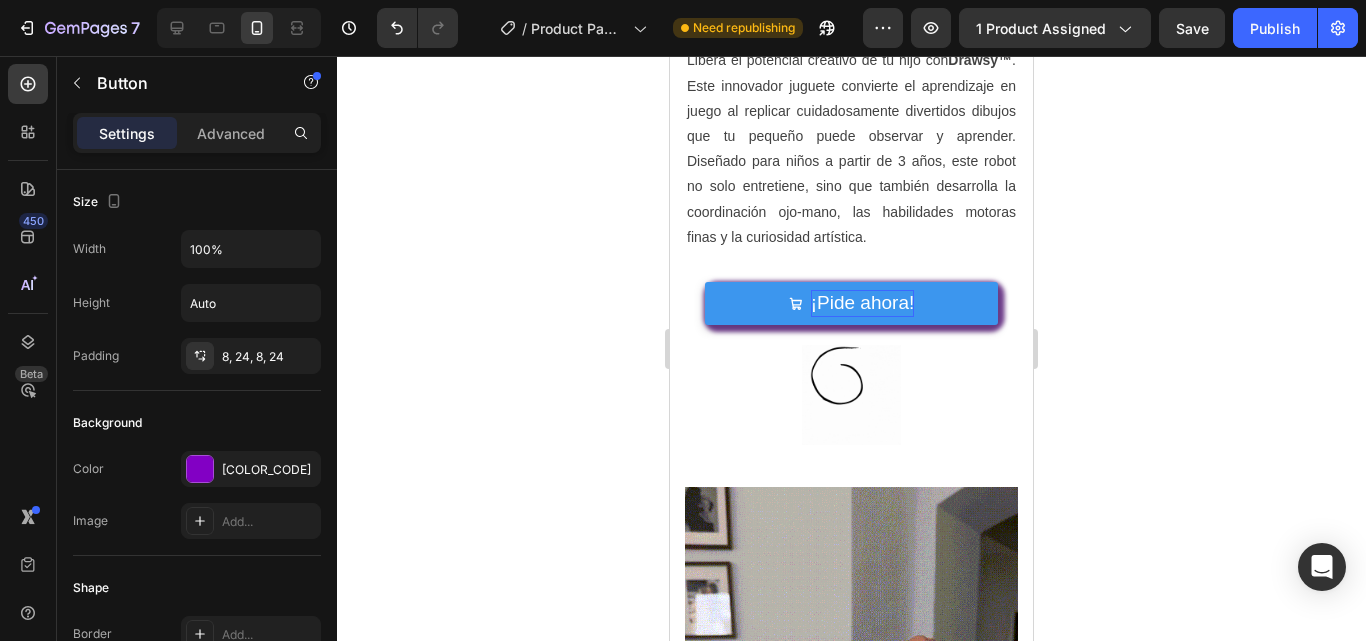 click on "¡Pide ahora!" at bounding box center [851, 303] 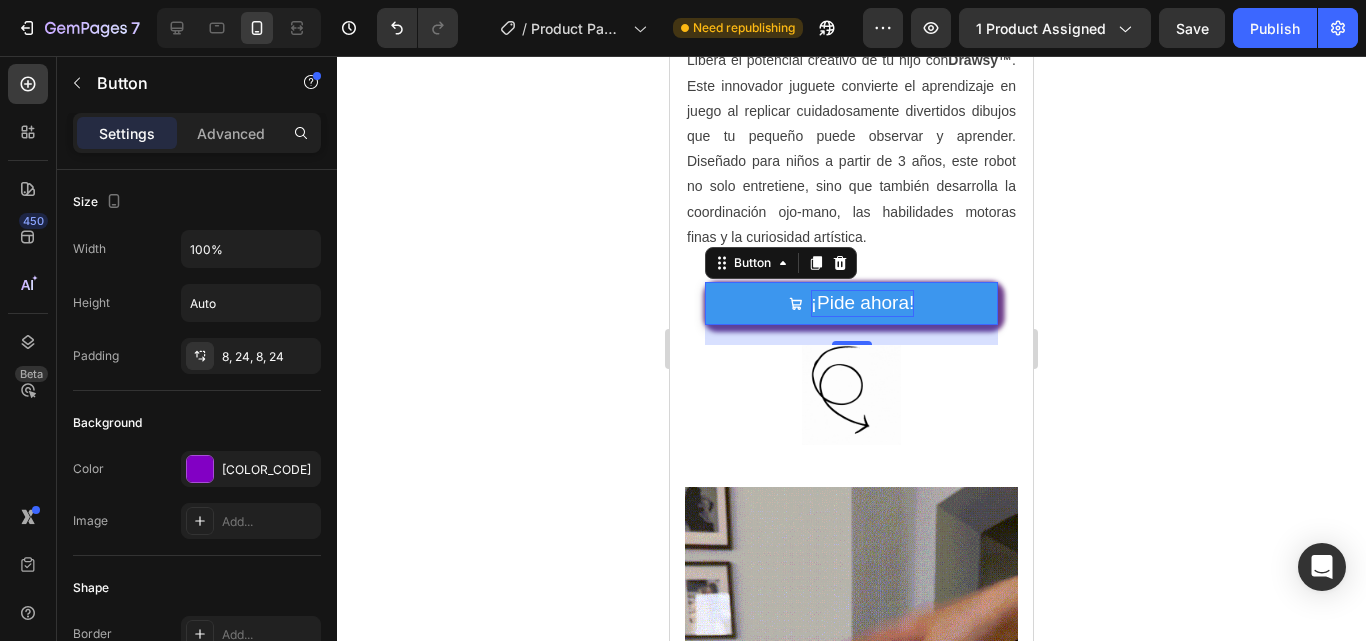 click on "¡Pide ahora!" at bounding box center (851, 303) 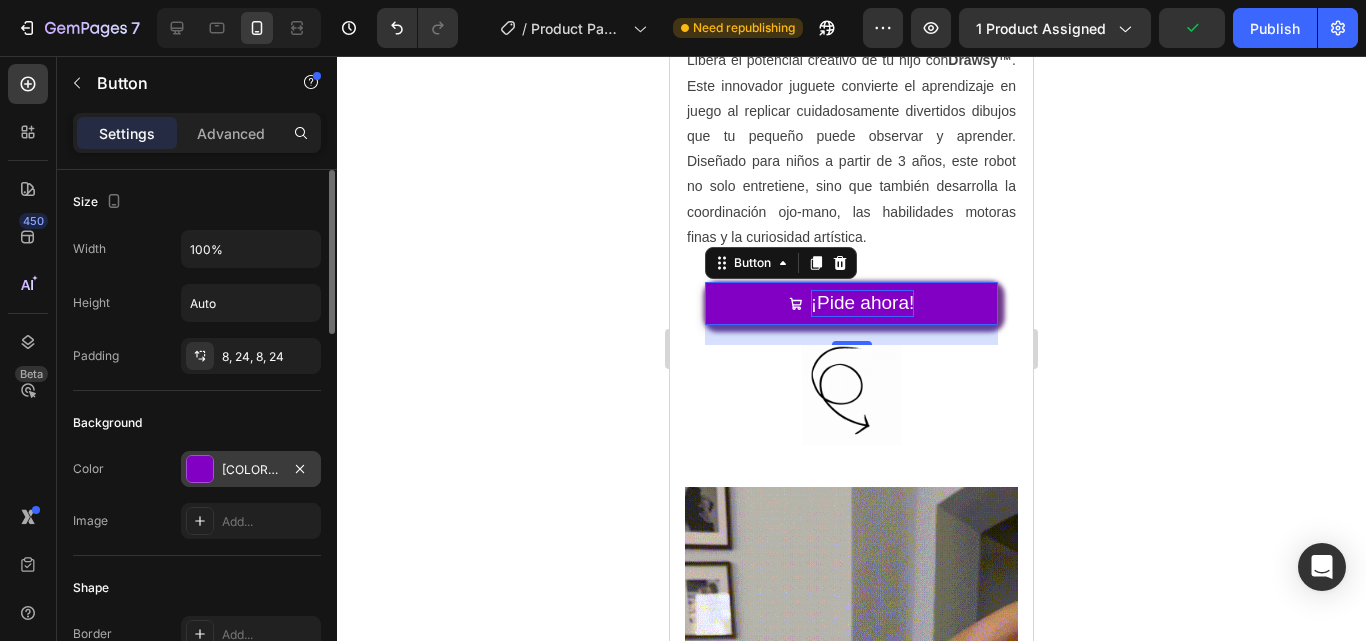 click on "[COLOR_CODE]" at bounding box center (251, 469) 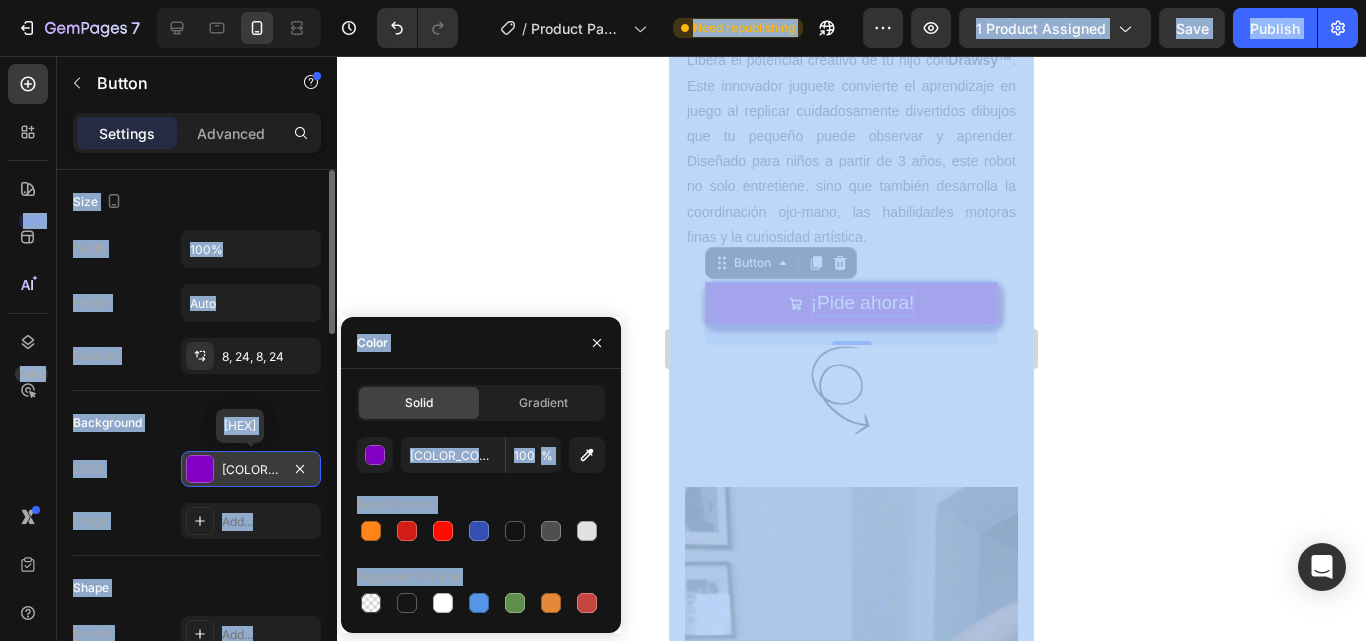 click on "[COLOR_CODE]" at bounding box center (251, 470) 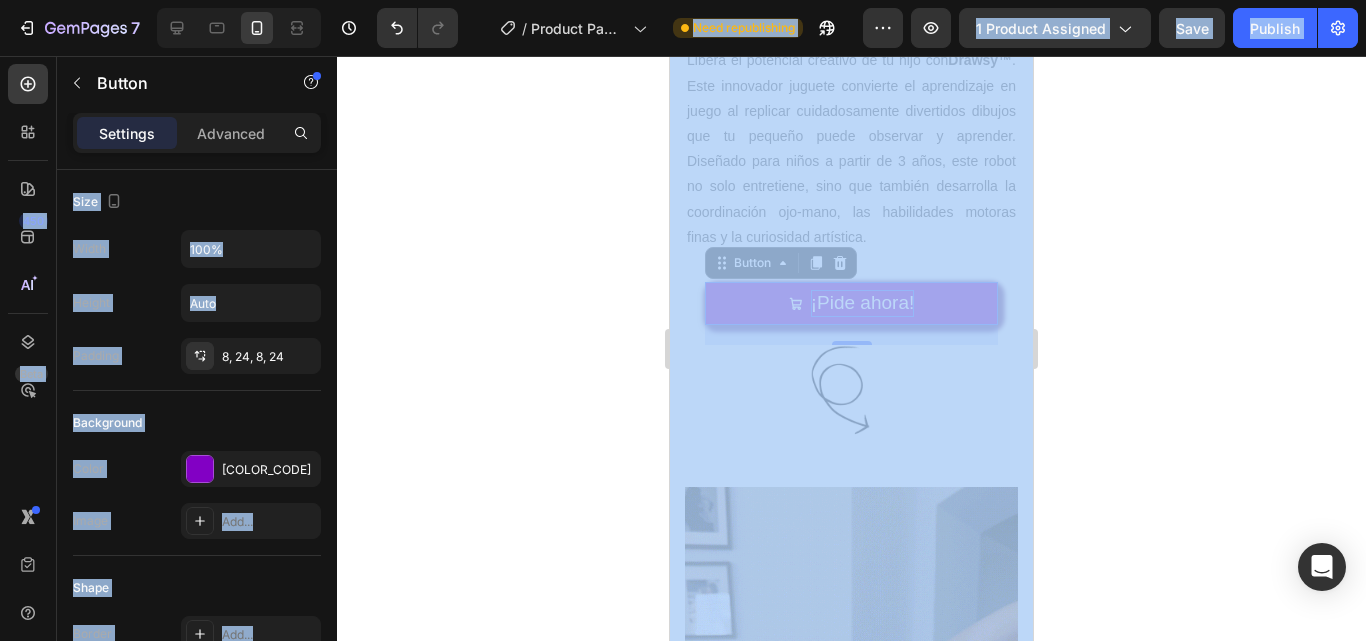 click 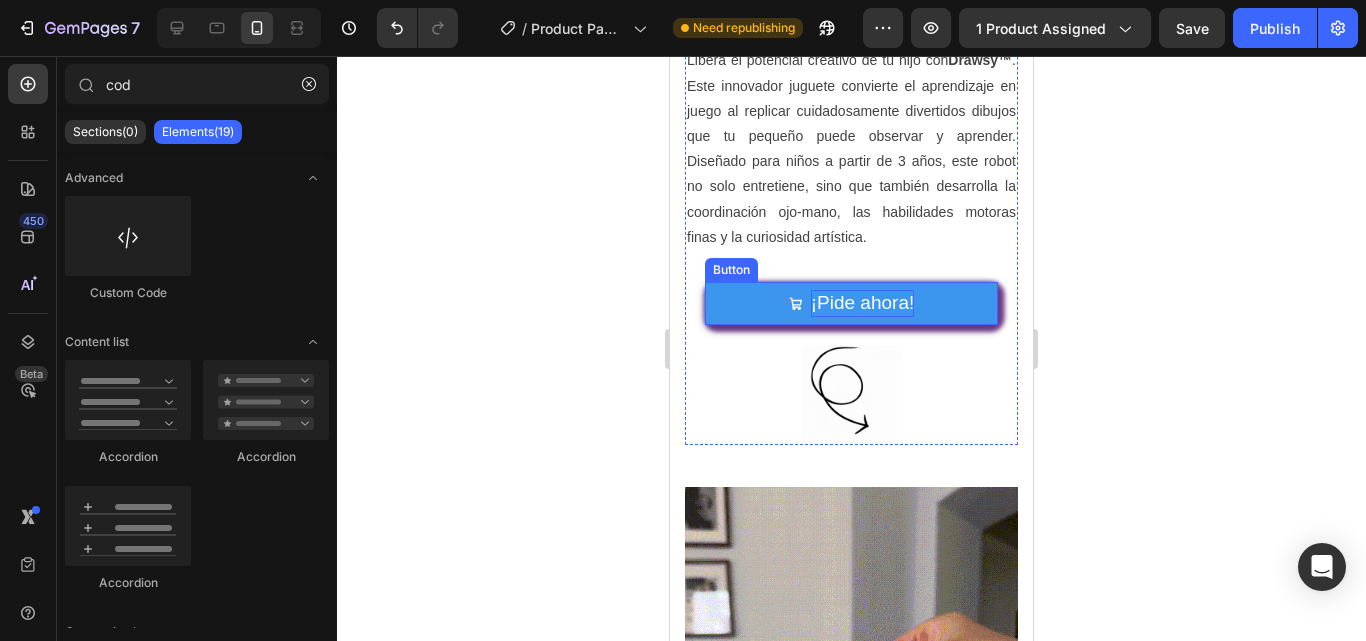 click on "¡Pide ahora!" at bounding box center (851, 303) 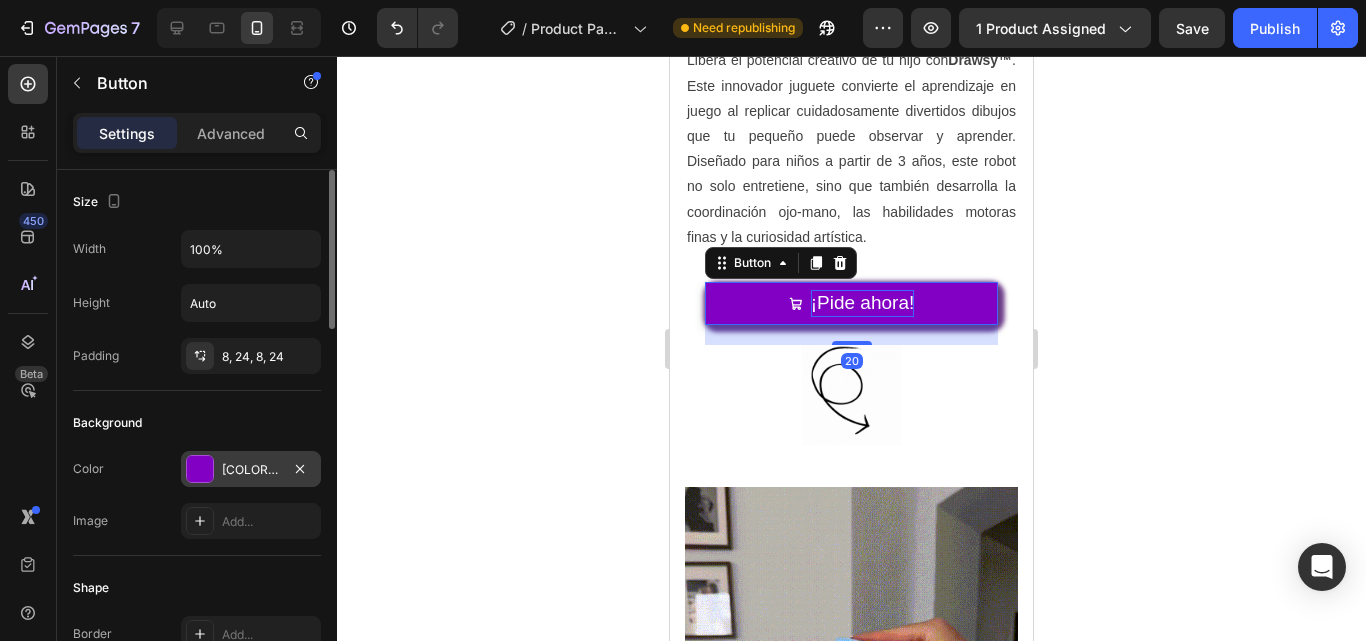 click on "[COLOR_CODE]" at bounding box center (251, 470) 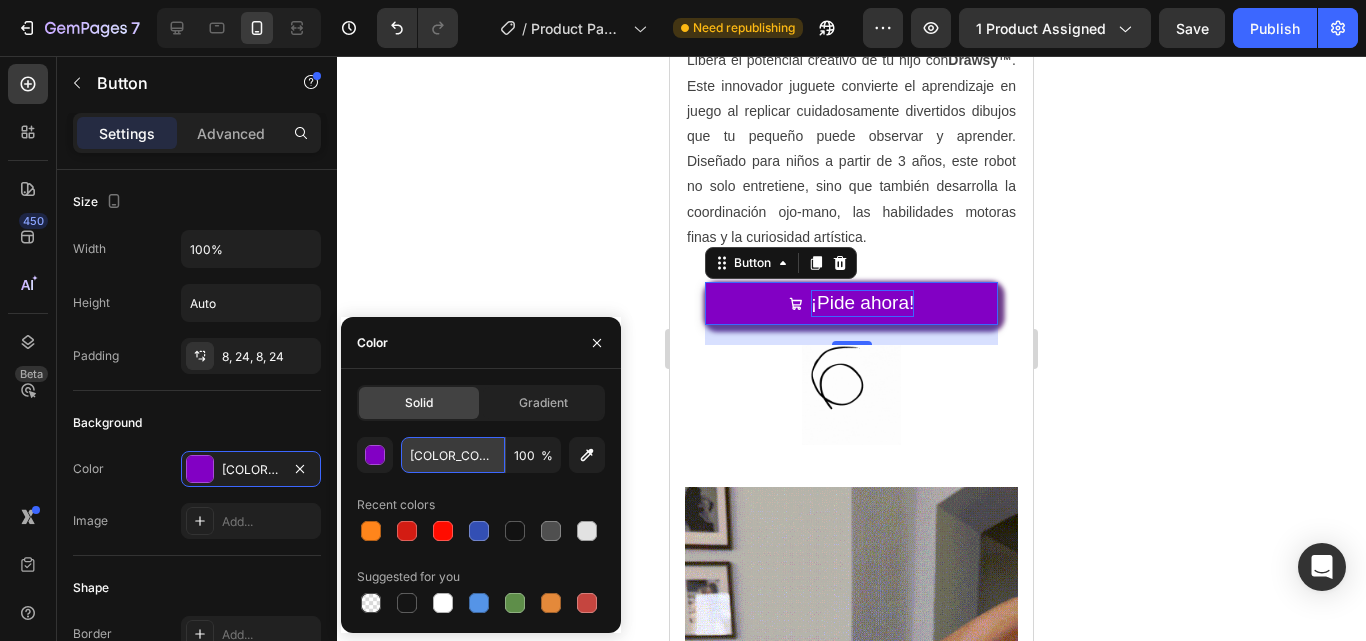 click on "[COLOR_CODE]" at bounding box center (453, 455) 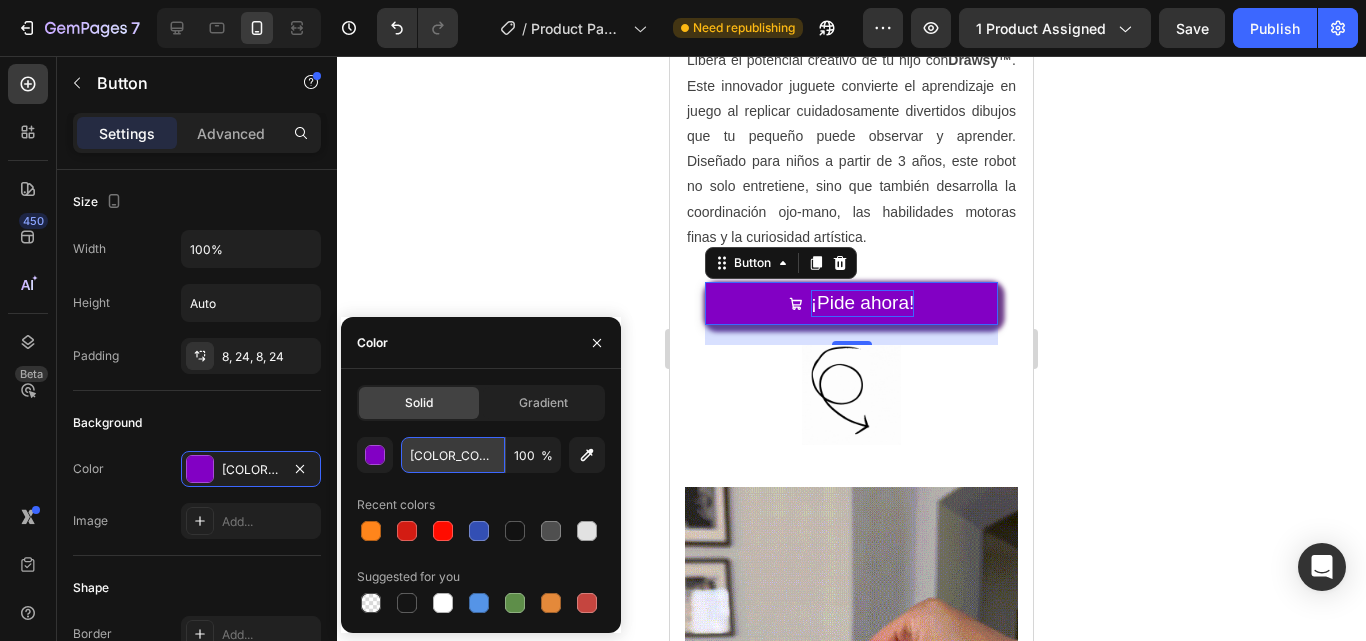 paste on "#065cbe" 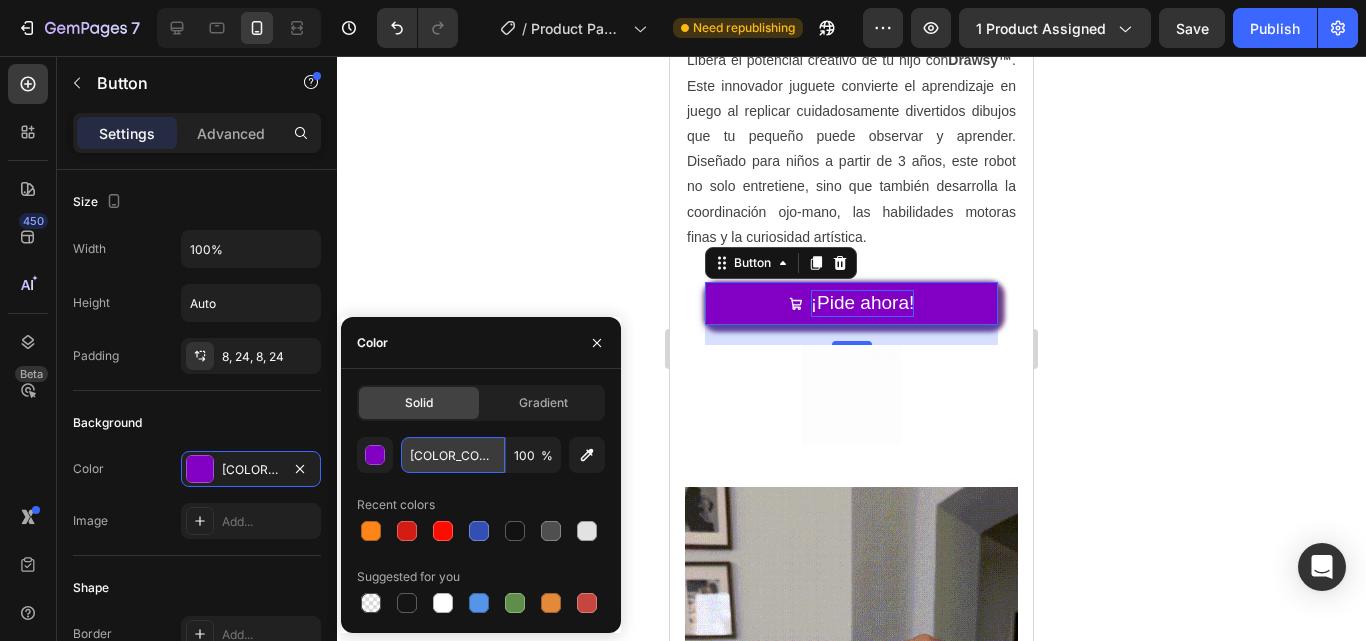 type on "#065cbe" 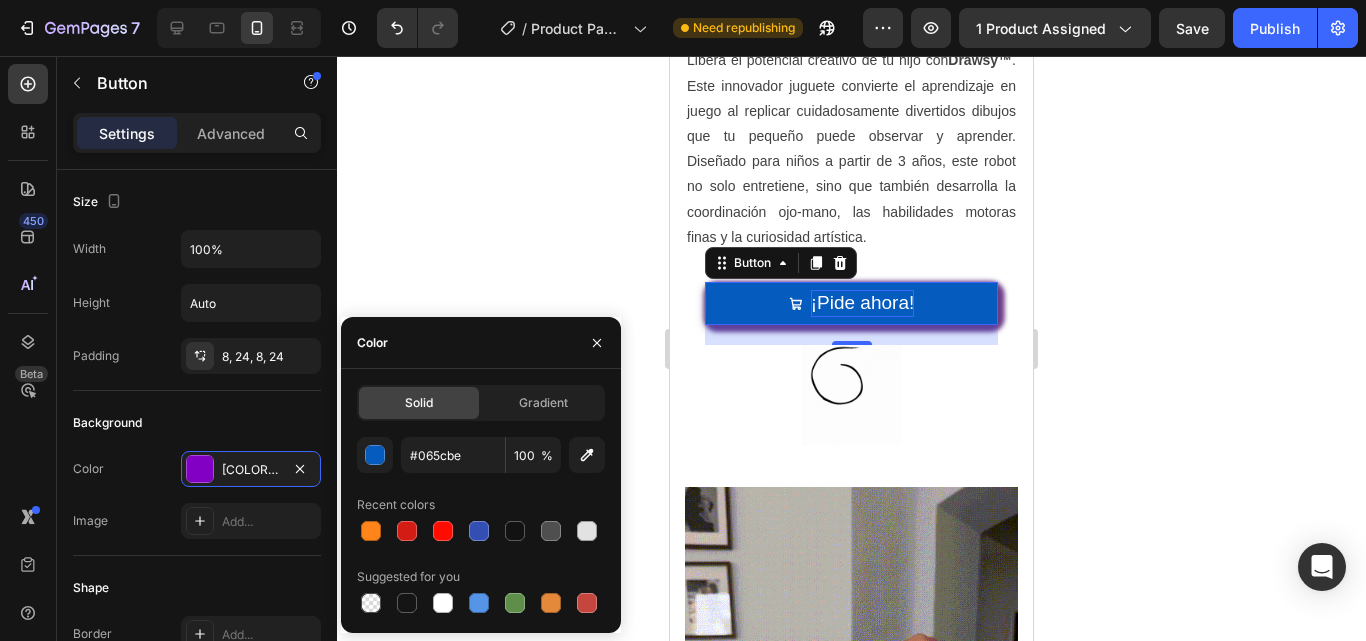 click 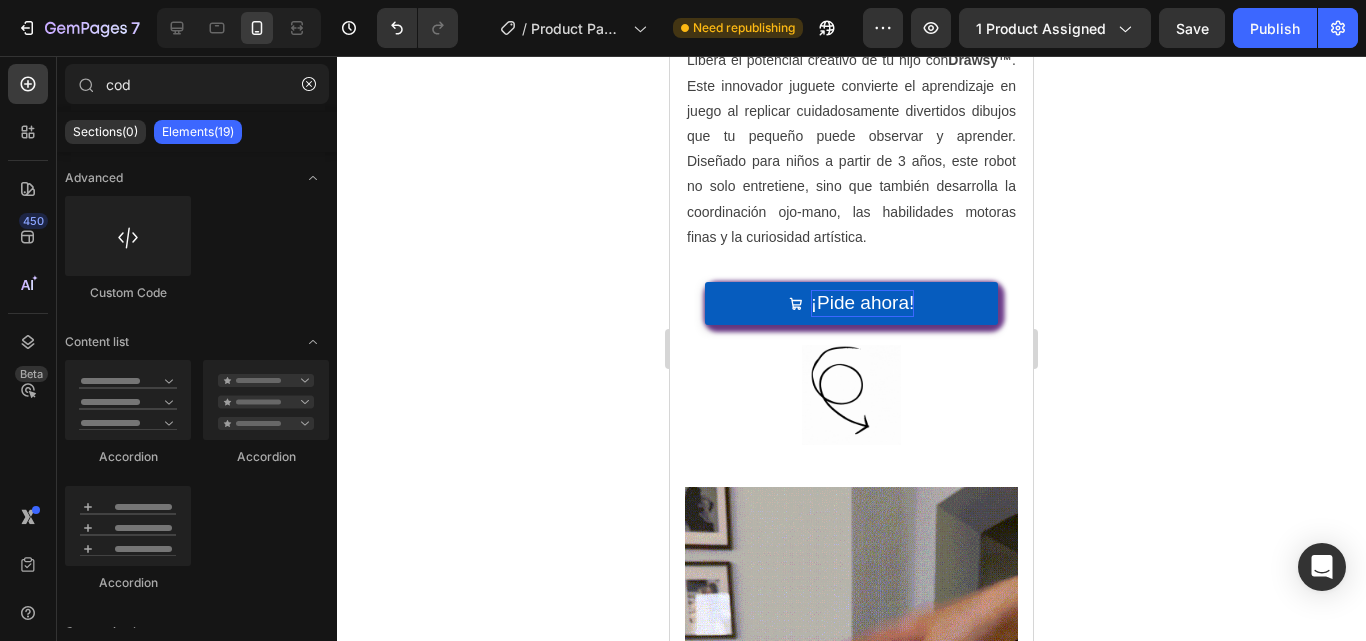 click 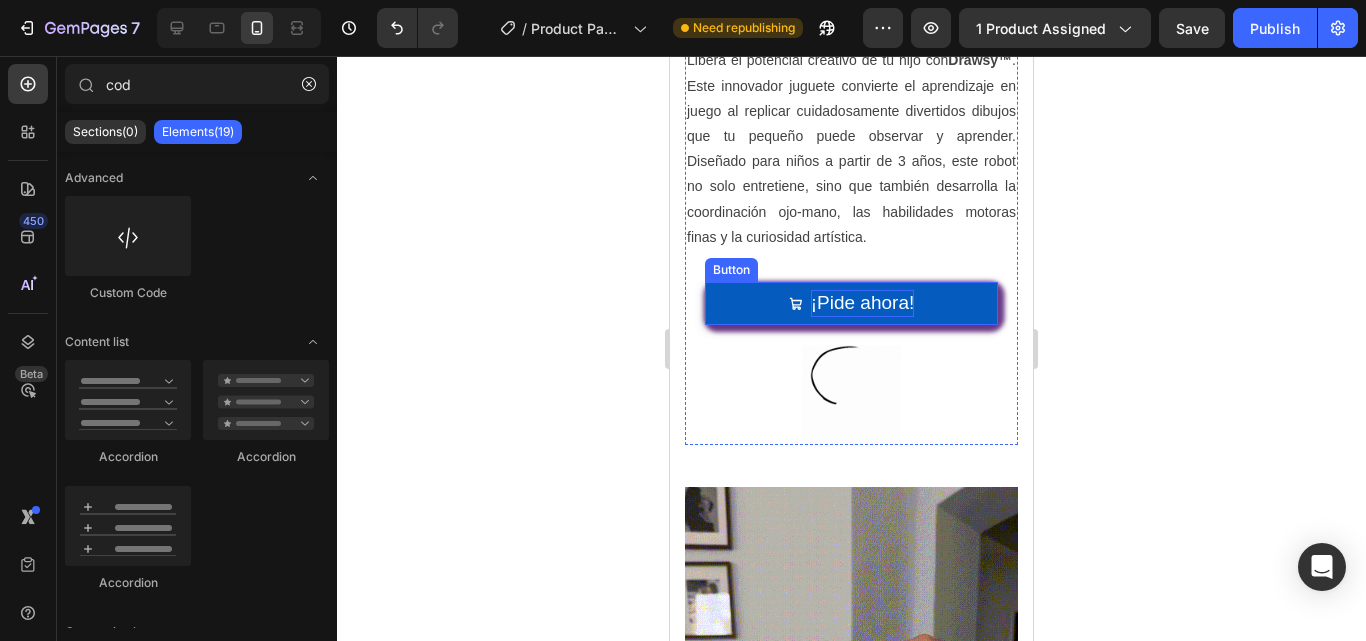 click on "¡Pide ahora!" at bounding box center (863, 302) 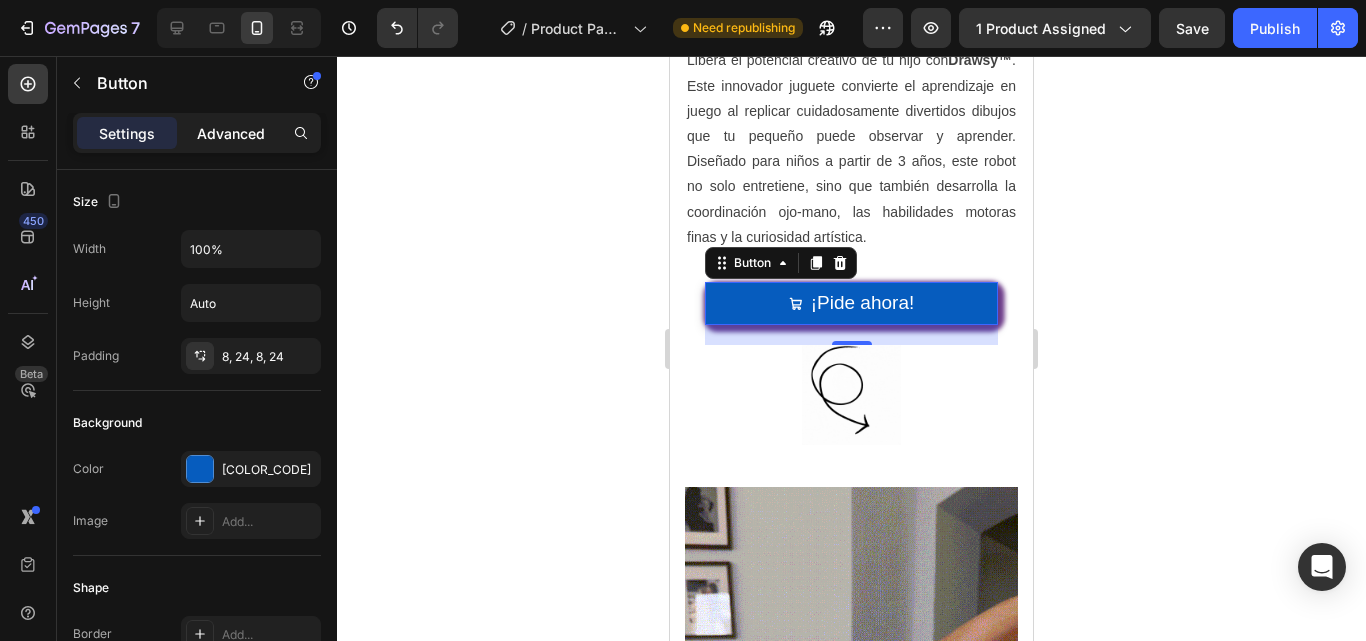 click on "Advanced" at bounding box center (231, 133) 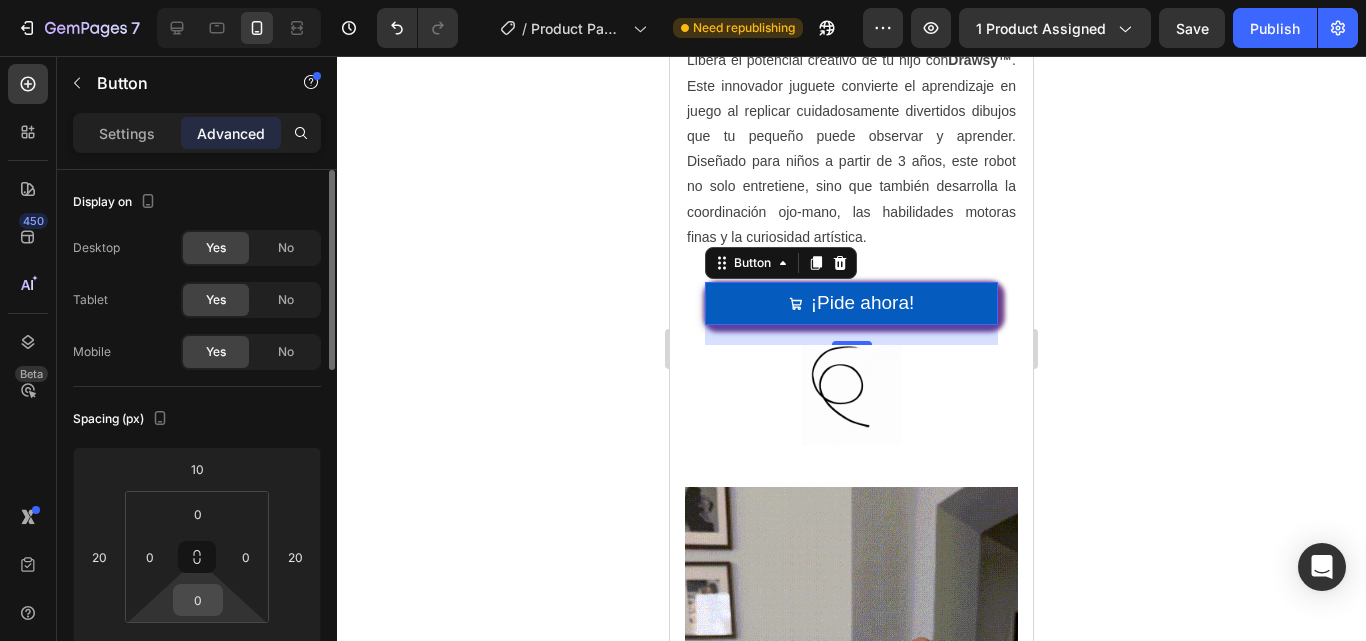 click on "0" at bounding box center [198, 600] 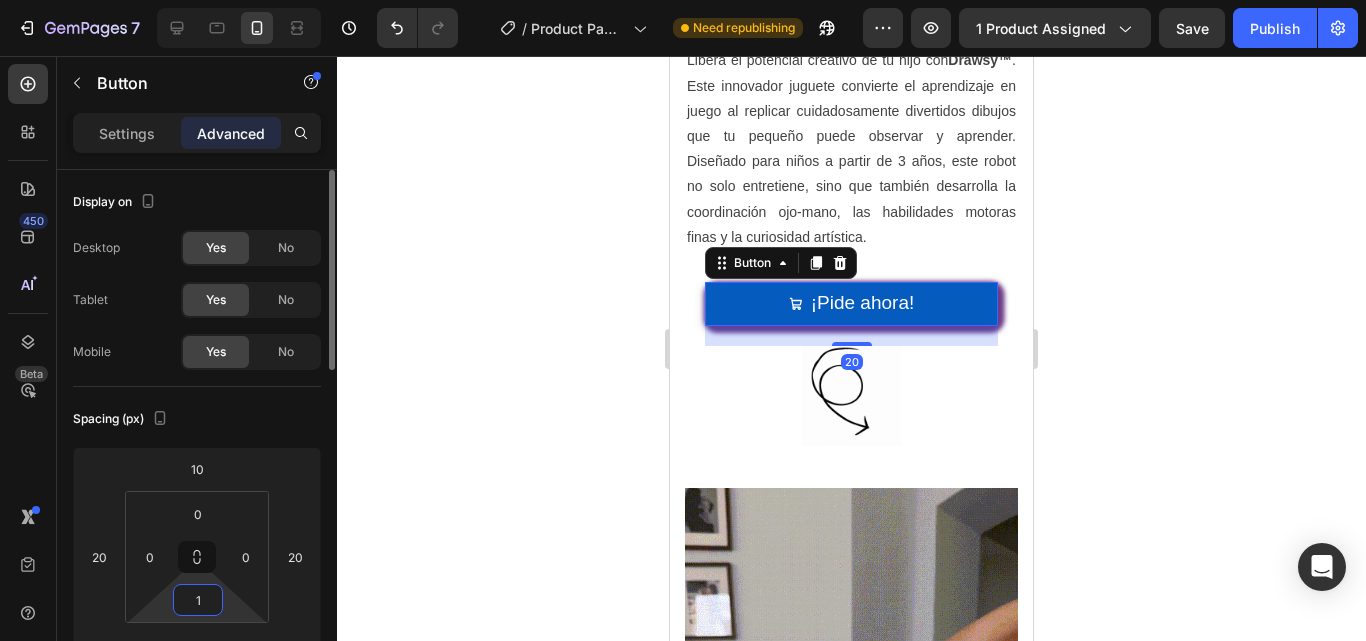 type on "10" 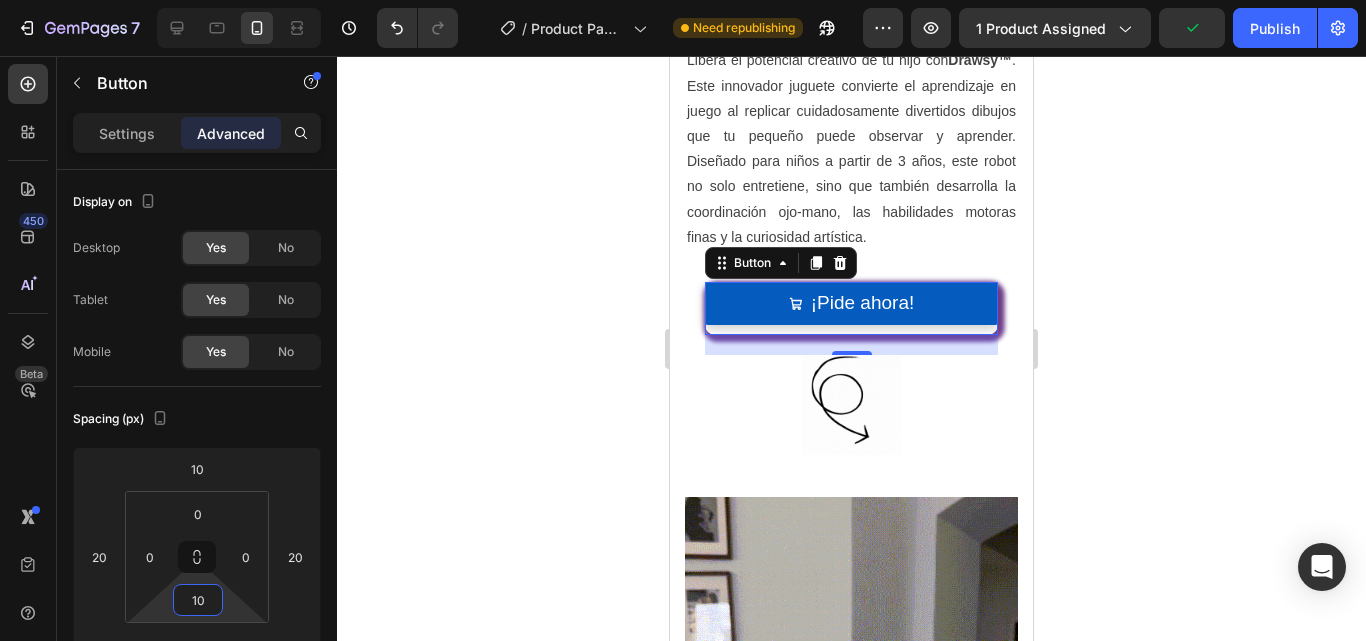 click 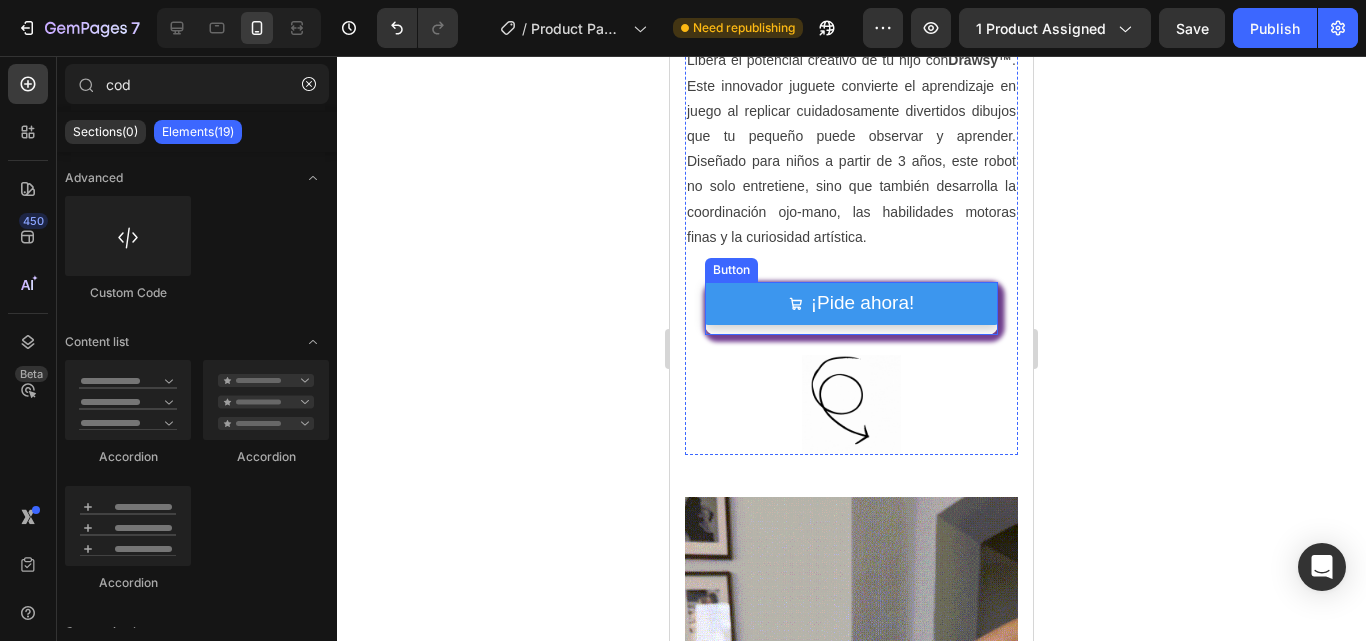 click on "¡Pide ahora!" at bounding box center (851, 303) 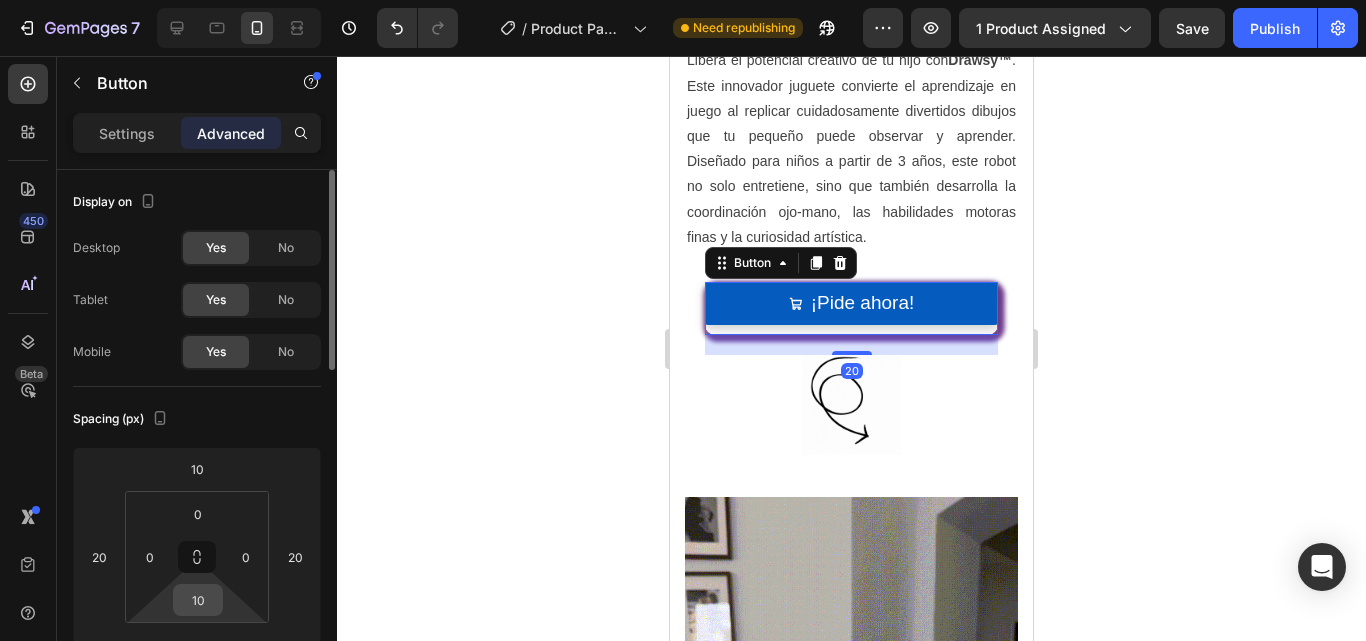 click on "10" at bounding box center [198, 600] 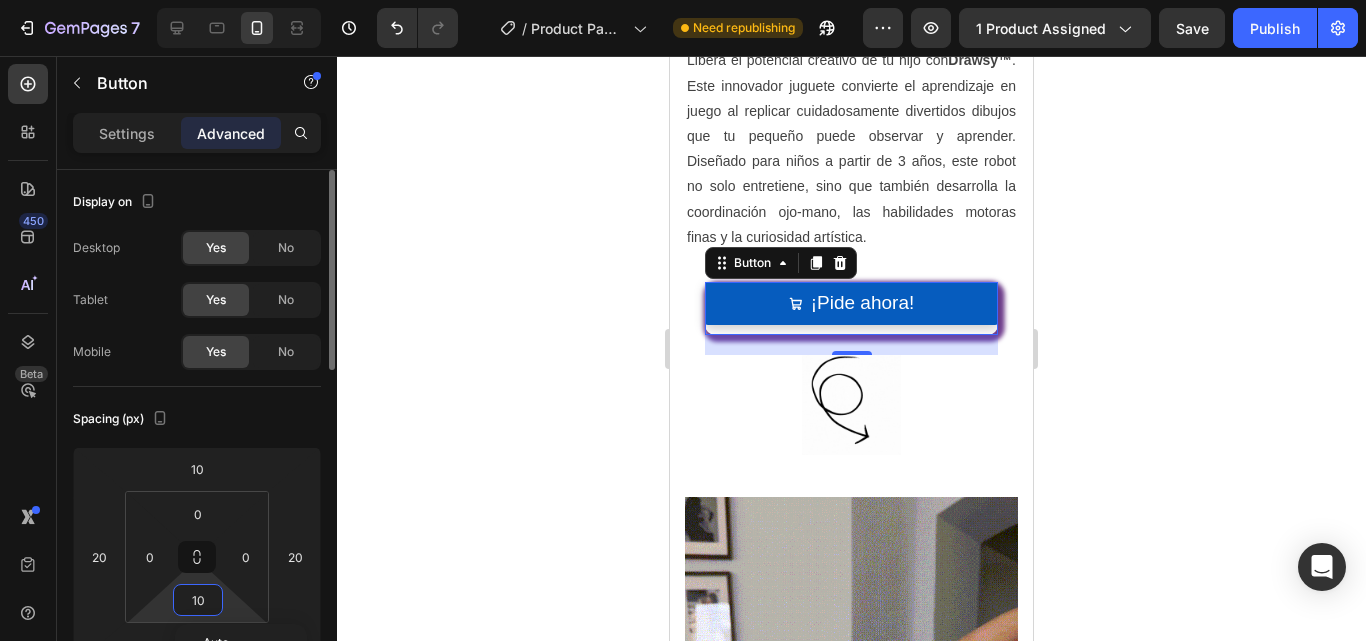 type on "1" 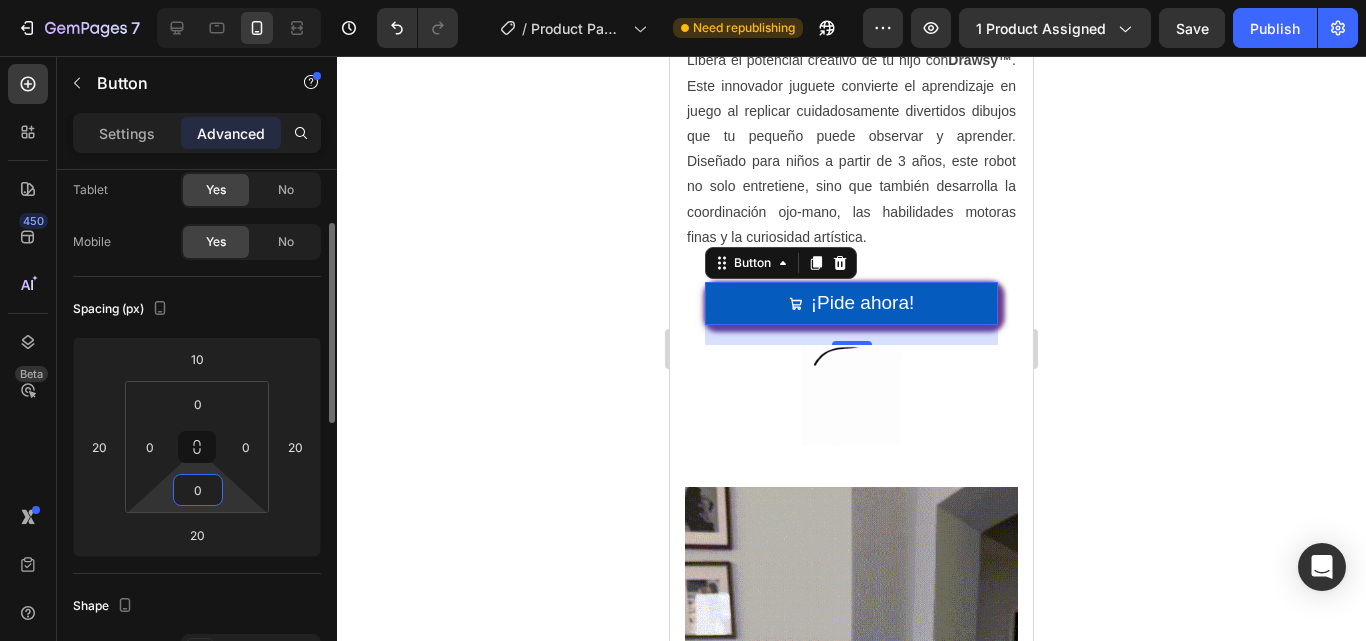 scroll, scrollTop: 120, scrollLeft: 0, axis: vertical 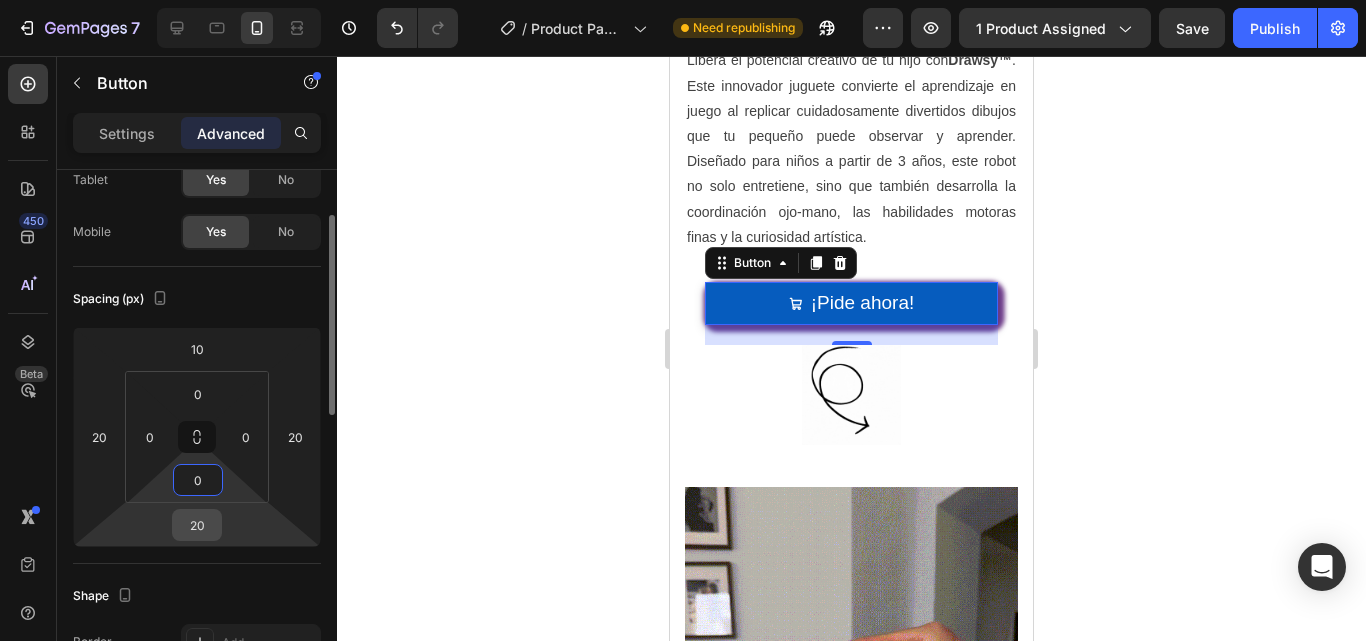 type on "0" 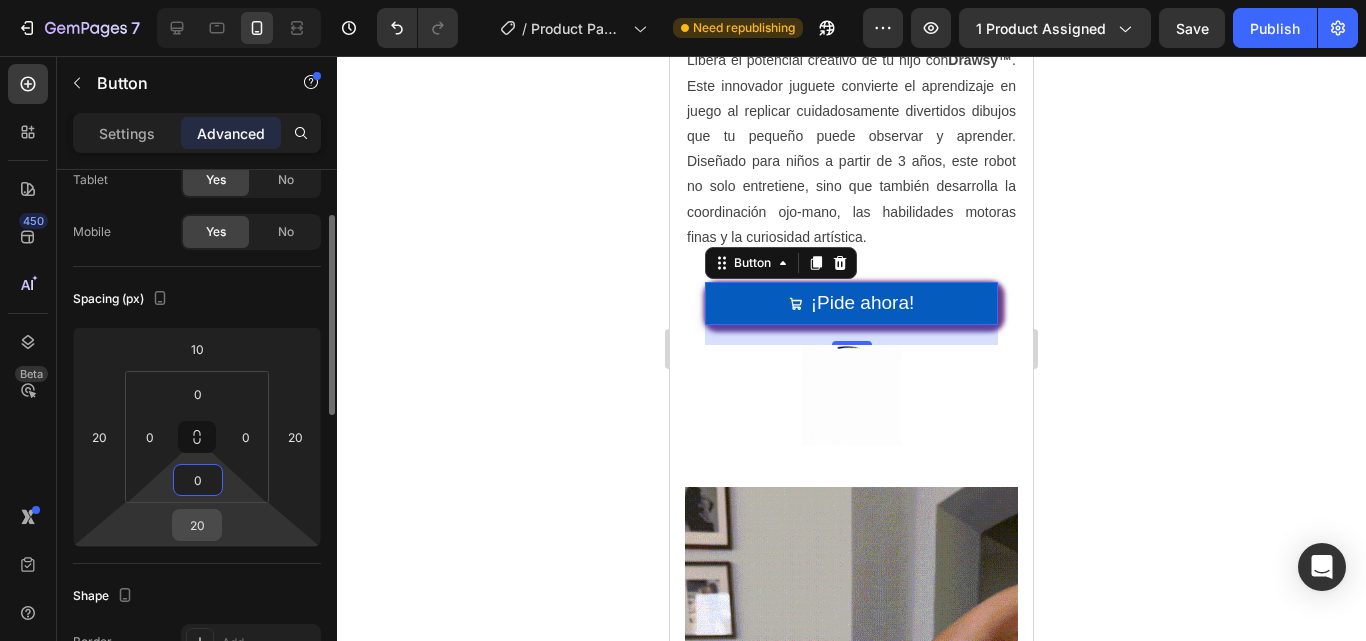 click on "20" at bounding box center [197, 525] 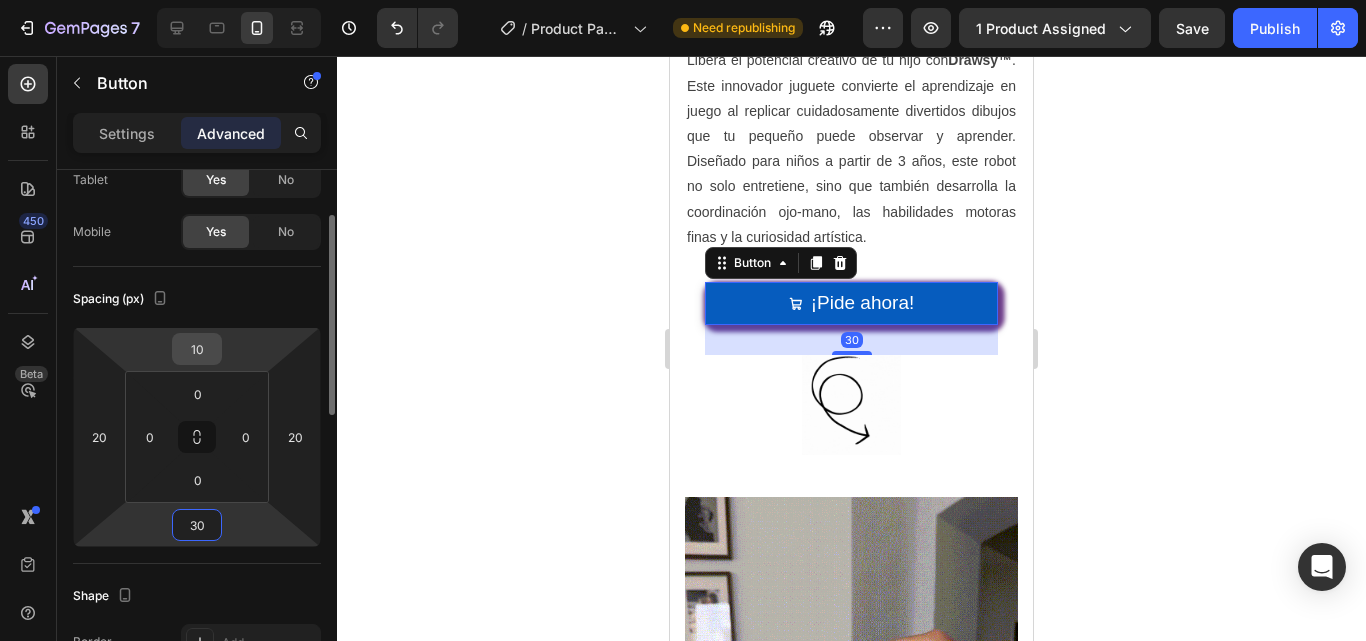 type on "30" 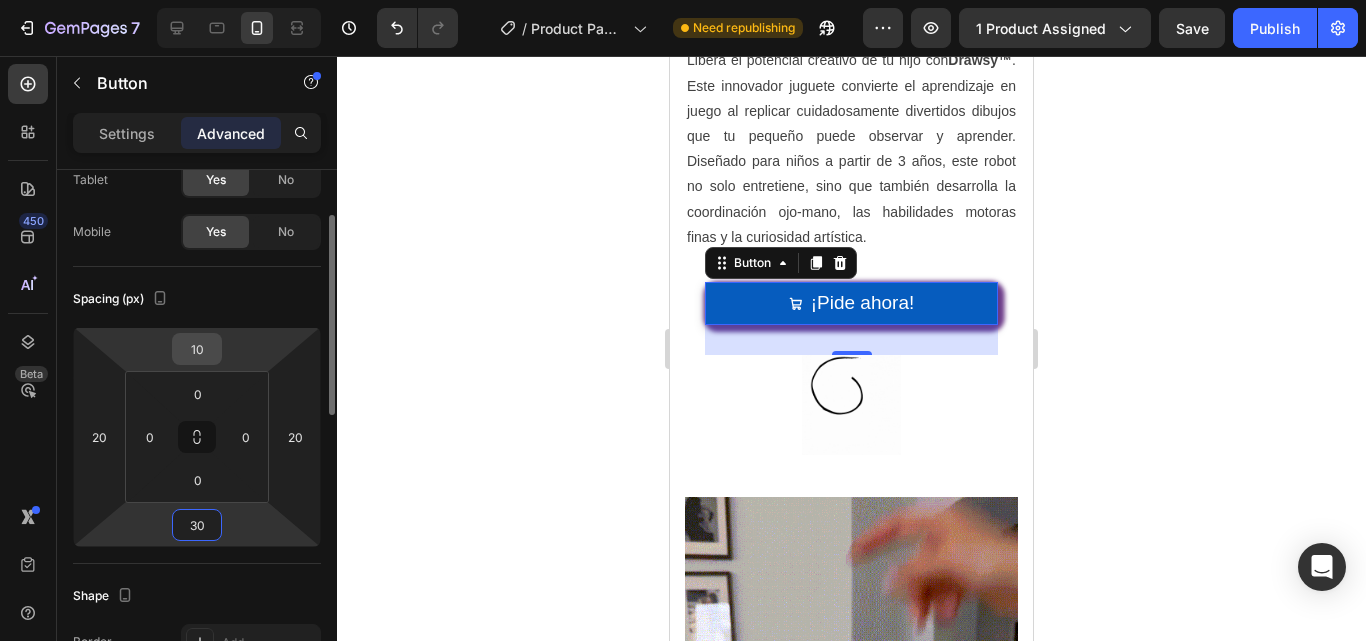 click on "10" at bounding box center (197, 349) 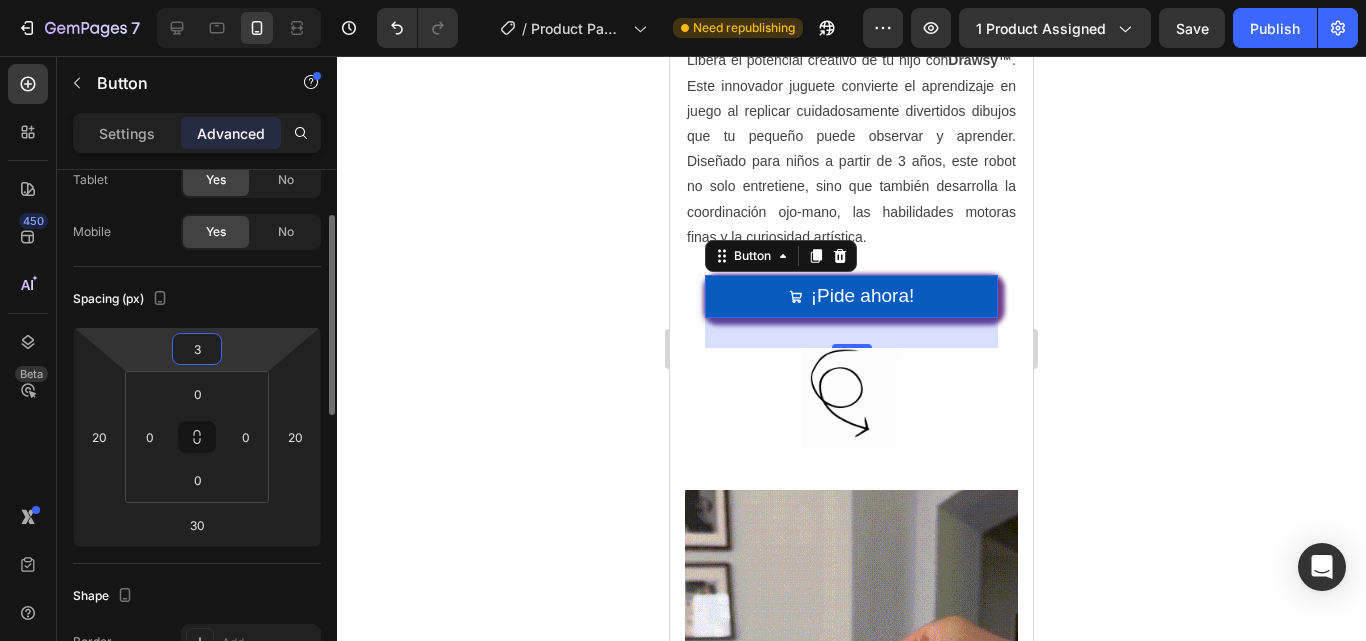 type on "30" 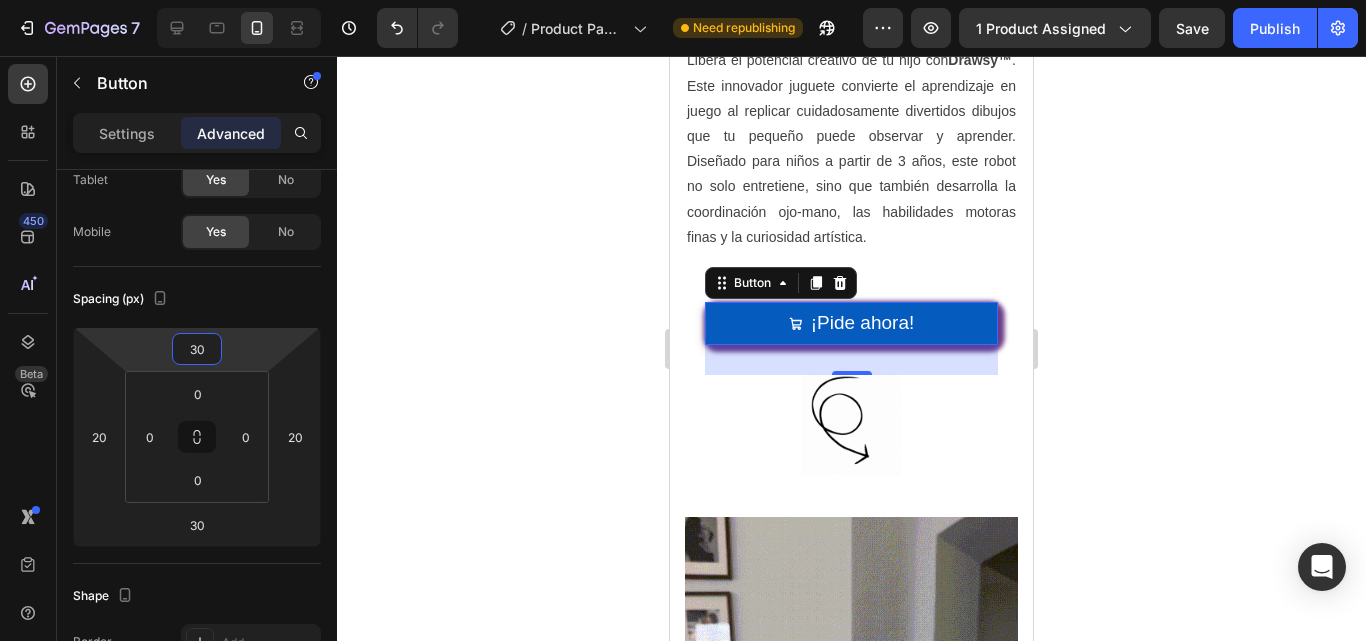 click 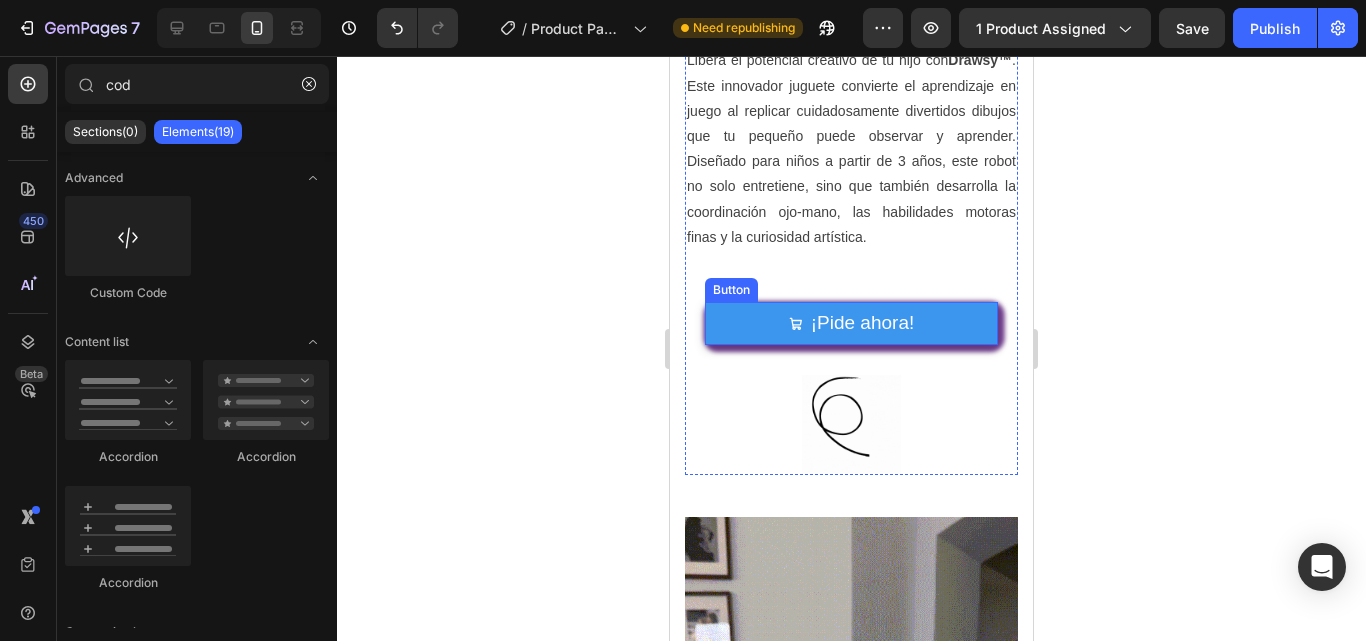 click on "¡Pide ahora!" at bounding box center (851, 323) 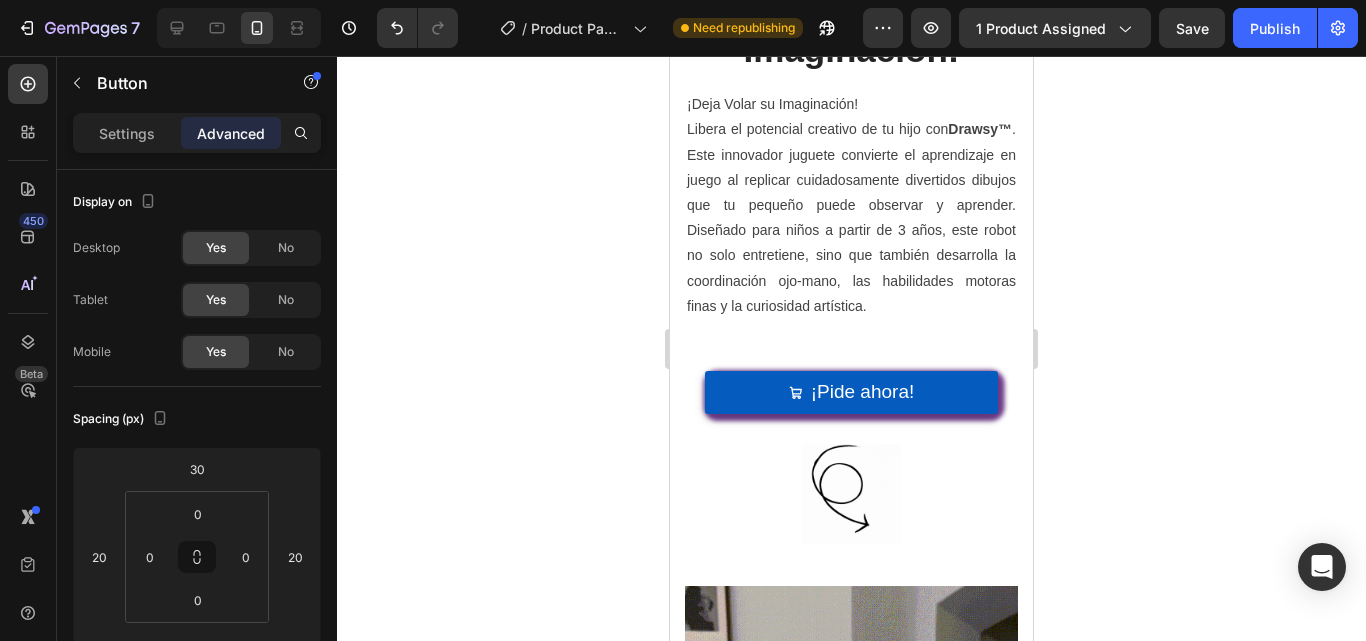 scroll, scrollTop: 2426, scrollLeft: 0, axis: vertical 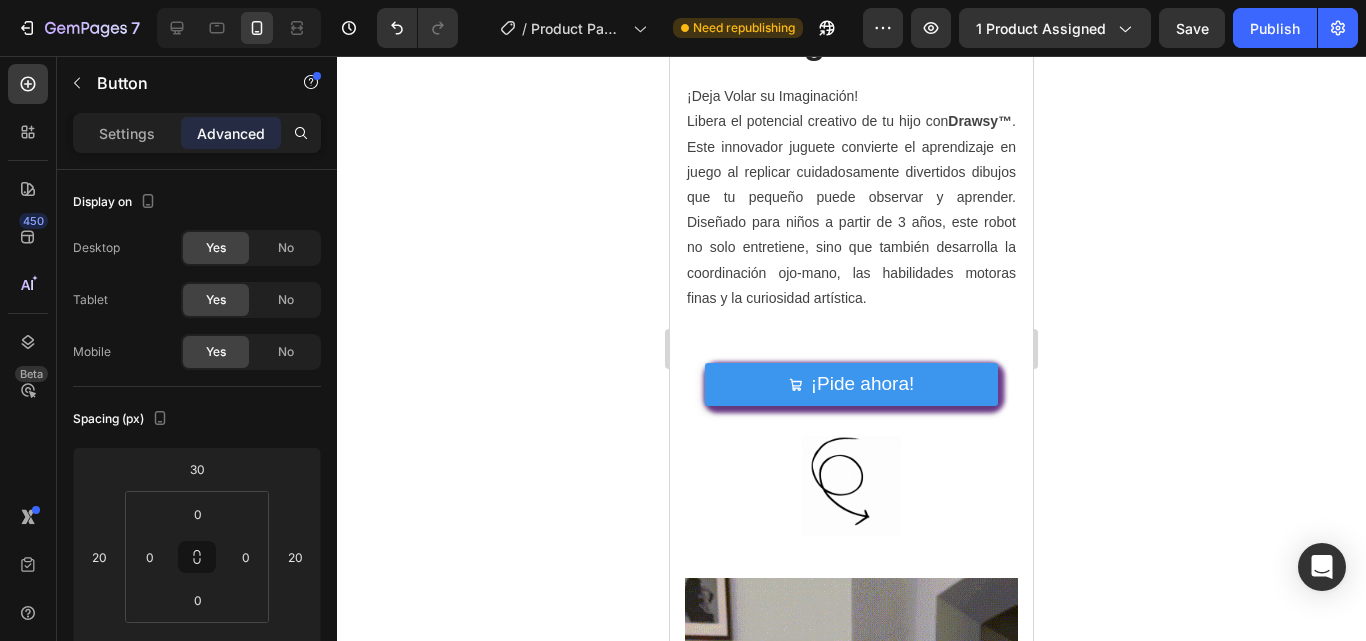 click on "¡Pide ahora!" at bounding box center (851, 384) 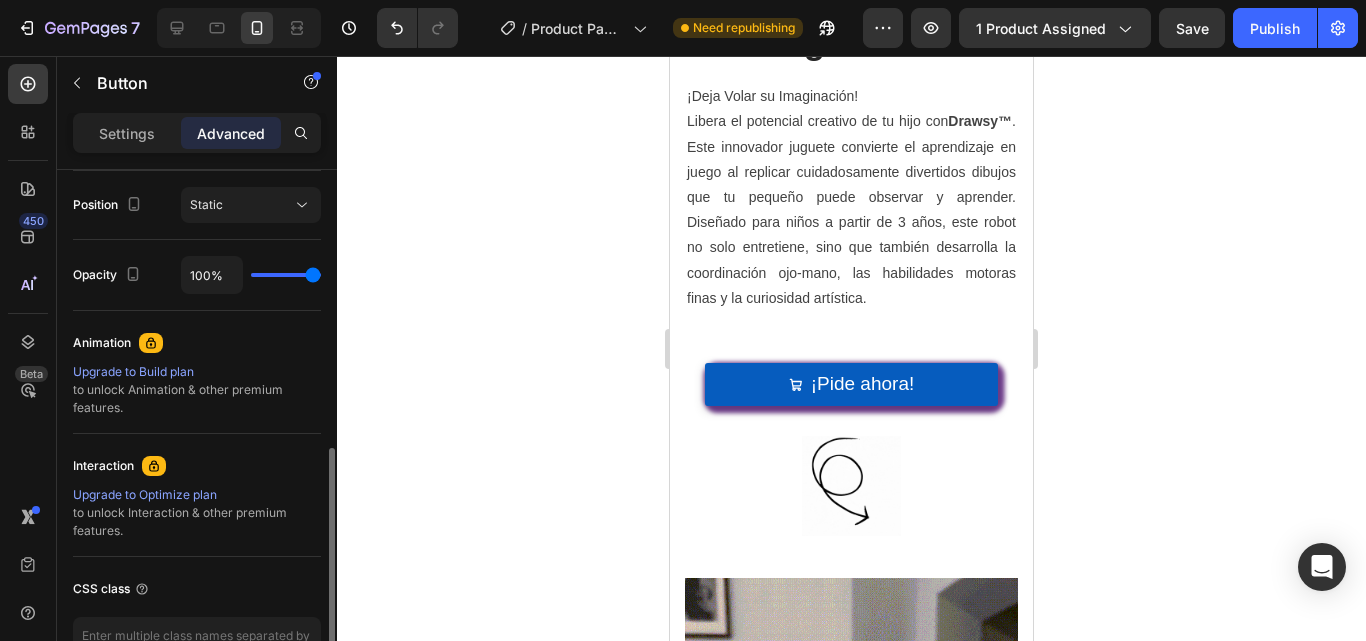 scroll, scrollTop: 860, scrollLeft: 0, axis: vertical 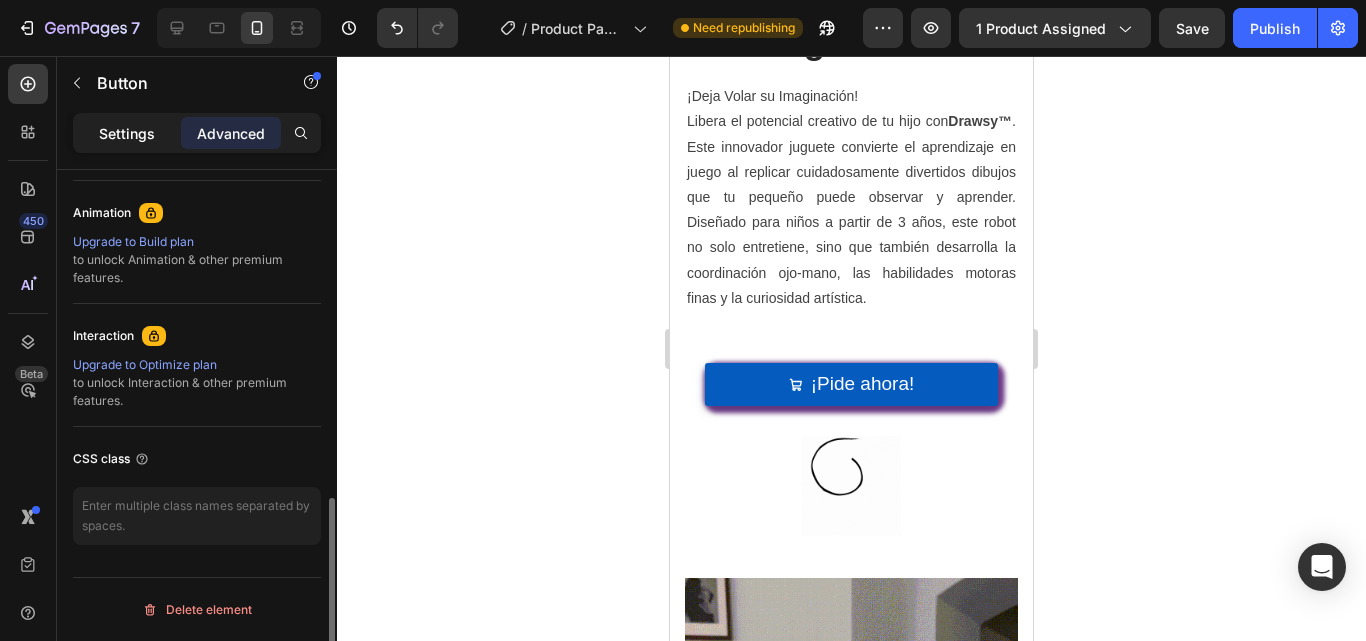 click on "Settings" at bounding box center [127, 133] 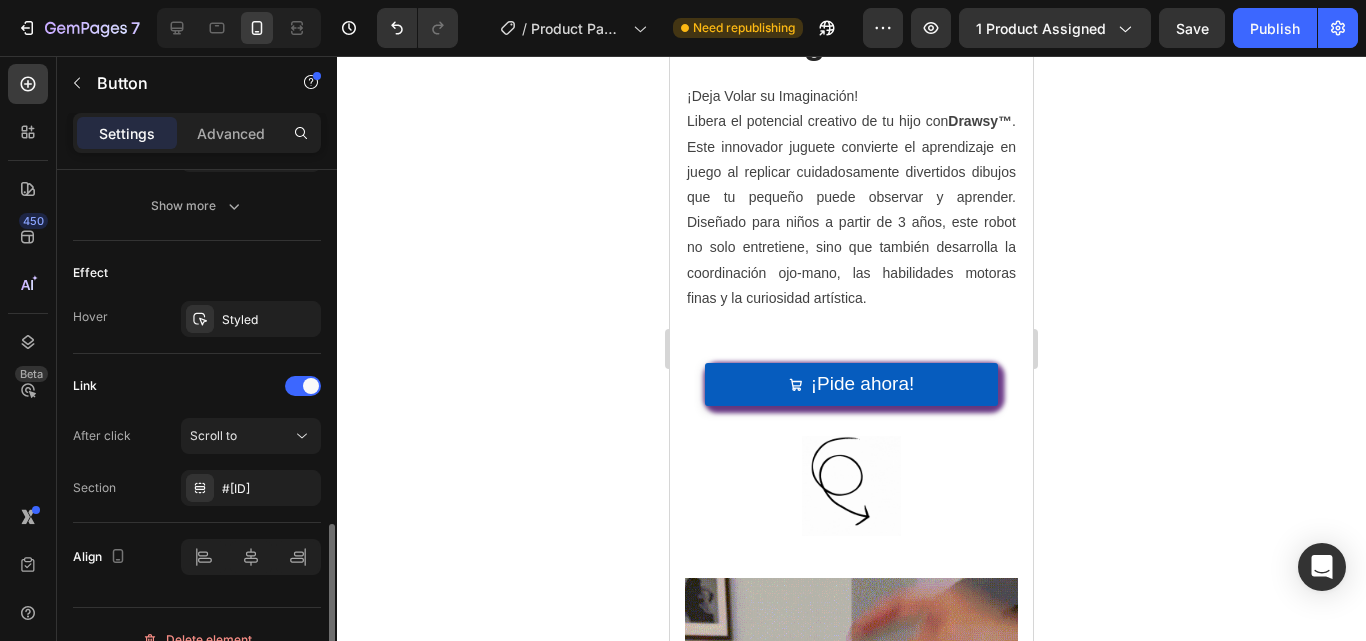 scroll, scrollTop: 1168, scrollLeft: 0, axis: vertical 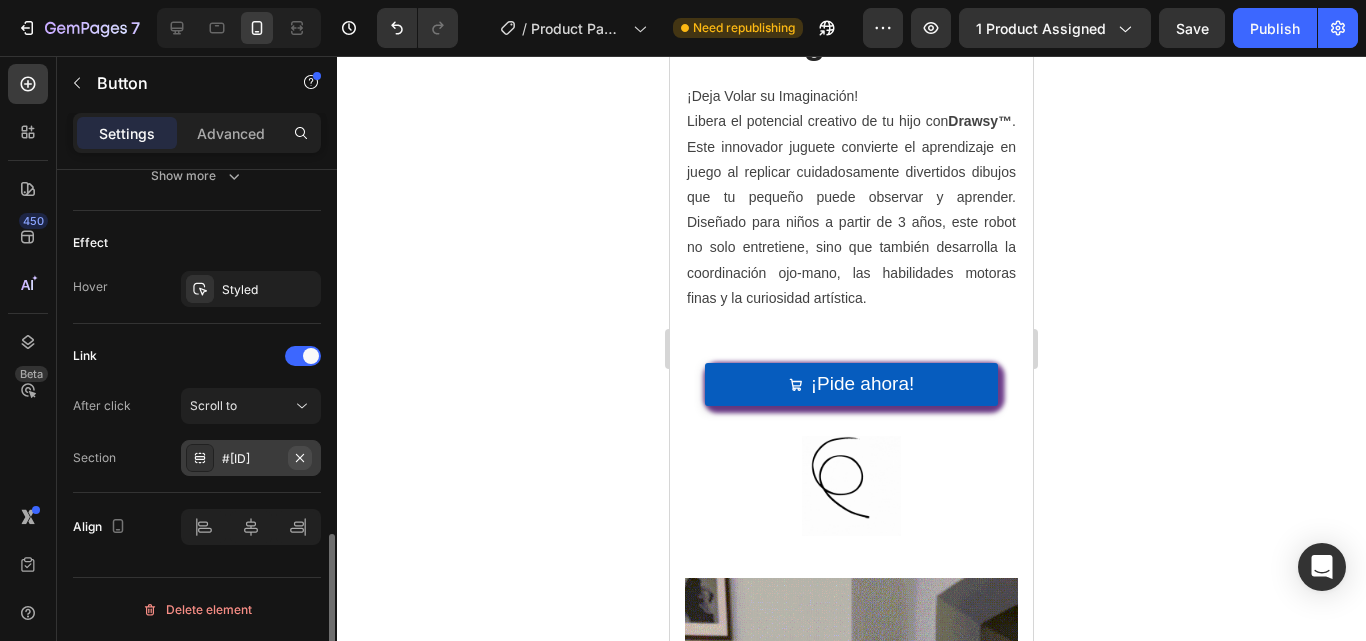click 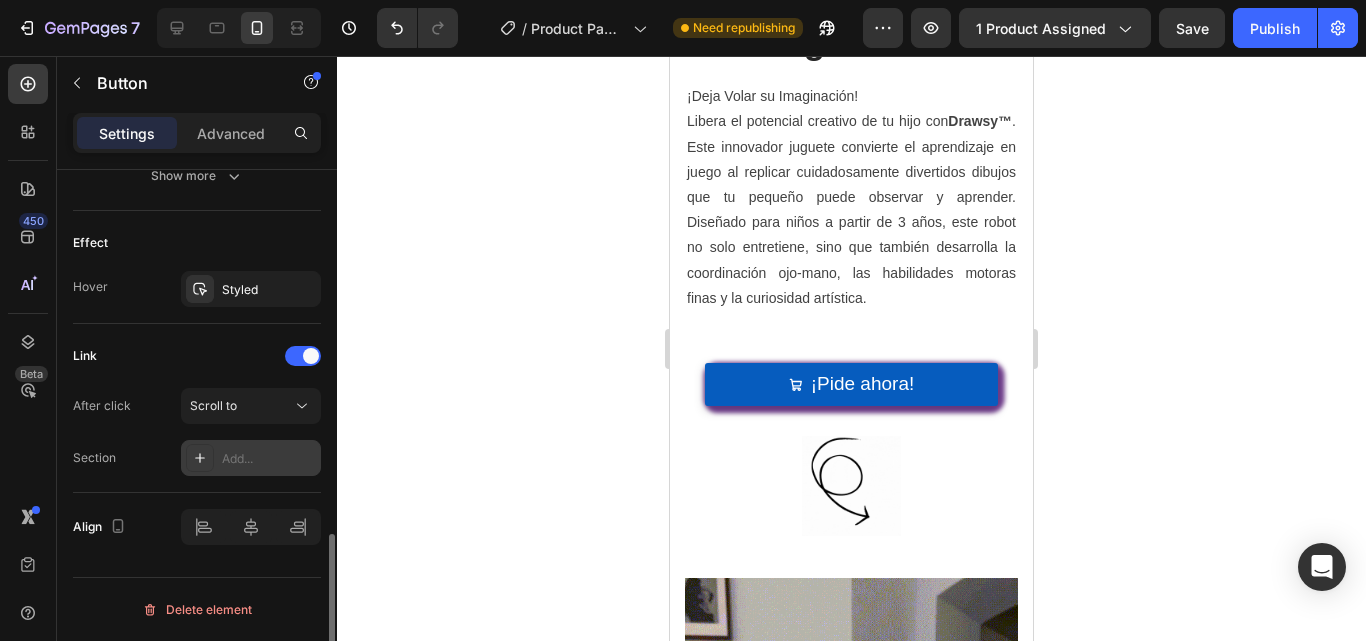 click 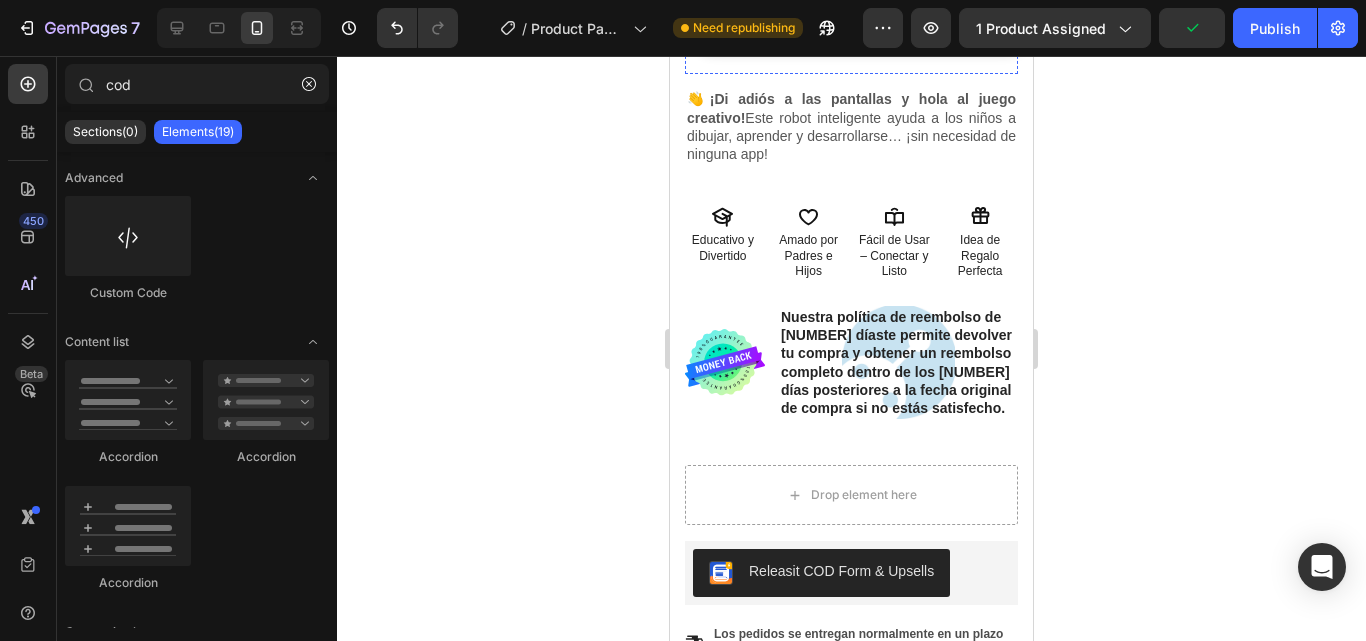 scroll, scrollTop: 1022, scrollLeft: 0, axis: vertical 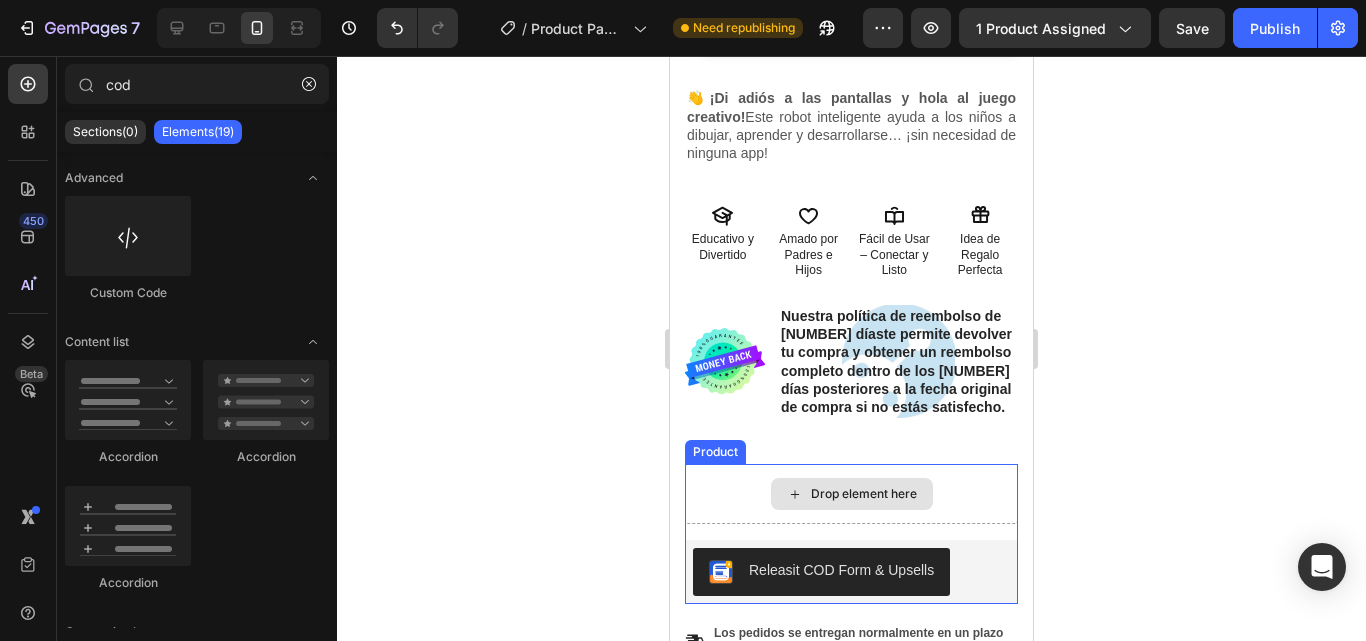 click on "Drop element here" at bounding box center (851, 494) 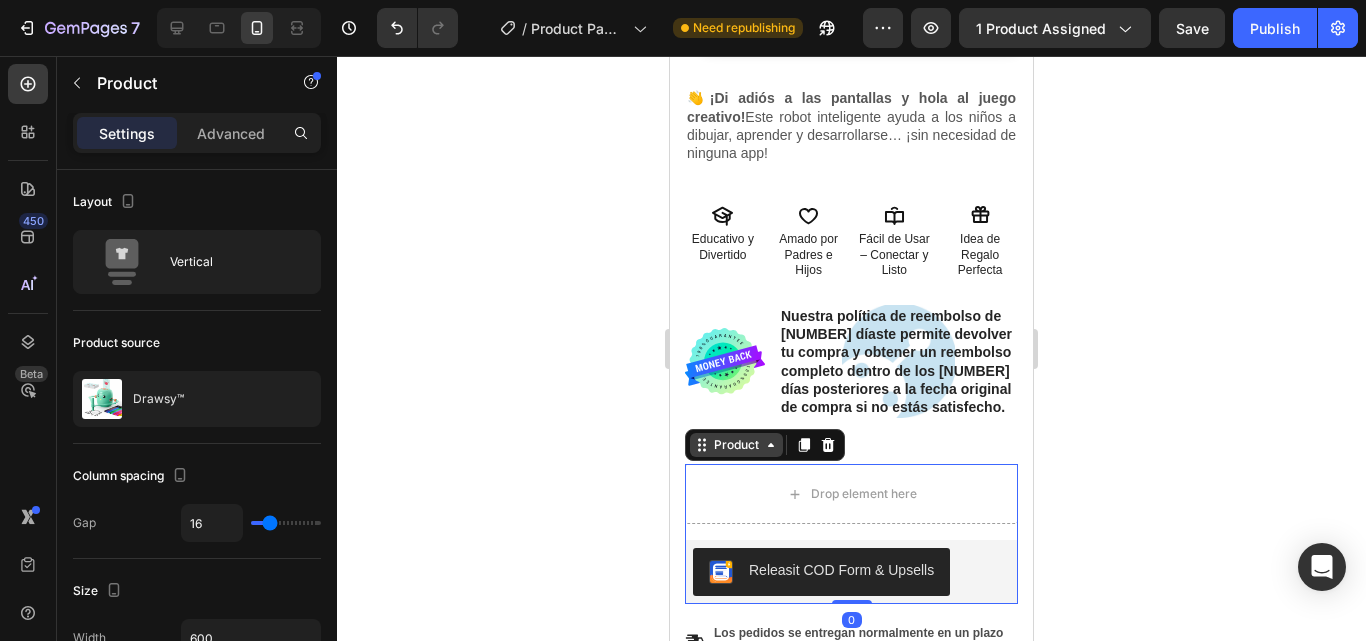click on "Product" at bounding box center [736, 445] 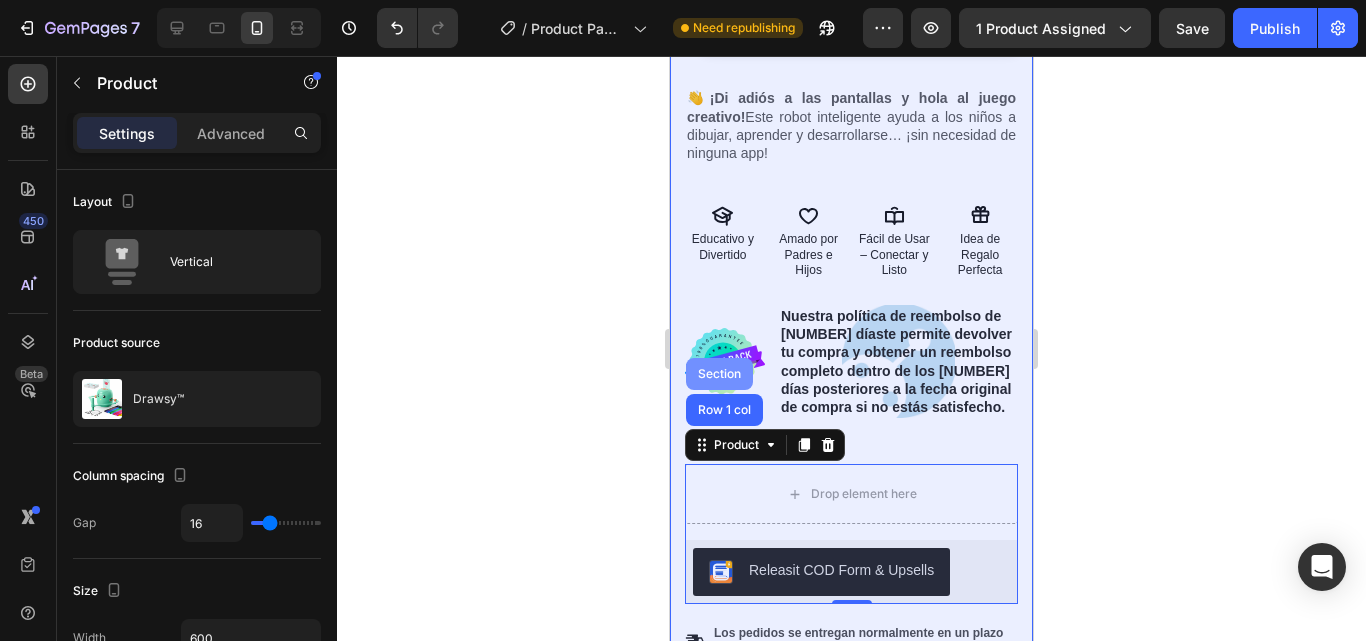 click on "Section" at bounding box center (719, 374) 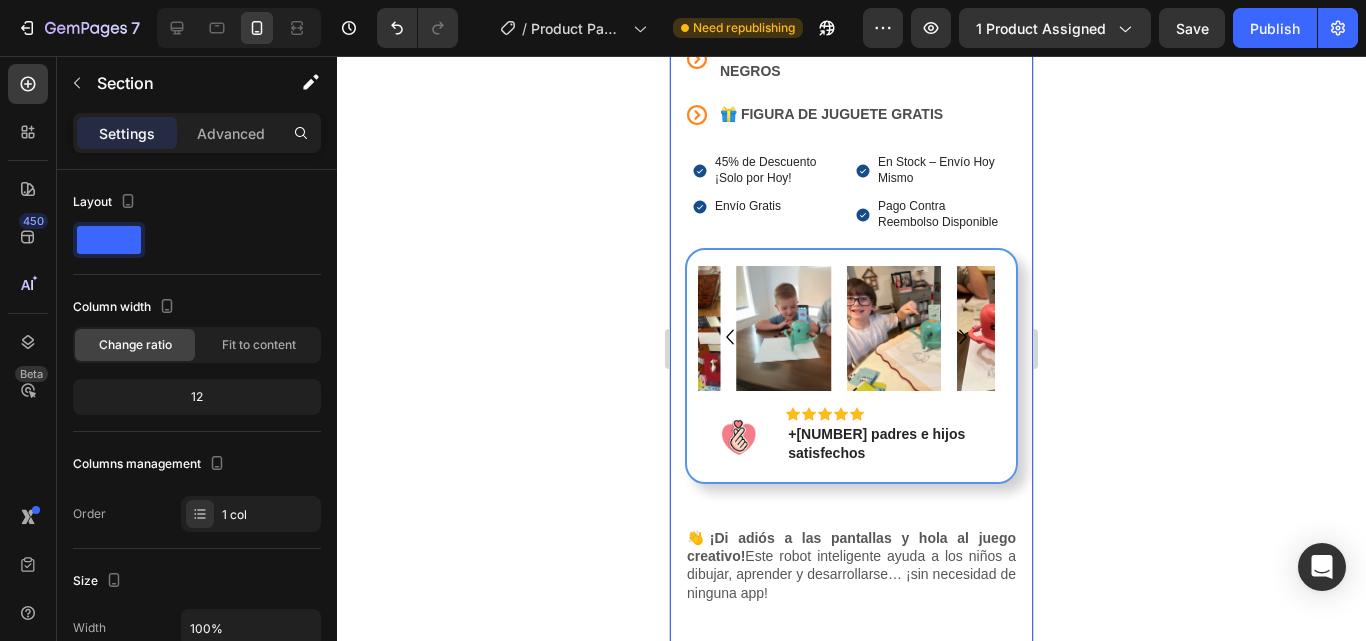 scroll, scrollTop: 582, scrollLeft: 0, axis: vertical 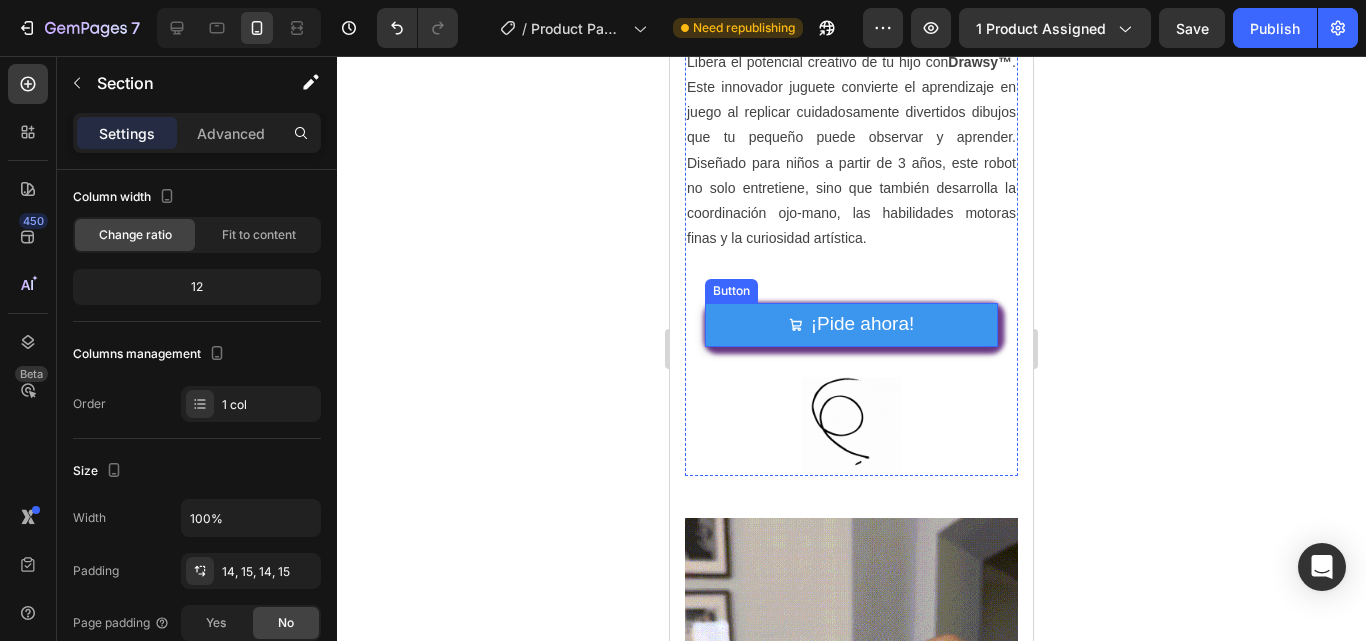 click on "¡Pide ahora!" at bounding box center [851, 324] 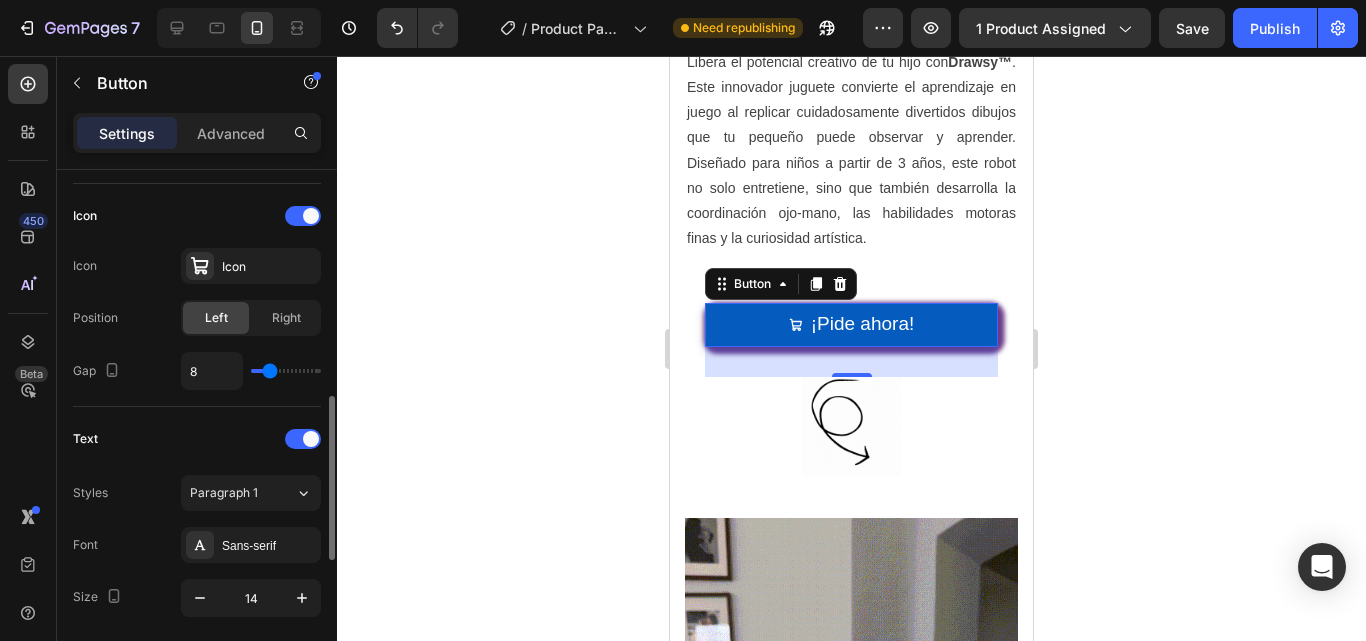 scroll, scrollTop: 589, scrollLeft: 0, axis: vertical 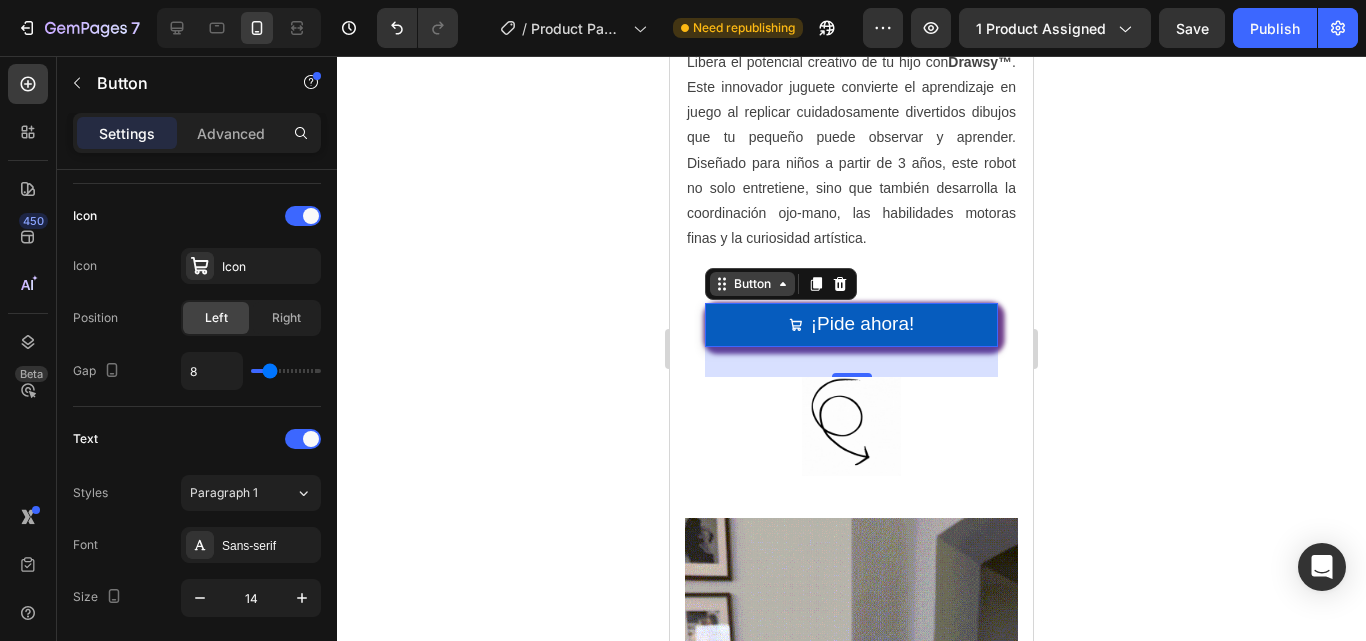 click on "Button" at bounding box center [752, 284] 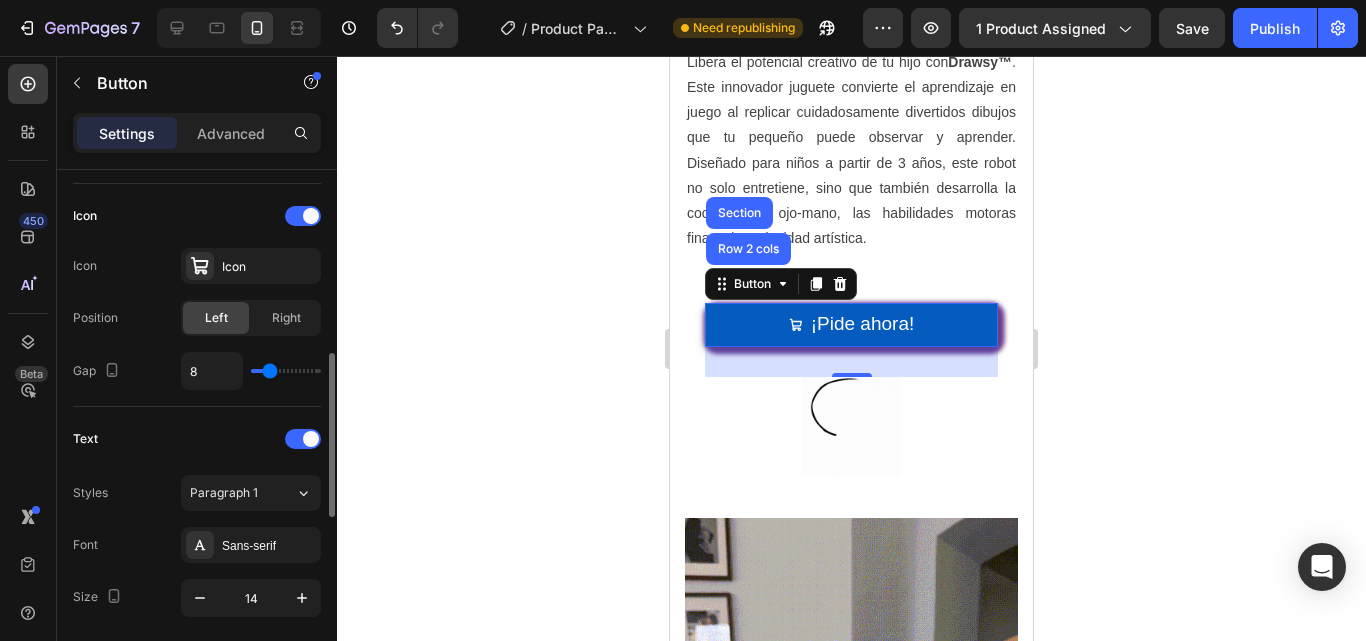 click on "Text" at bounding box center (197, 439) 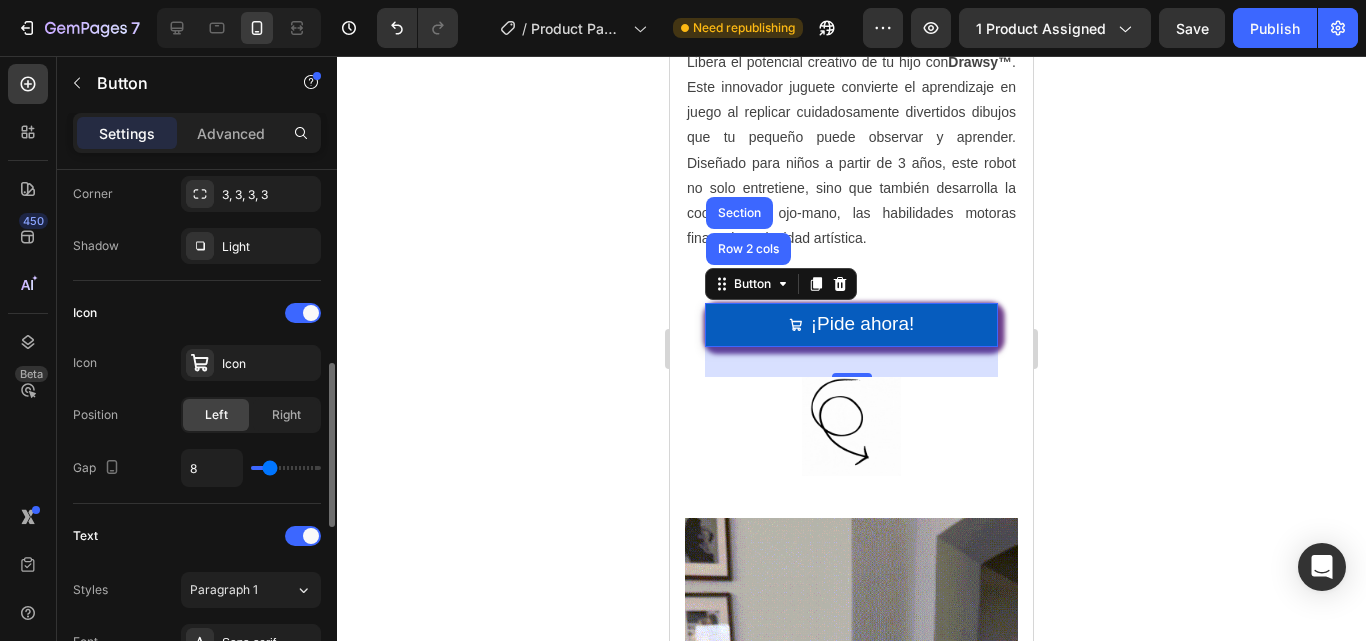 scroll, scrollTop: 588, scrollLeft: 0, axis: vertical 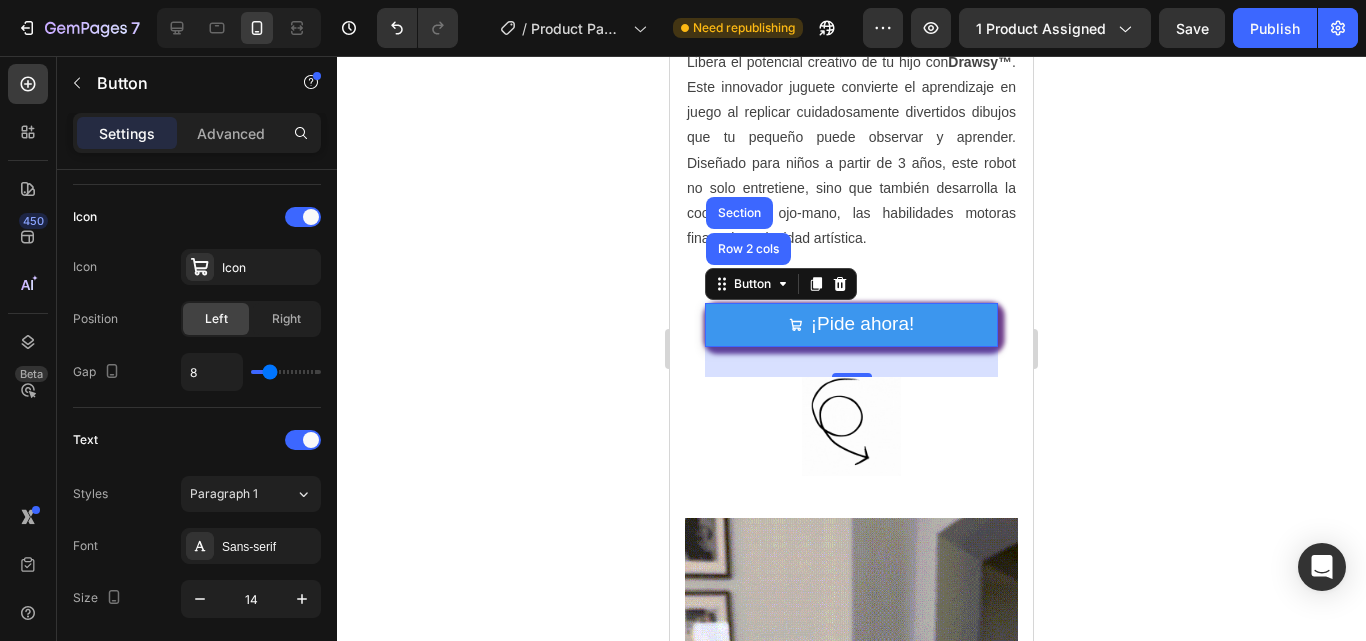 click on "¡Pide ahora!" at bounding box center [851, 324] 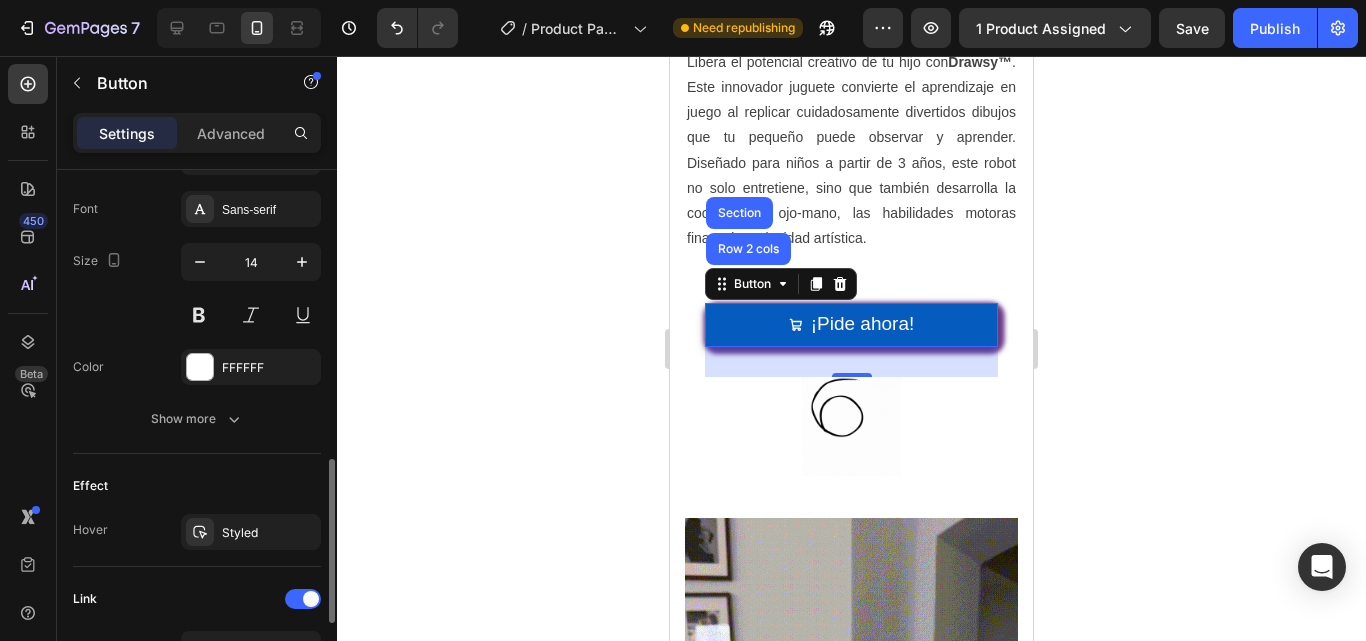 scroll, scrollTop: 926, scrollLeft: 0, axis: vertical 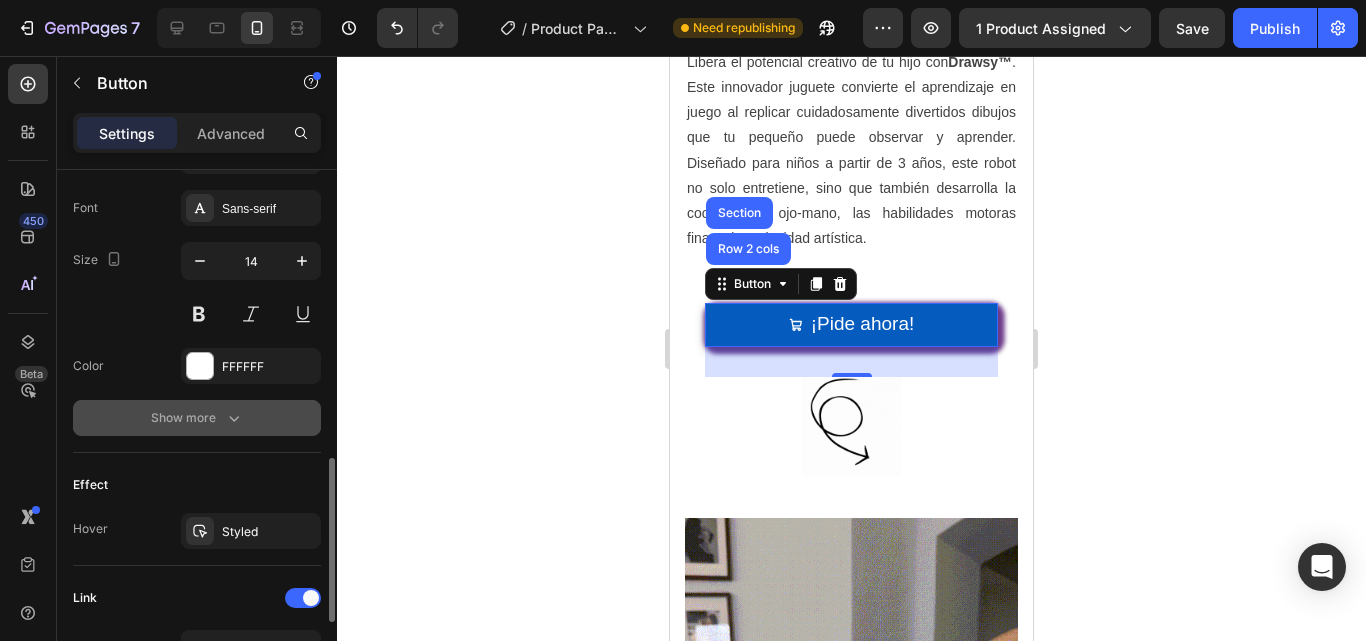 click 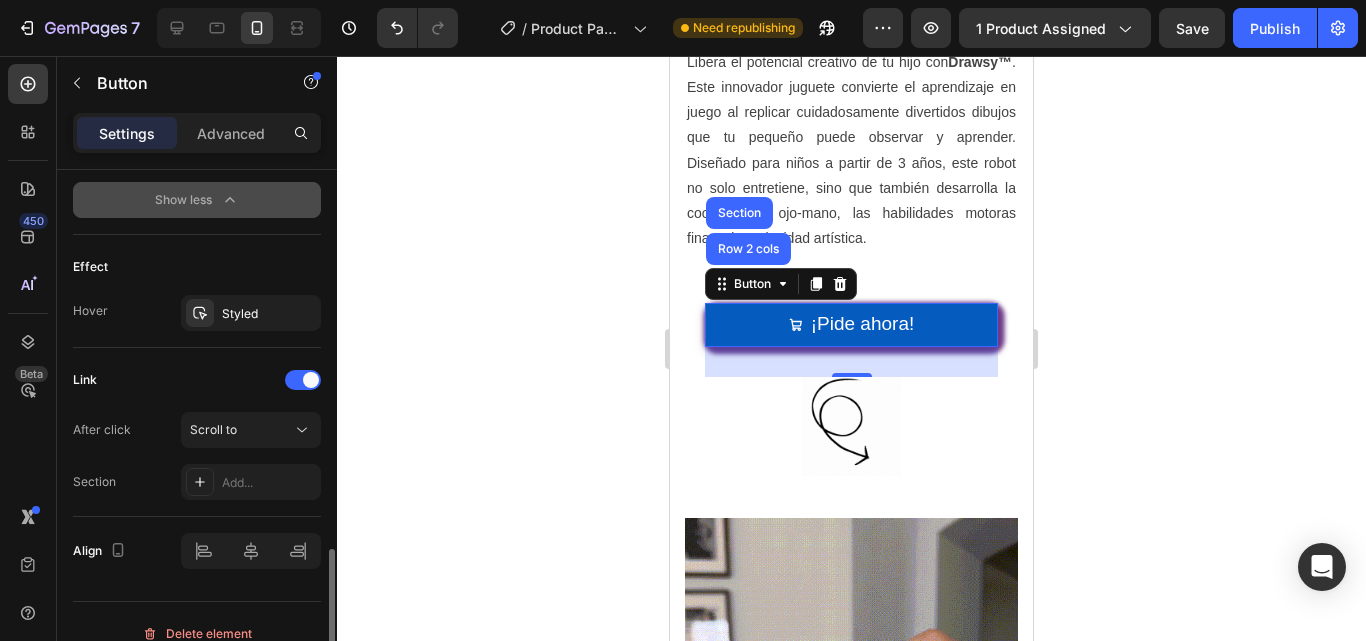 scroll, scrollTop: 1432, scrollLeft: 0, axis: vertical 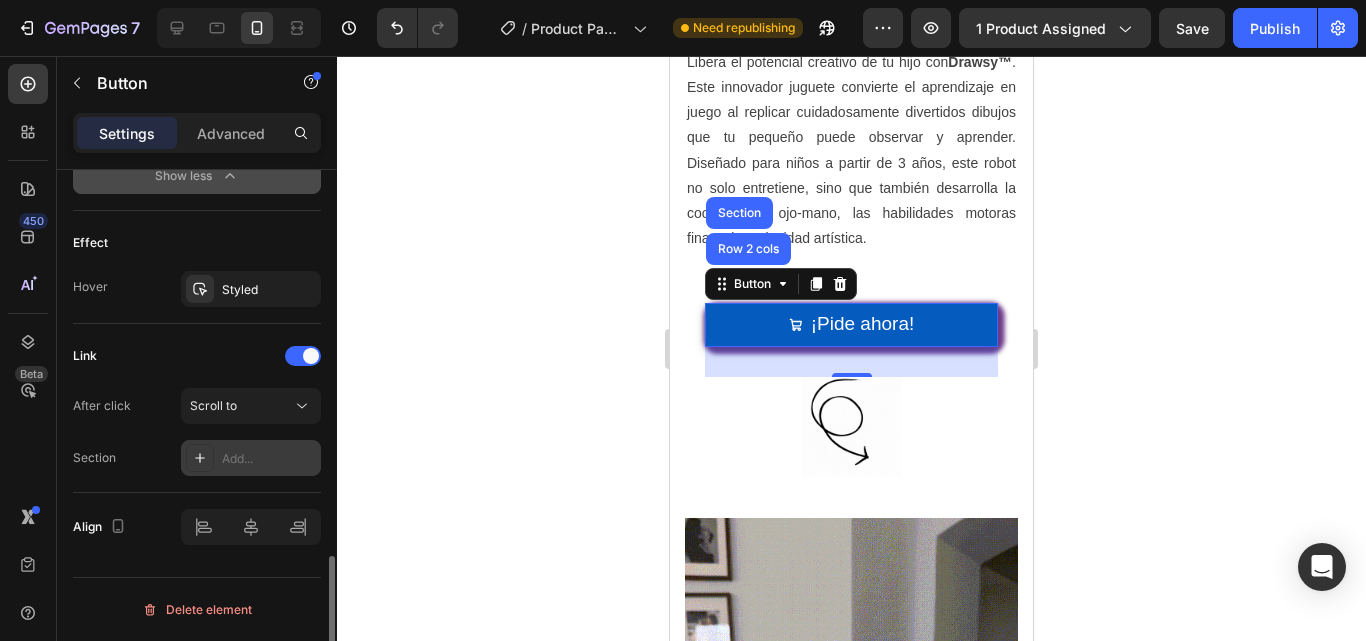 drag, startPoint x: 263, startPoint y: 486, endPoint x: 204, endPoint y: 449, distance: 69.641945 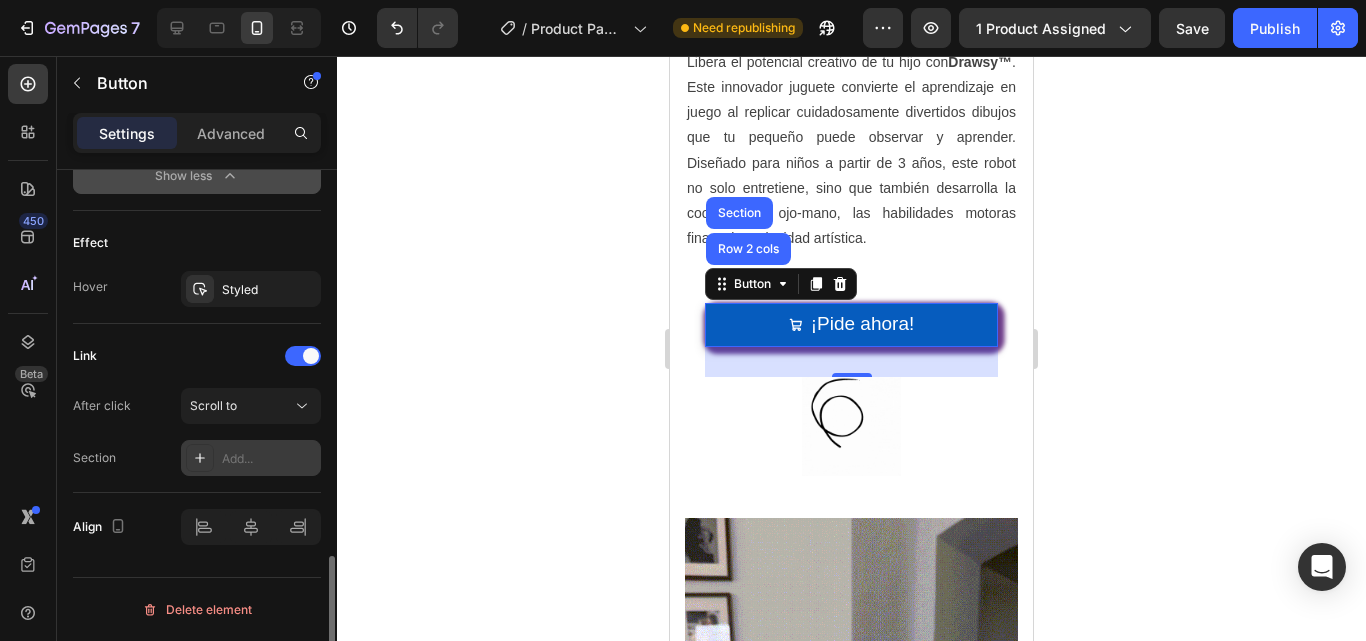 click at bounding box center [200, 458] 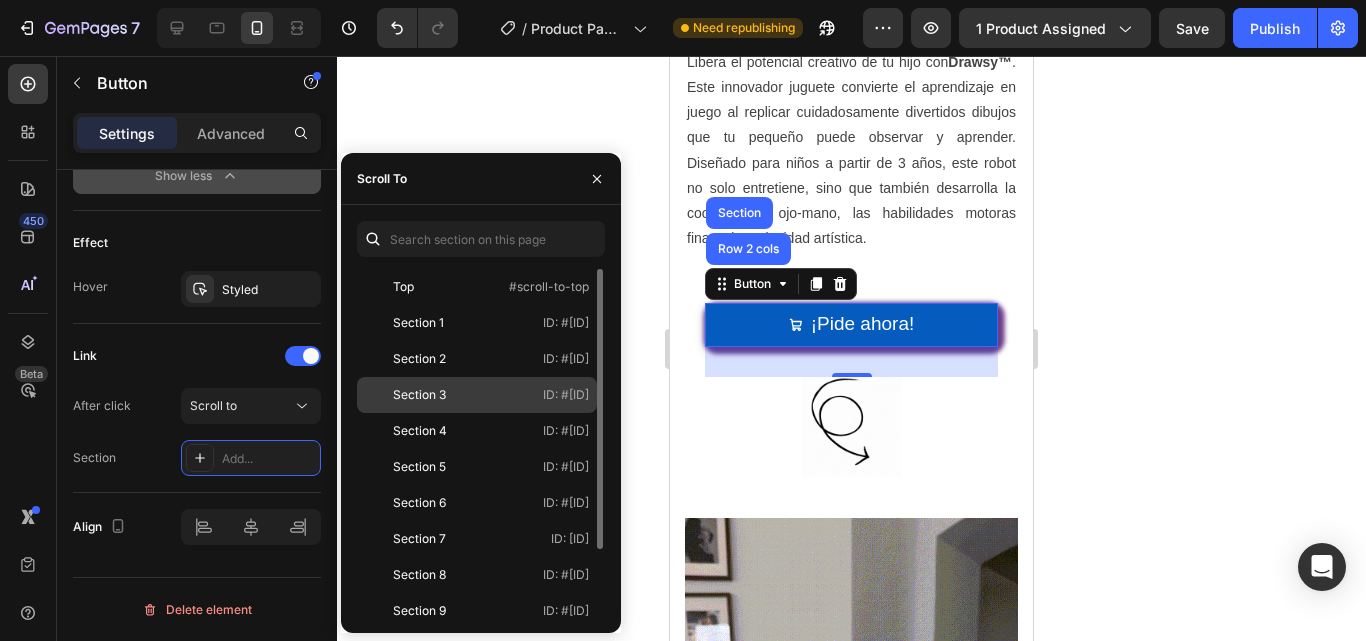 click on "Section [NUMBER] ID: [ID]" 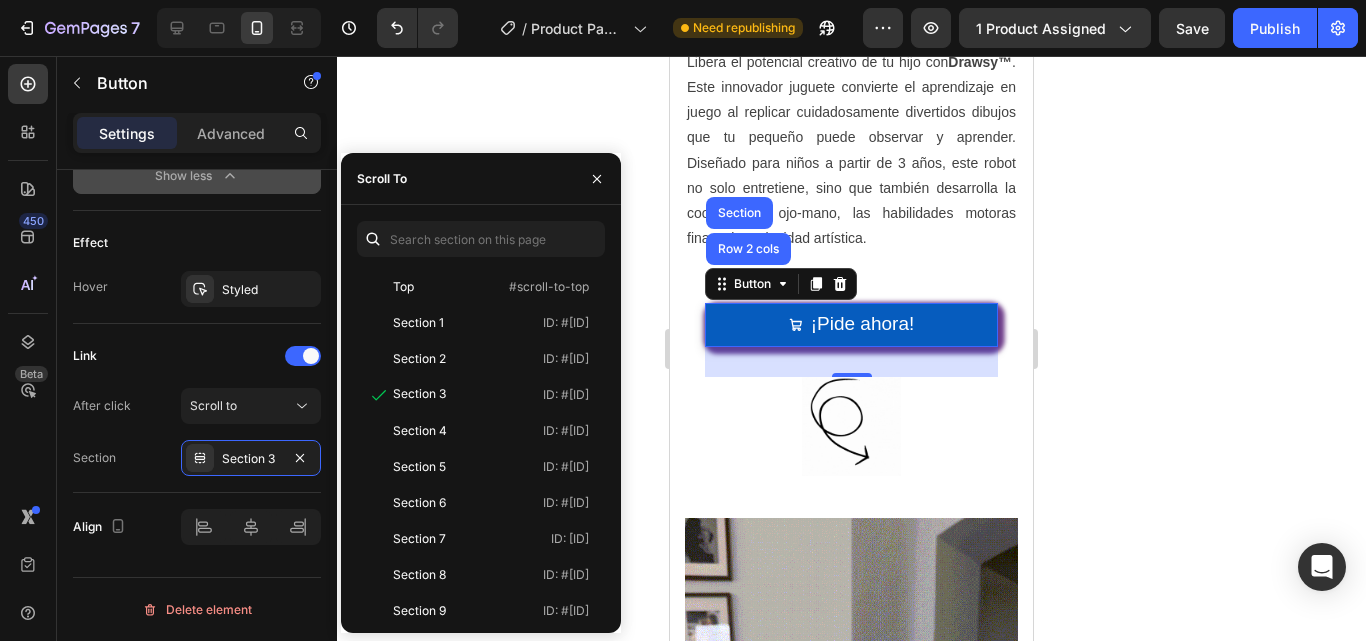click 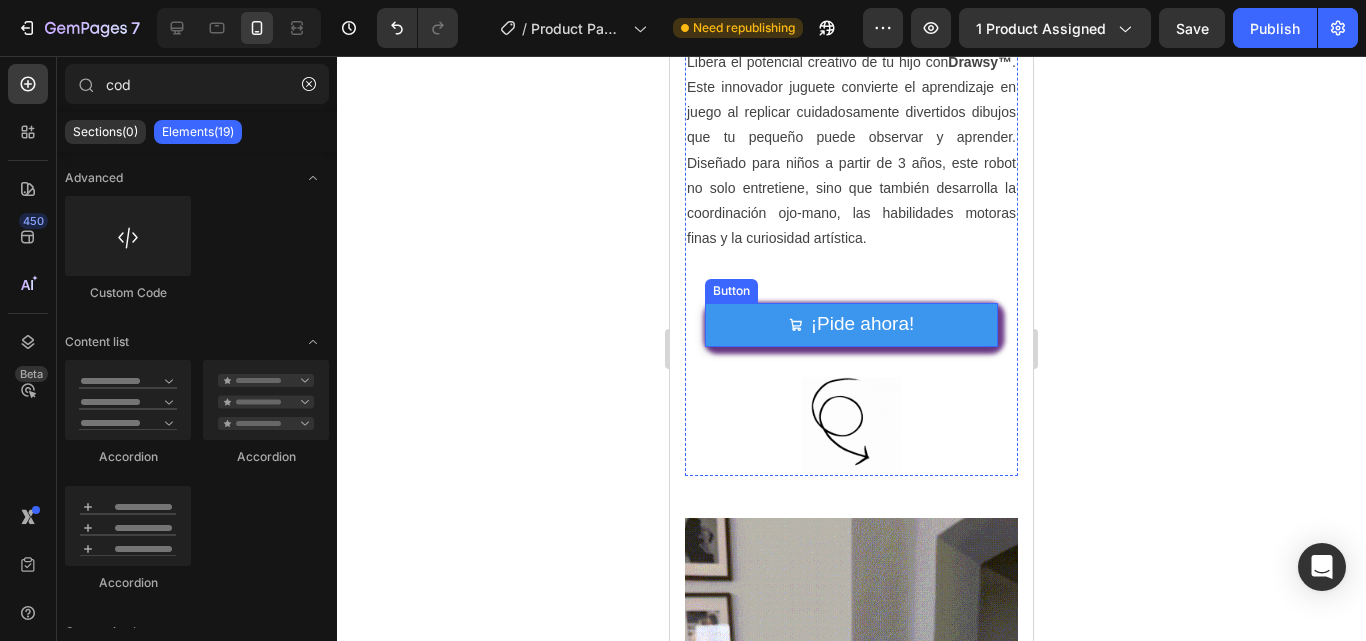 click on "¡Pide ahora!" at bounding box center [851, 324] 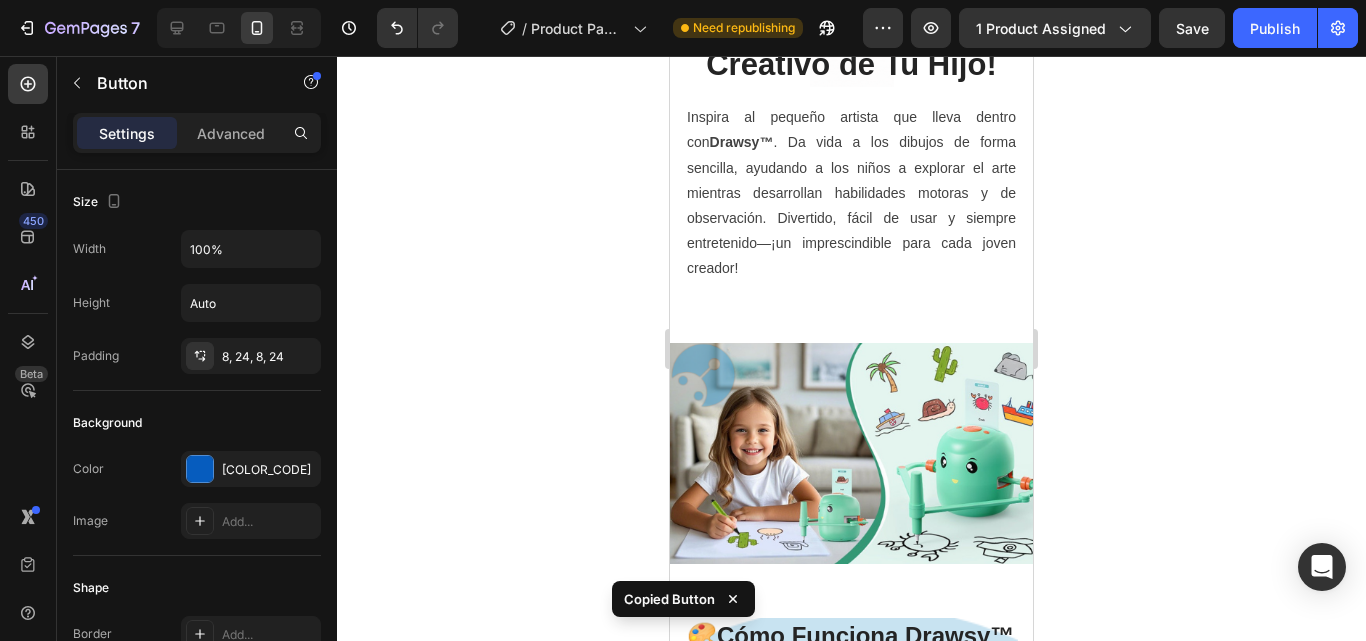 scroll, scrollTop: 3629, scrollLeft: 0, axis: vertical 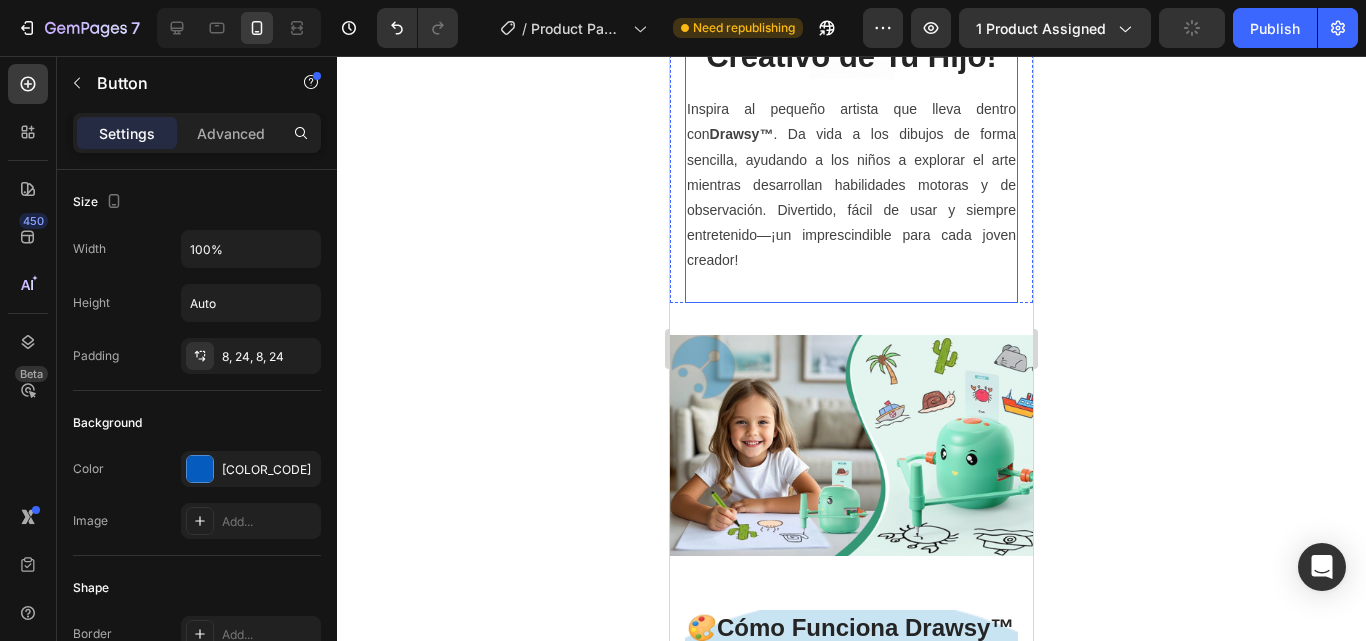 click on "¡El Compañero Creativo de Tu Hijo! Heading Inspira al pequeño artista que lleva dentro con  Drawsy™ . Da vida a los dibujos de forma sencilla, ayudando a los niños a explorar el arte mientras desarrollan habilidades motoras y de observación. Divertido, fácil de usar y siempre entretenido—¡un imprescindible para cada joven creador! Text block" at bounding box center (851, 149) 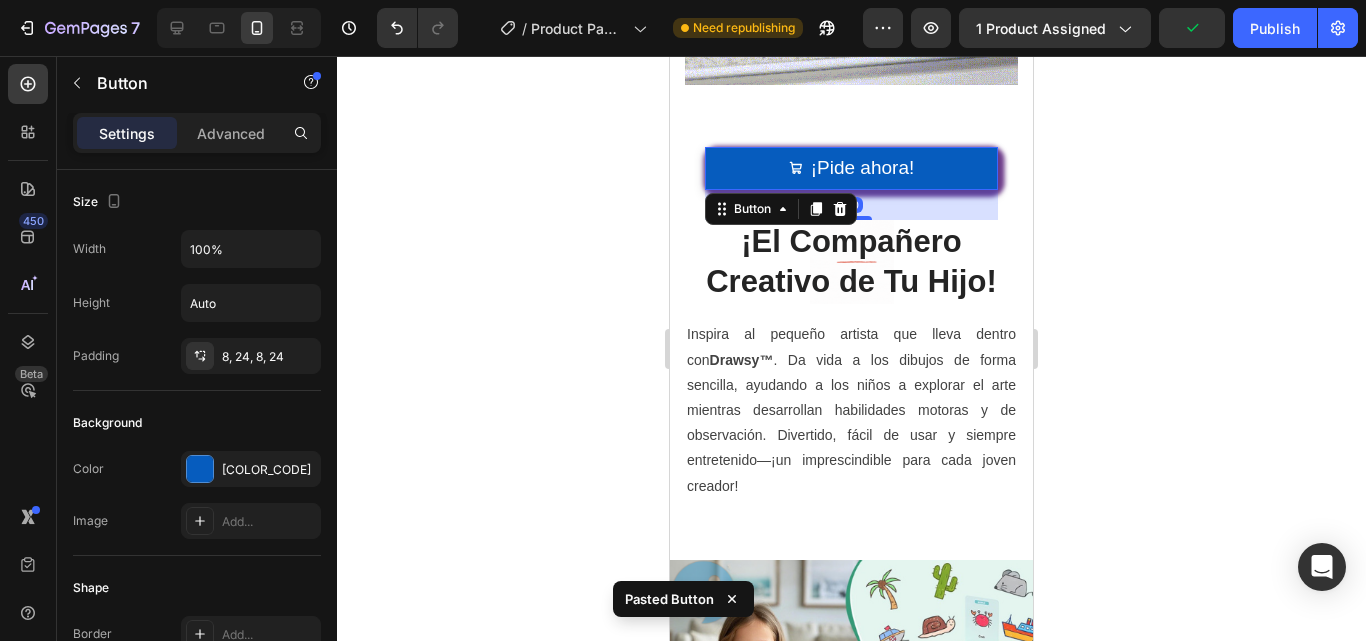 scroll, scrollTop: 3470, scrollLeft: 0, axis: vertical 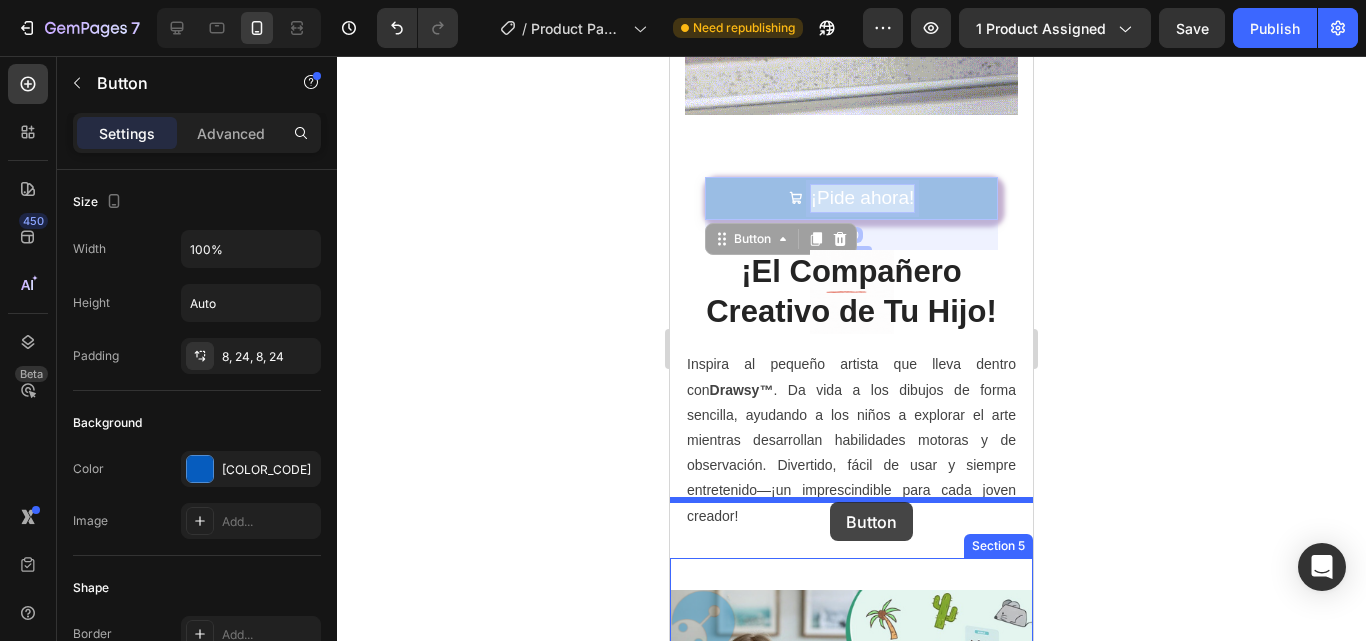 drag, startPoint x: 893, startPoint y: 150, endPoint x: 830, endPoint y: 503, distance: 358.57776 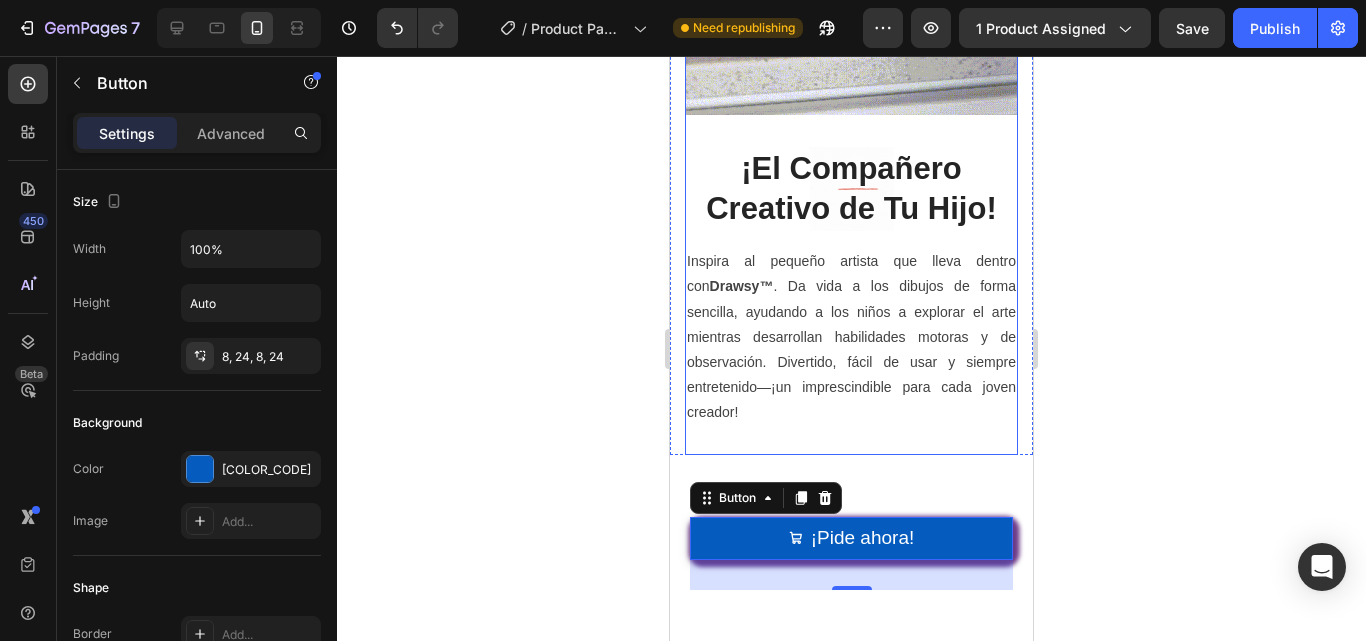 scroll, scrollTop: 3374, scrollLeft: 0, axis: vertical 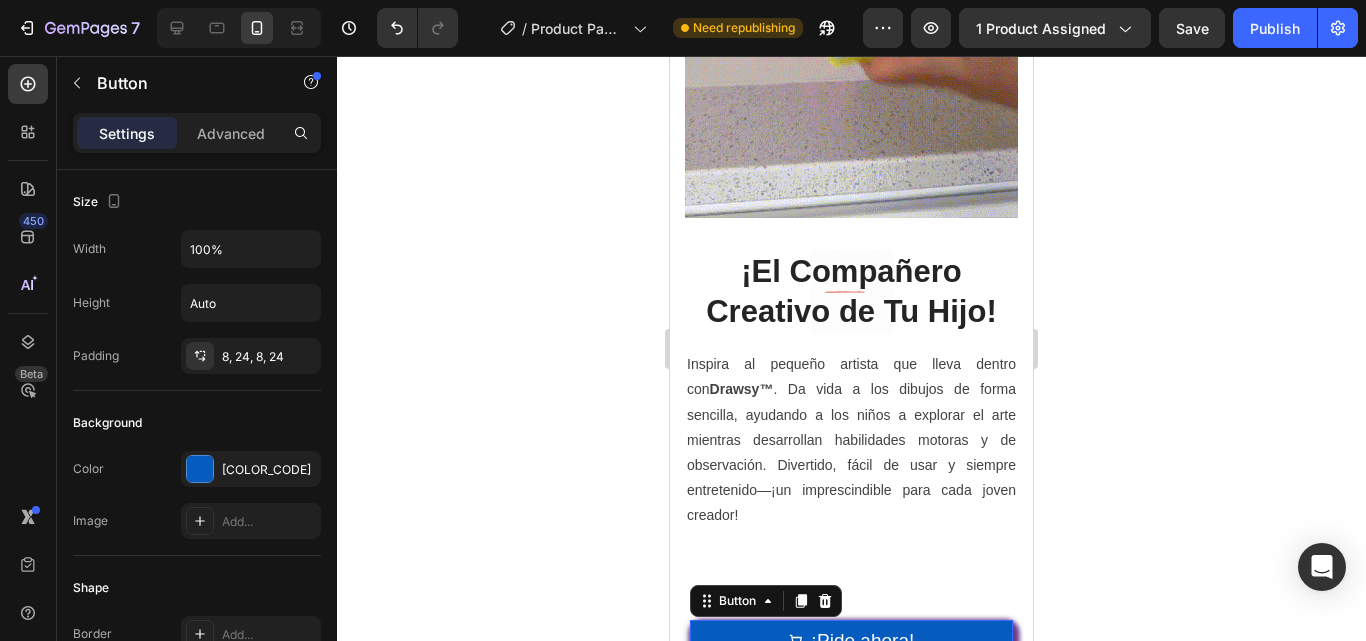 click 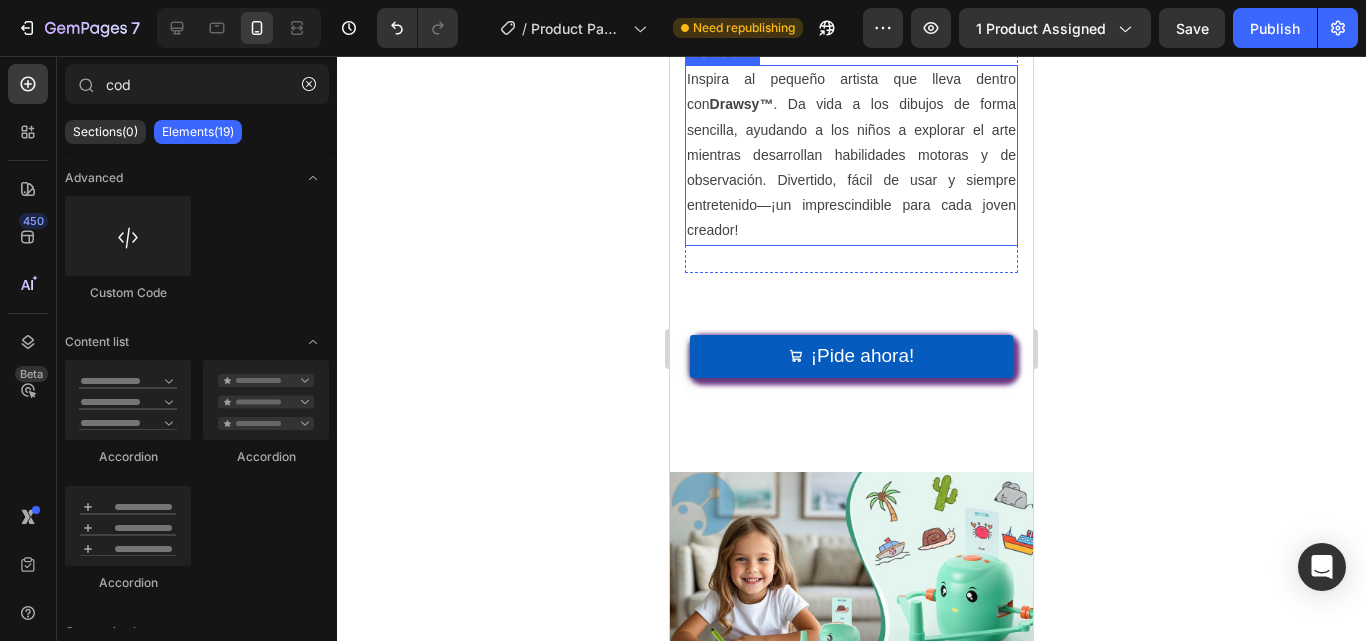 scroll, scrollTop: 3734, scrollLeft: 0, axis: vertical 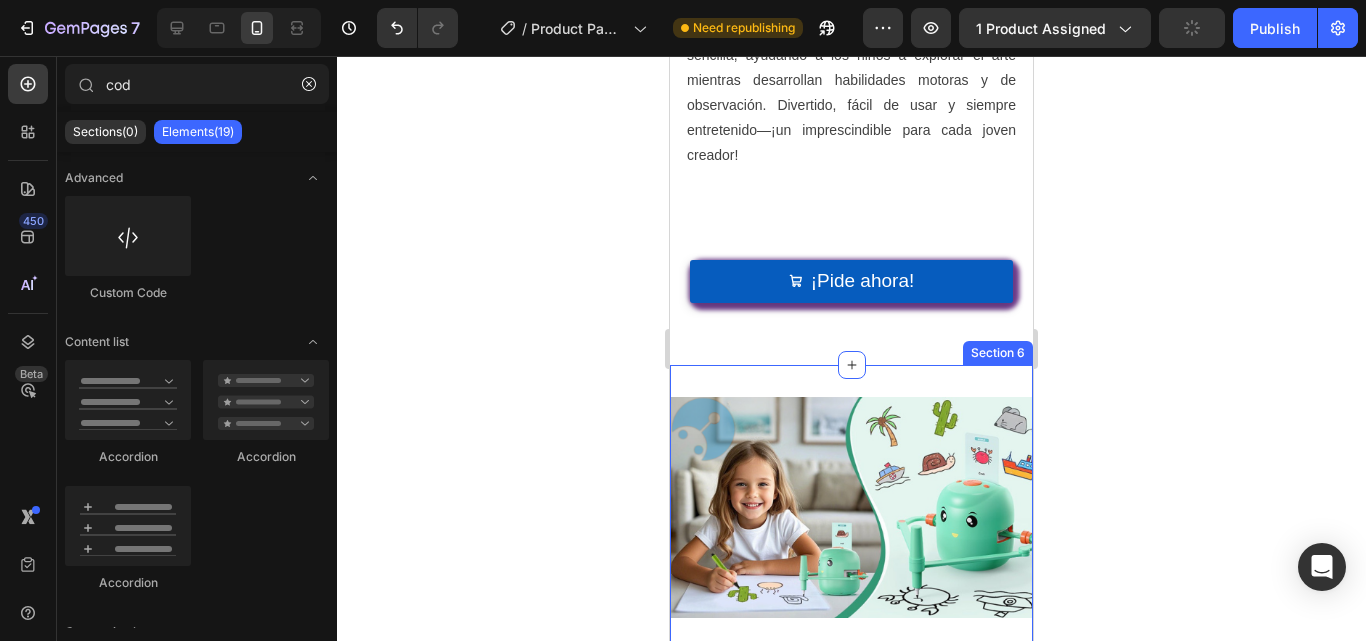 click on "Image Section 6" at bounding box center (851, 518) 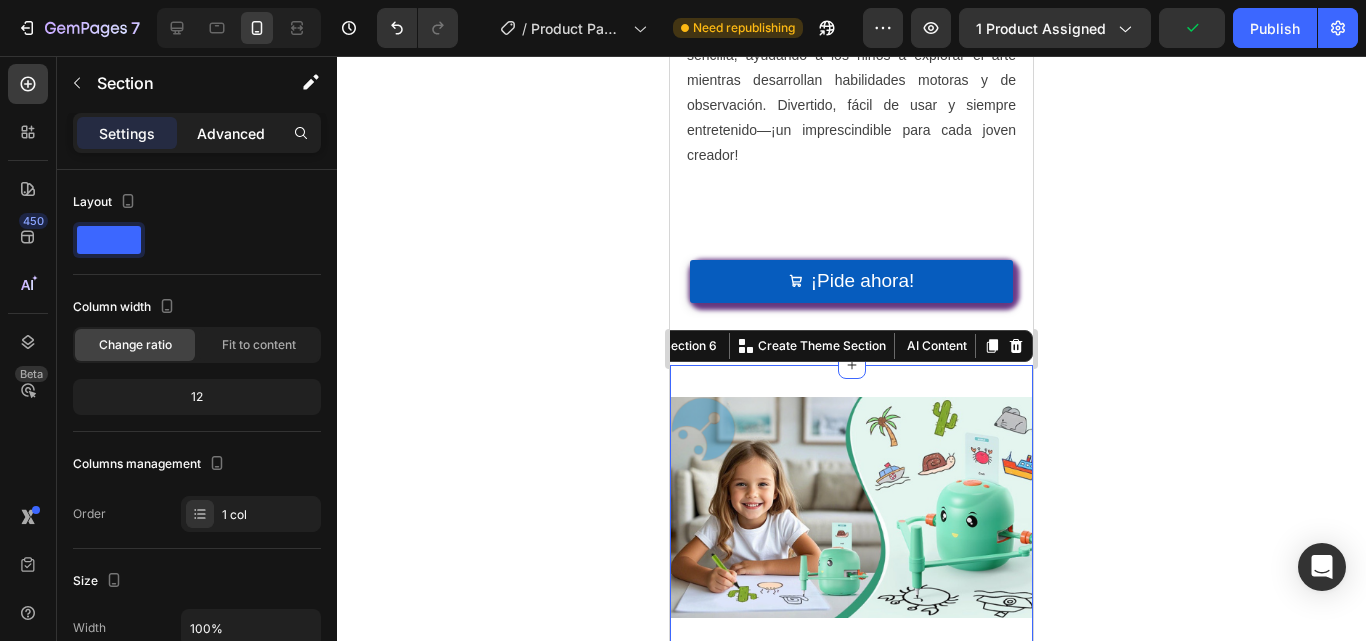 click on "Advanced" at bounding box center (231, 133) 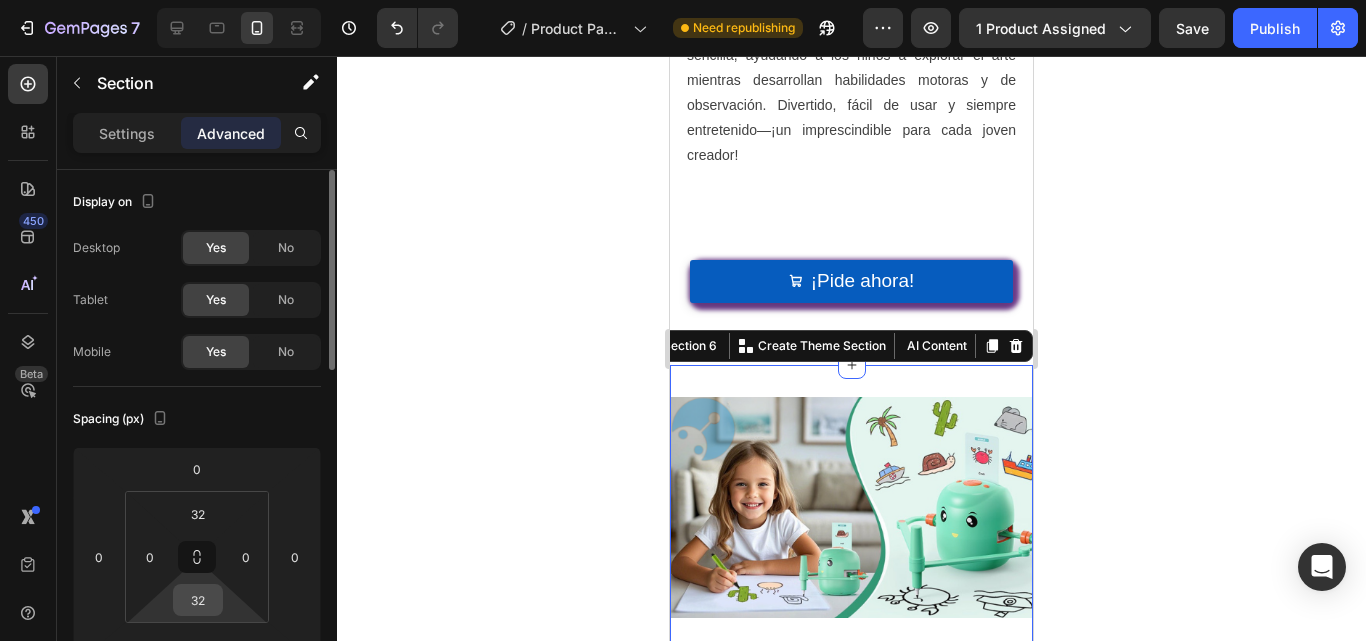 click on "32" at bounding box center [198, 600] 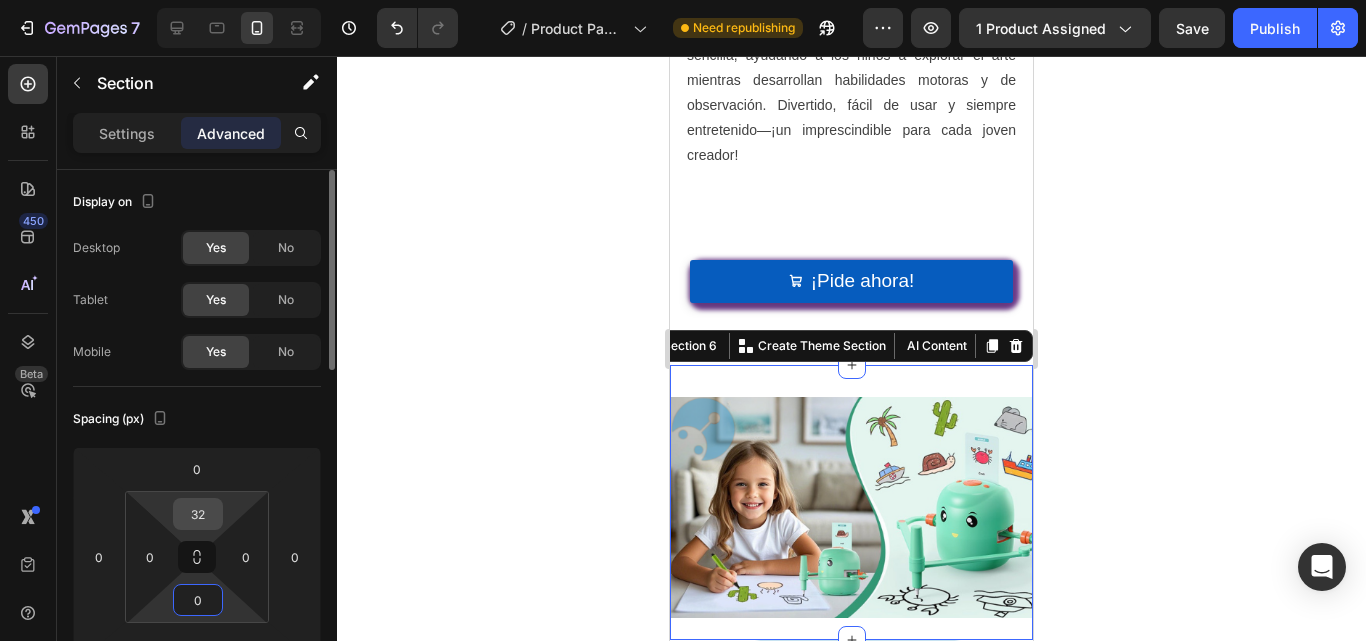 type on "0" 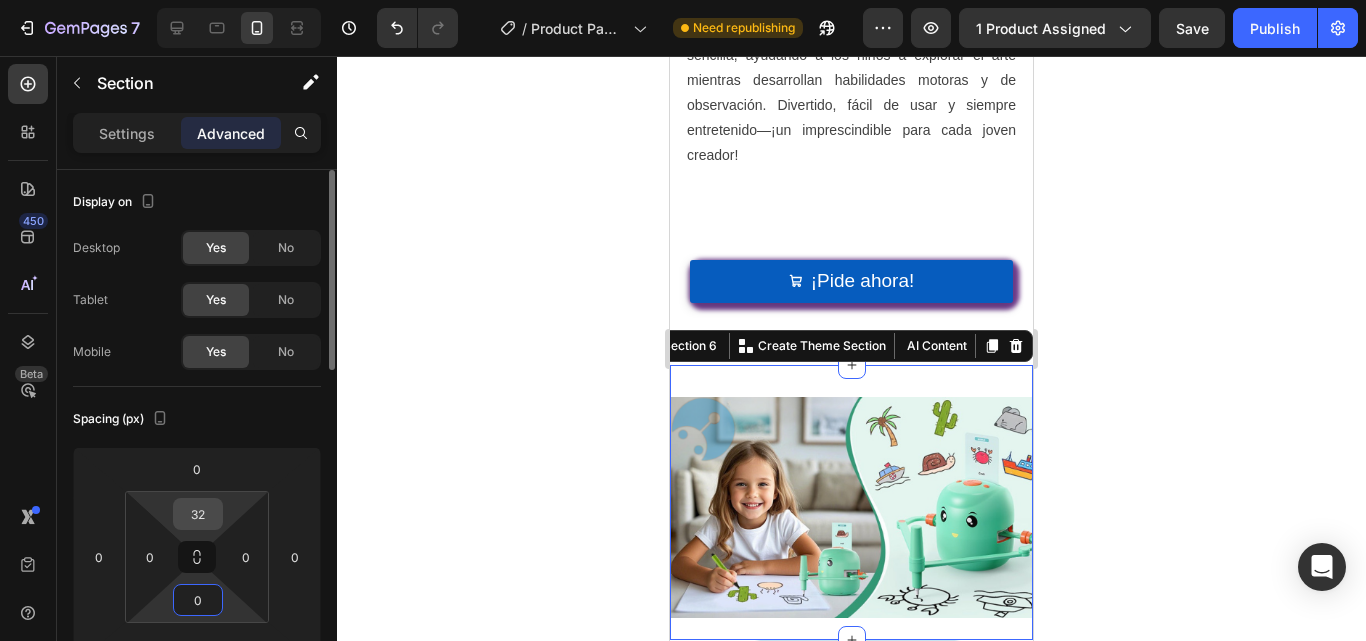 click on "32" at bounding box center (198, 514) 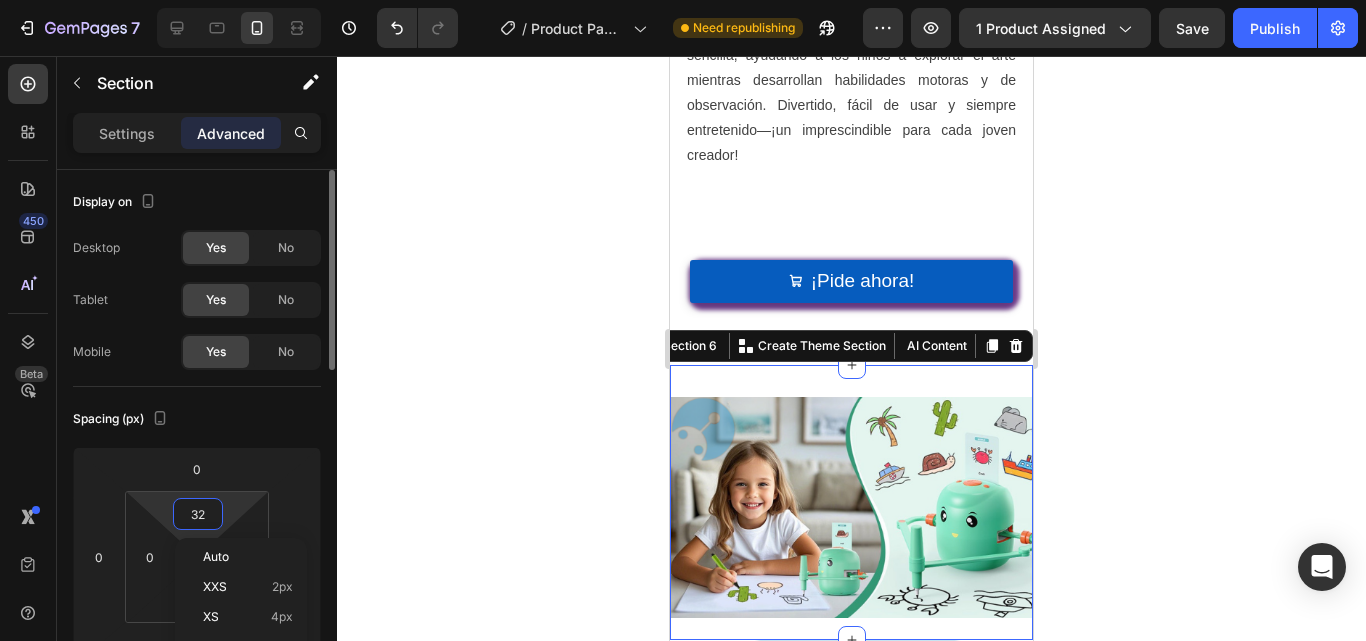 type on "0" 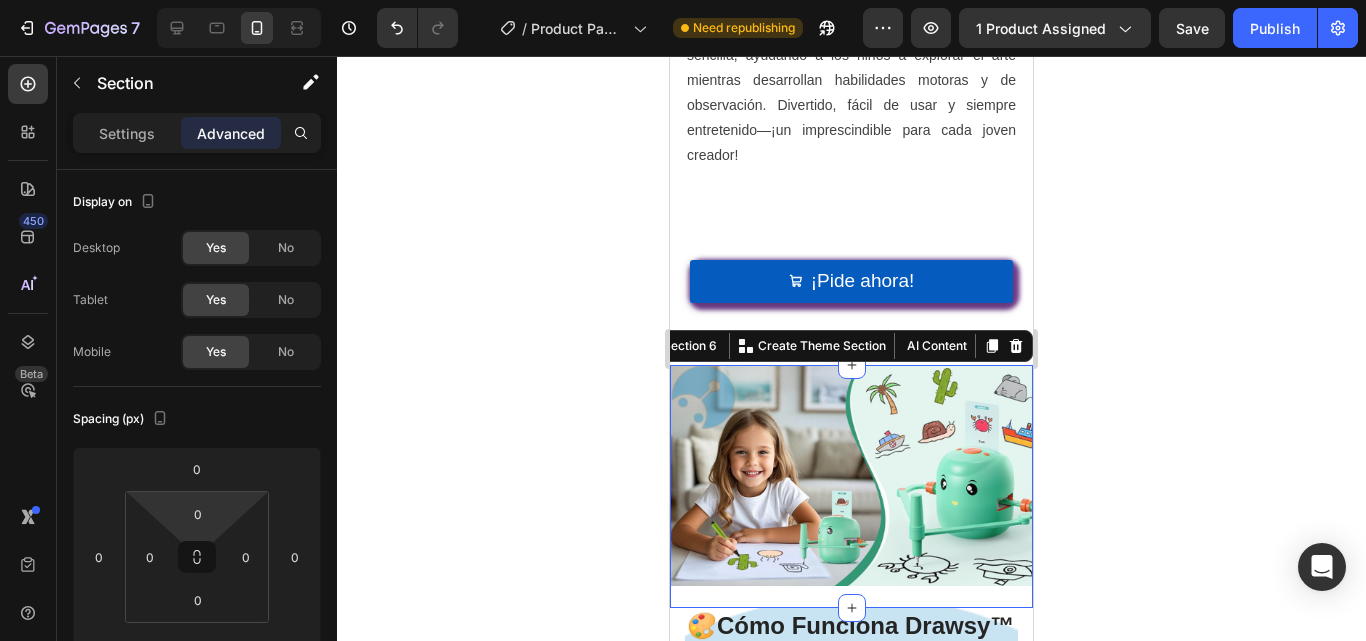 click 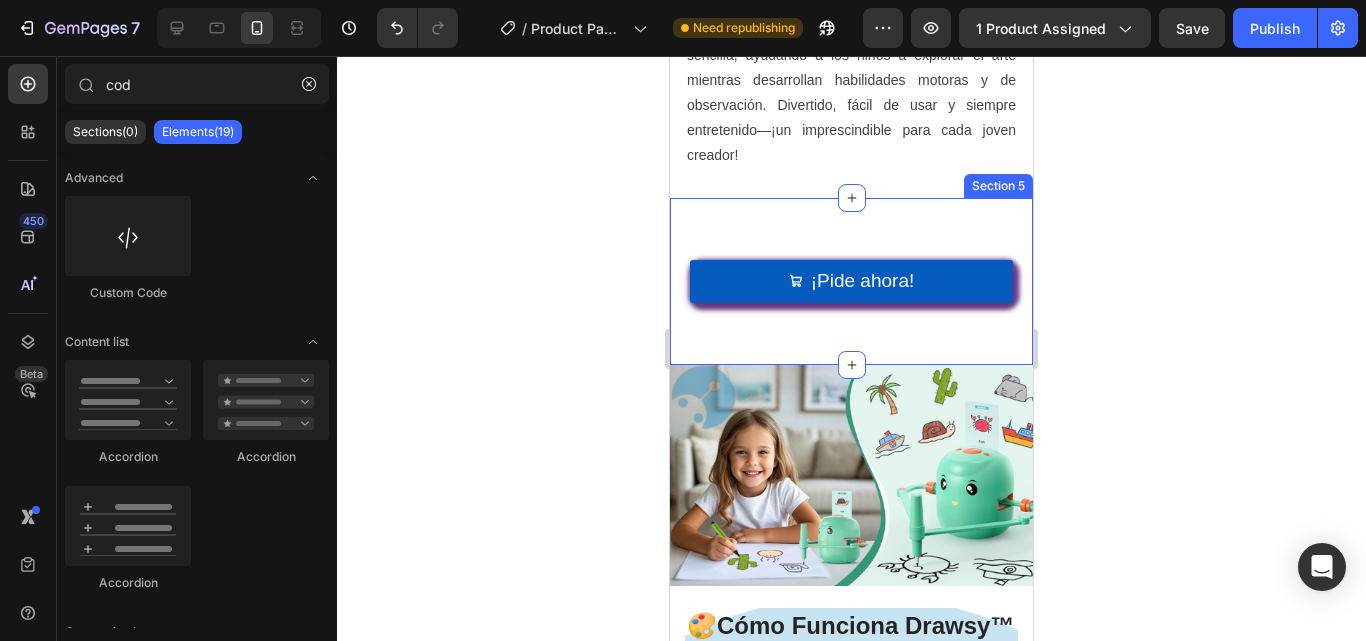 click on "¡Pide ahora! Button Section 5" at bounding box center [851, 281] 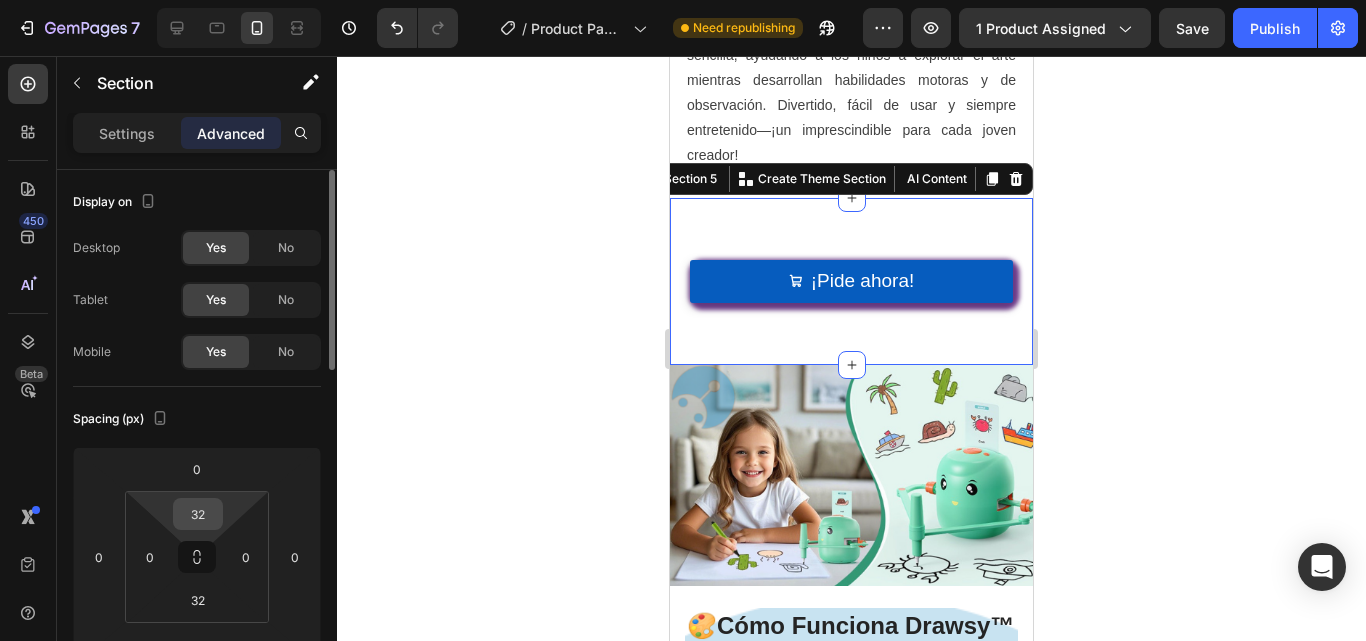 click on "32" at bounding box center [198, 514] 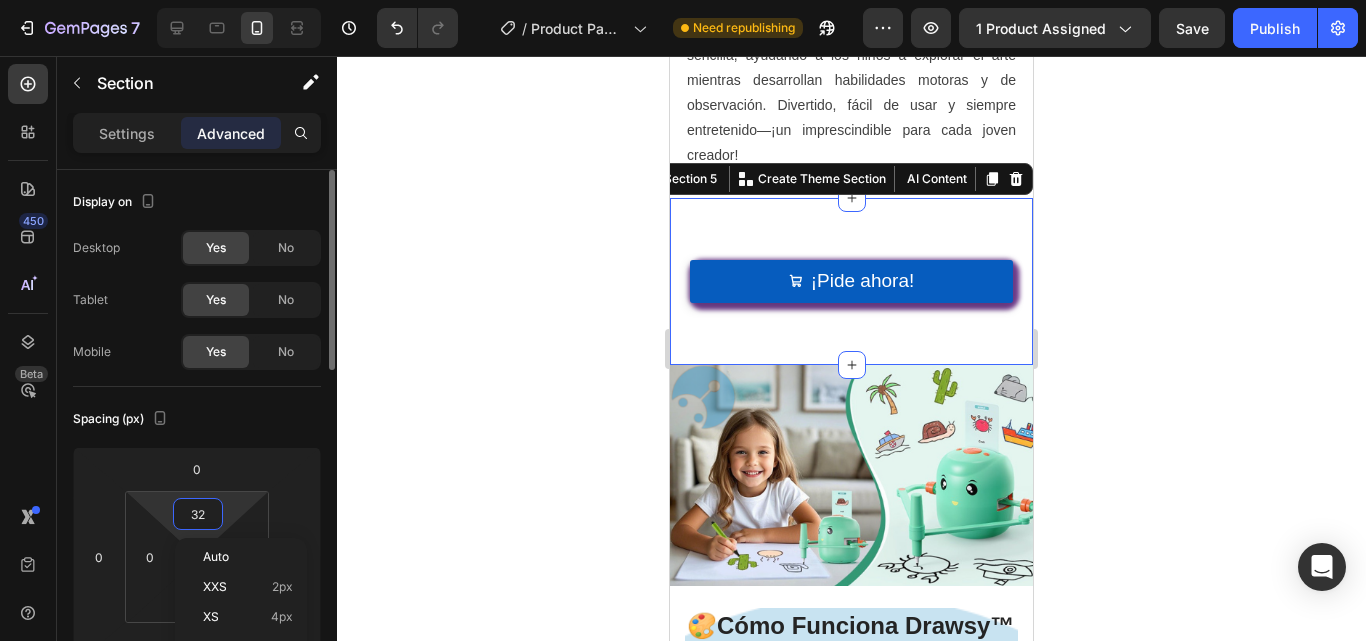 click on "32" at bounding box center [198, 514] 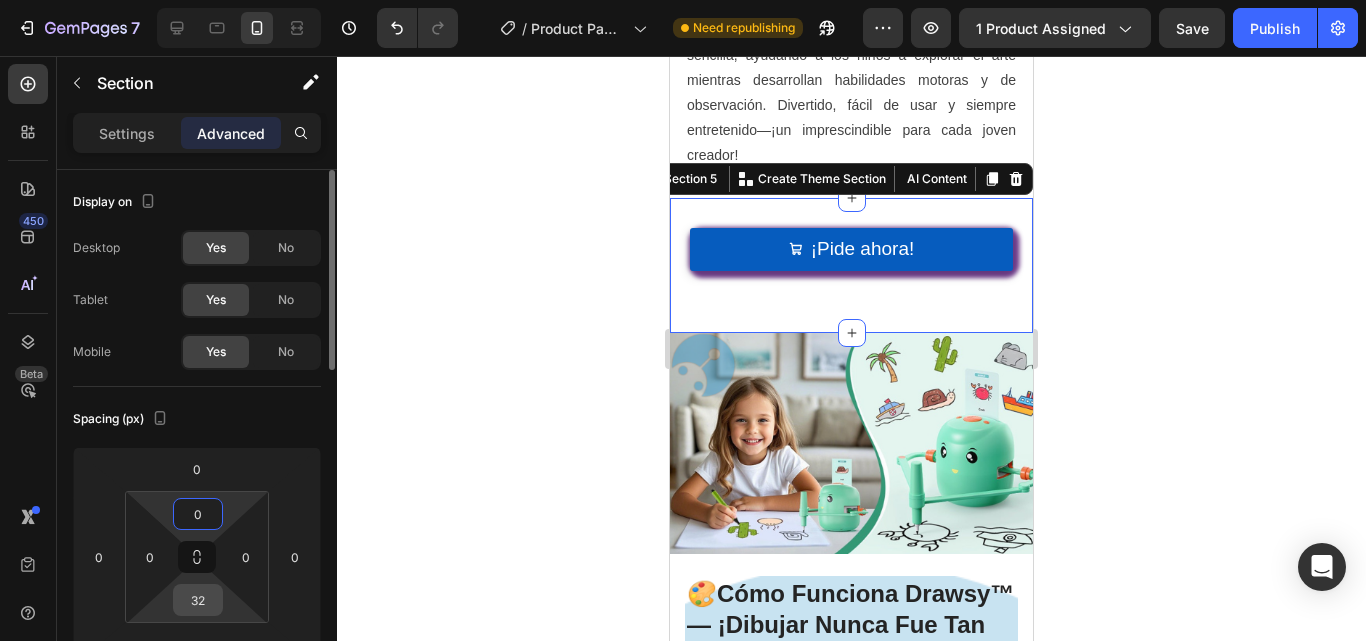 type on "0" 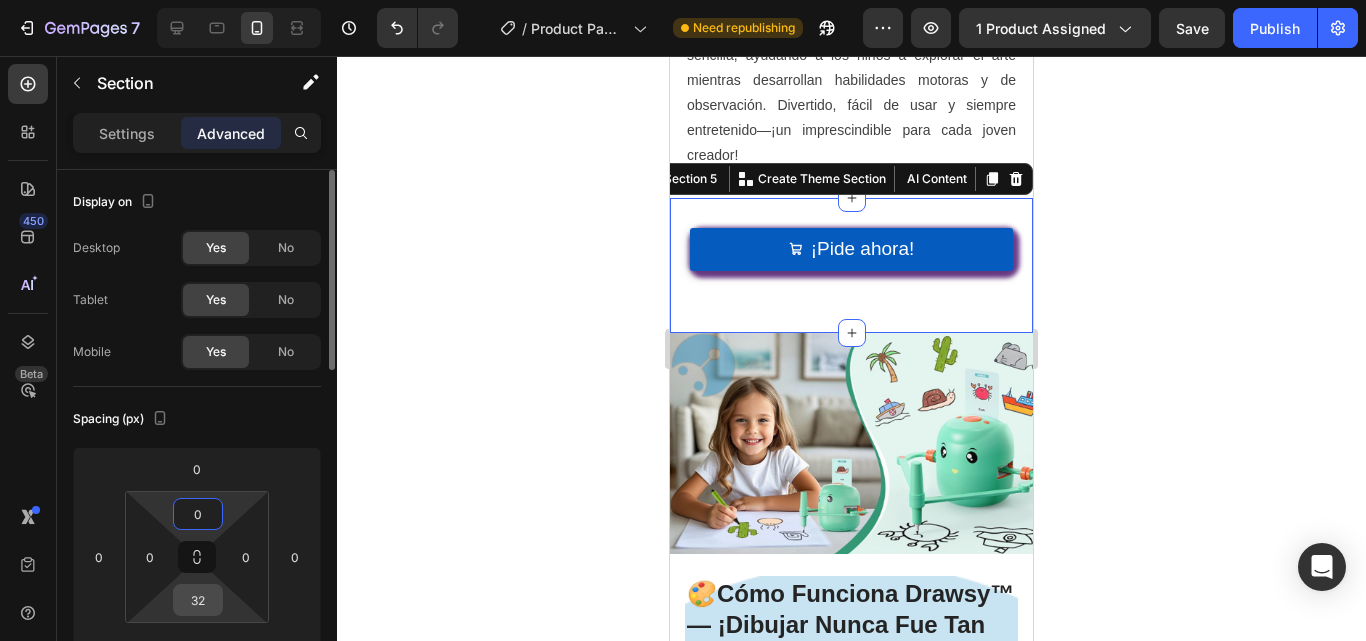click on "32" at bounding box center (198, 600) 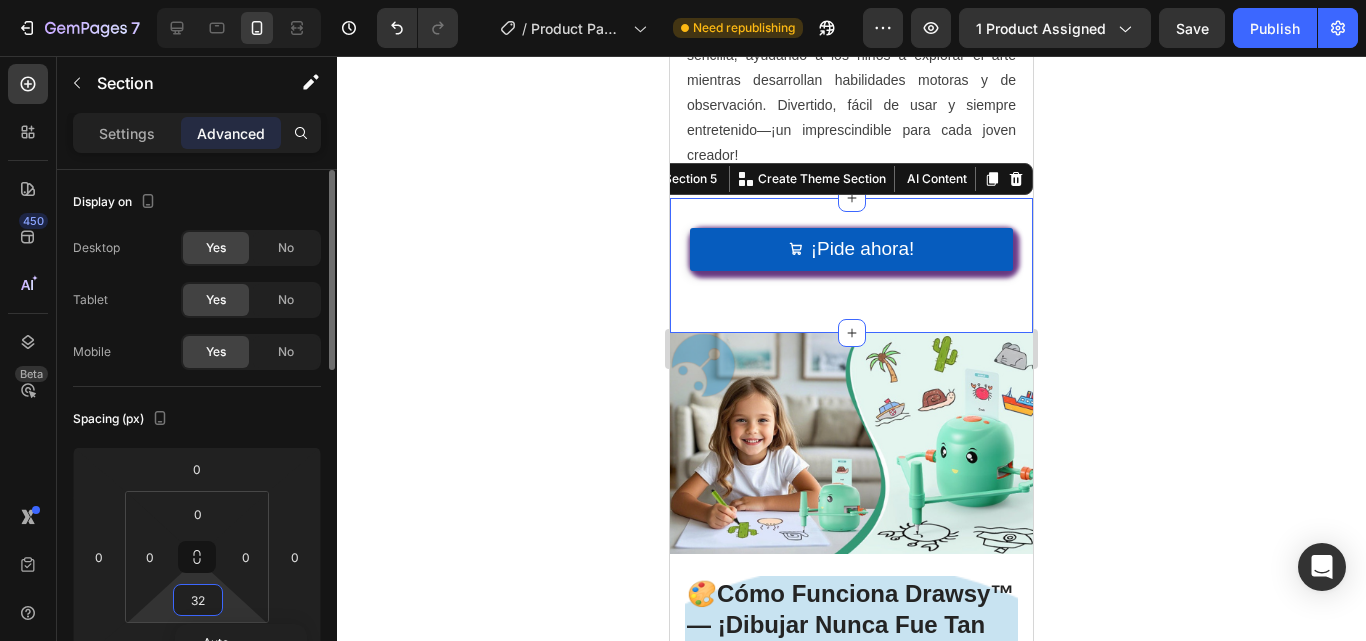 type on "0" 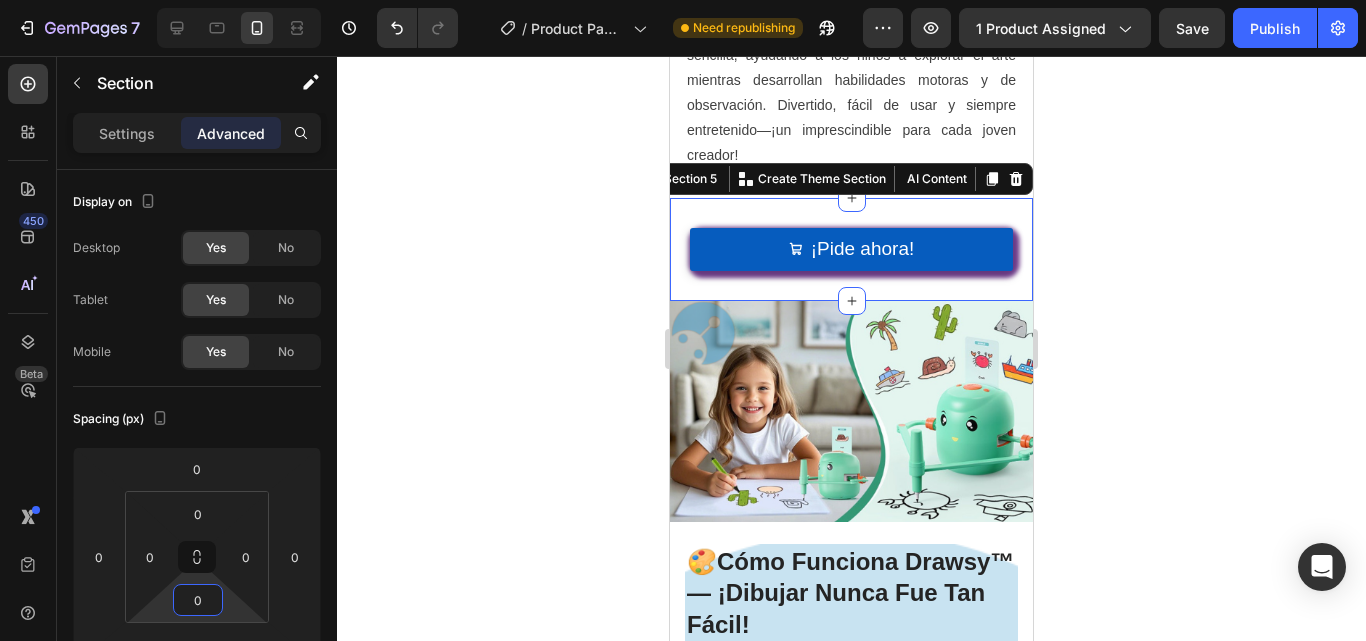 click 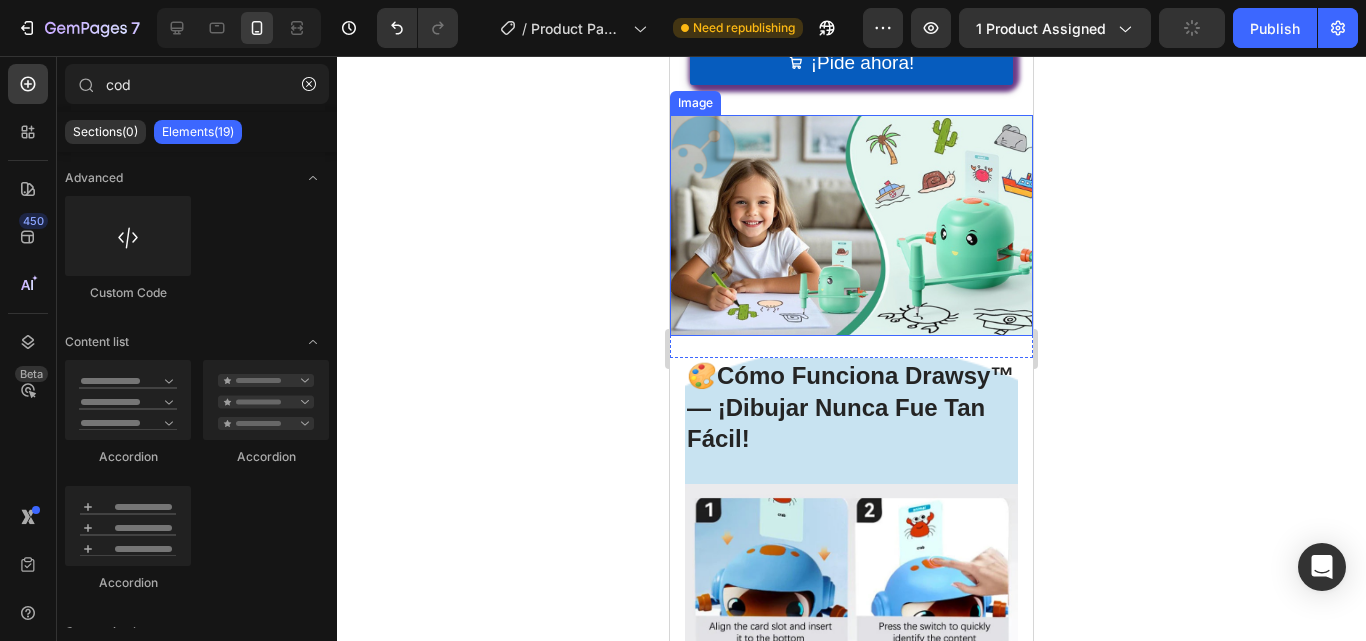 scroll, scrollTop: 3898, scrollLeft: 0, axis: vertical 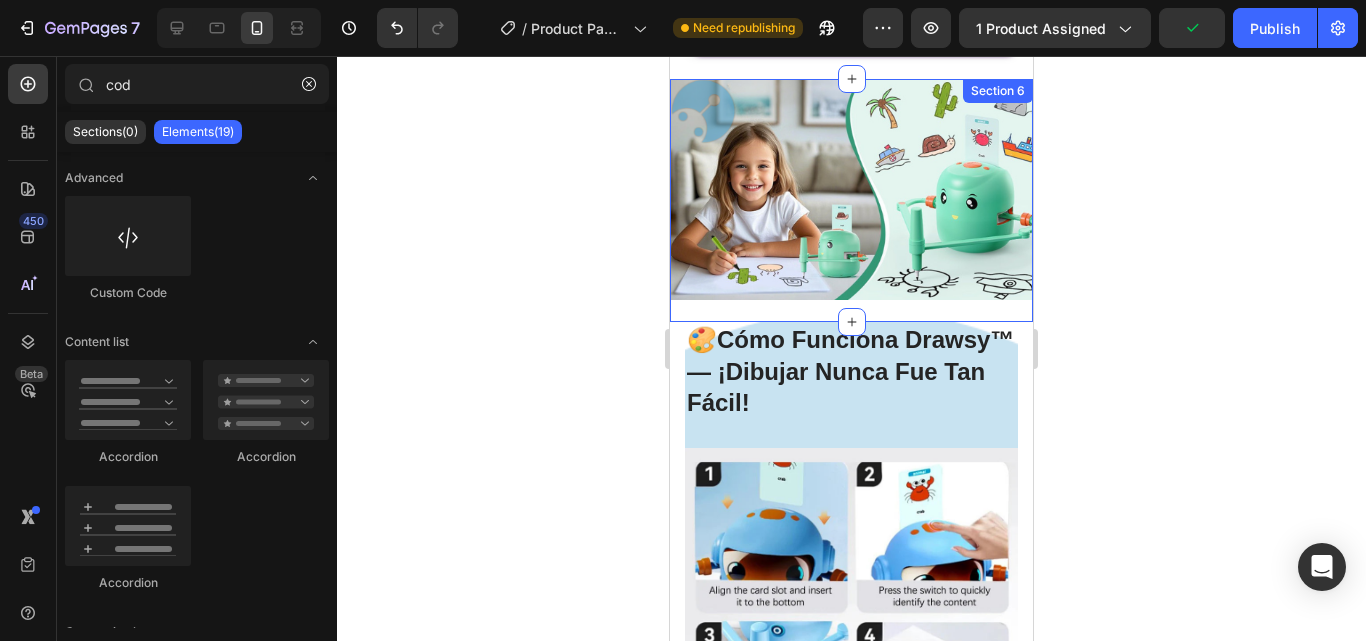 click on "Image" at bounding box center [851, 200] 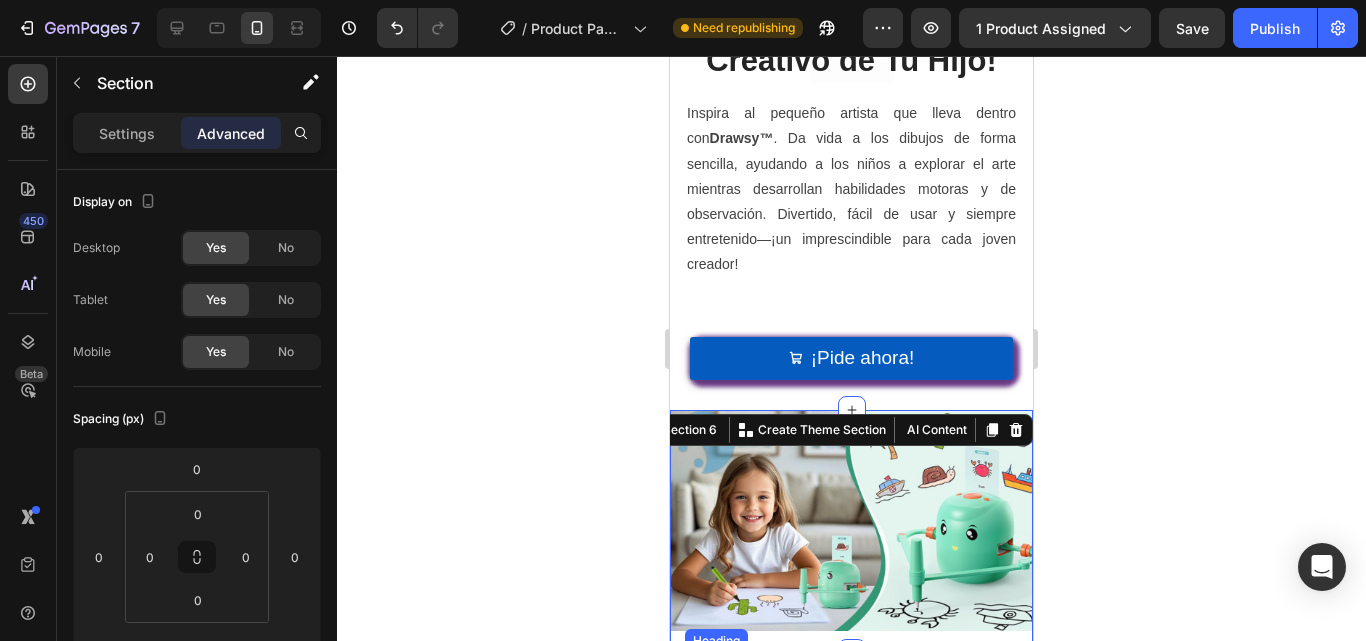 scroll, scrollTop: 3616, scrollLeft: 0, axis: vertical 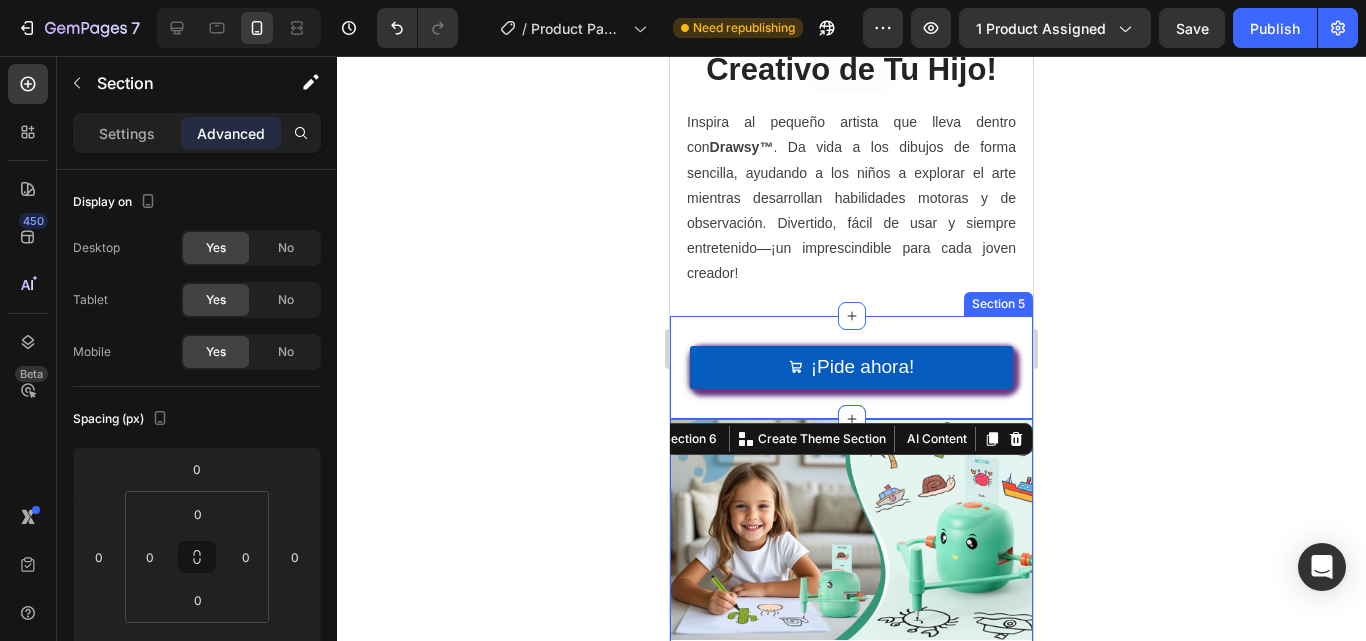 click on "¡Pide ahora! Button" at bounding box center [851, 367] 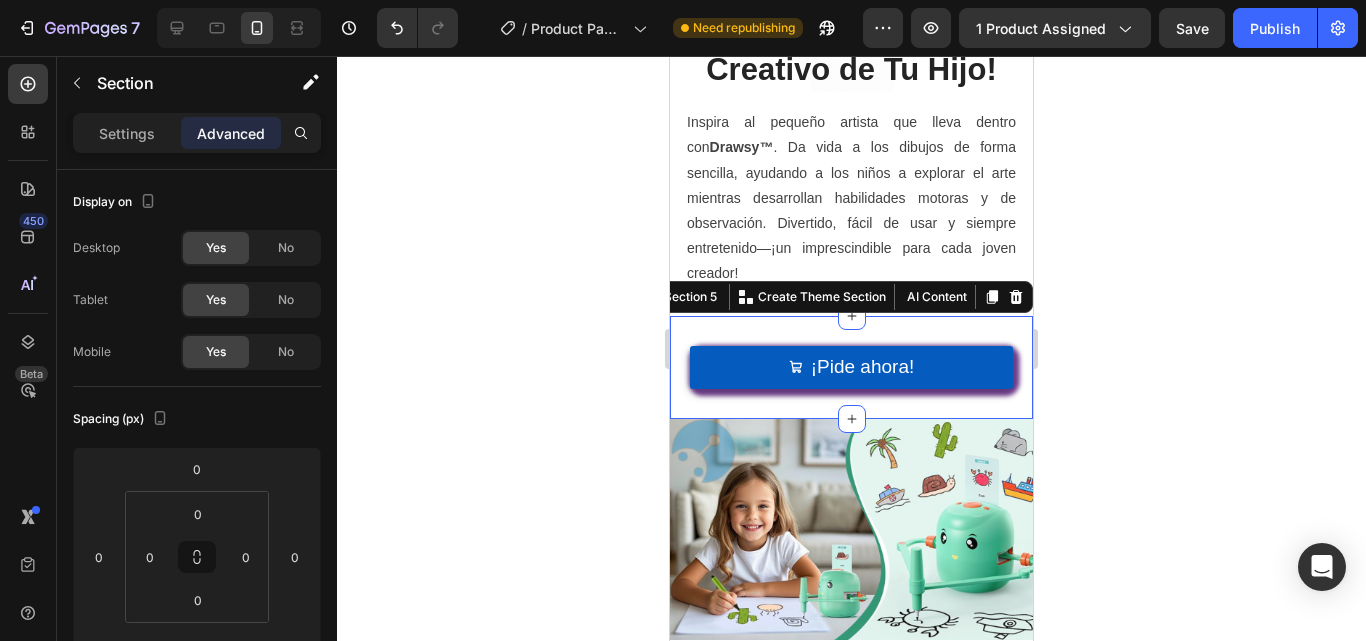 scroll, scrollTop: 860, scrollLeft: 0, axis: vertical 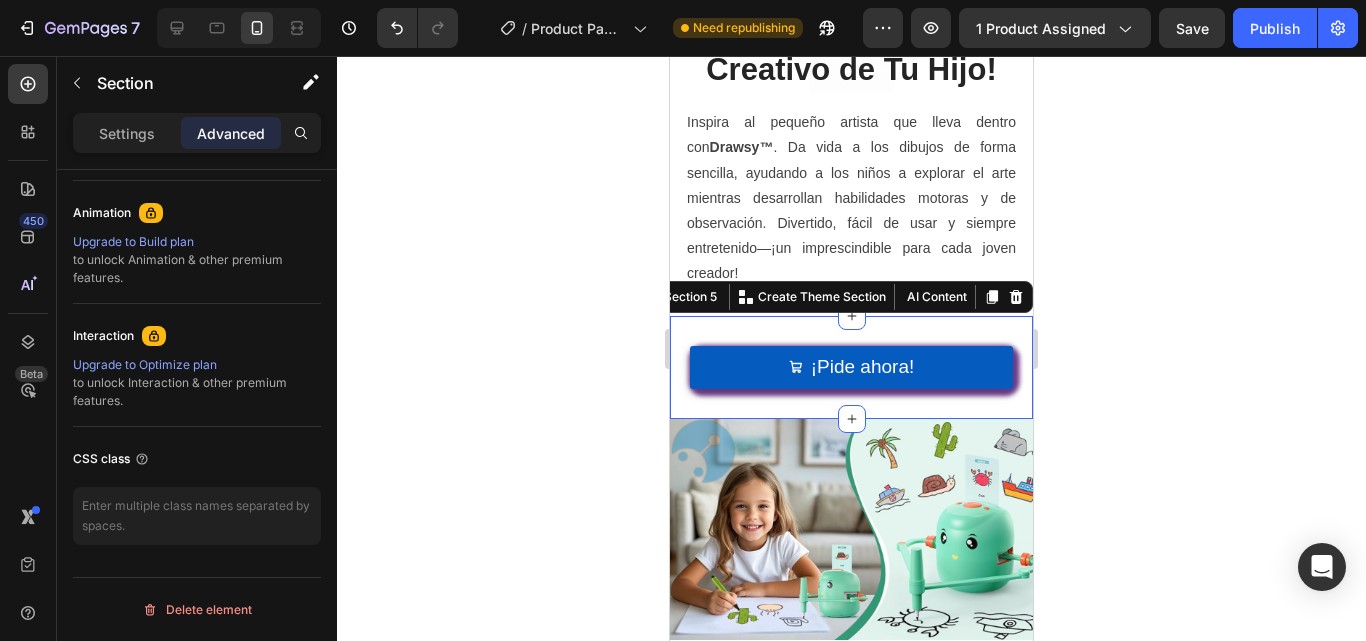 click on "¡Pide ahora! Button" at bounding box center (851, 367) 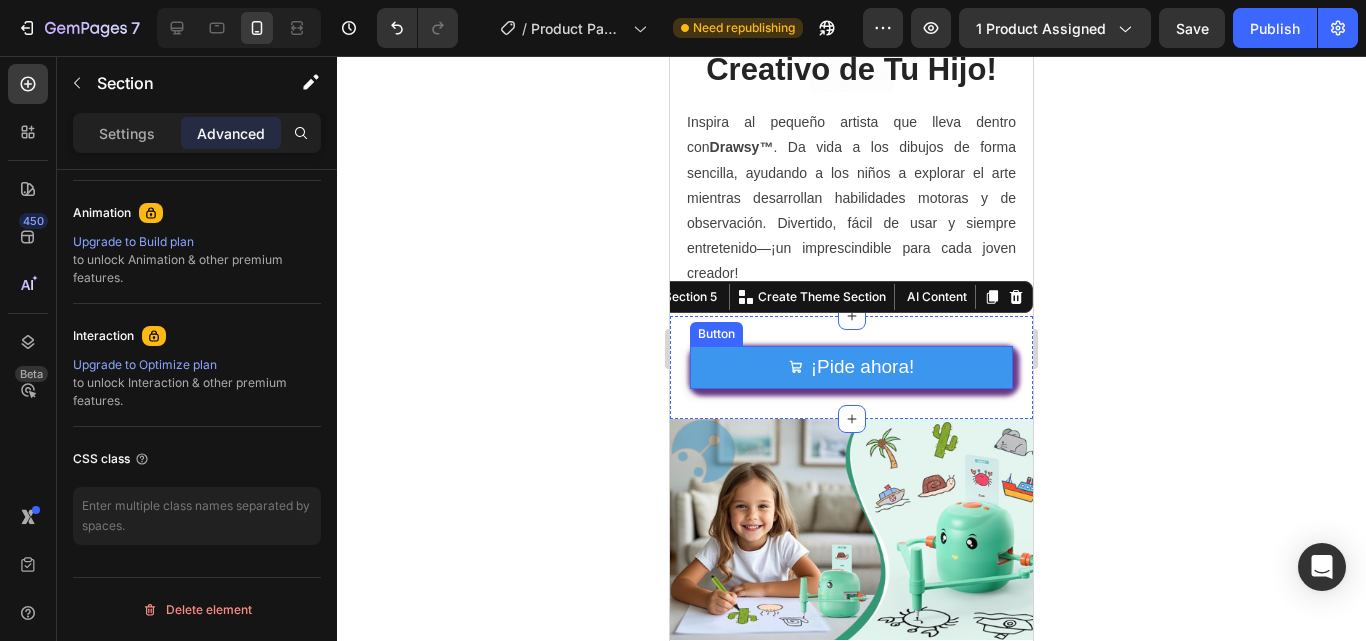 click on "¡Pide ahora!" at bounding box center (851, 367) 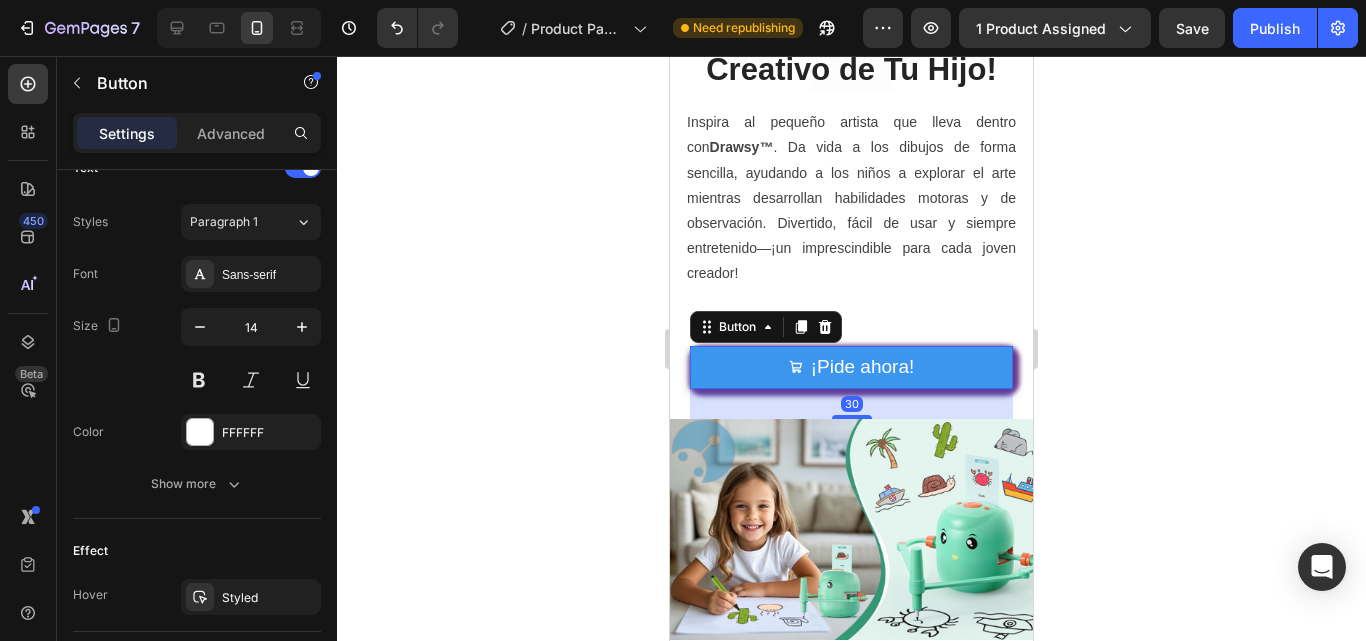 scroll, scrollTop: 0, scrollLeft: 0, axis: both 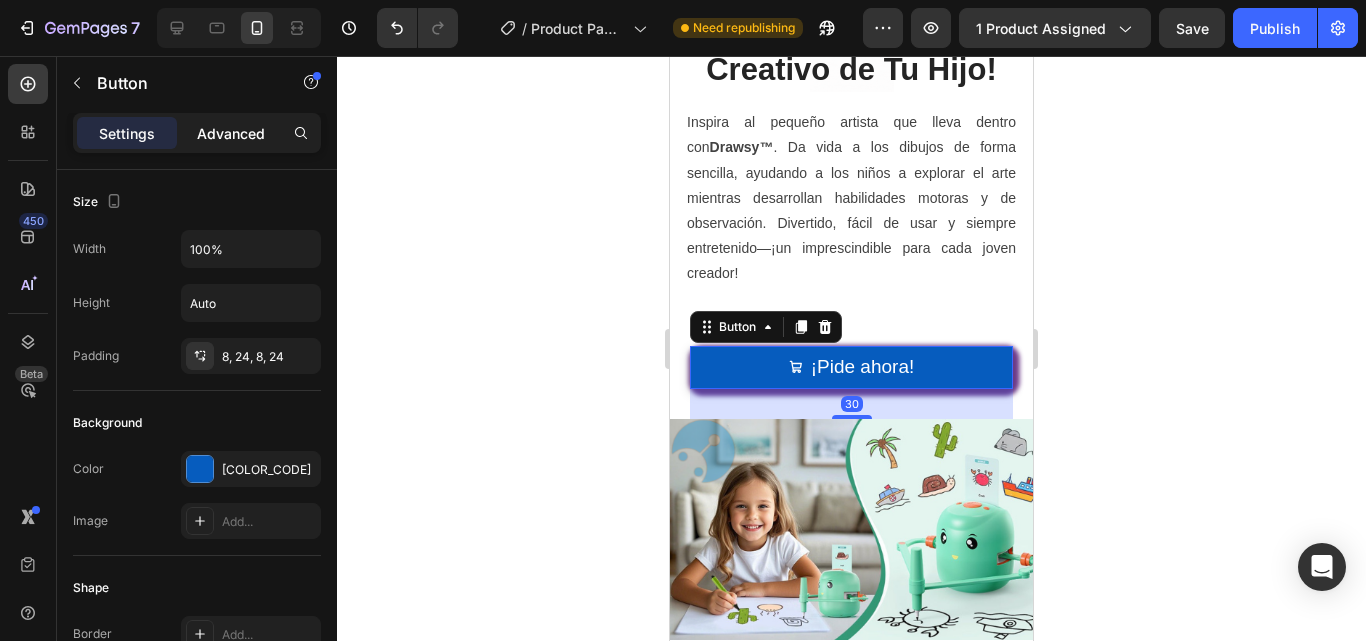 click on "Advanced" at bounding box center [231, 133] 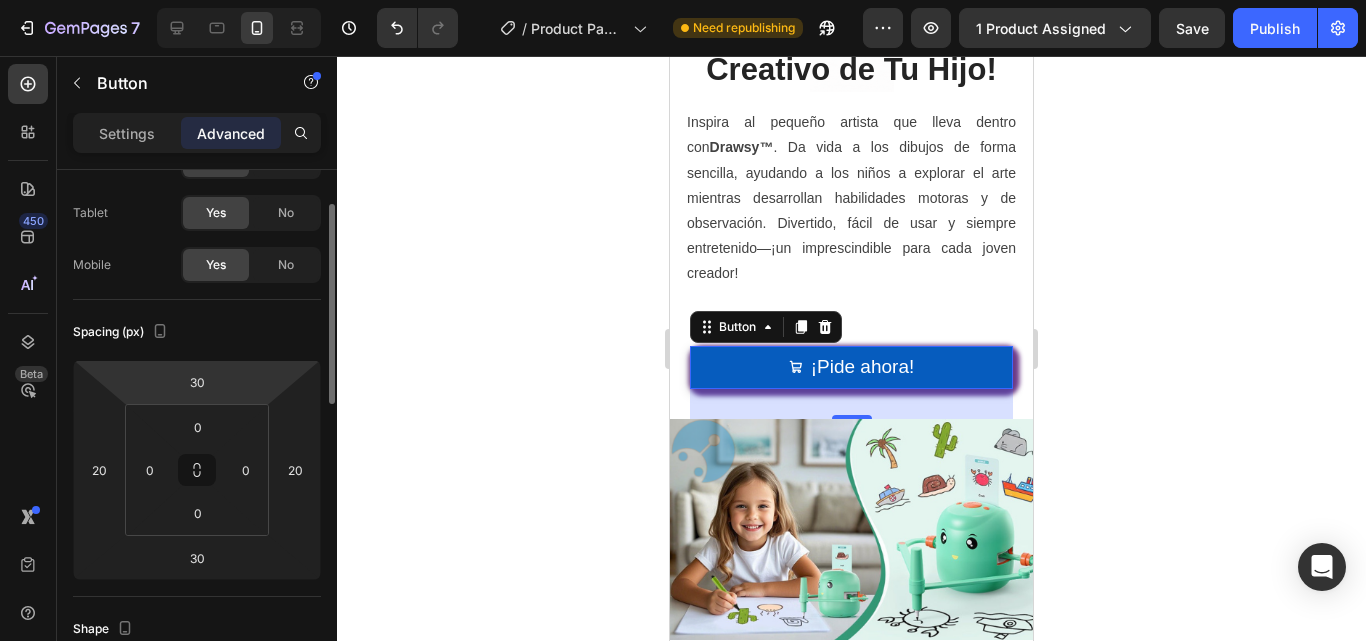 scroll, scrollTop: 88, scrollLeft: 0, axis: vertical 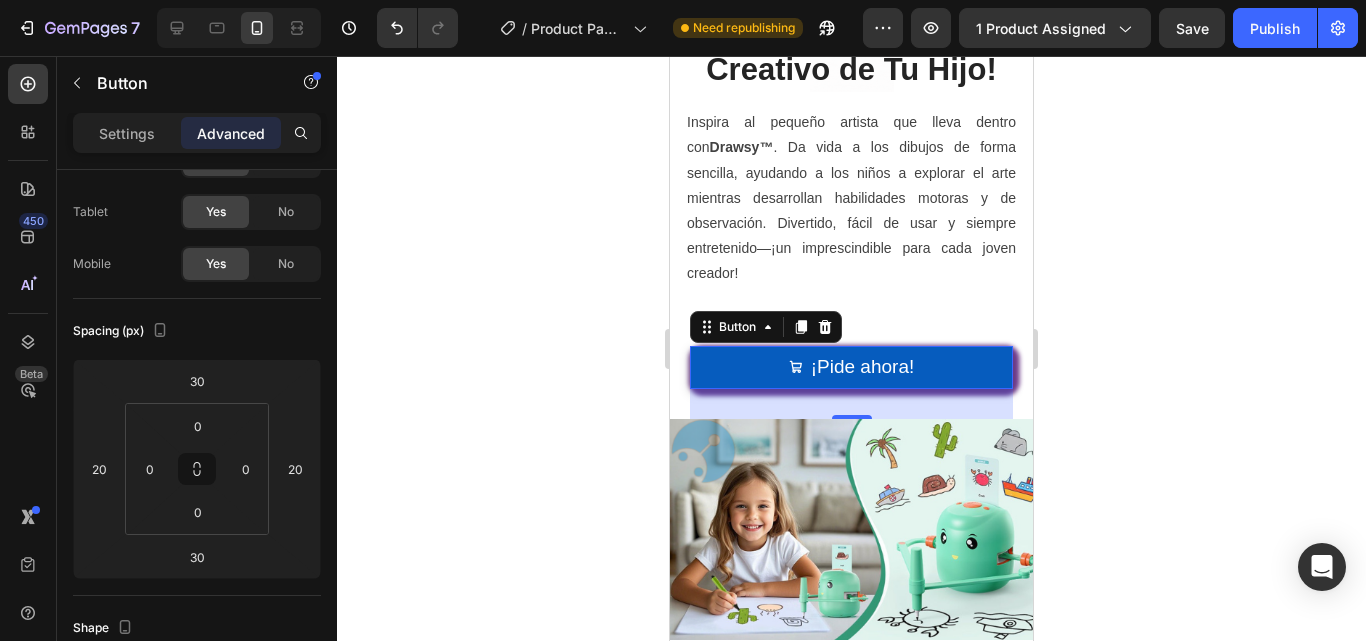 click 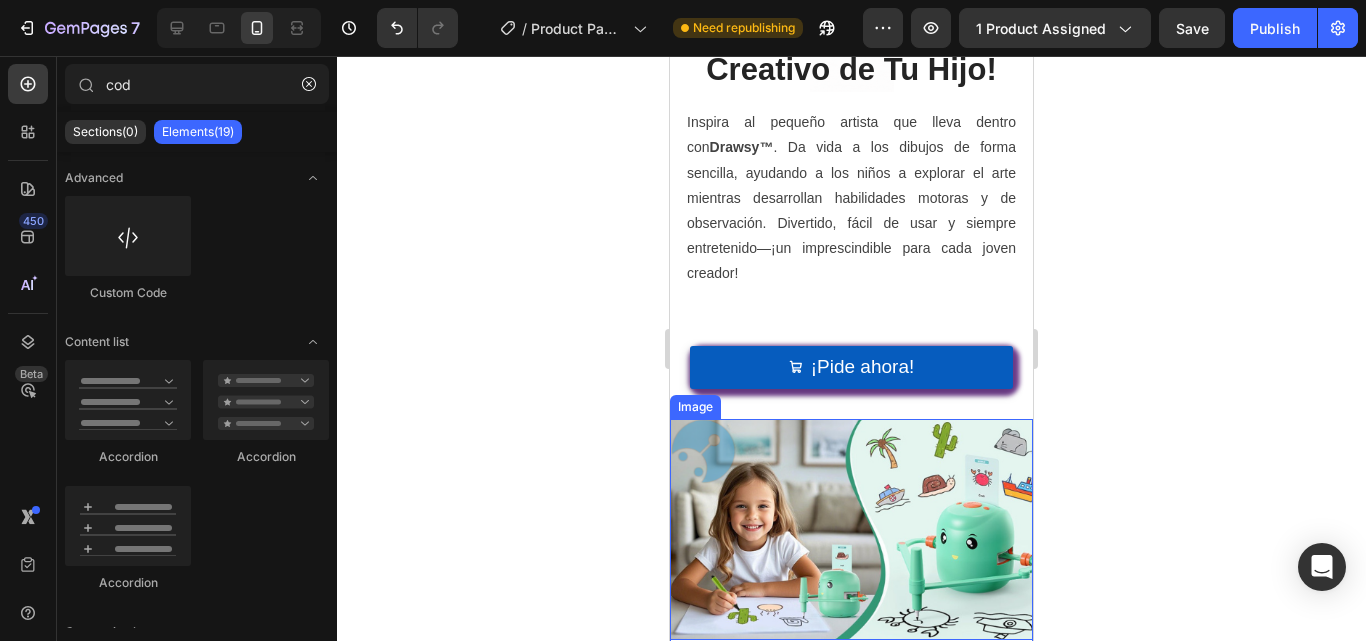 click at bounding box center (851, 529) 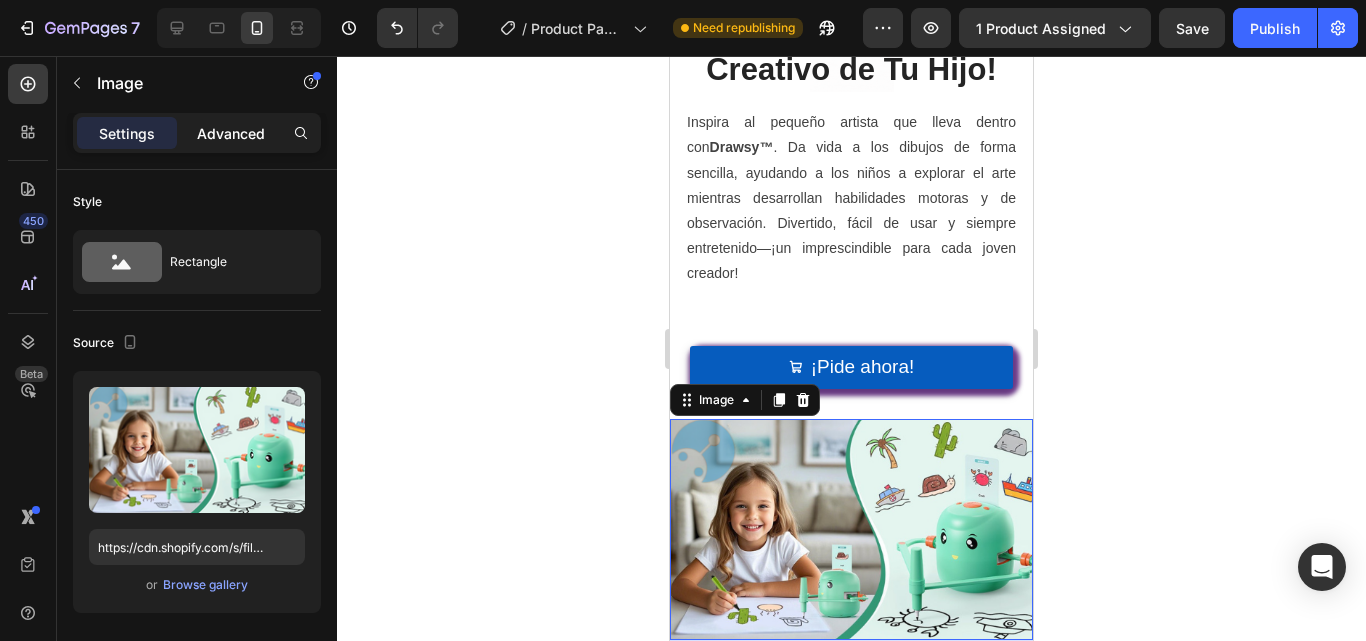 click on "Advanced" at bounding box center [231, 133] 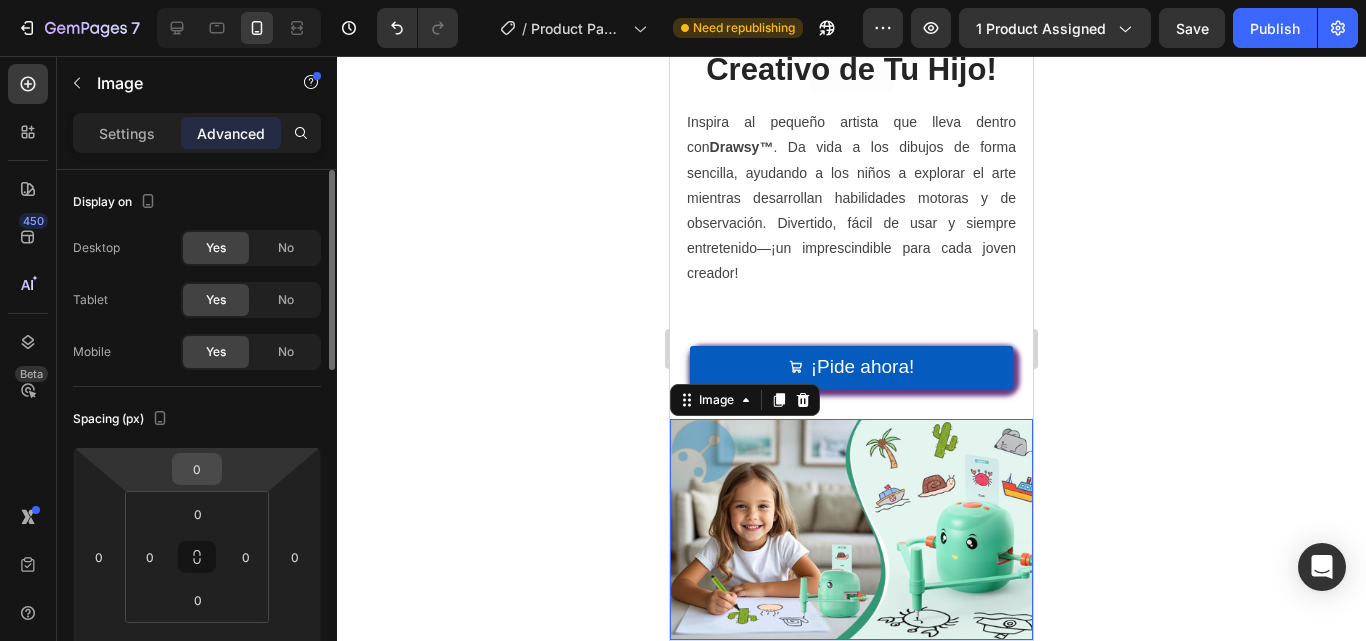 click on "0" at bounding box center (197, 469) 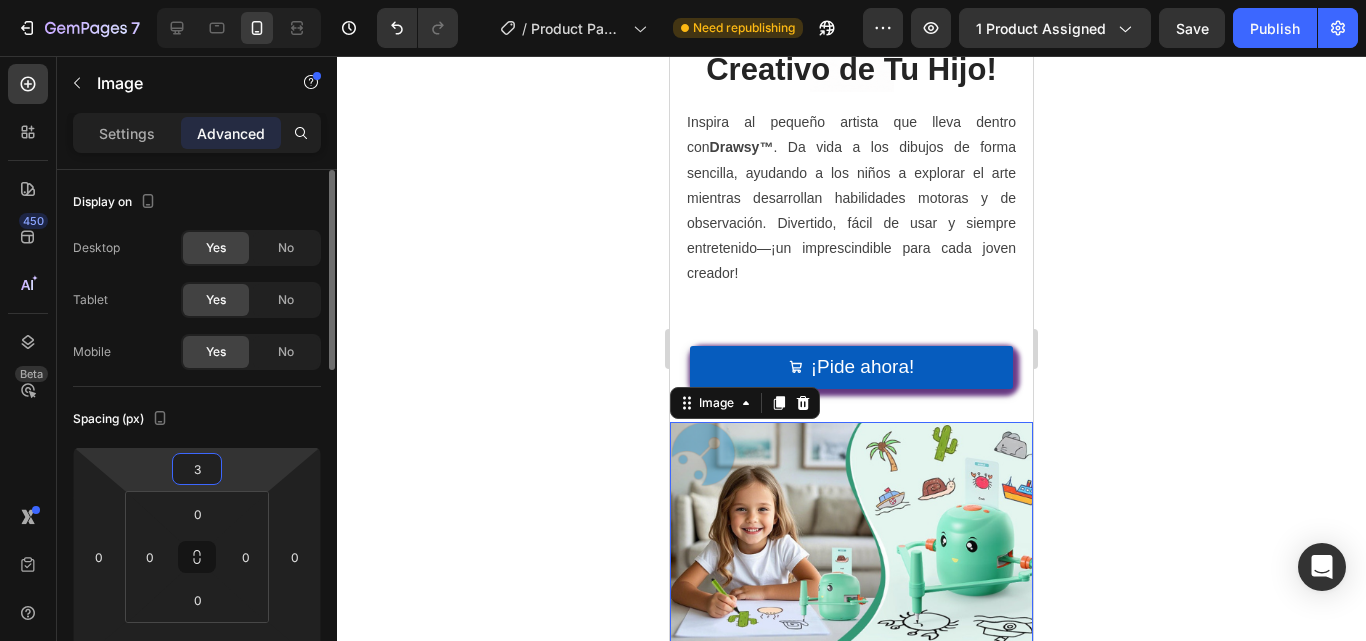 type on "30" 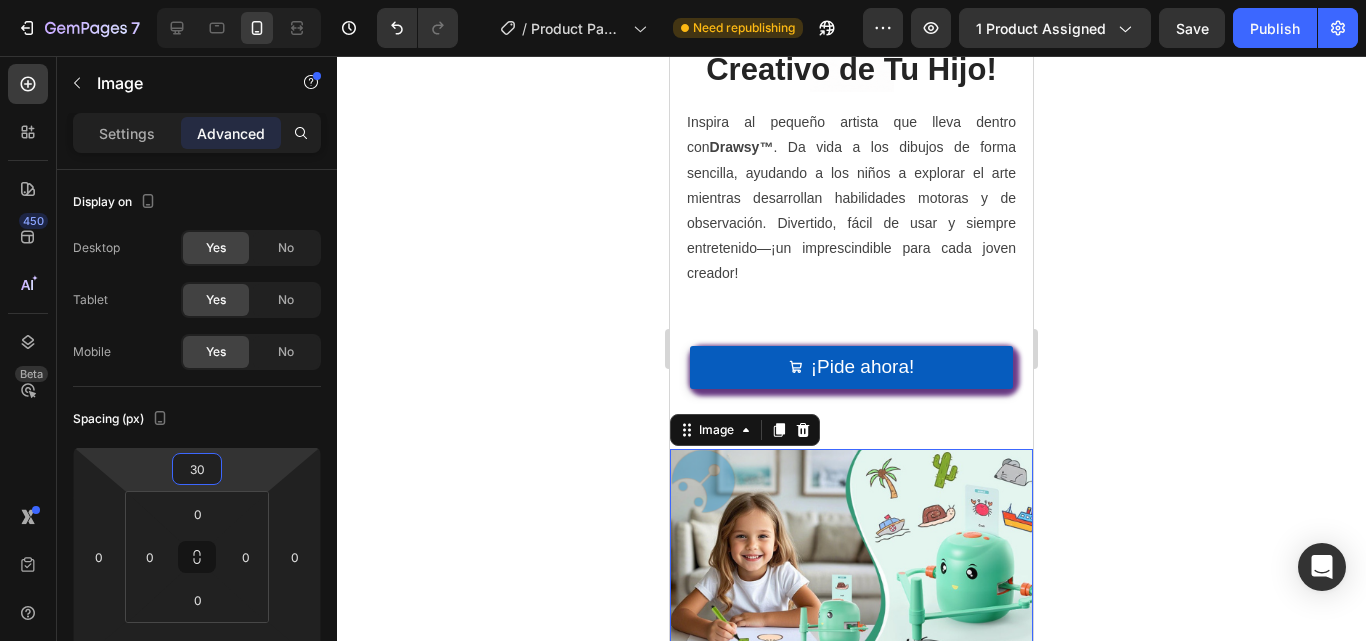 click 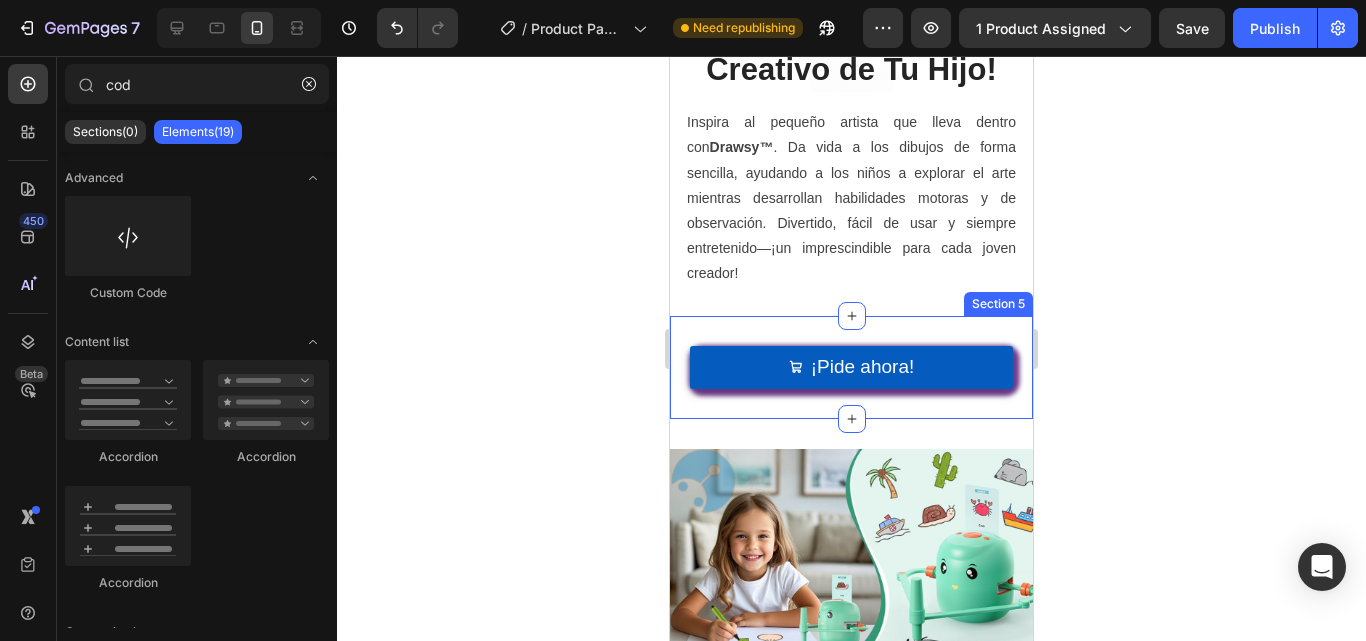 click on "¡Pide ahora! Button" at bounding box center (851, 367) 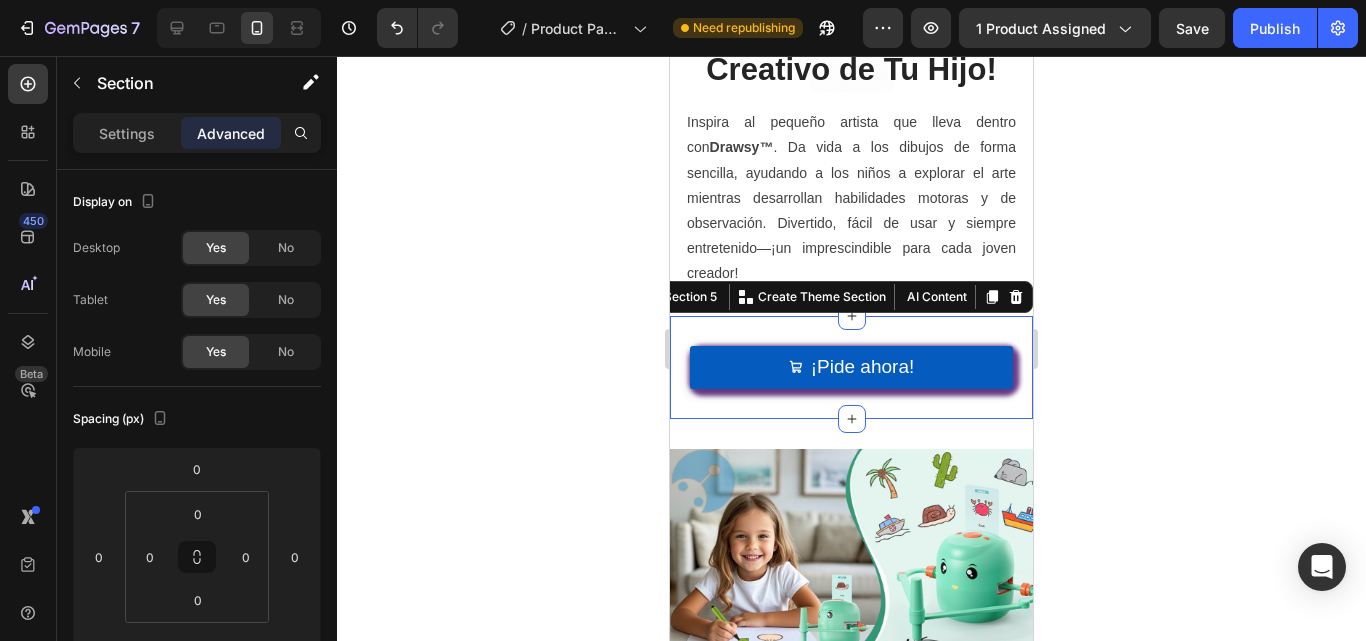 click on "¡Pide ahora! Button" at bounding box center (851, 367) 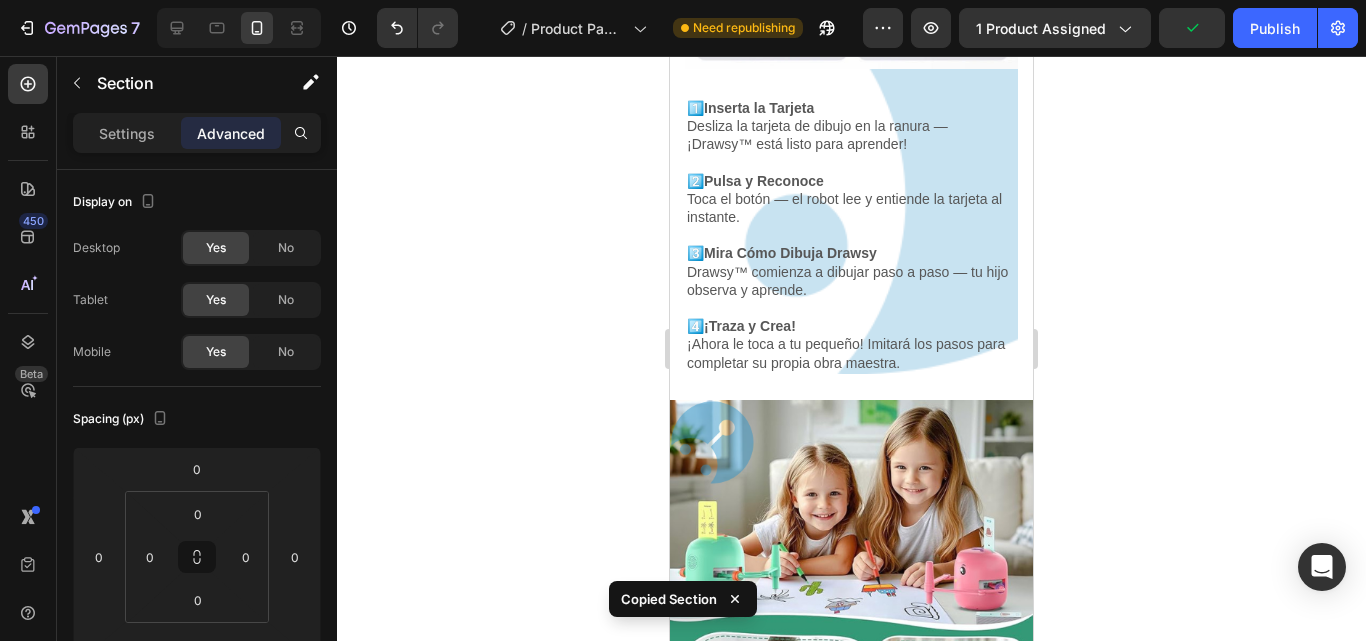 scroll, scrollTop: 4642, scrollLeft: 0, axis: vertical 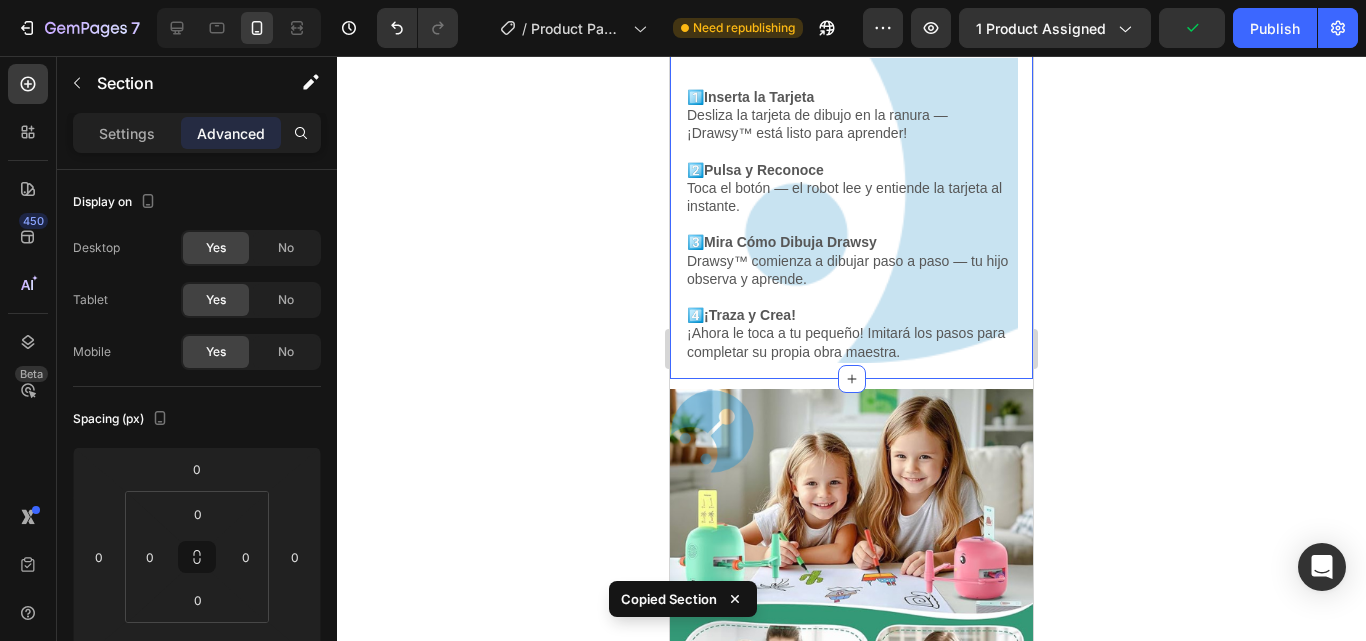 click on "🎨  Cómo Funciona Drawsy™ — ¡Dibujar Nunca Fue Tan Fácil! Heading Image Lorem ipsum dolor sit amet, consectetur Heading 1️⃣  Inserta la Tarjeta Desliza la tarjeta de dibujo en la ranura — ¡Drawsy™ está listo para aprender!   2️⃣  Pulsa y Reconoce Toca el botón — el robot lee y entiende la tarjeta al instante.   3️⃣  Mira Cómo Dibuja Drawsy Drawsy™ comienza a dibujar paso a paso — tu hijo observa y aprende.   4️⃣  ¡Traza y Crea! ¡Ahora le toca a tu pequeño! Imitará los pasos para completar su propia obra maestra. Text Block Row Row" at bounding box center [851, -11] 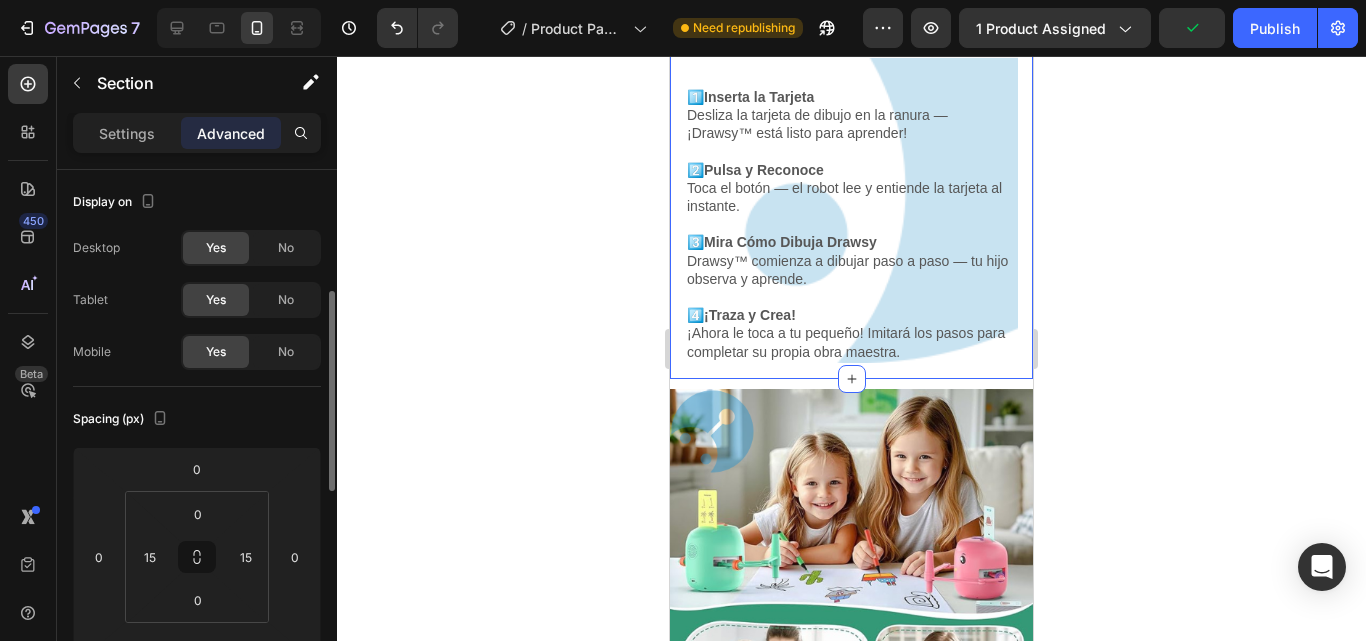 scroll, scrollTop: 88, scrollLeft: 0, axis: vertical 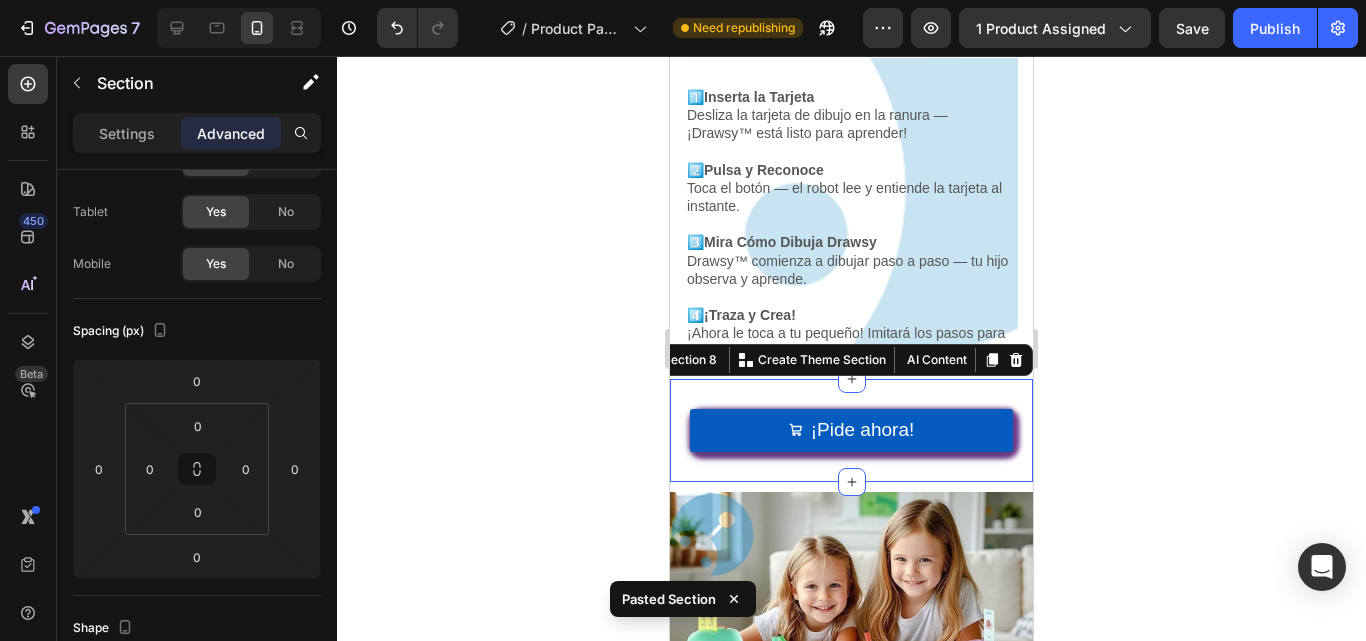 click 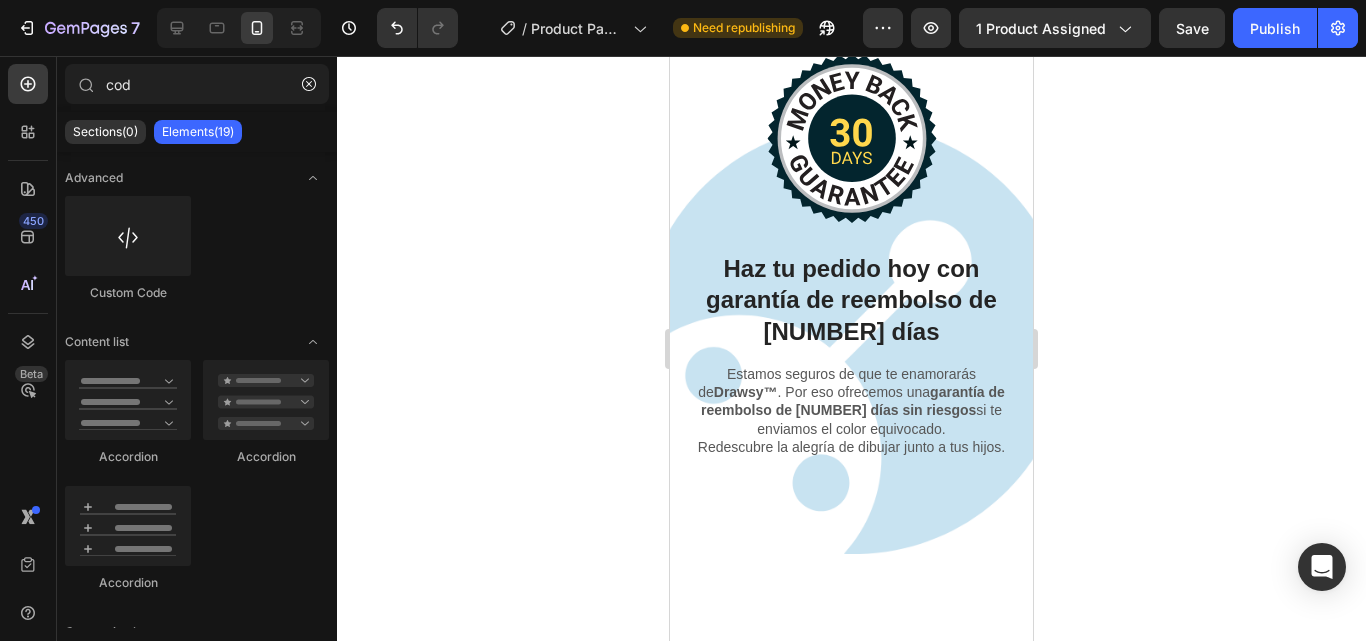 scroll, scrollTop: 6002, scrollLeft: 0, axis: vertical 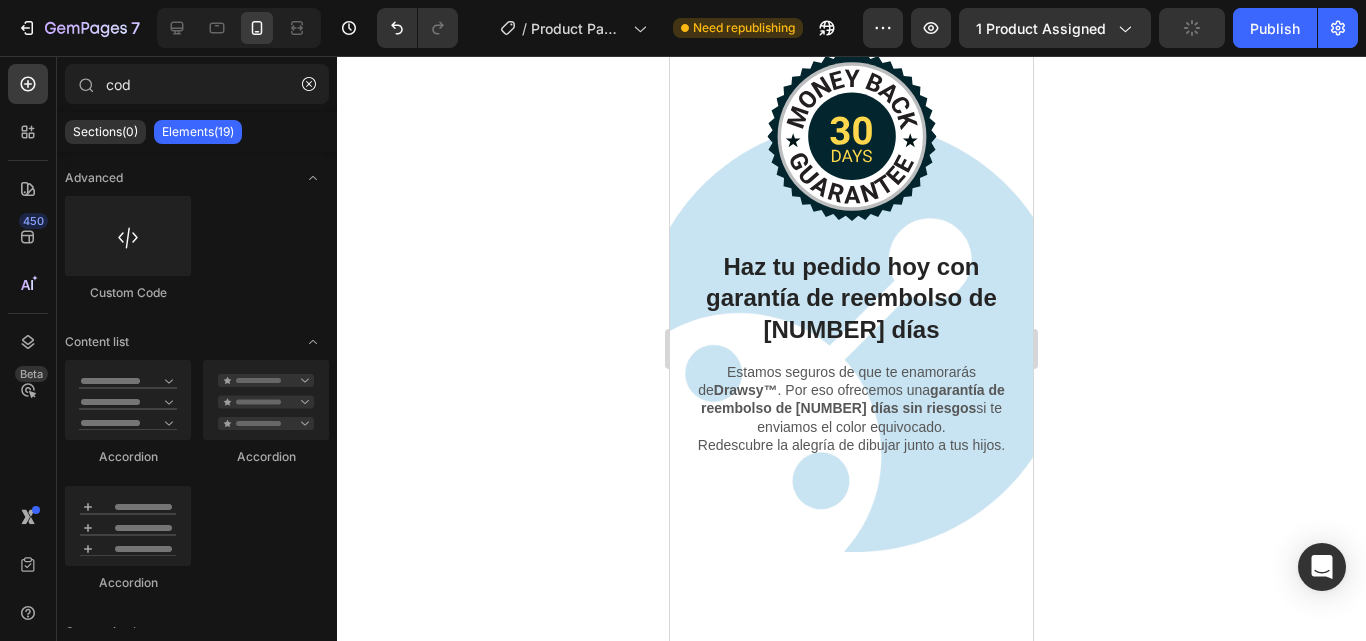 click on "Preguntas Frecuentes Heading Image
¿Para qué edad es adecuado este juguete de dibujo?
¿Incluye tarjetas o plantillas de dibujo?
¿Cuánto dura la batería?
¿Incluye garantía? Accordion Row Row" at bounding box center (851, -238) 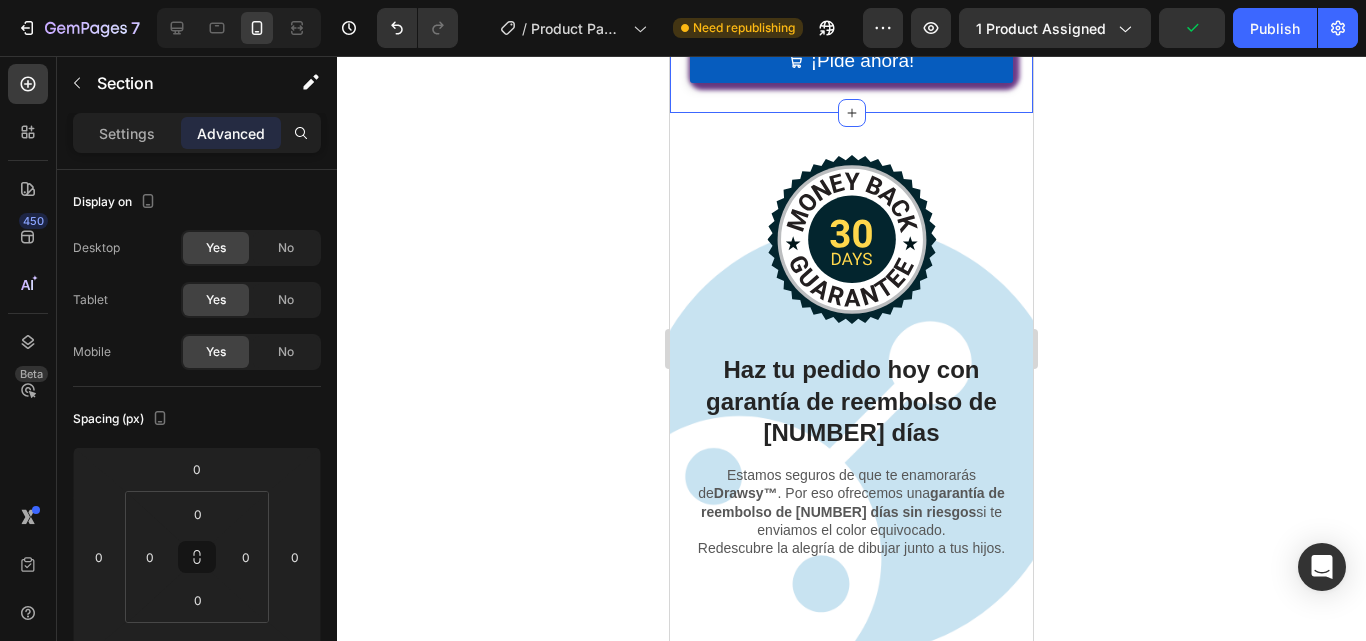 scroll, scrollTop: 88, scrollLeft: 0, axis: vertical 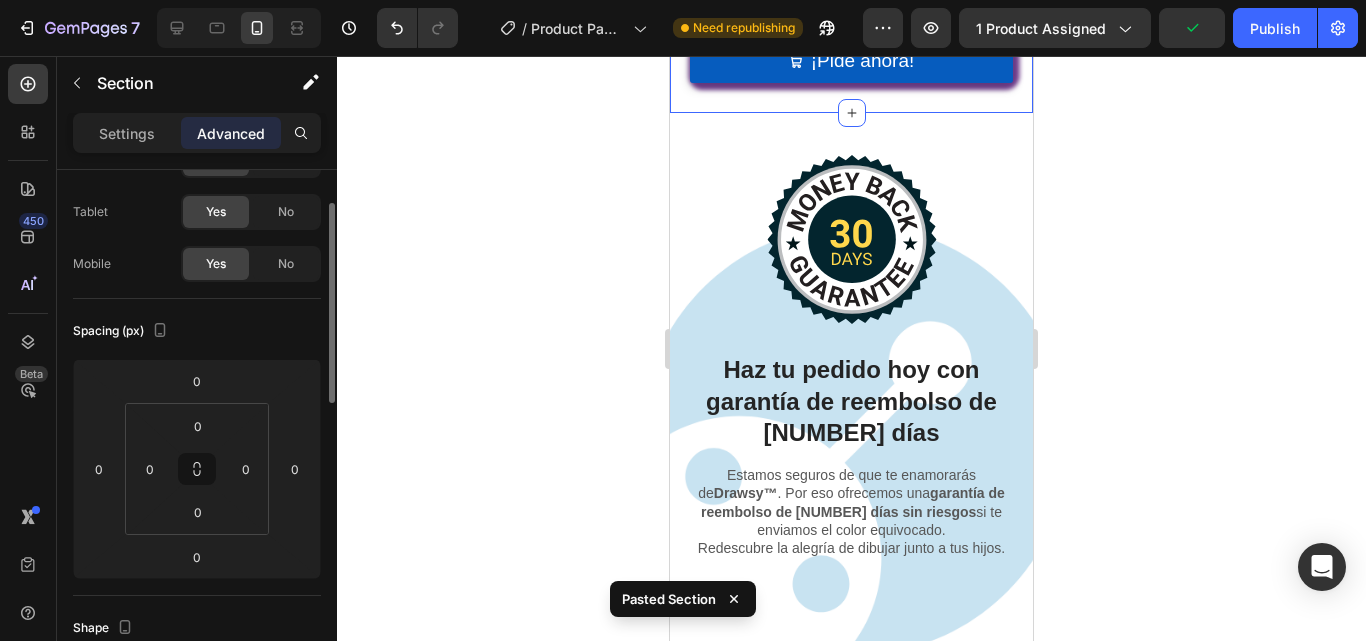 click 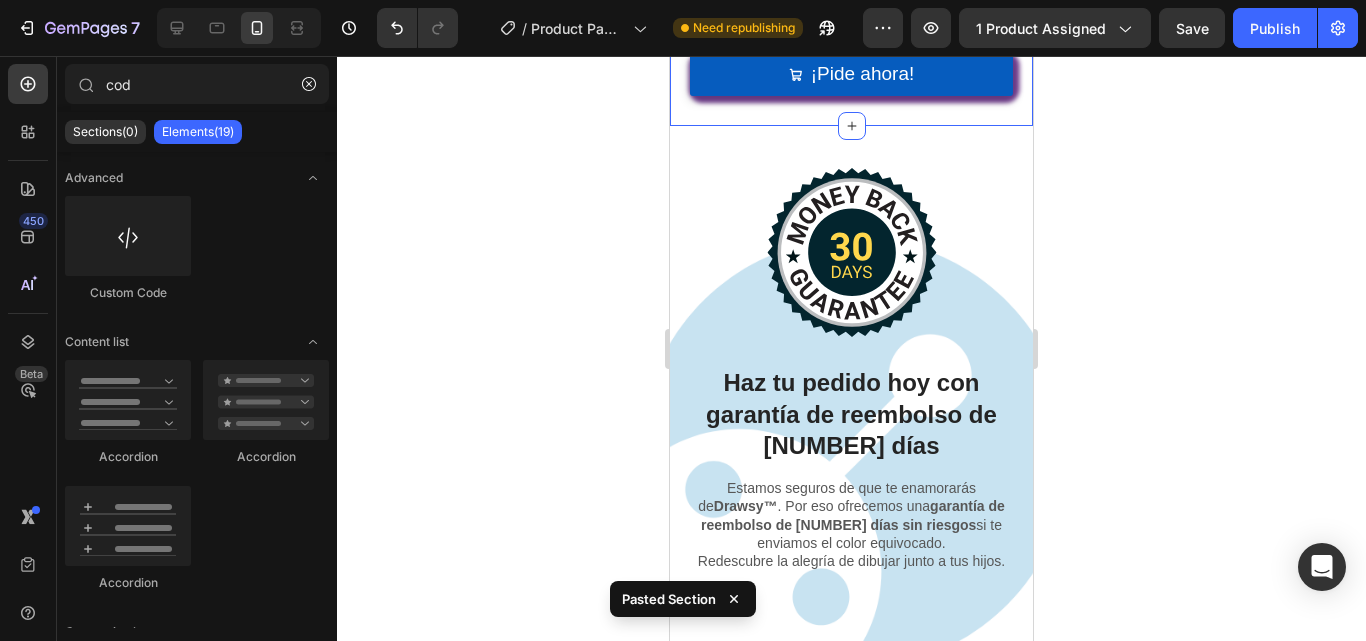 scroll, scrollTop: 6314, scrollLeft: 0, axis: vertical 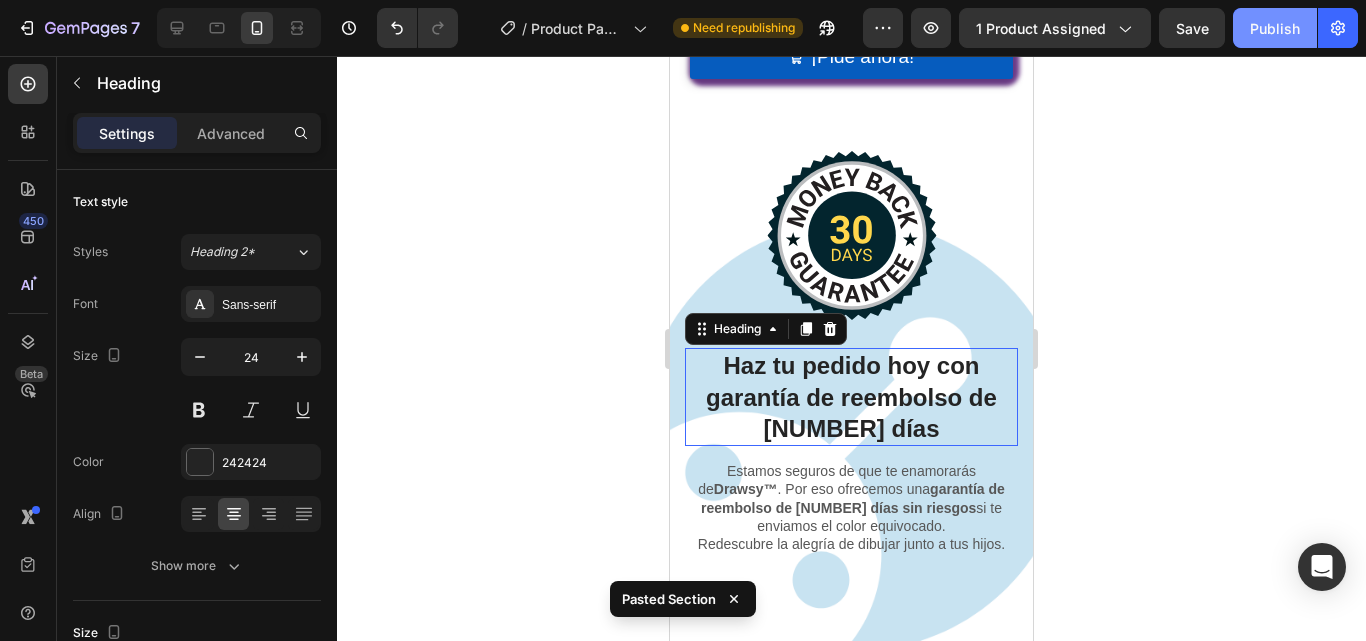 click on "Publish" at bounding box center (1275, 28) 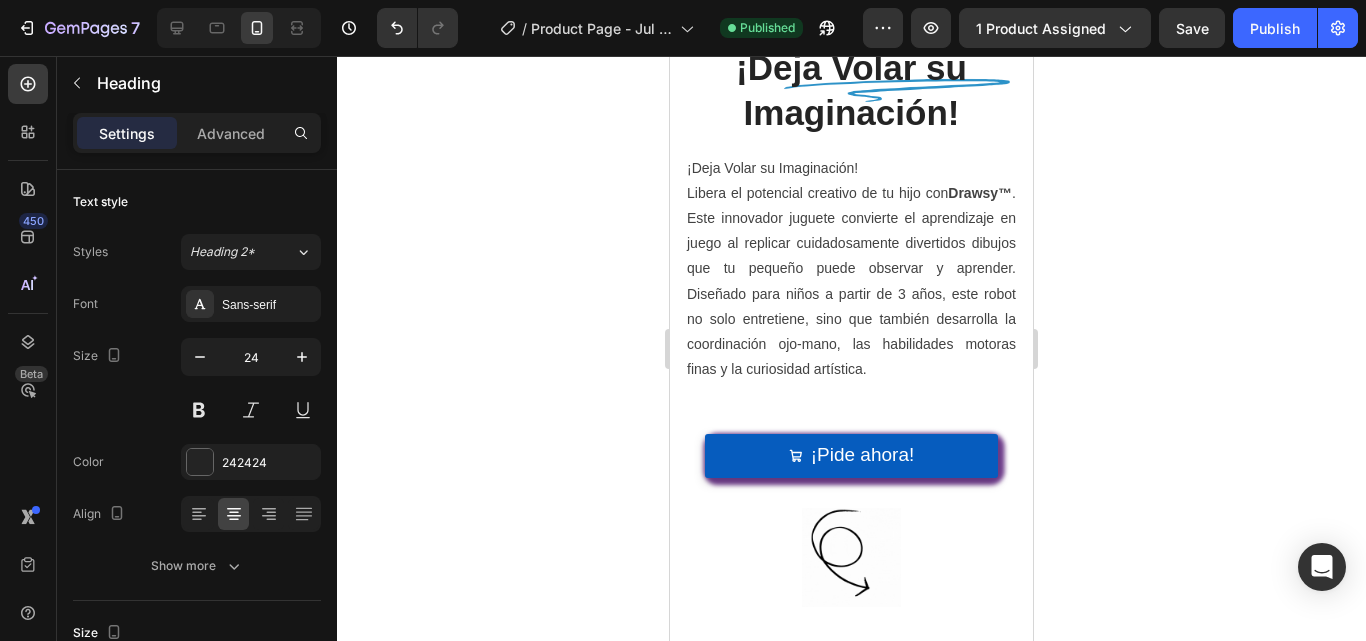 scroll, scrollTop: 2460, scrollLeft: 0, axis: vertical 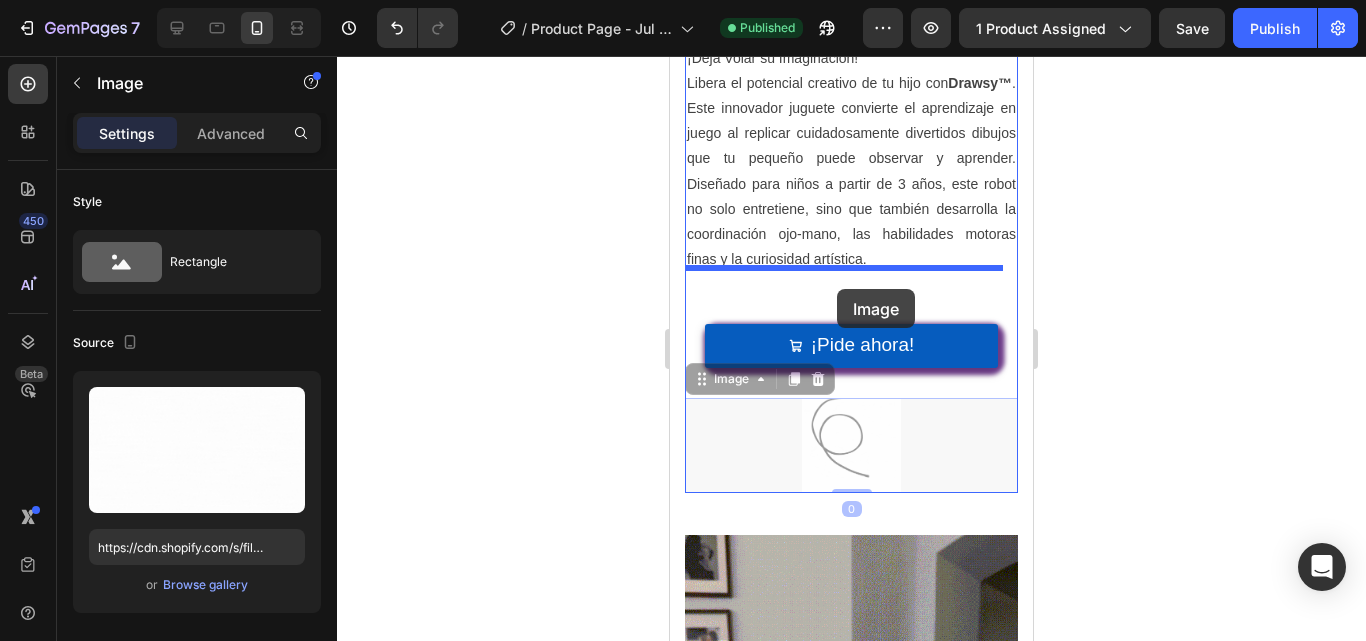 drag, startPoint x: 838, startPoint y: 401, endPoint x: 837, endPoint y: 287, distance: 114.00439 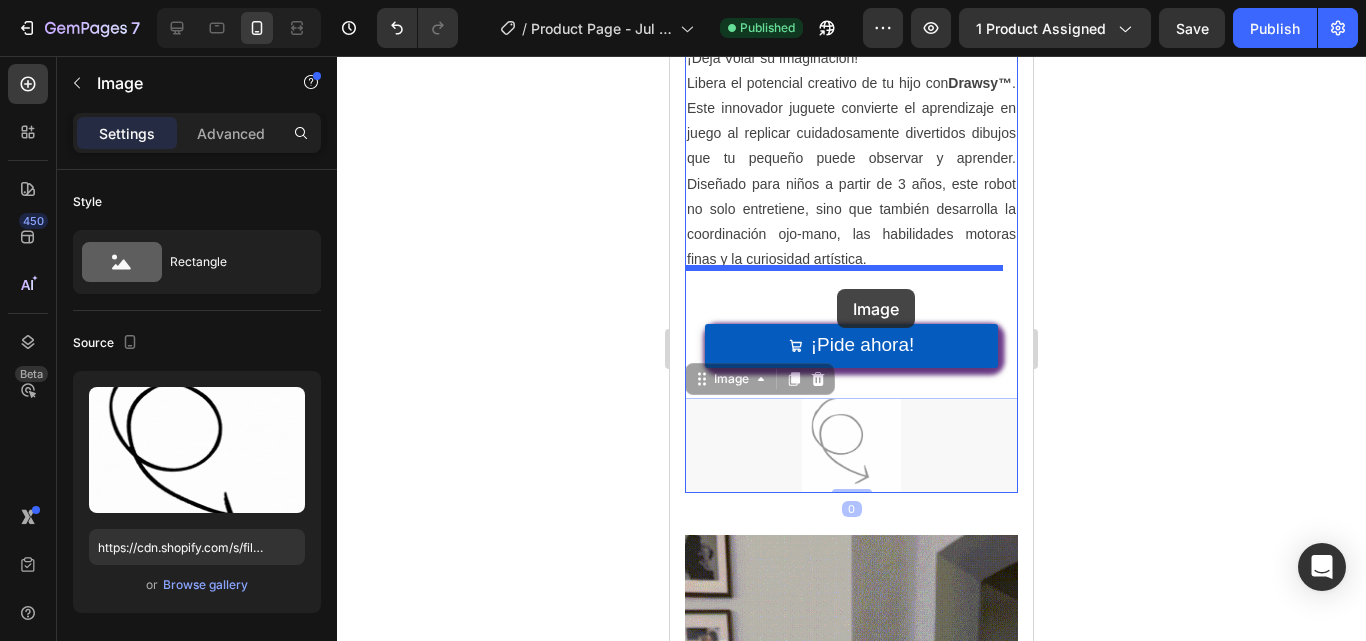 click on "Mobile ( [NUMBER] px) iPhone [NUMBER] Mini iPhone [NUMBER] Pro iPhone [NUMBER] Pro Max iPhone [NUMBER] Pro Max Pixel [NUMBER] Galaxy S[NUMBER]+ Galaxy S[NUMBER] Ultra iPad Mini iPad Air iPad Pro Header Image ¡Deja Volar su Imaginación! Heading ¡Deja Volar su Imaginación! Libera el potencial creativo de tu hijo con Drawsy™ . Este innovador juguete convierte el aprendizaje en juego al replicar cuidadosamente divertidos dibujos que tu pequeño puede observar y aprender. Diseñado para niños a partir de [NUMBER] años, este robot no solo entretiene, sino que también desarrolla la coordinación ojo-mano, las habilidades motoras finas y la curiosidad artística. Text block
¡Pide ahora! Button Image [NUMBER] Image [NUMBER] Row ¡El Compañero Creativo de Tu Hijo! Heading Inspira al pequeño artista que lleva dentro con Drawsy™ Text block Image Row Section [NUMBER] Root Start with Sections from sidebar Add sections Add elements Start with Generating from URL or image Add section Choose templates inspired by CRO experts Generate layout from URL or image Footer" at bounding box center [851, 2099] 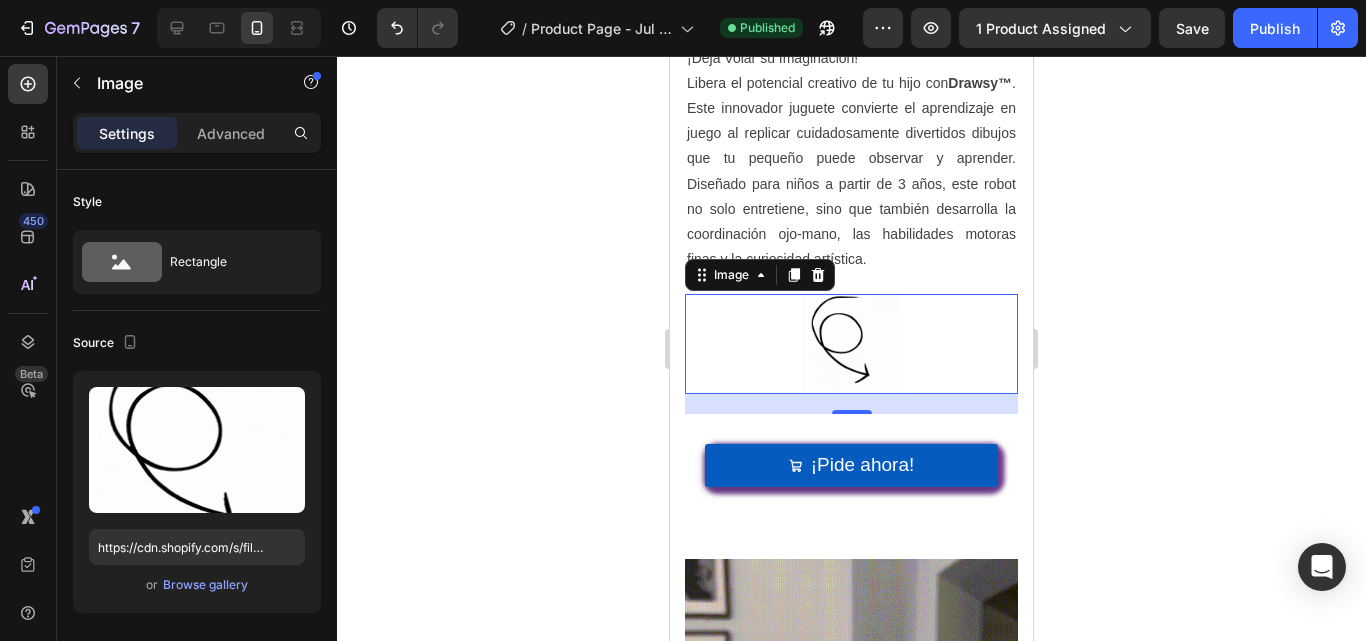 click 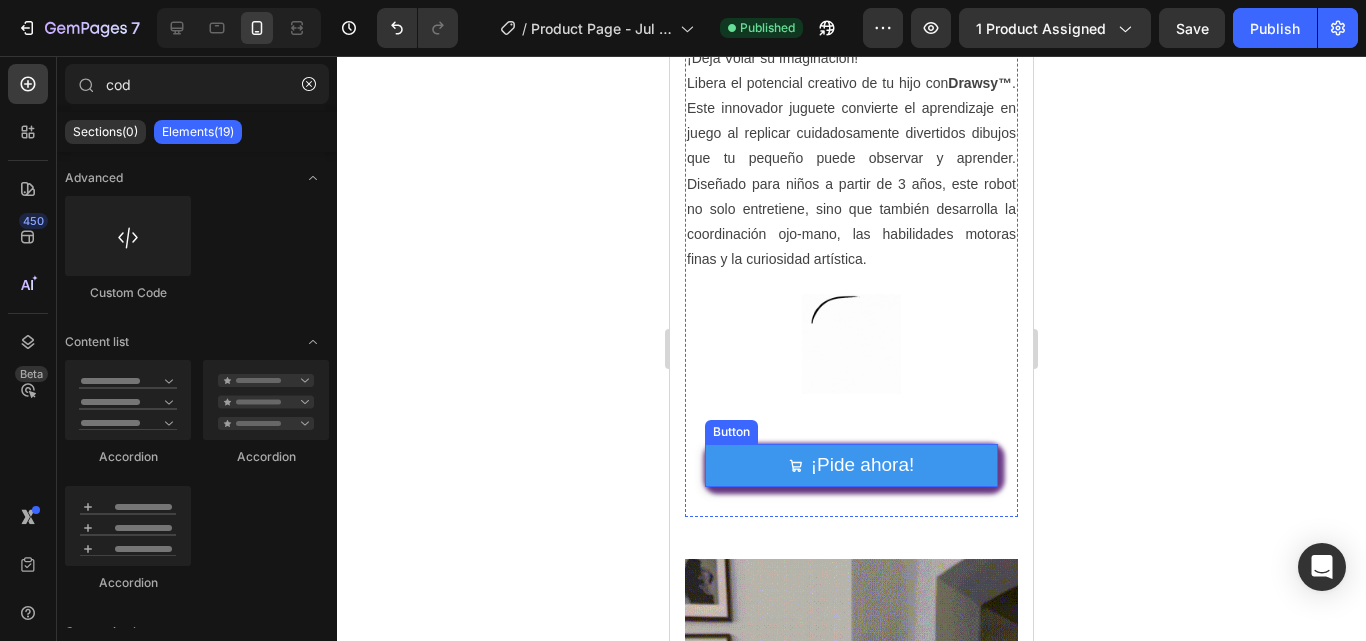 click on "¡Pide ahora!" at bounding box center (851, 465) 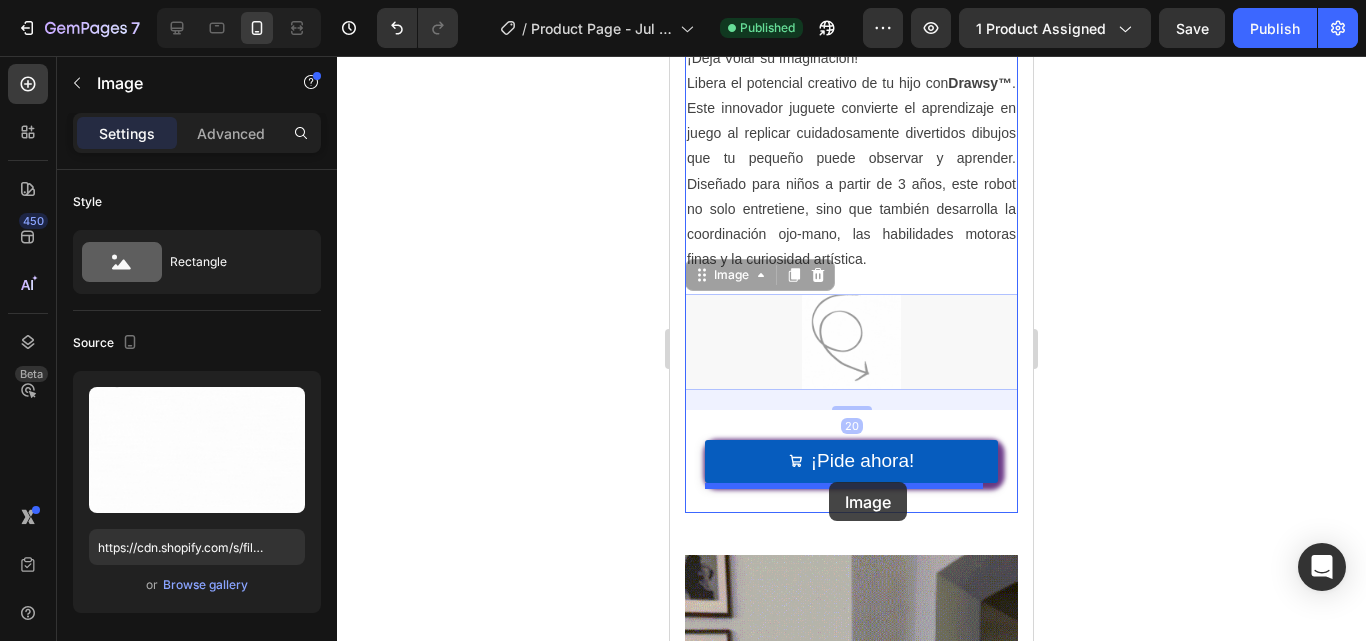 drag, startPoint x: 842, startPoint y: 318, endPoint x: 829, endPoint y: 482, distance: 164.51443 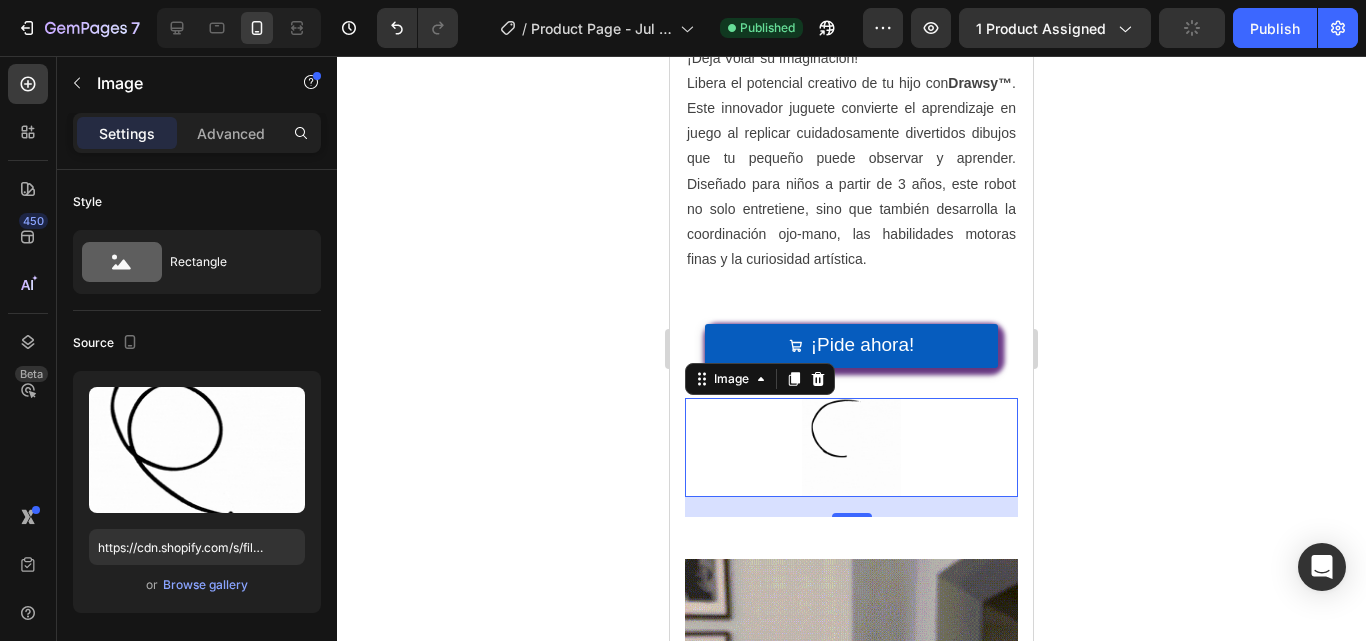 click 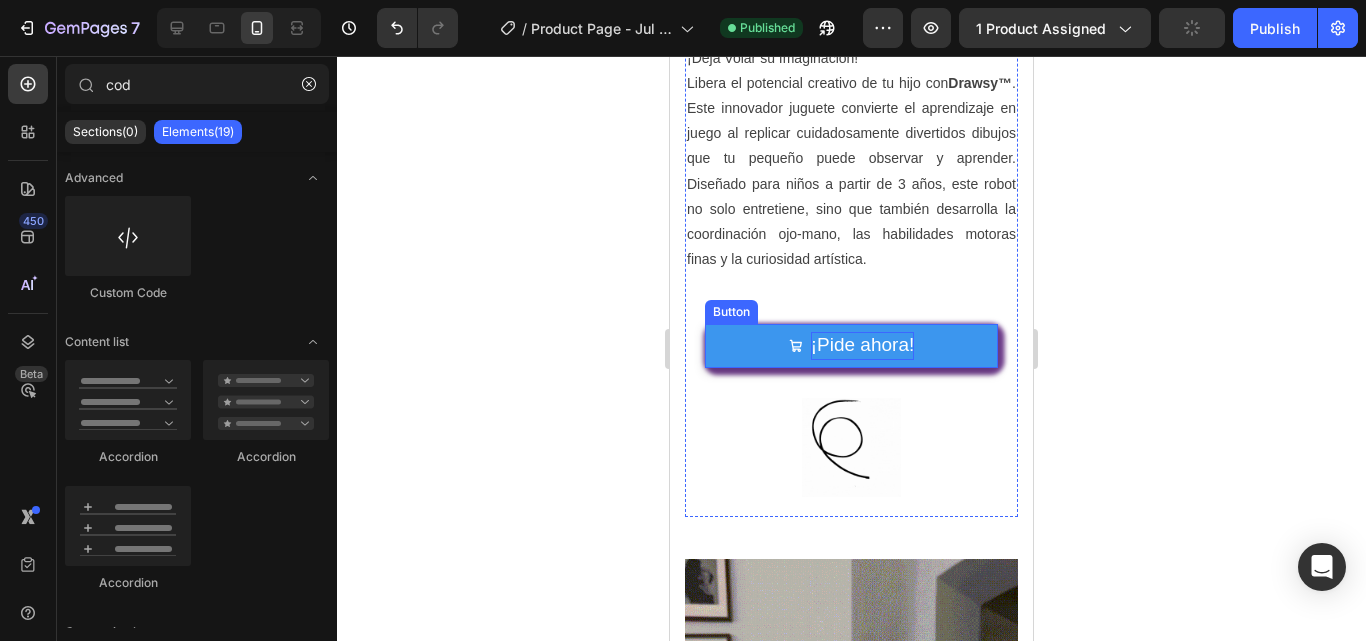 click on "¡Pide ahora!" at bounding box center [863, 344] 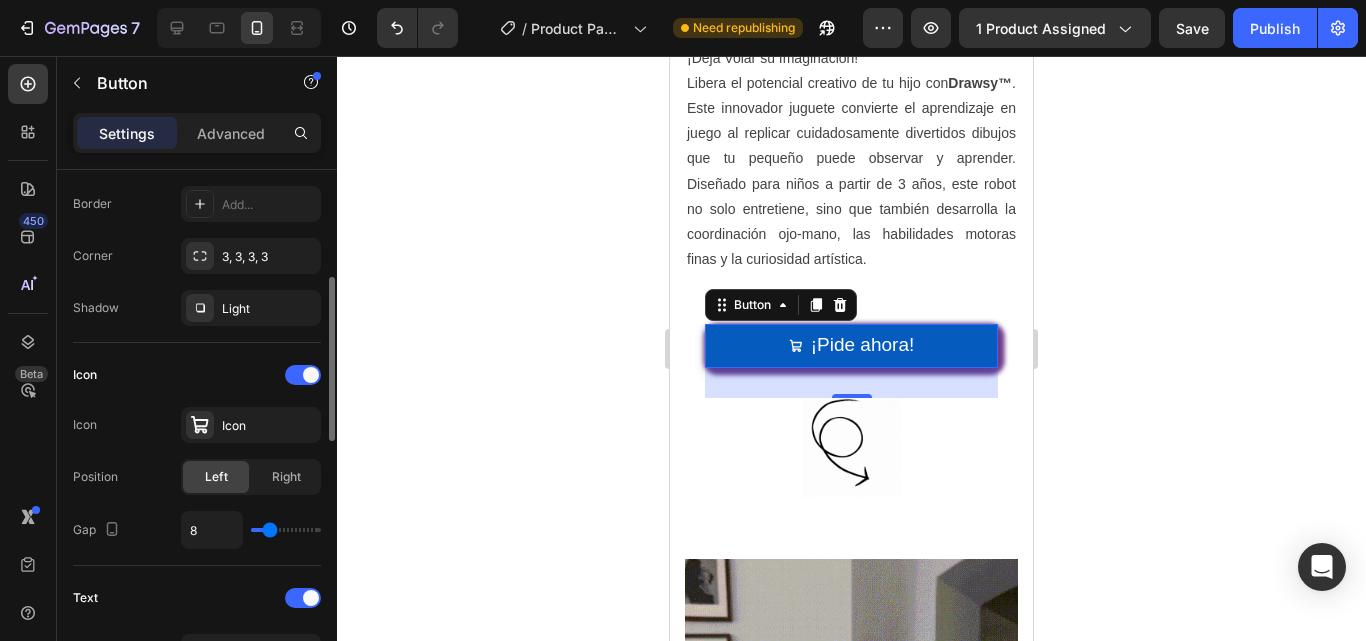 scroll, scrollTop: 409, scrollLeft: 0, axis: vertical 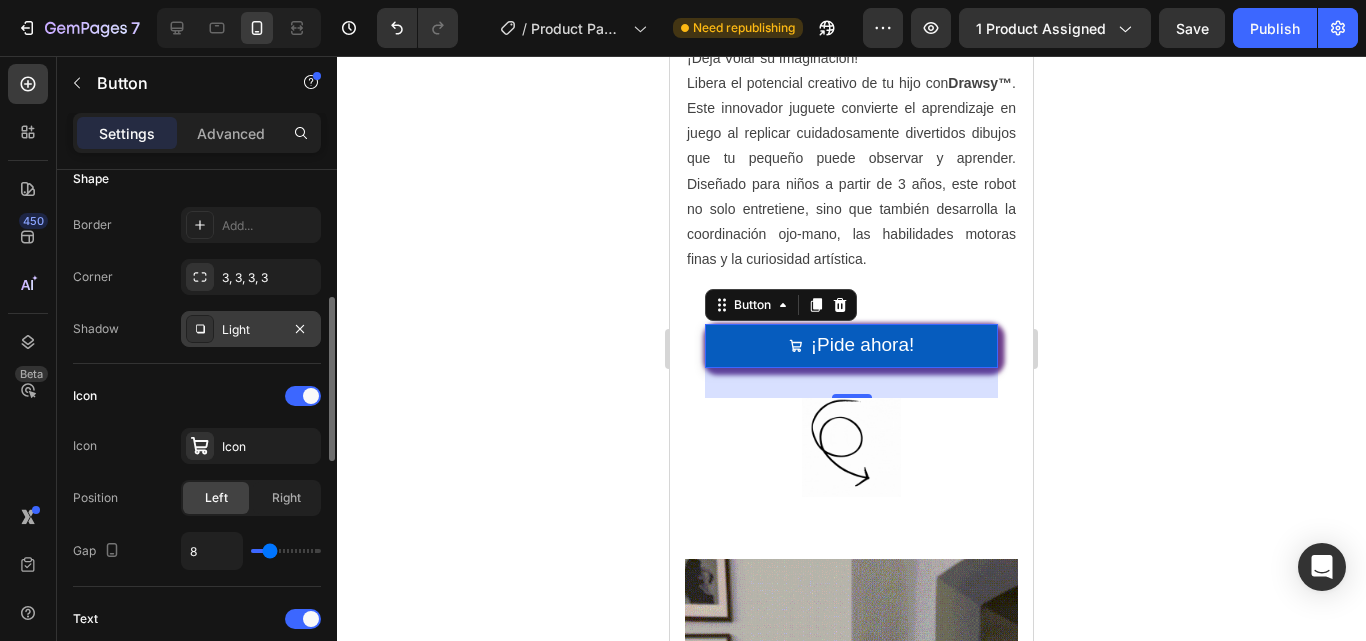 click on "Light" at bounding box center (251, 329) 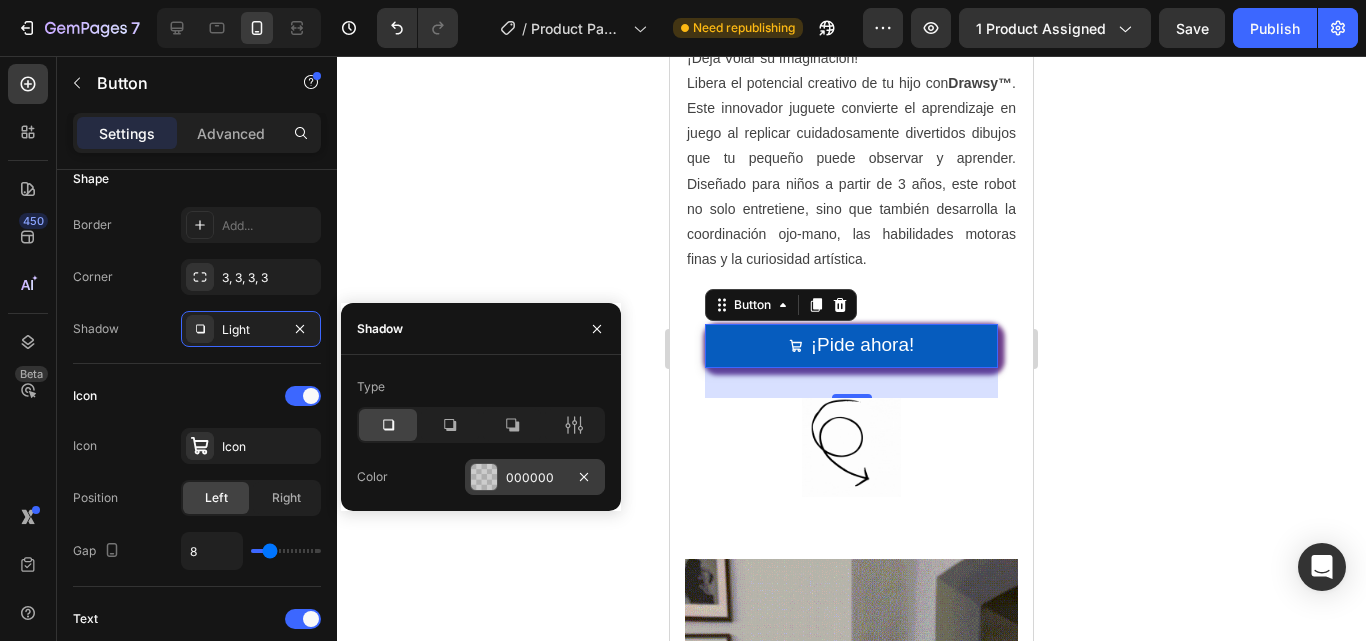 click at bounding box center (484, 477) 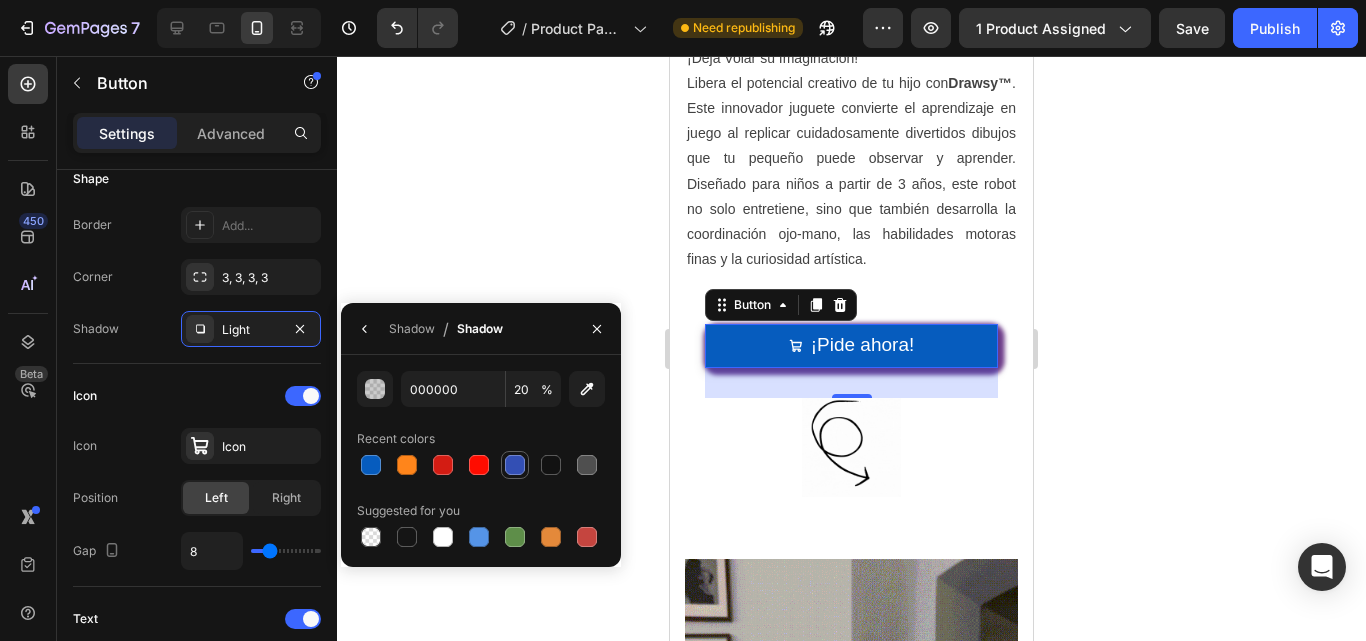click at bounding box center [515, 465] 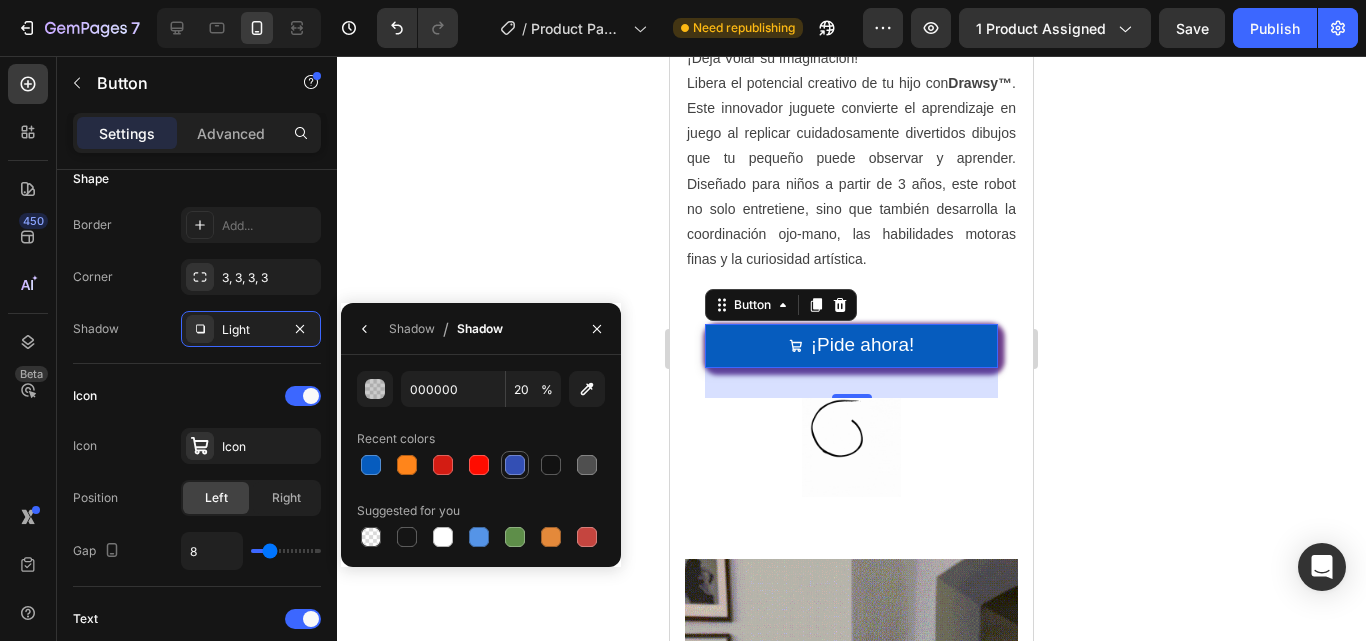 type on "334FB4" 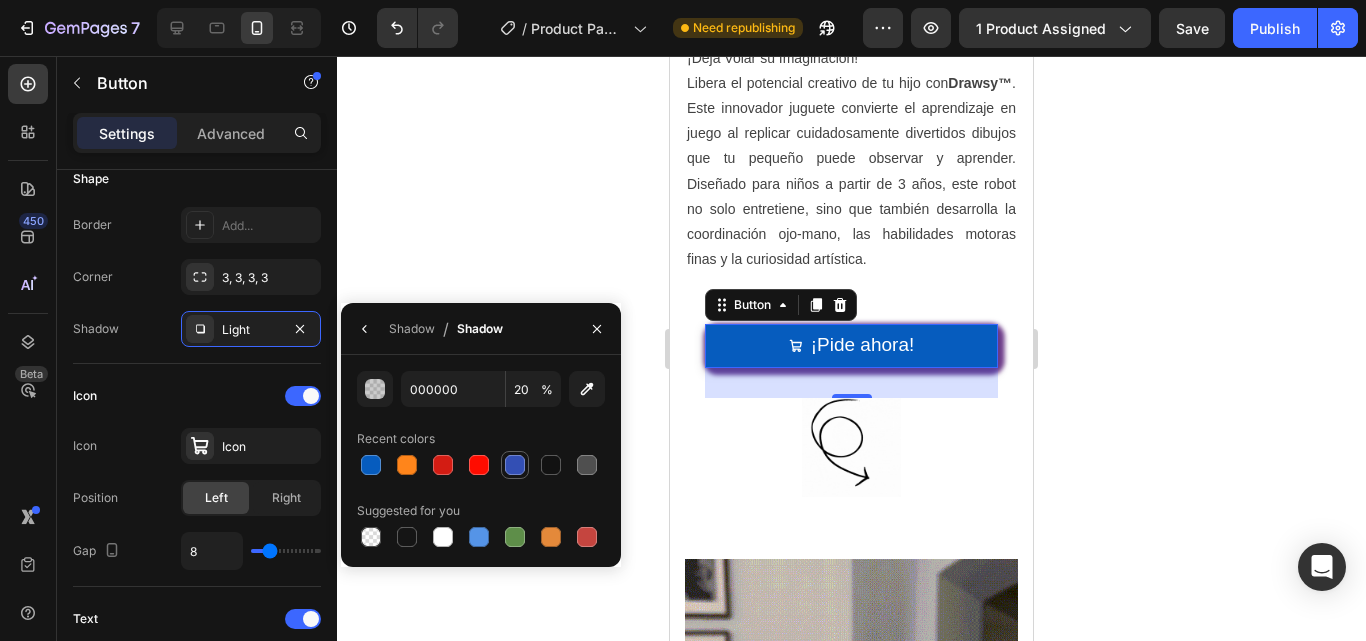 type on "100" 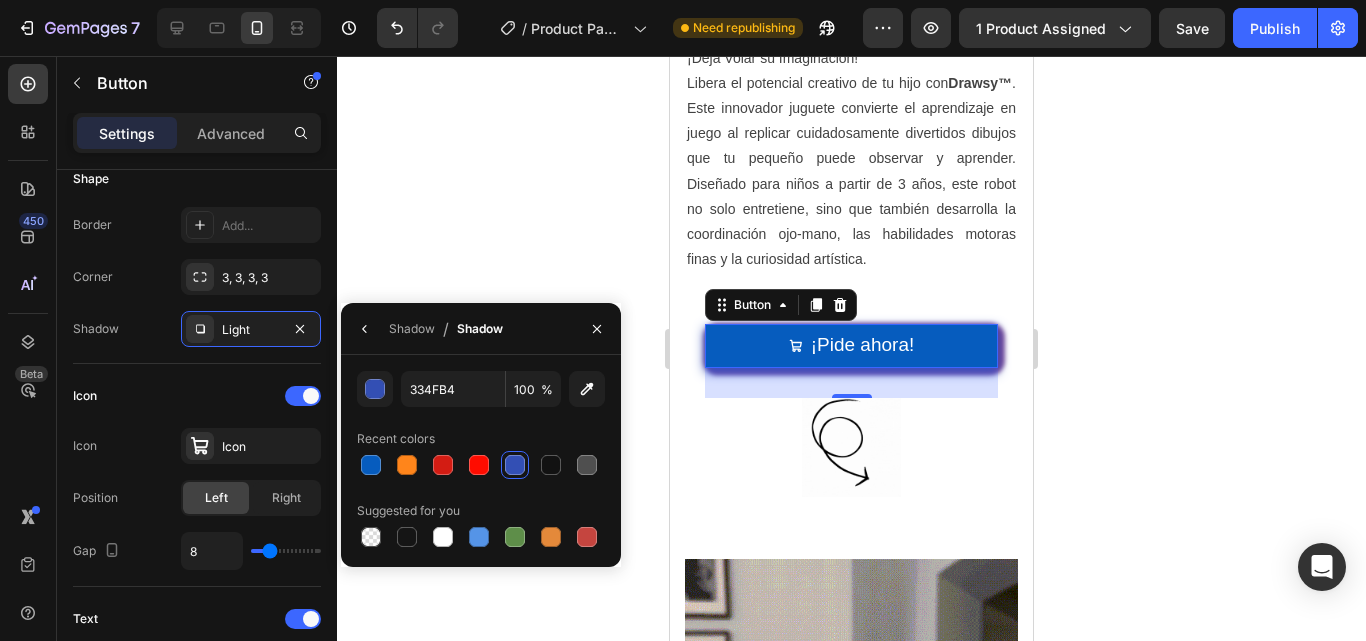 click 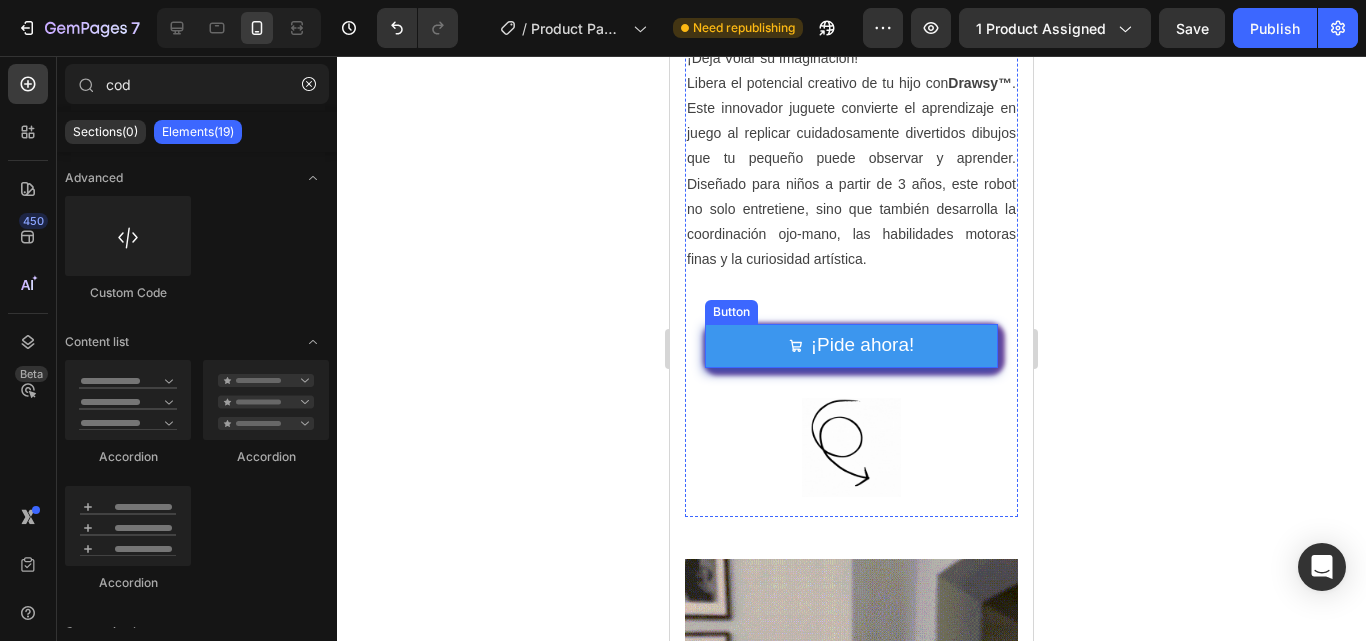 click on "¡Pide ahora!" at bounding box center (851, 345) 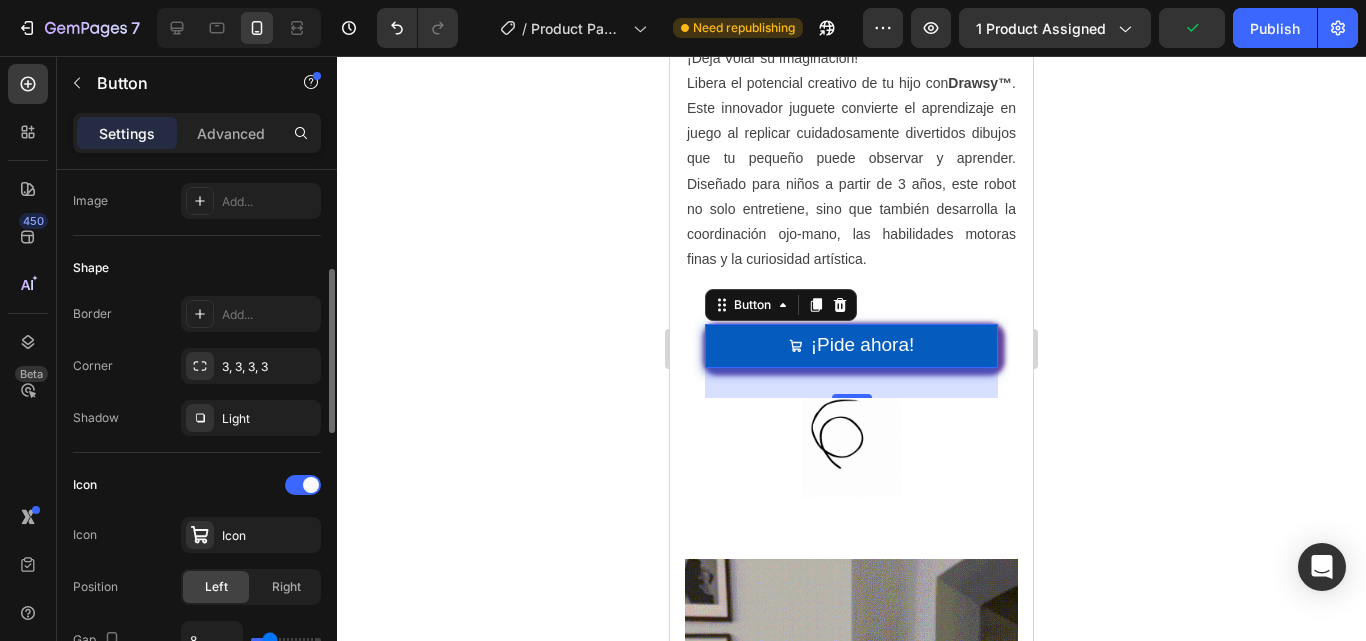 scroll, scrollTop: 321, scrollLeft: 0, axis: vertical 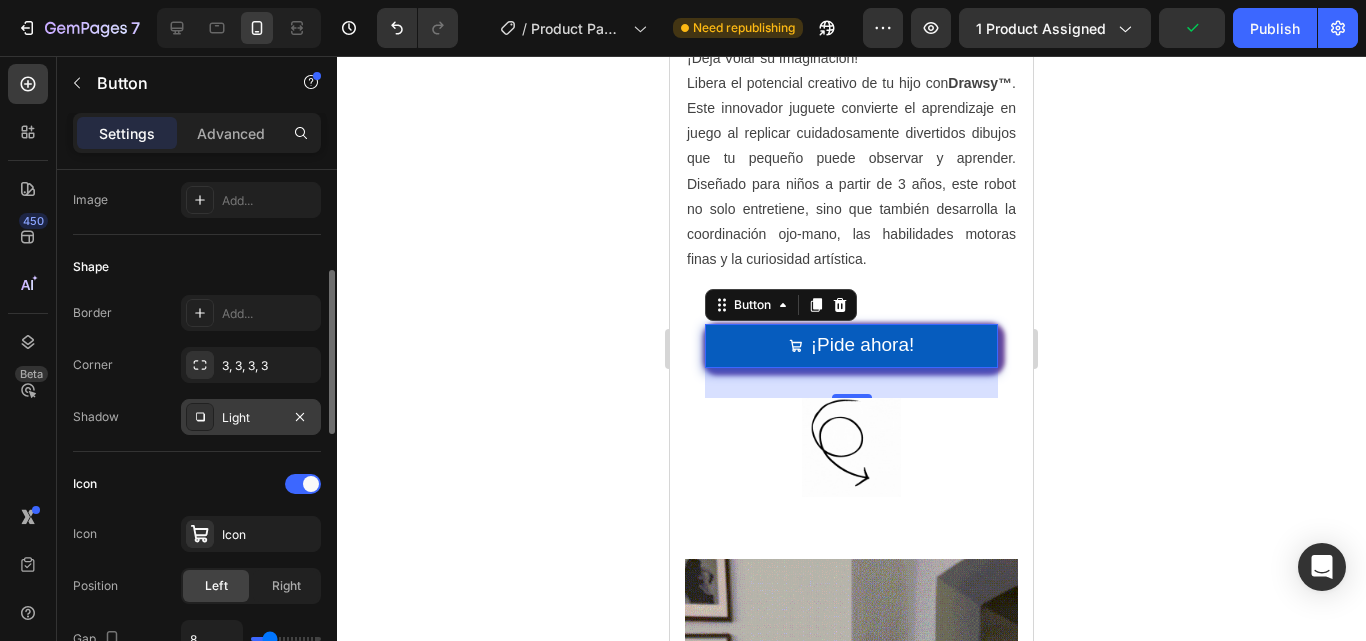 click on "Light" at bounding box center [251, 418] 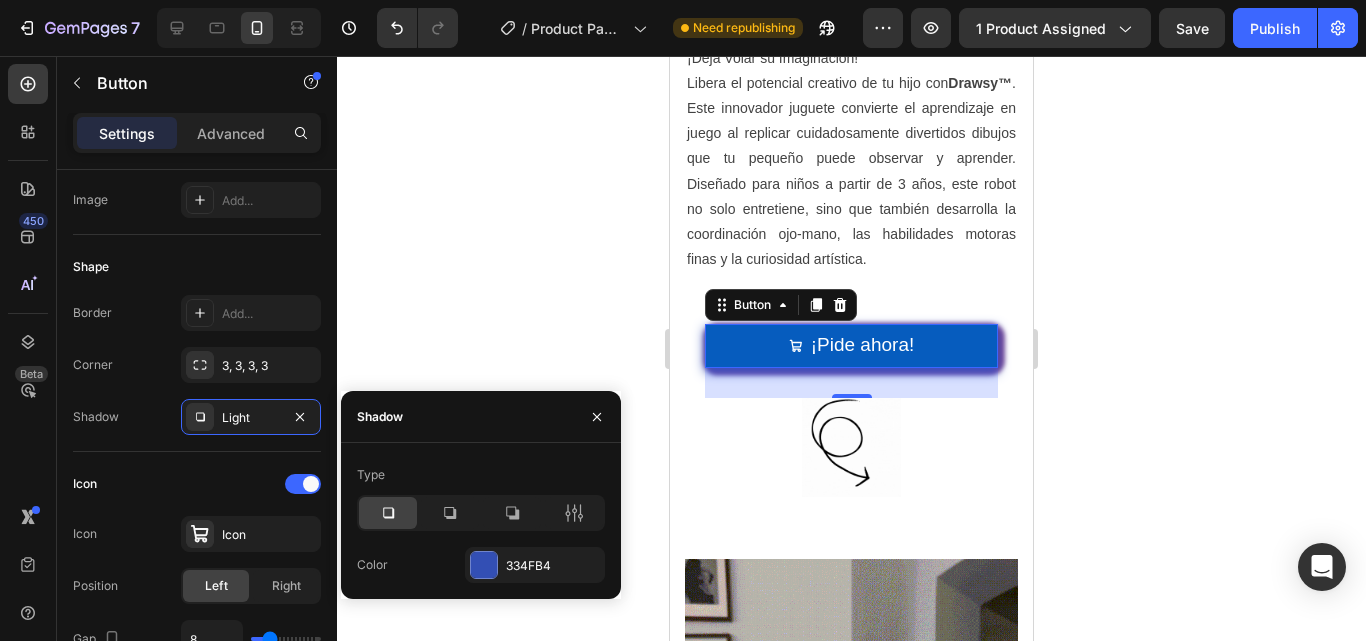 click 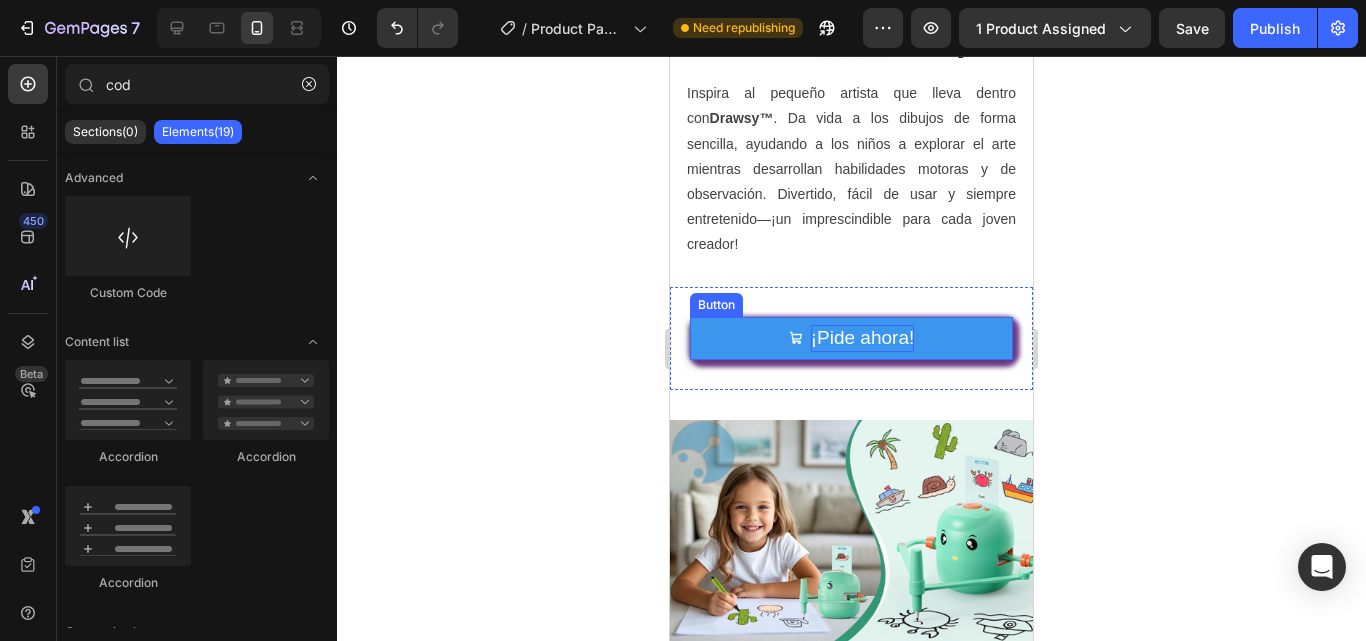 scroll, scrollTop: 3669, scrollLeft: 0, axis: vertical 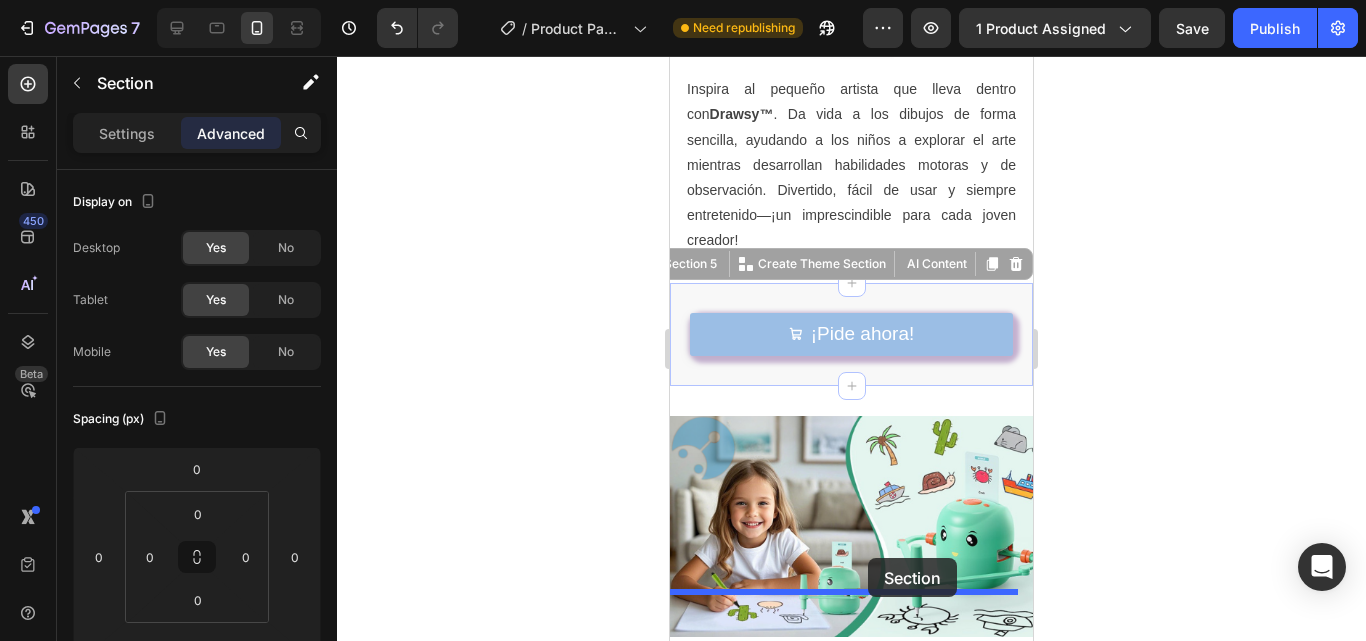 drag, startPoint x: 889, startPoint y: 243, endPoint x: 868, endPoint y: 559, distance: 316.69702 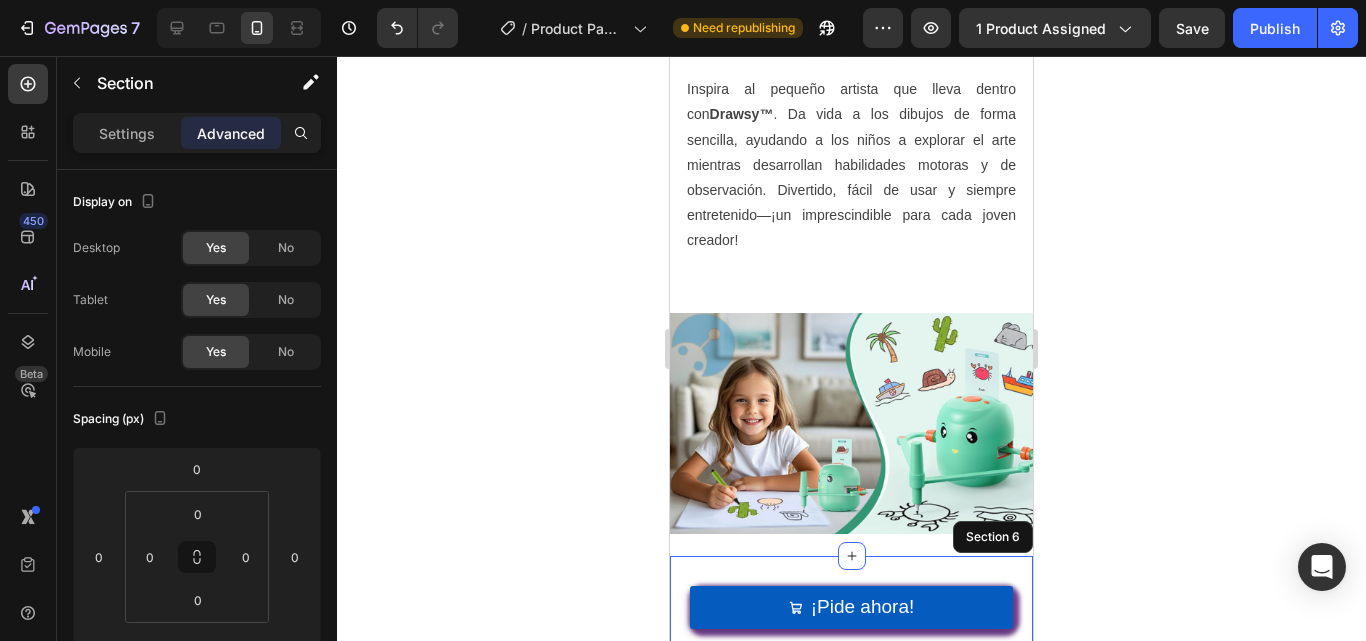 click 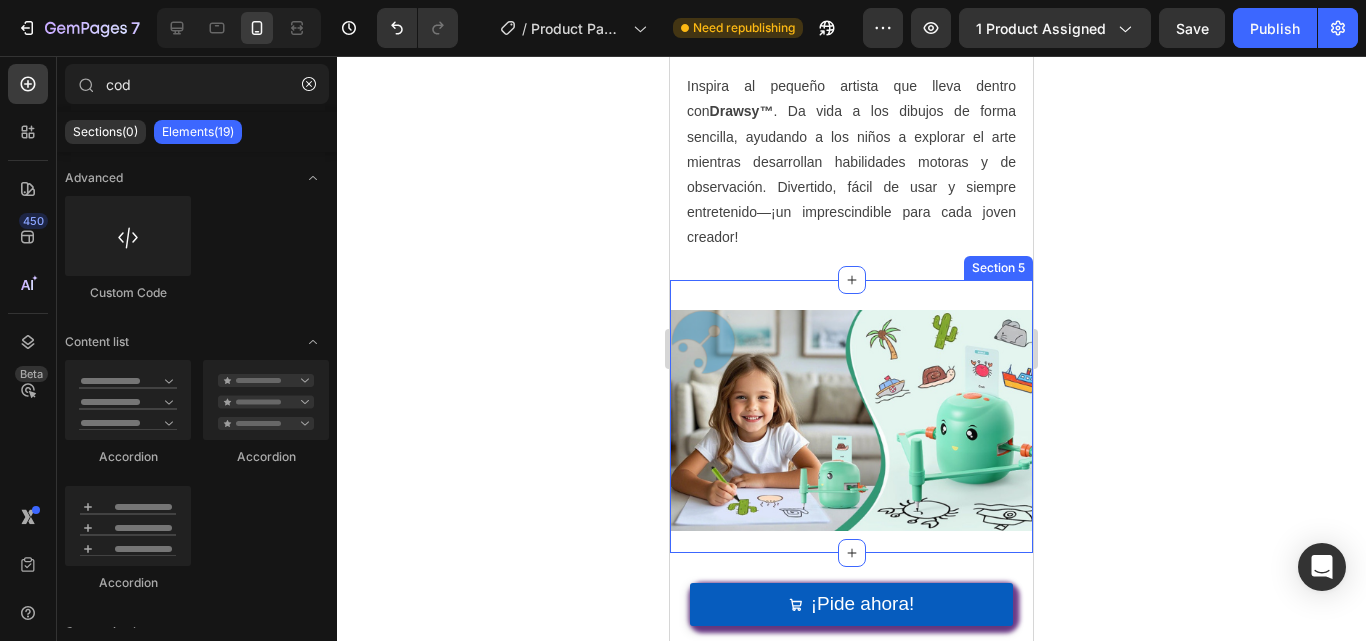 scroll, scrollTop: 3700, scrollLeft: 0, axis: vertical 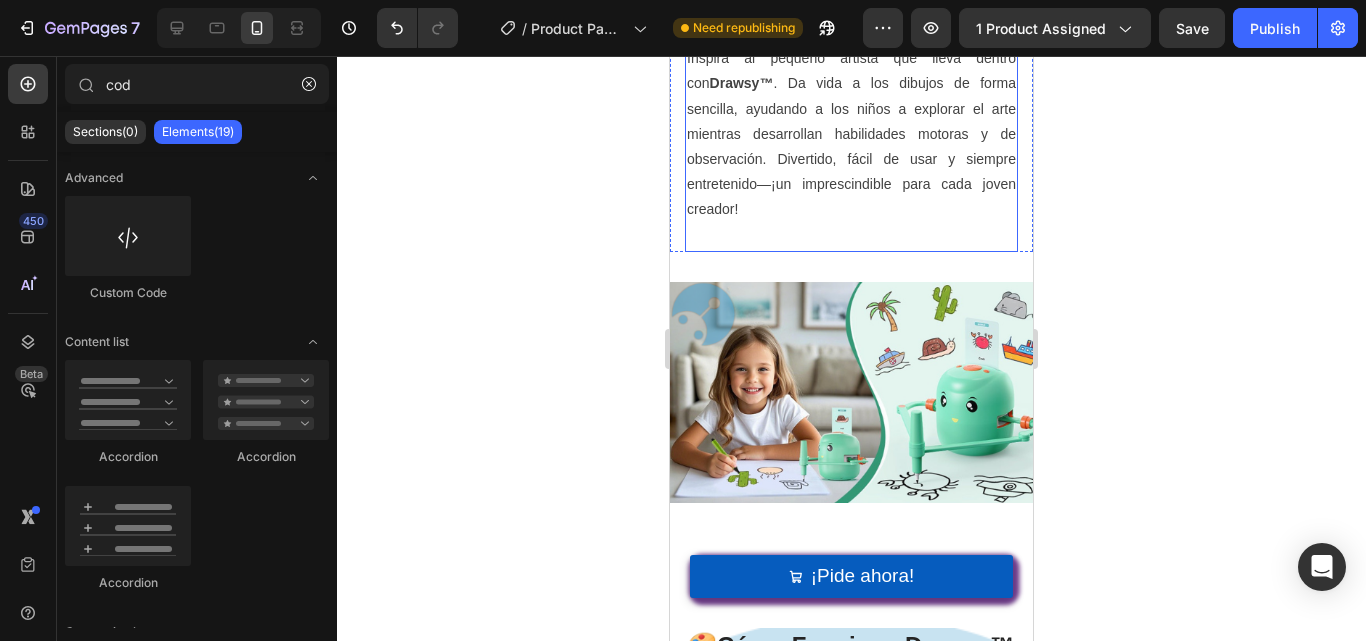 click on "¡El Compañero Creativo de Tu Hijo! Heading Inspira al pequeño artista que lleva dentro con  Drawsy™ . Da vida a los dibujos de forma sencilla, ayudando a los niños a explorar el arte mientras desarrollan habilidades motoras y de observación. Divertido, fácil de usar y siempre entretenido—¡un imprescindible para cada joven creador! Text block" at bounding box center [851, 98] 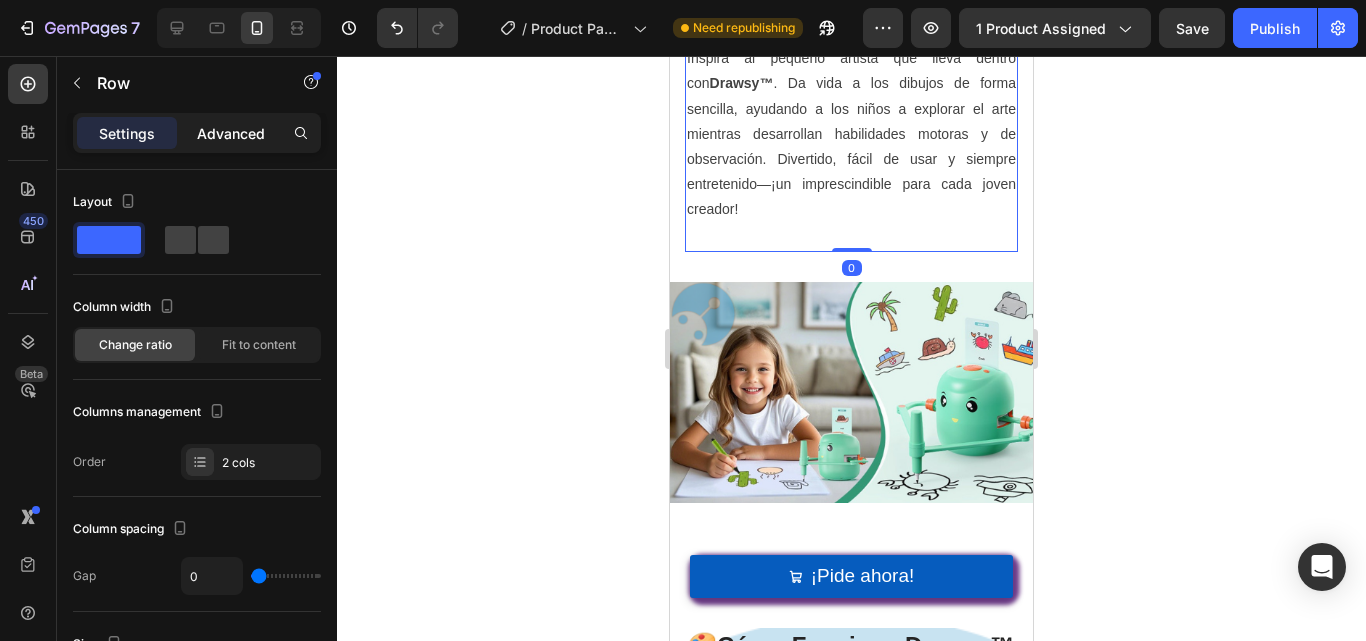 click on "Advanced" at bounding box center (231, 133) 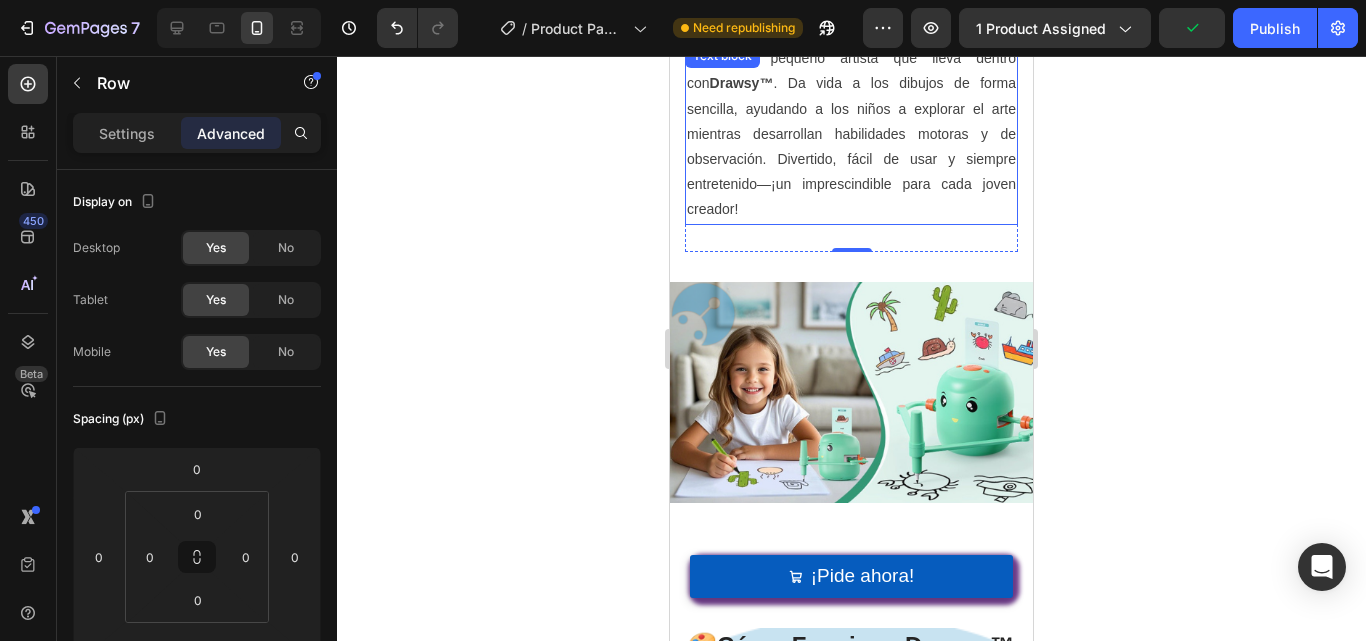 click on "Inspira al pequeño artista que lleva dentro con  Drawsy™ . Da vida a los dibujos de forma sencilla, ayudando a los niños a explorar el arte mientras desarrollan habilidades motoras y de observación. Divertido, fácil de usar y siempre entretenido—¡un imprescindible para cada joven creador!" at bounding box center (851, 134) 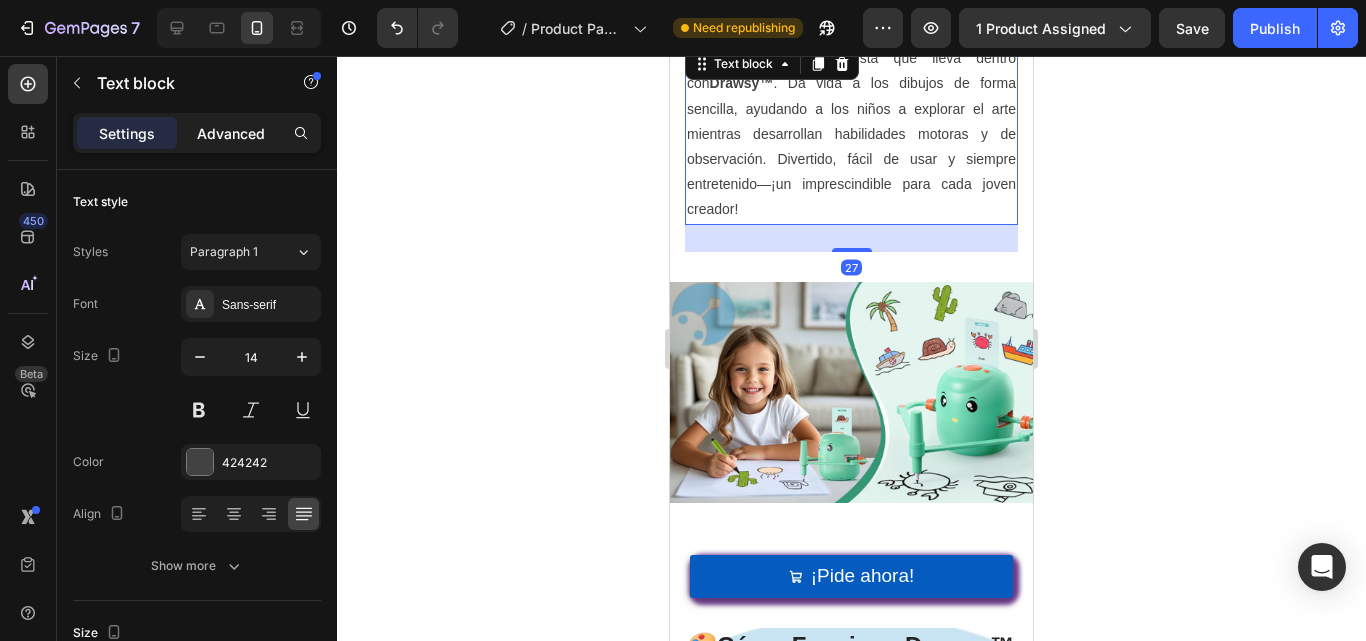 click on "Advanced" at bounding box center (231, 133) 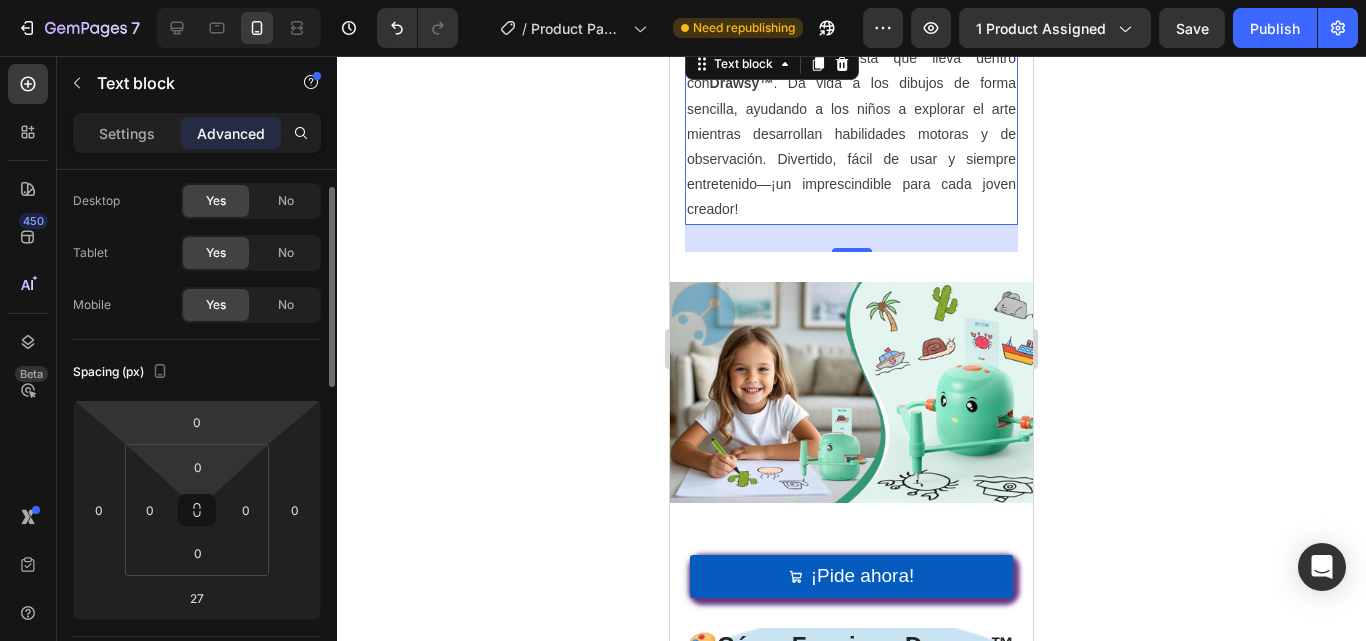 scroll, scrollTop: 48, scrollLeft: 0, axis: vertical 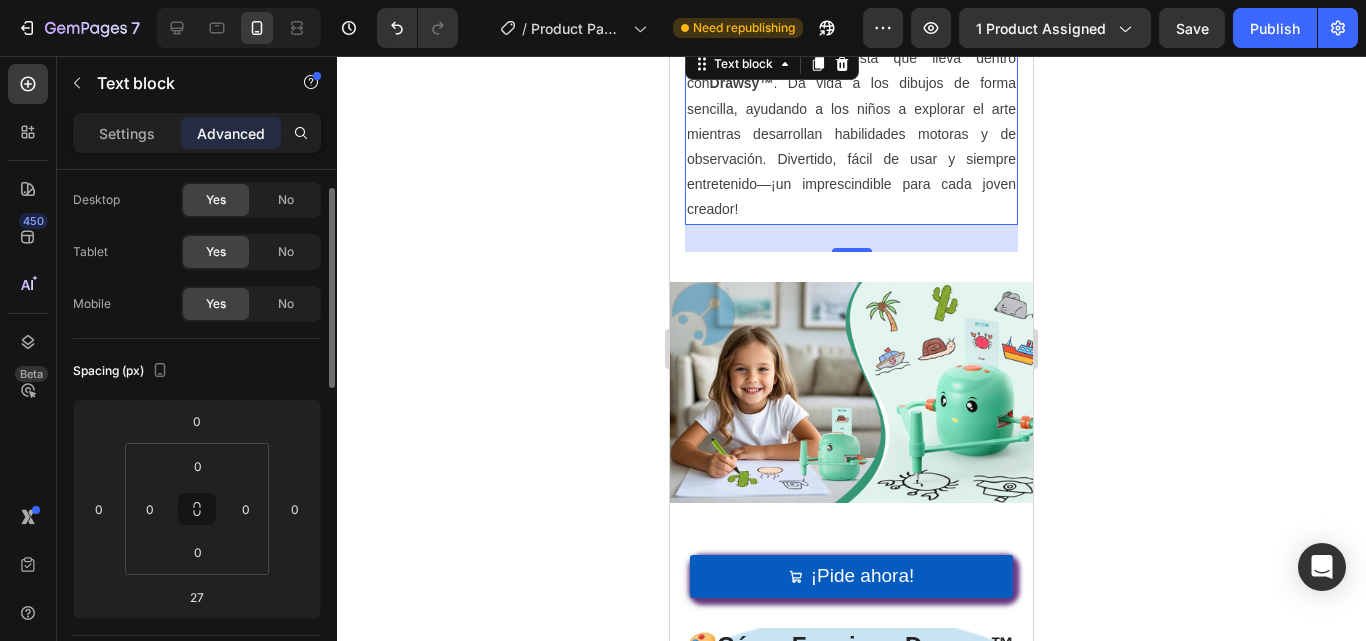 click on "27" at bounding box center [851, 238] 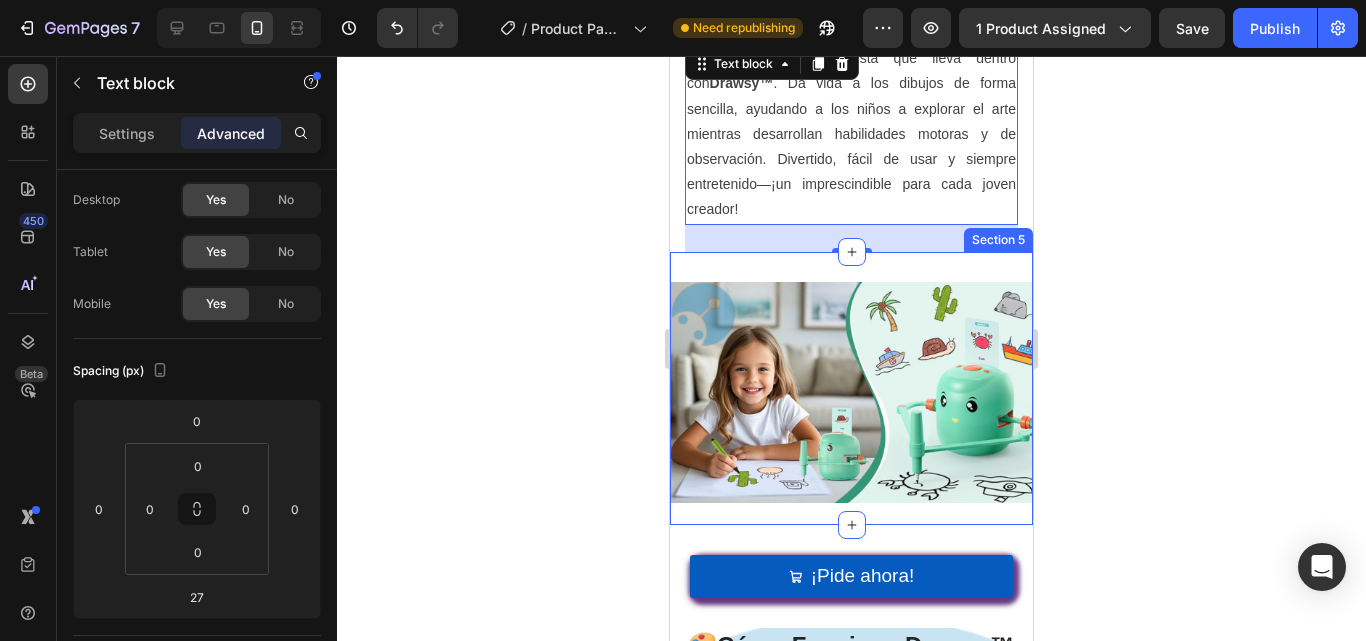 click on "Image" at bounding box center [851, 388] 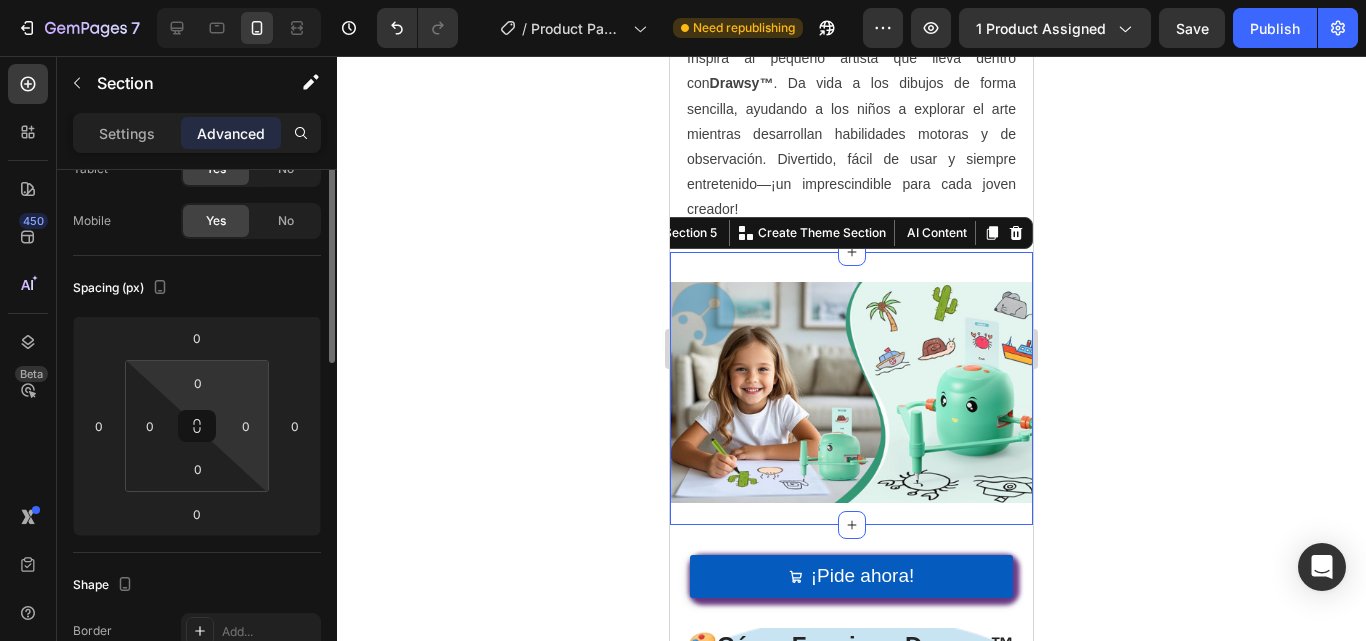 scroll, scrollTop: 134, scrollLeft: 0, axis: vertical 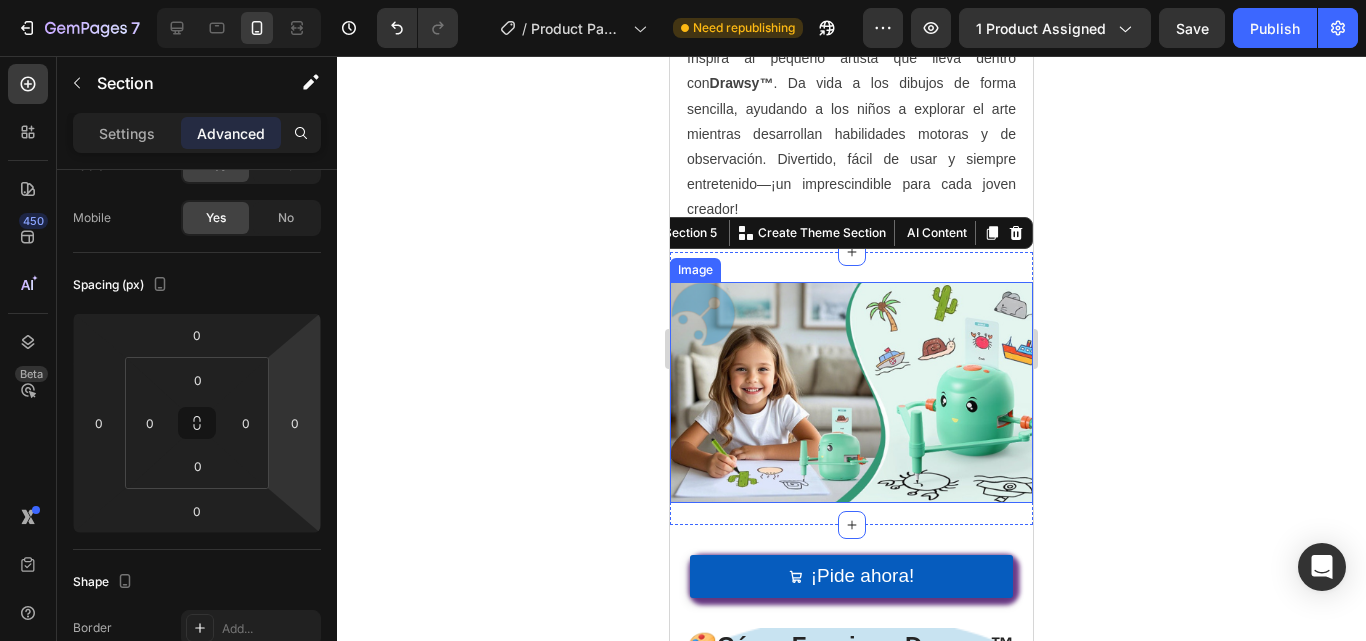 click at bounding box center (851, 392) 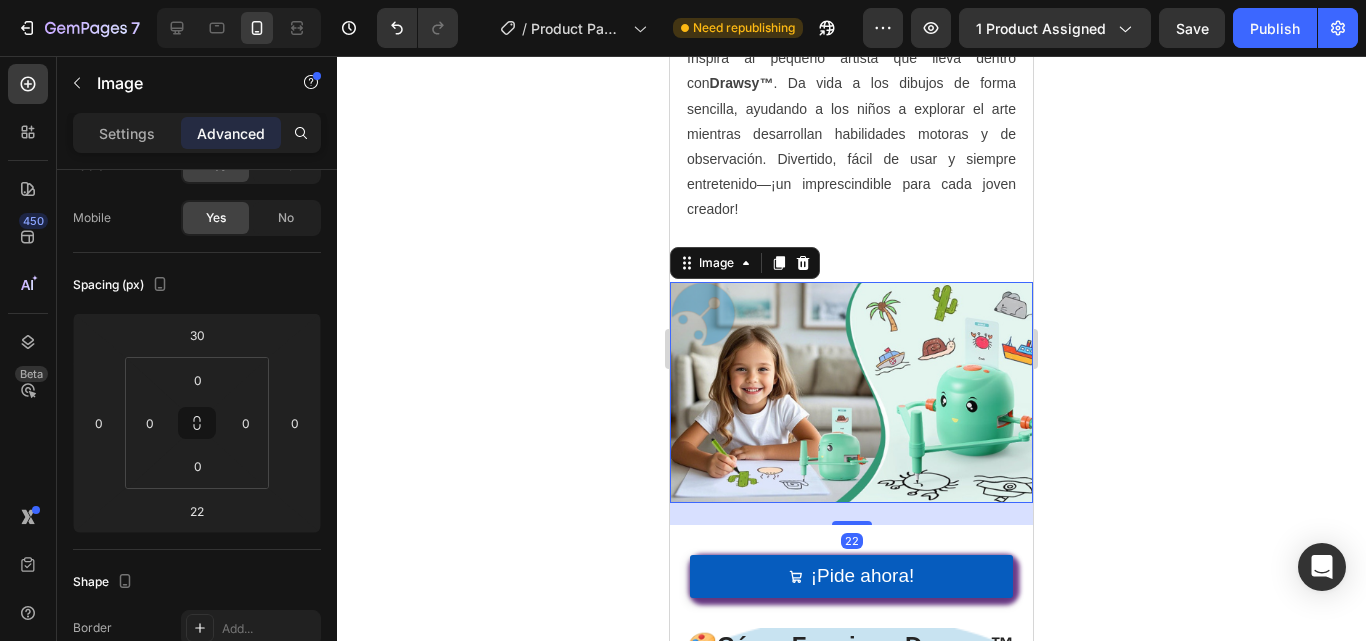 scroll, scrollTop: 0, scrollLeft: 0, axis: both 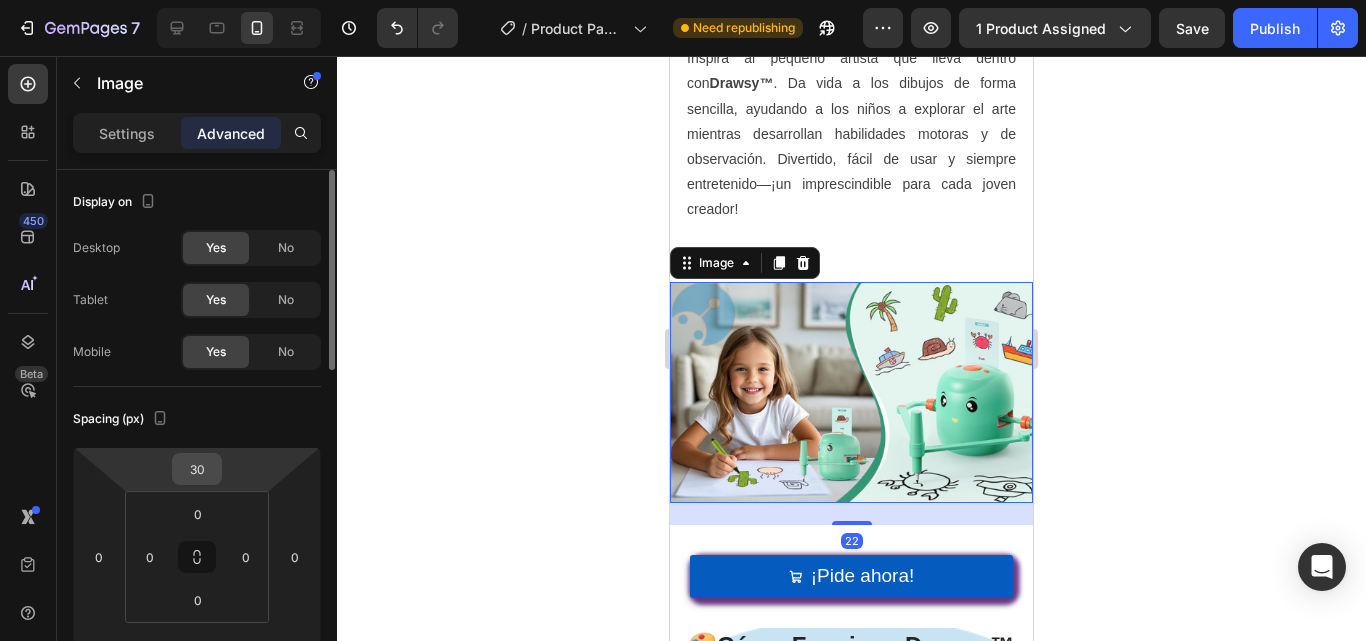 click on "30" at bounding box center (197, 469) 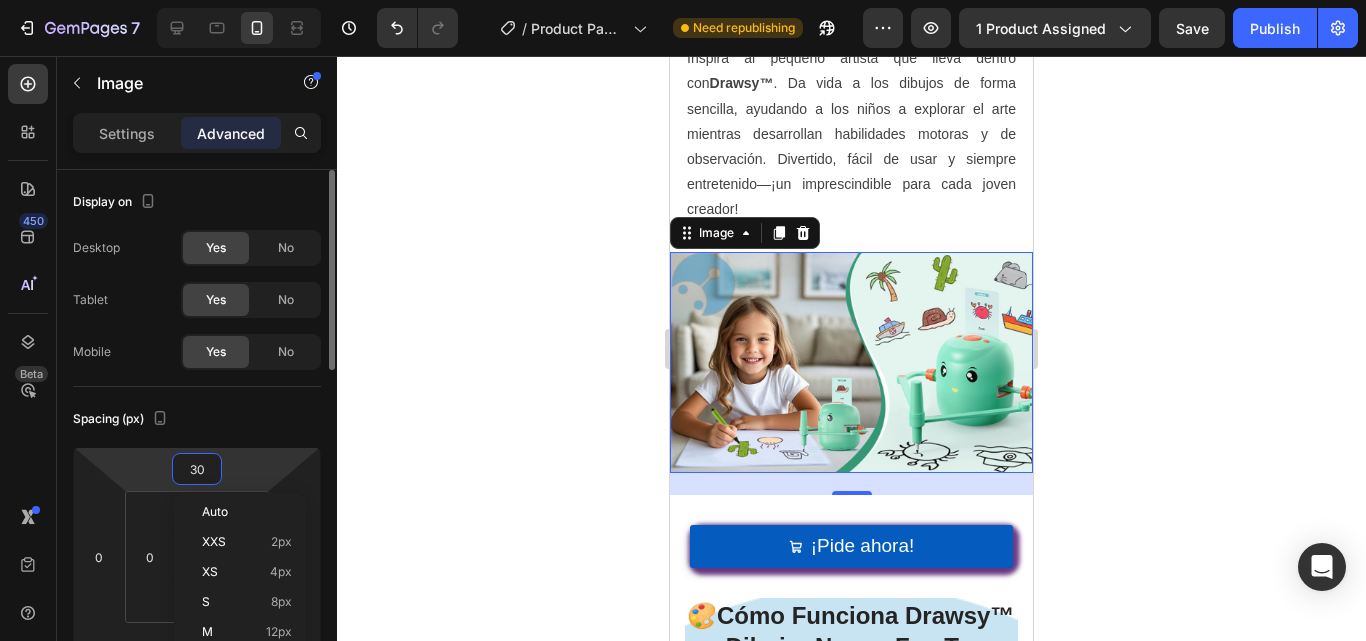 type on "0" 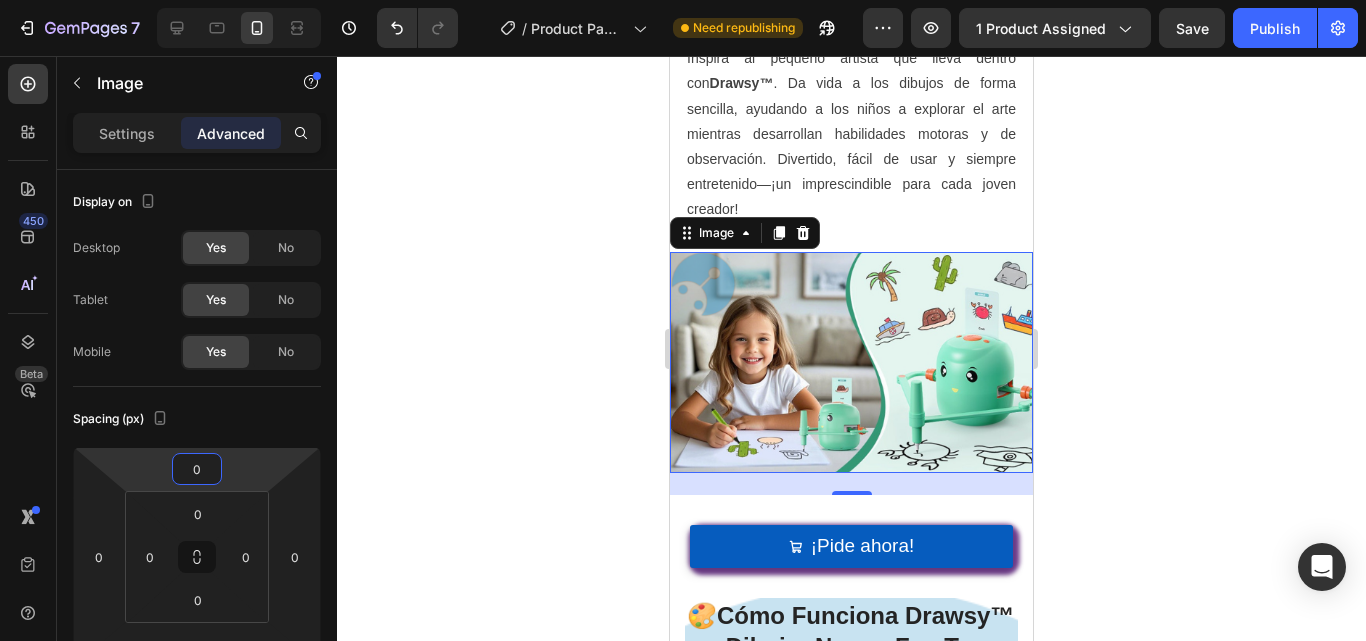 click 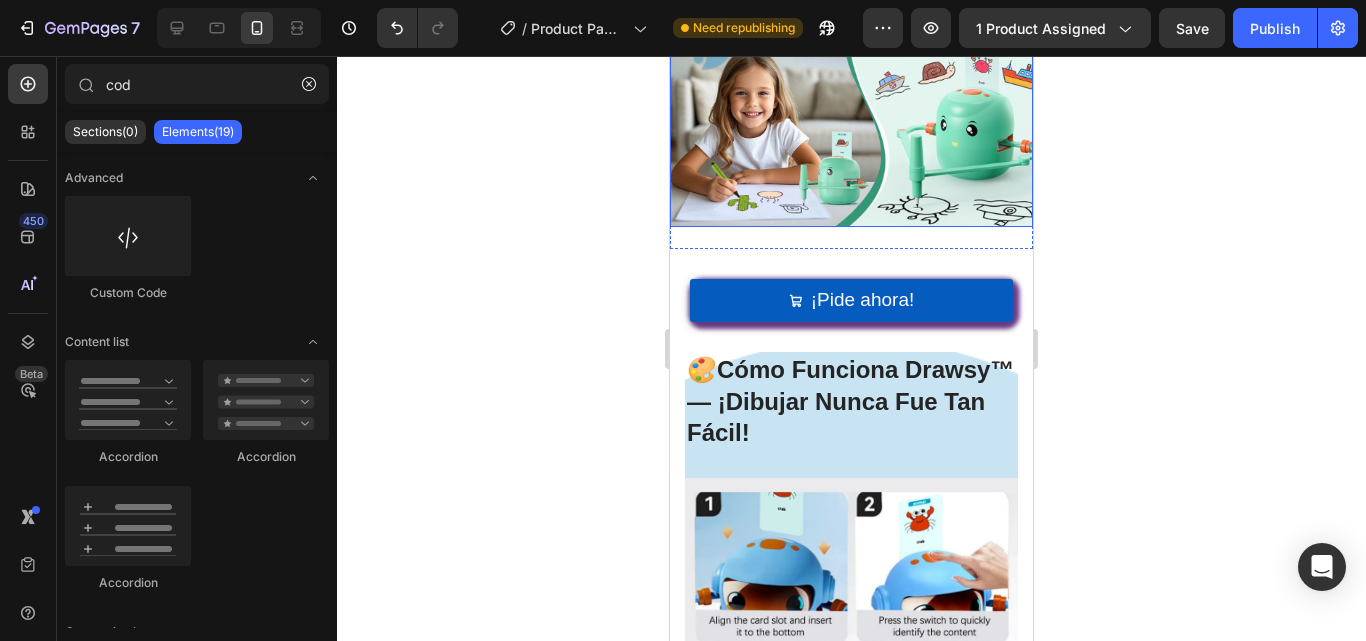 scroll, scrollTop: 3889, scrollLeft: 0, axis: vertical 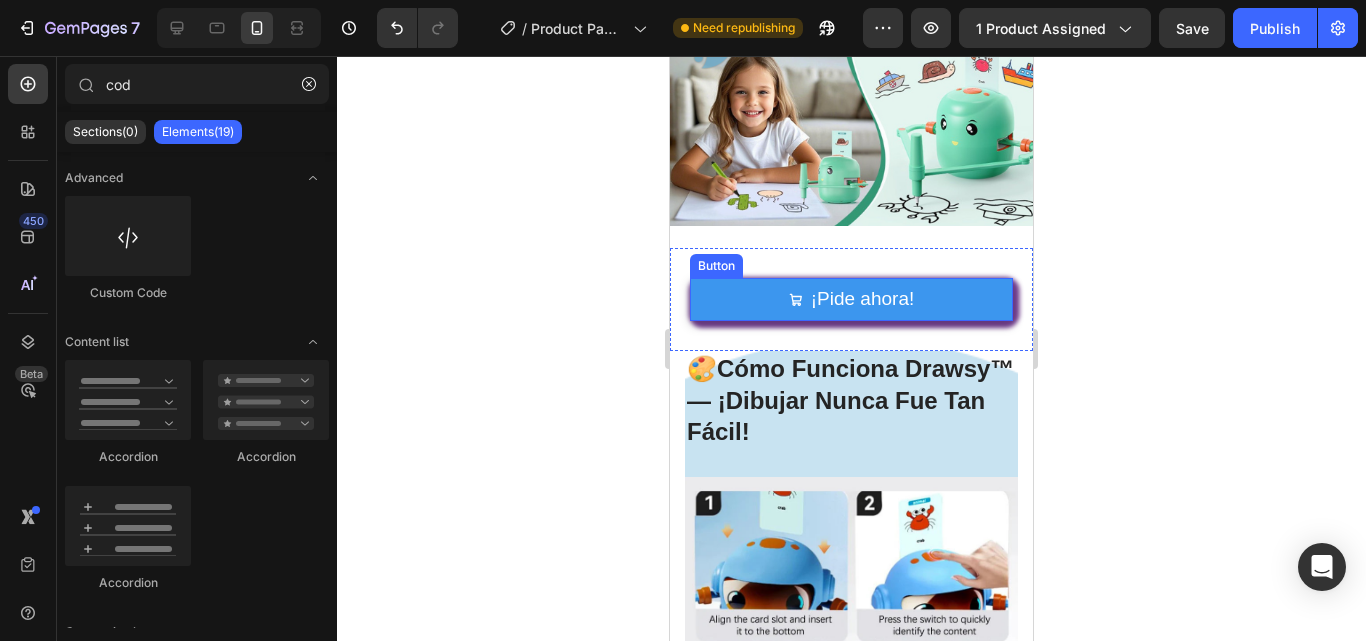click on "¡Pide ahora!" at bounding box center (851, 299) 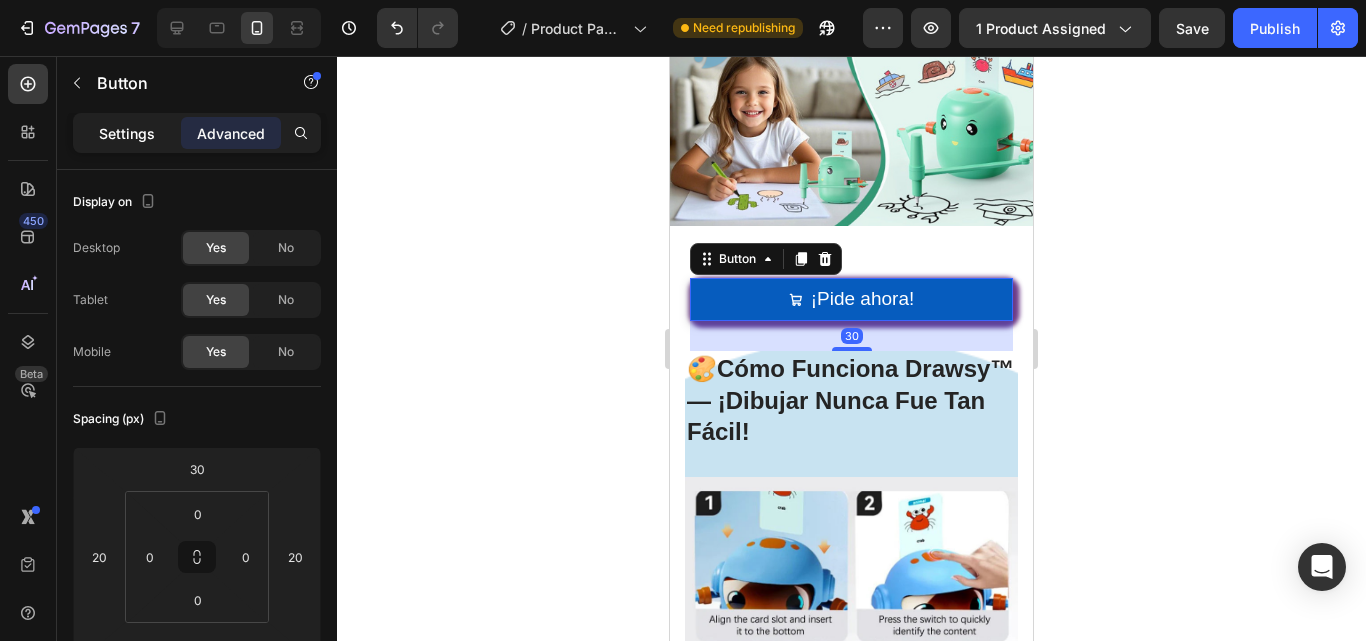 click on "Settings" at bounding box center [127, 133] 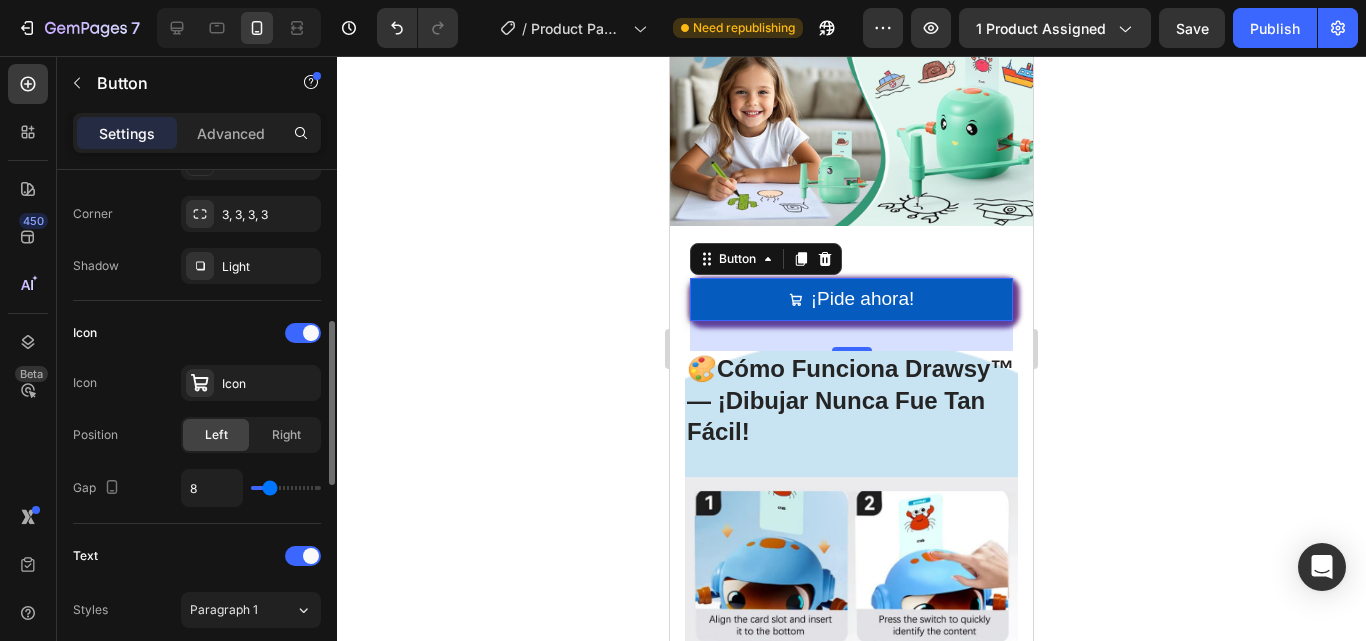 scroll, scrollTop: 476, scrollLeft: 0, axis: vertical 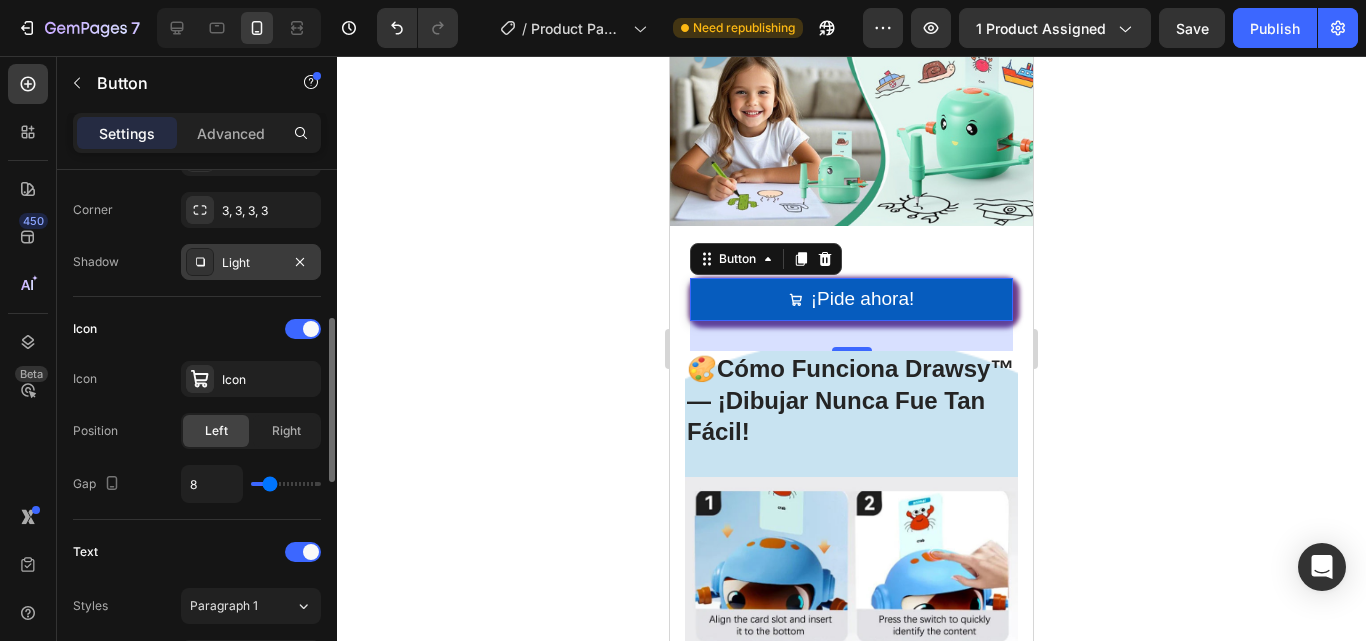 click on "Light" at bounding box center [251, 262] 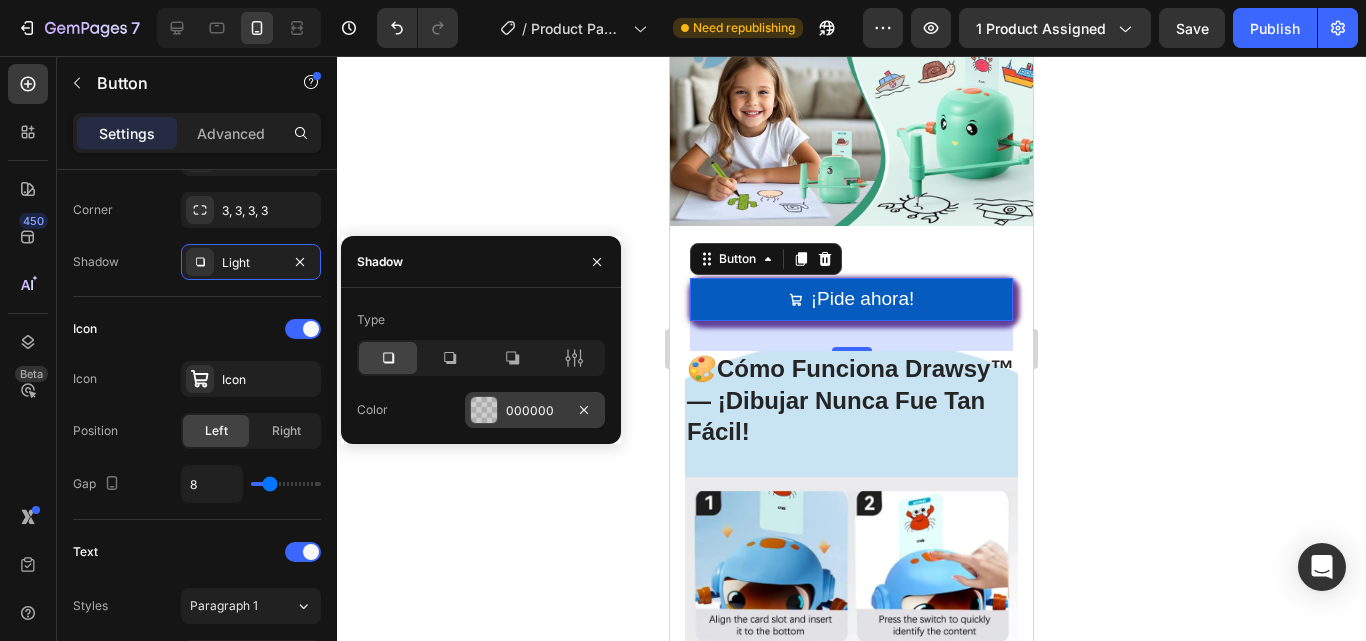 click on "000000" at bounding box center (535, 410) 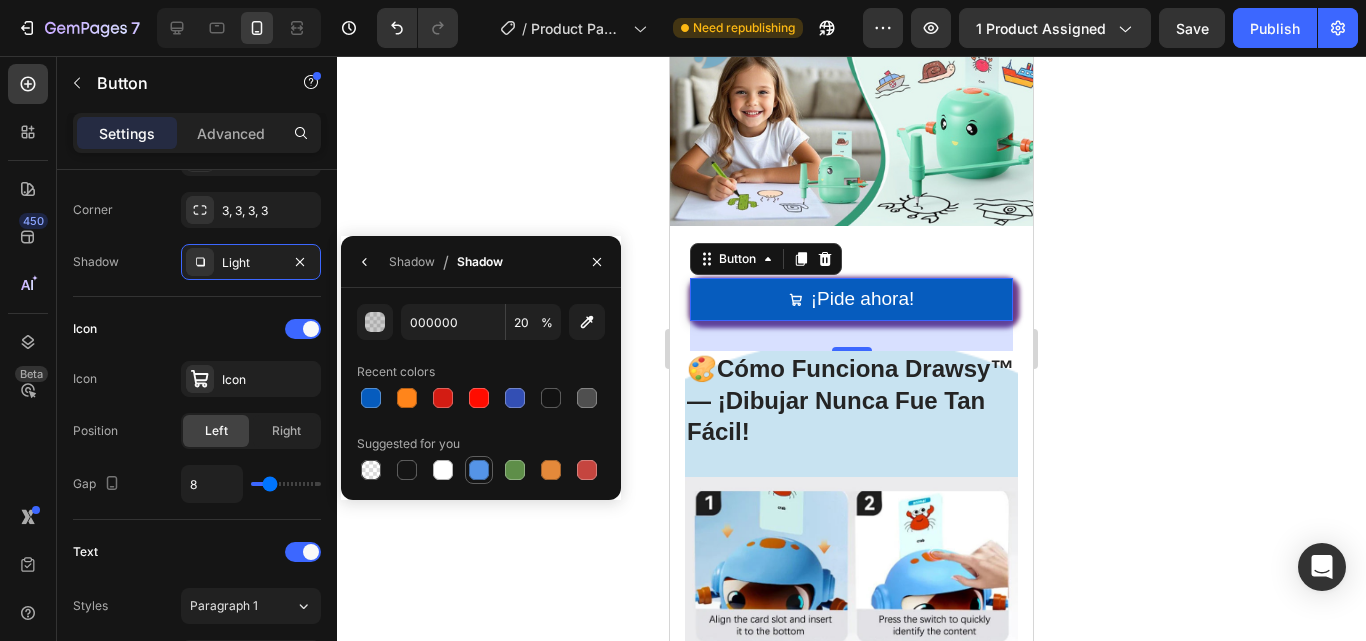 click at bounding box center (479, 470) 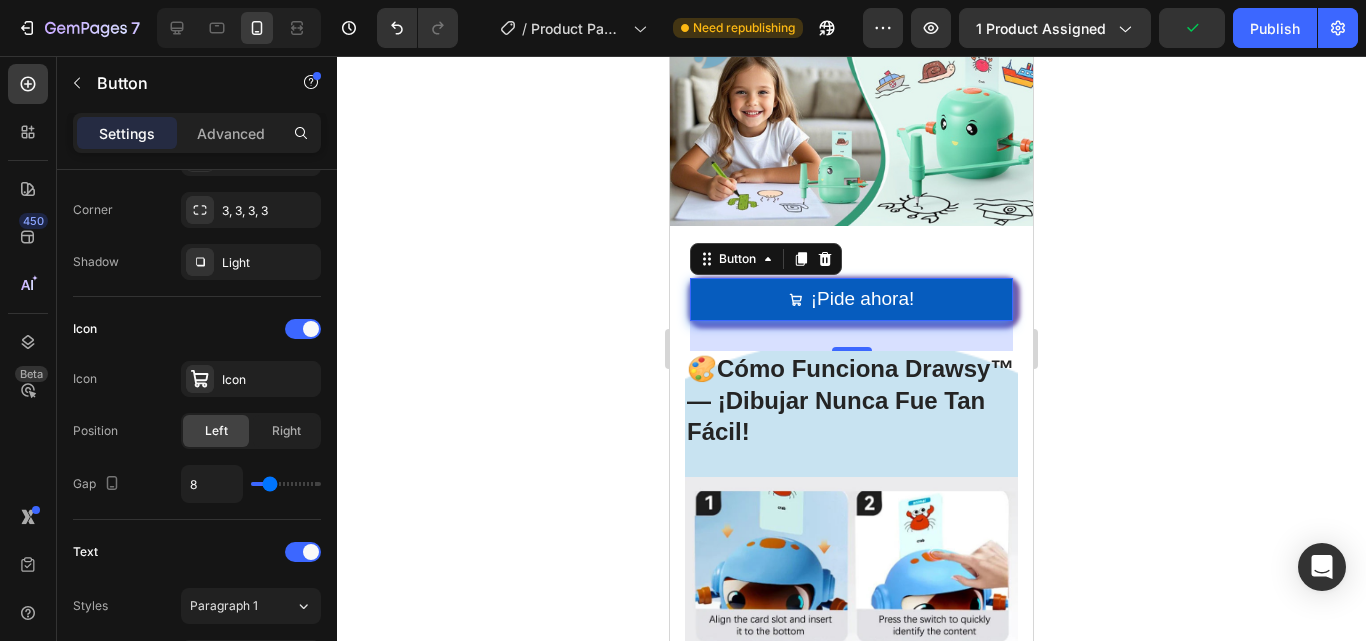 click 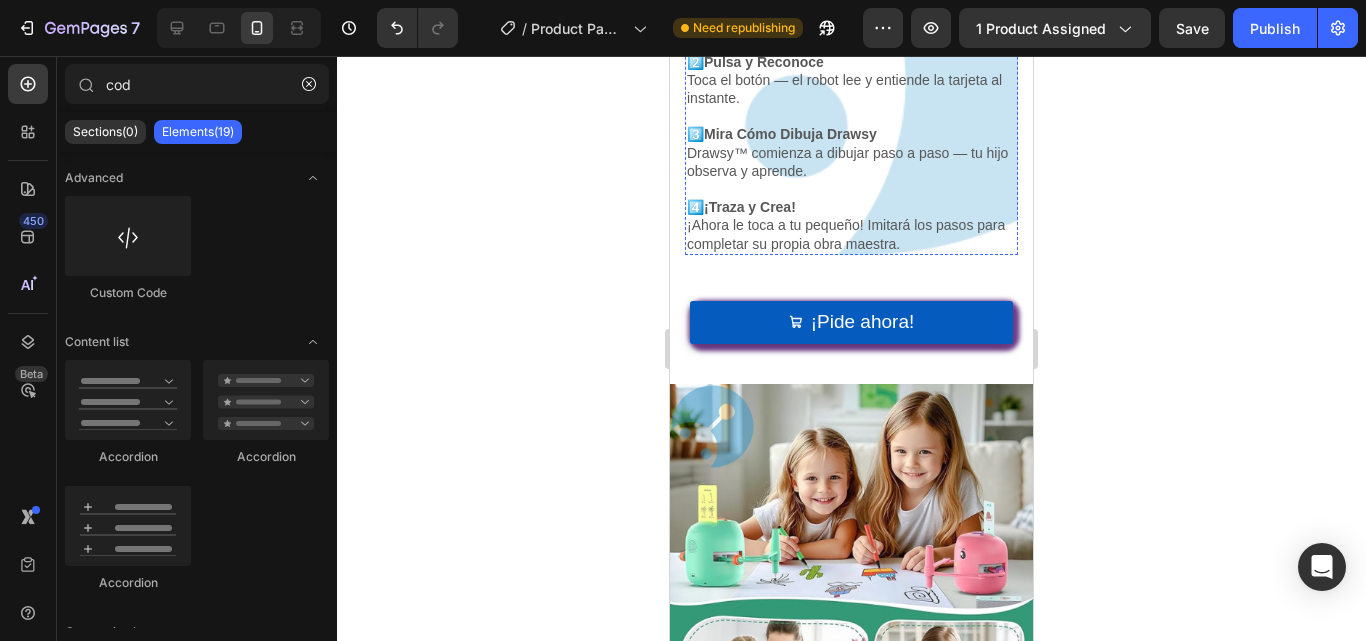 scroll, scrollTop: 4741, scrollLeft: 0, axis: vertical 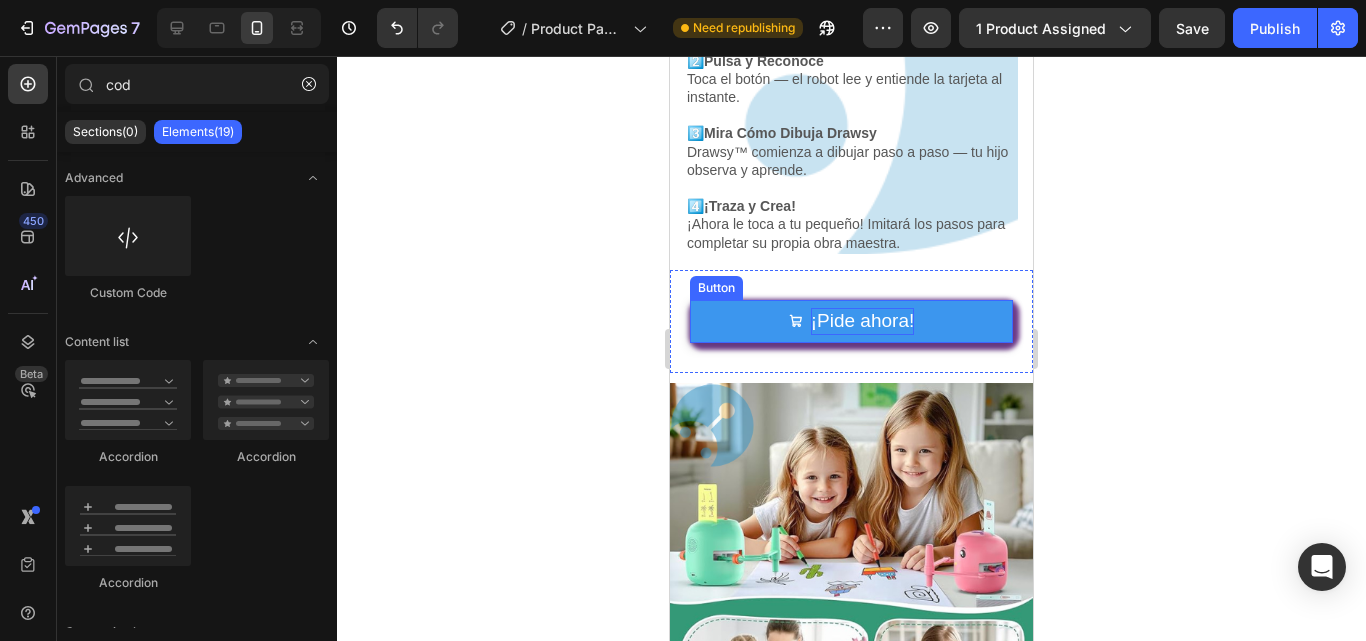 click on "¡Pide ahora!" at bounding box center (863, 320) 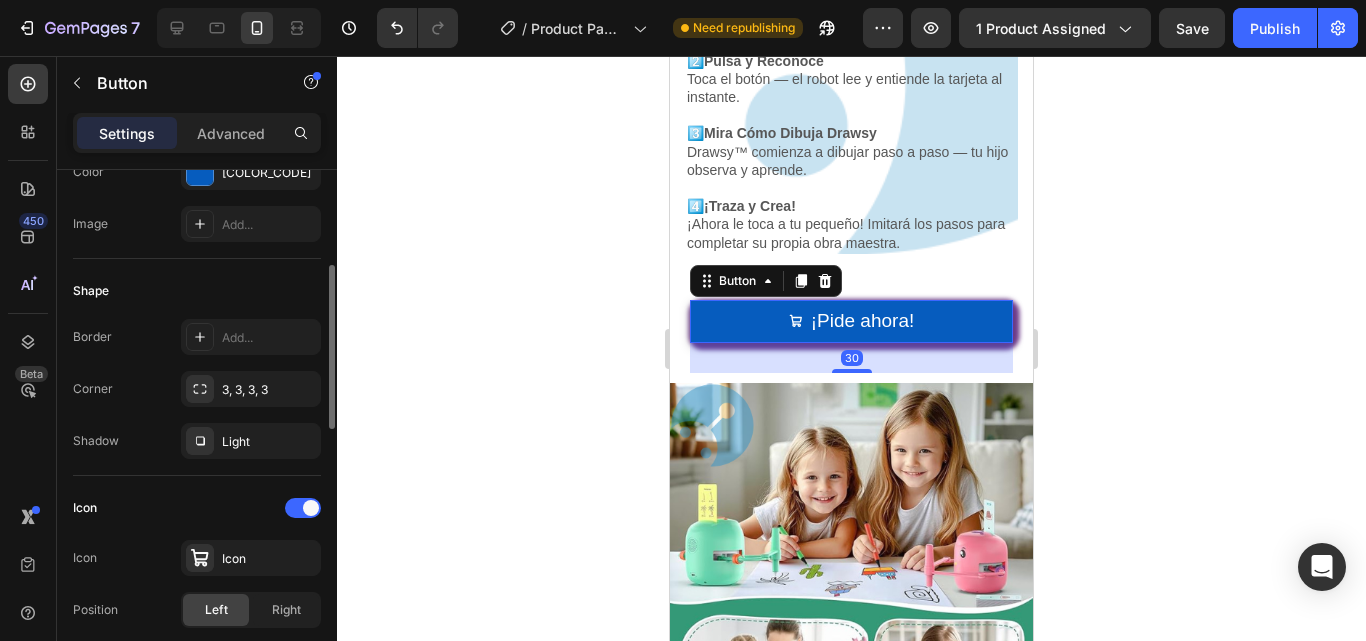 scroll, scrollTop: 300, scrollLeft: 0, axis: vertical 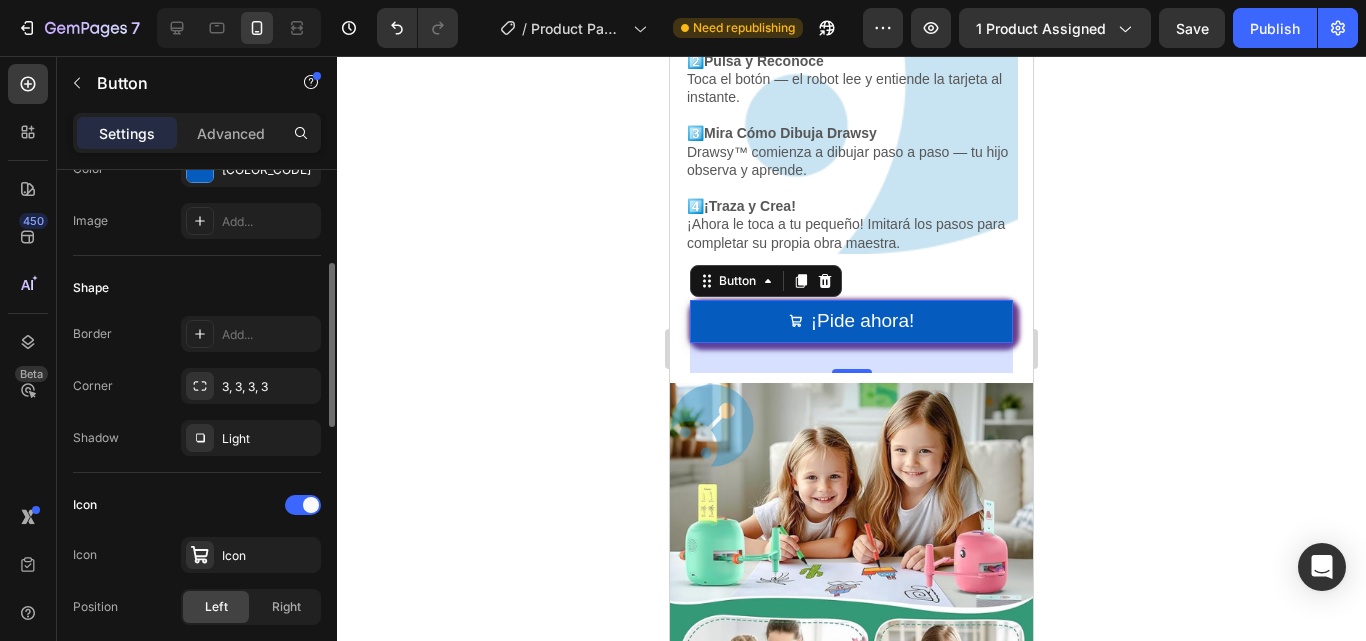 click on "Light" at bounding box center [269, 439] 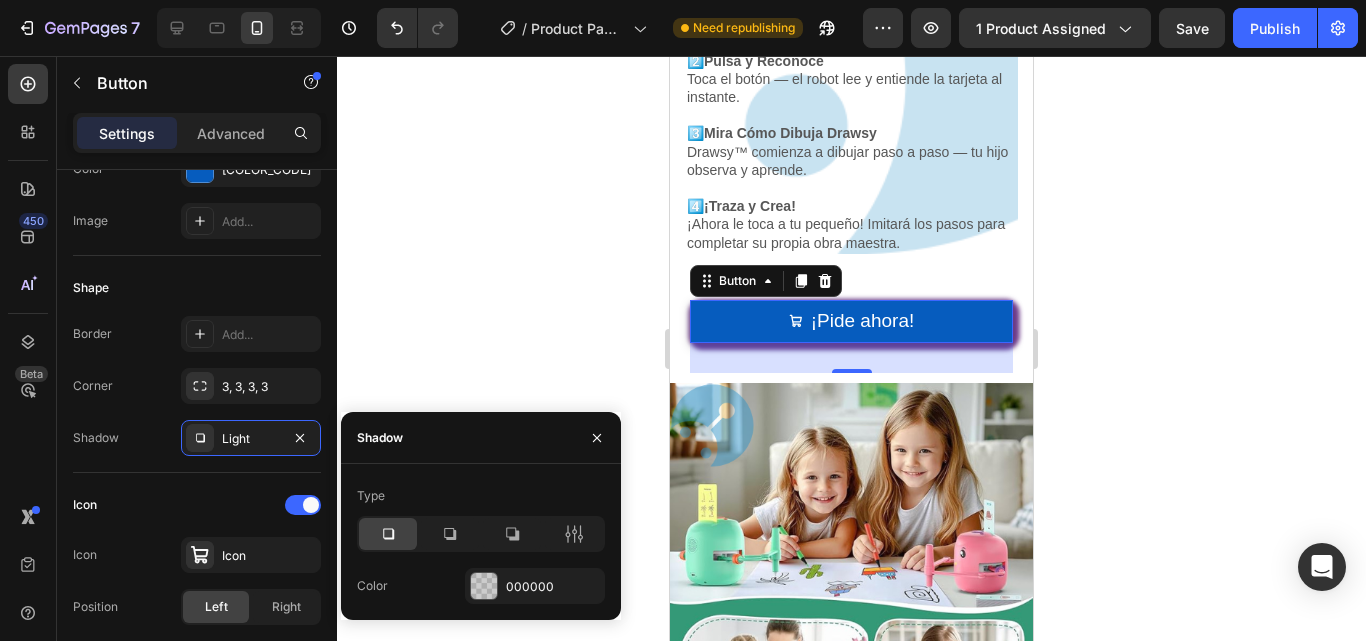 click on "Type Color [HEX]" at bounding box center [481, 542] 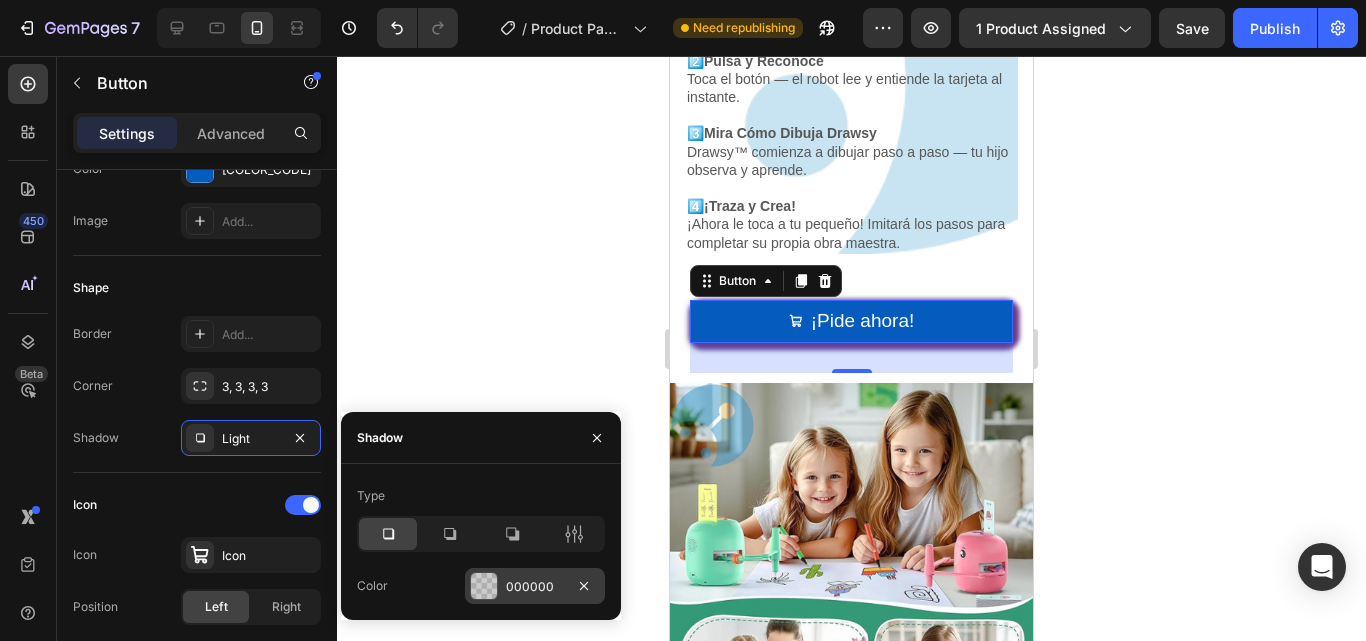 click on "000000" at bounding box center [535, 587] 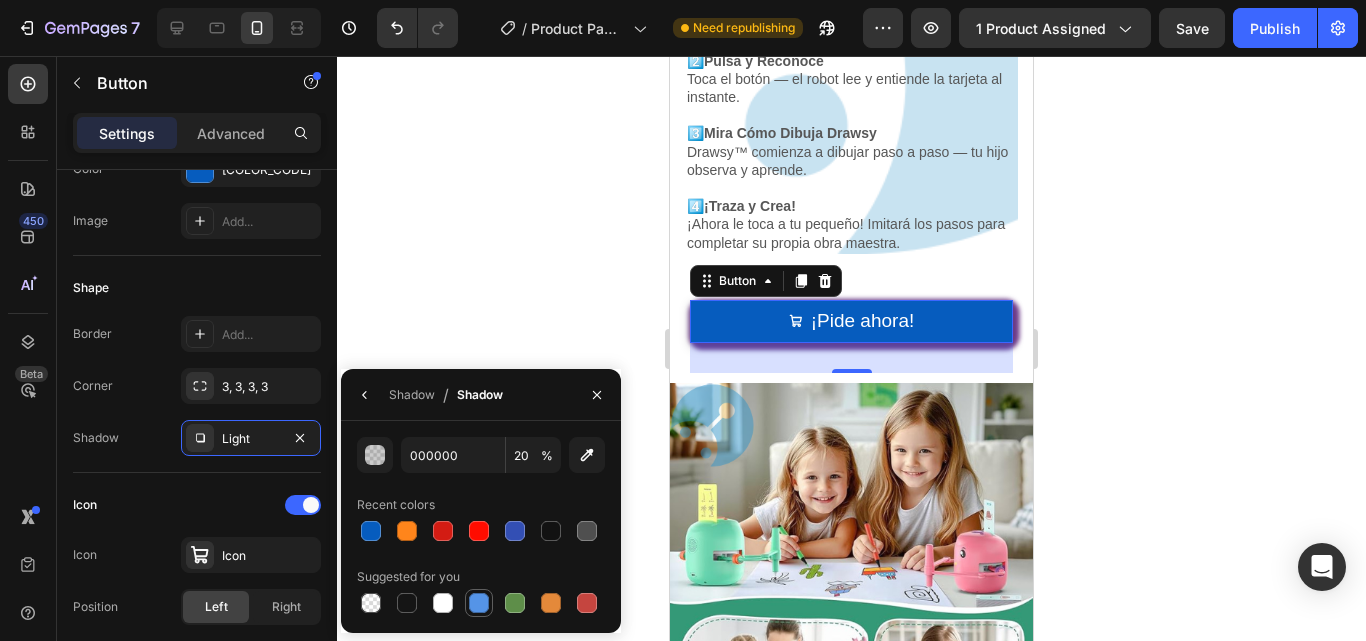 click at bounding box center [479, 603] 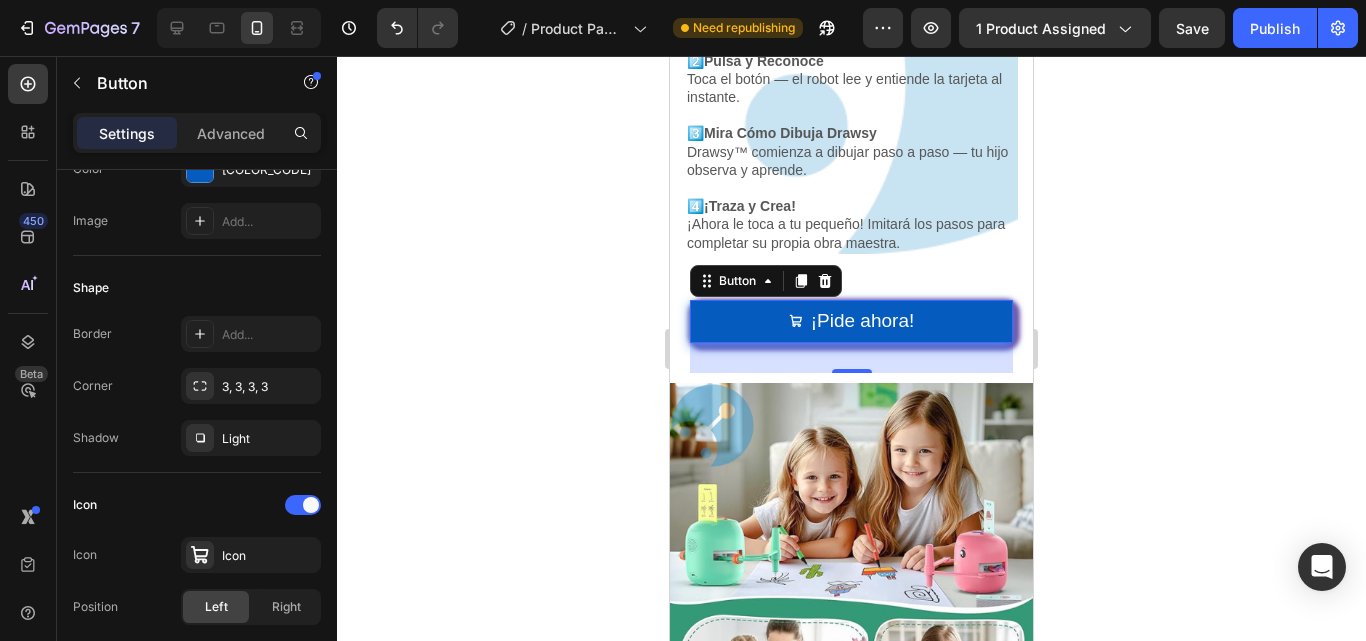 click 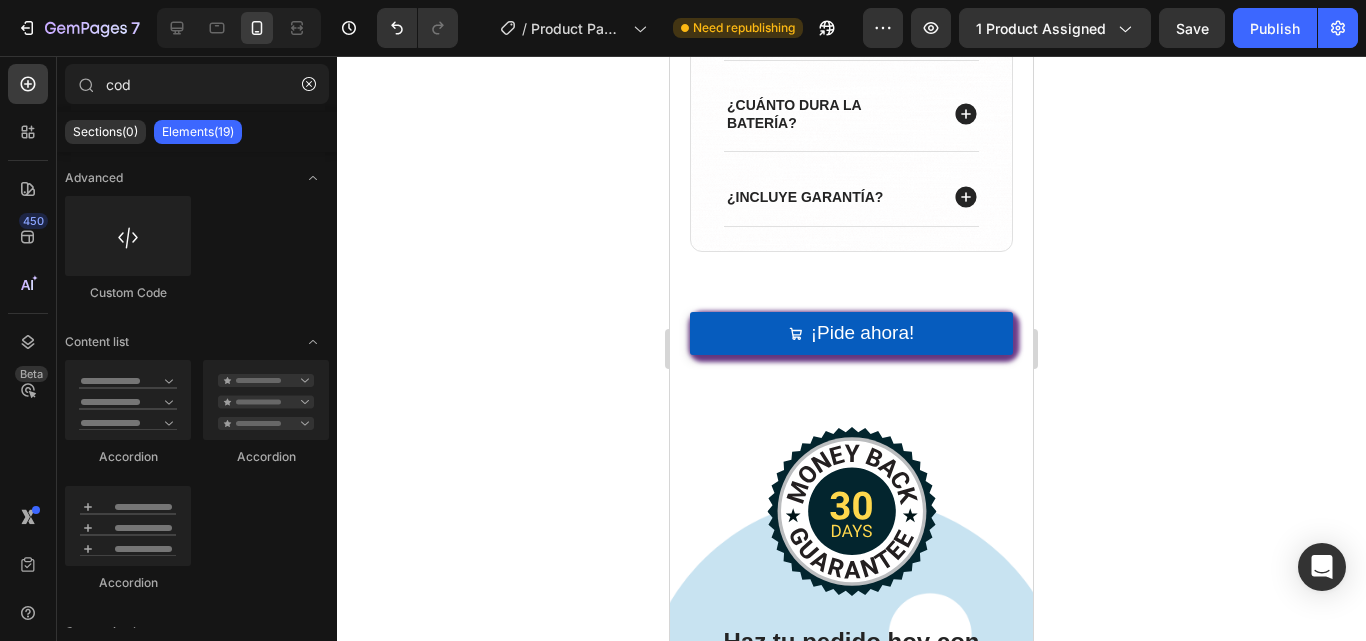 scroll, scrollTop: 6048, scrollLeft: 0, axis: vertical 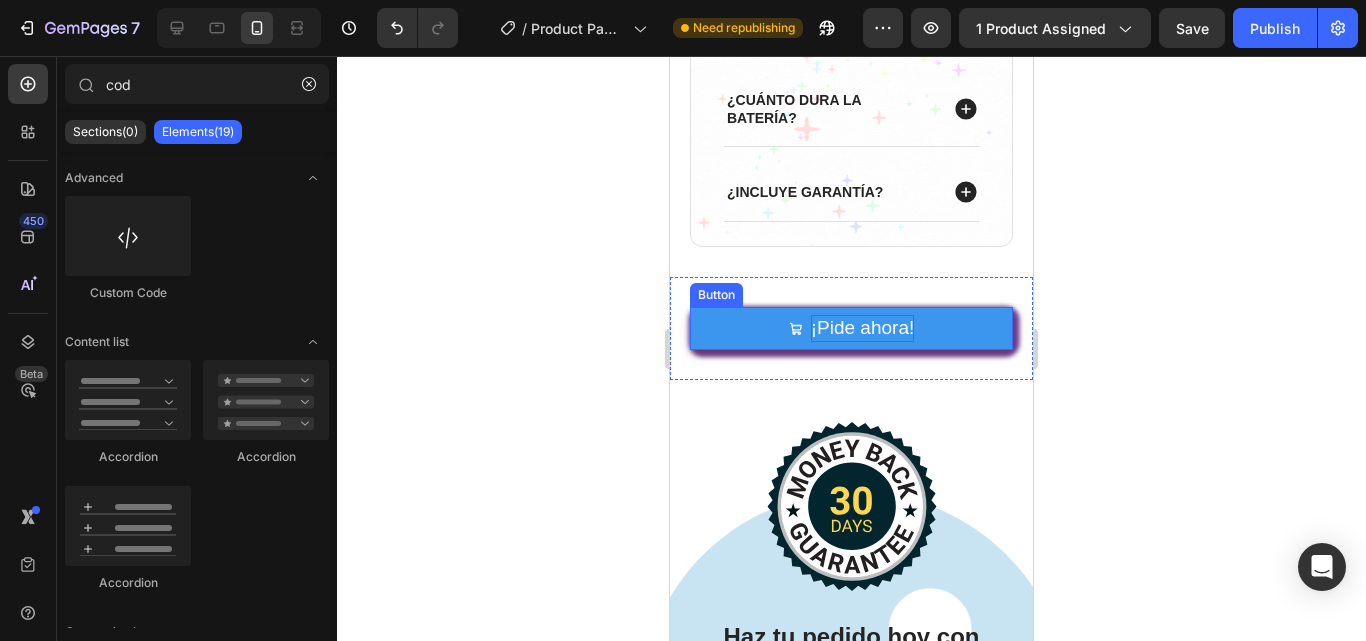click on "¡Pide ahora!" at bounding box center (863, 327) 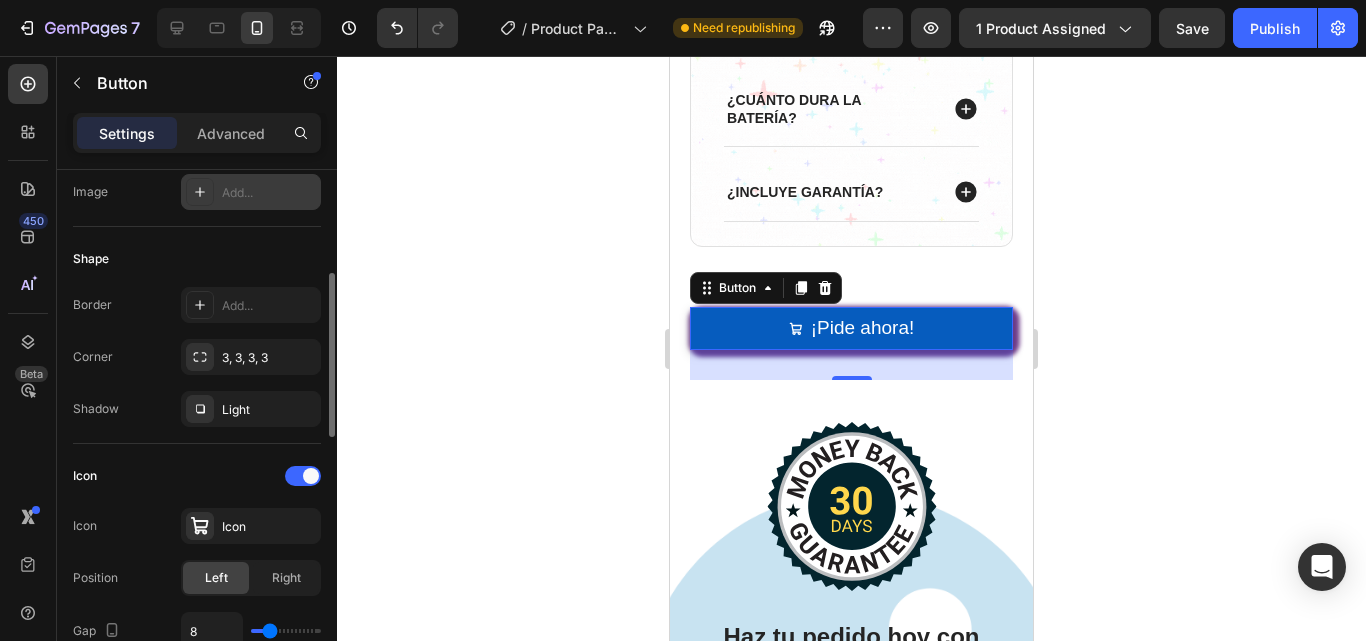 scroll, scrollTop: 330, scrollLeft: 0, axis: vertical 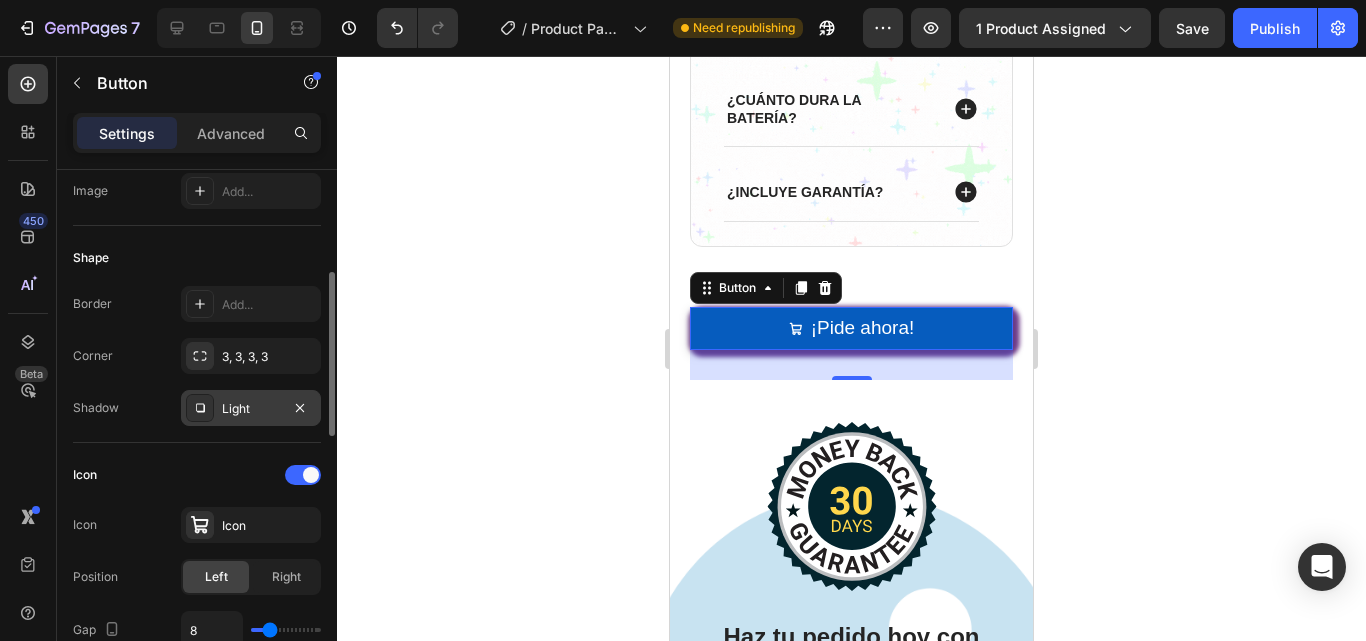 click on "Light" at bounding box center [251, 409] 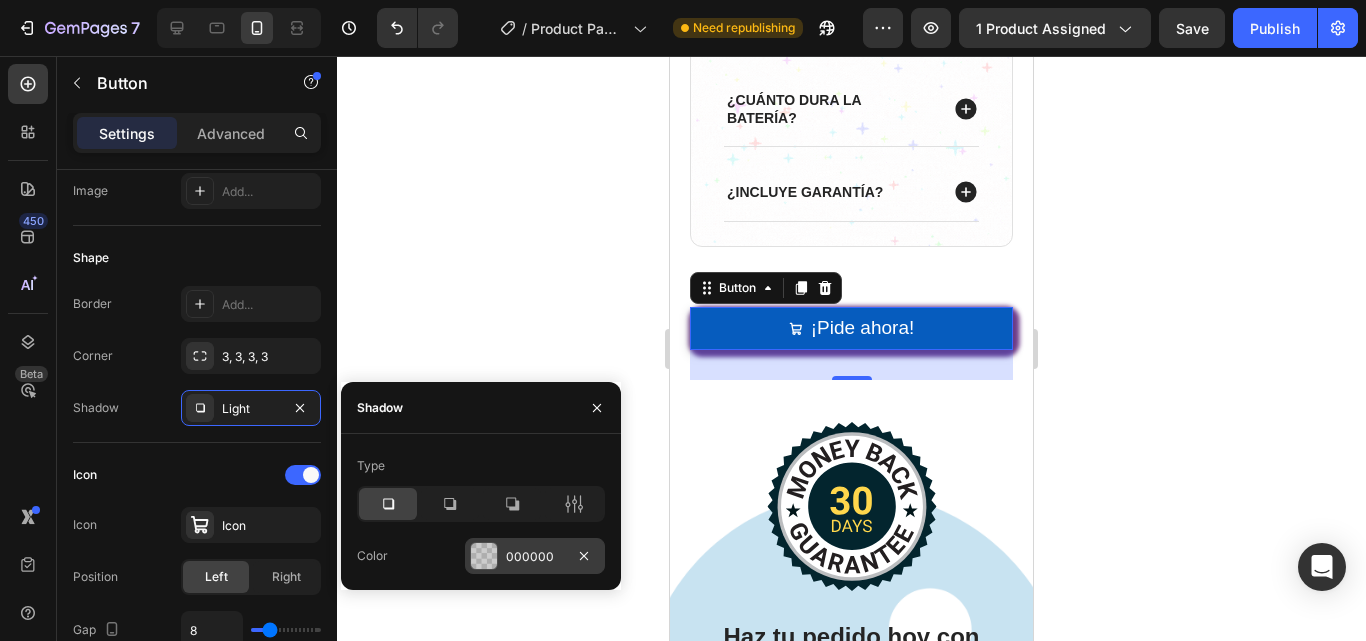 click on "000000" at bounding box center [535, 556] 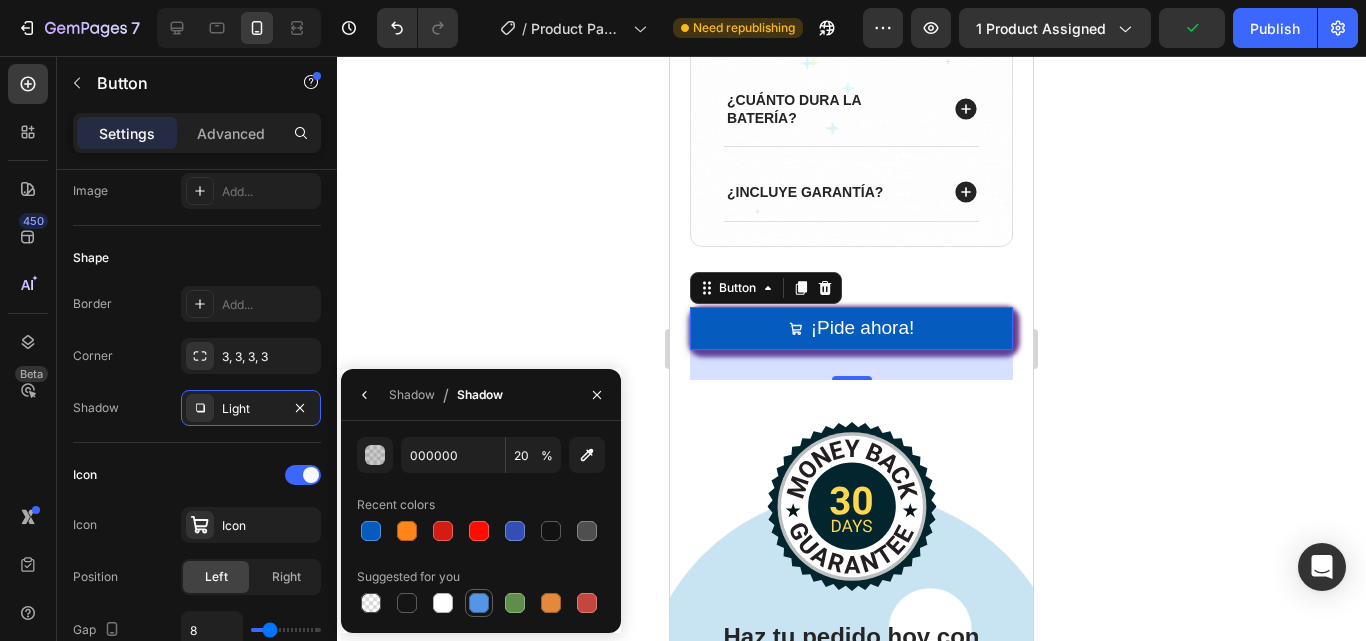 drag, startPoint x: 486, startPoint y: 594, endPoint x: 34, endPoint y: 508, distance: 460.10867 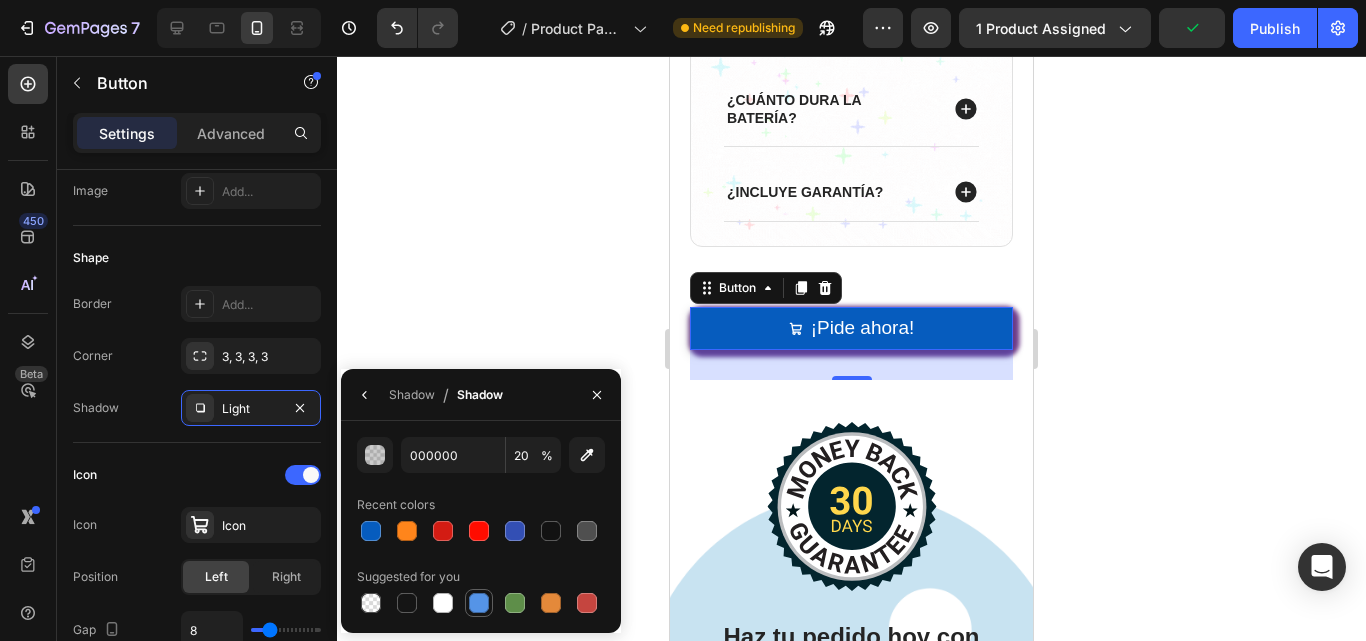 click at bounding box center [479, 603] 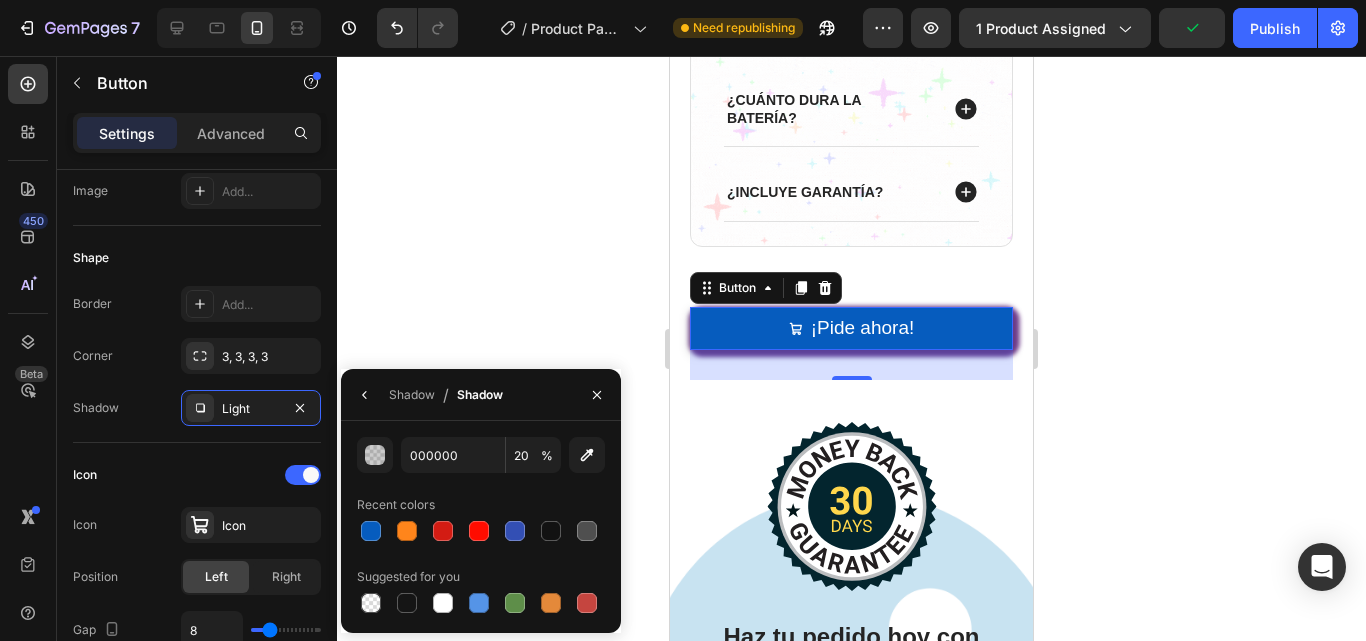 type on "5594E7" 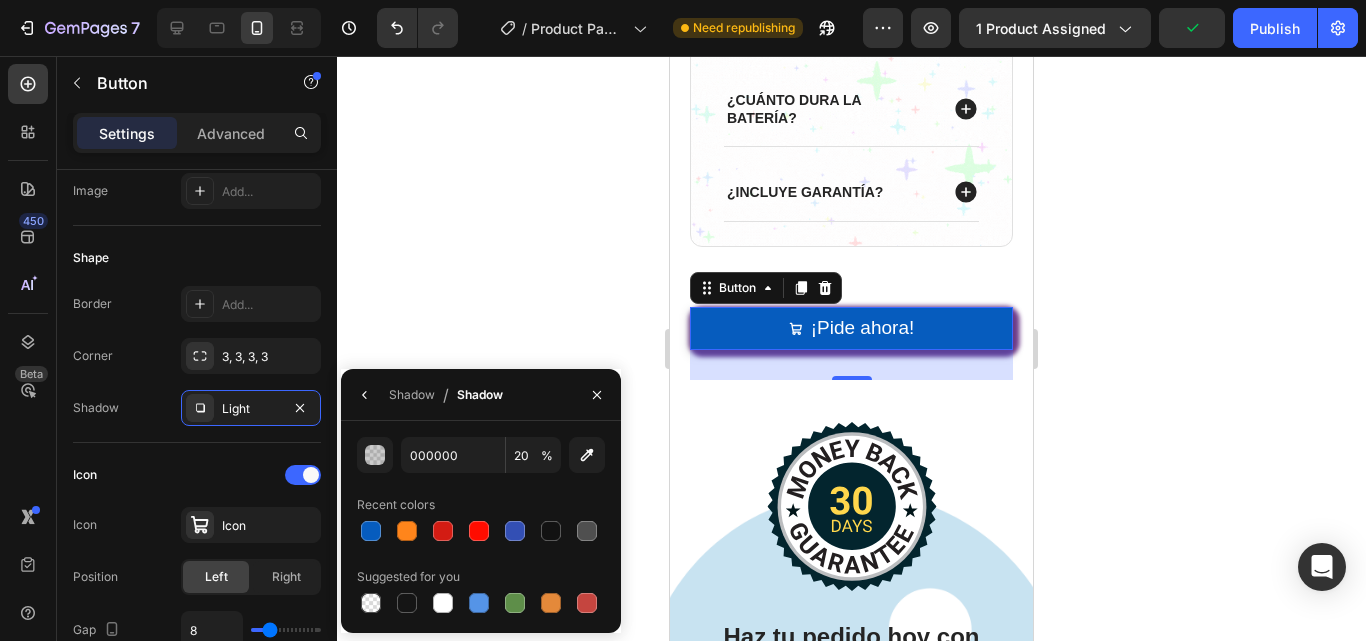 type on "100" 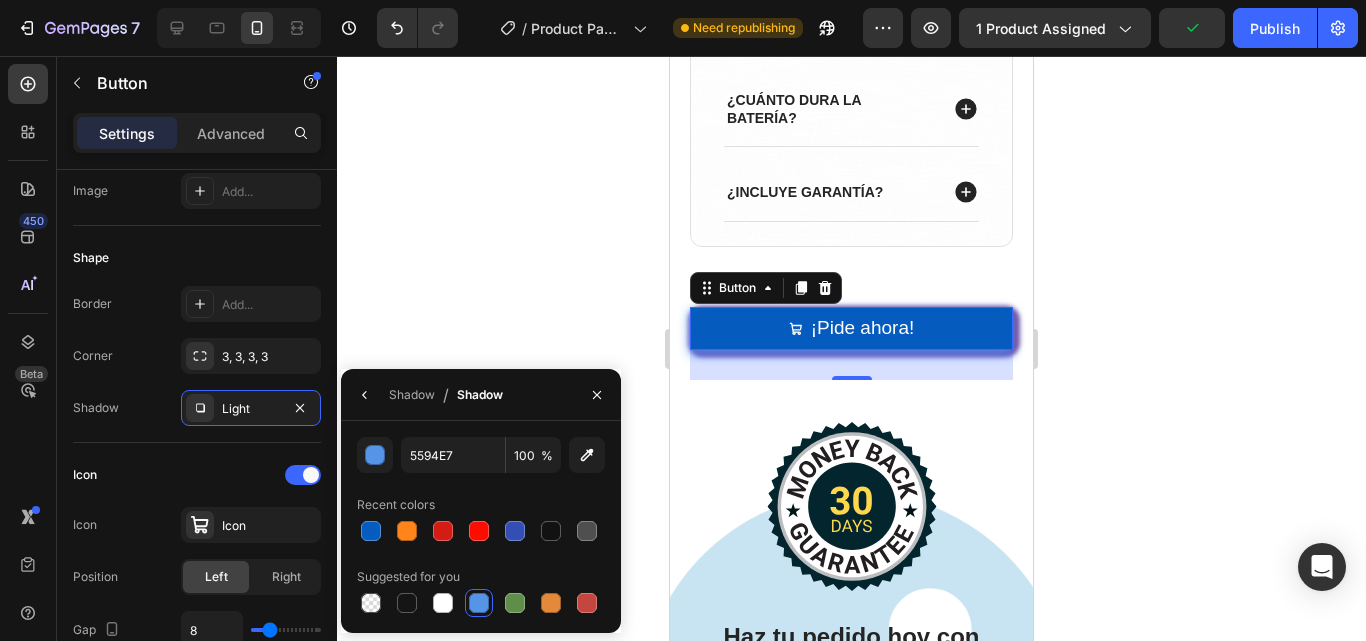 click 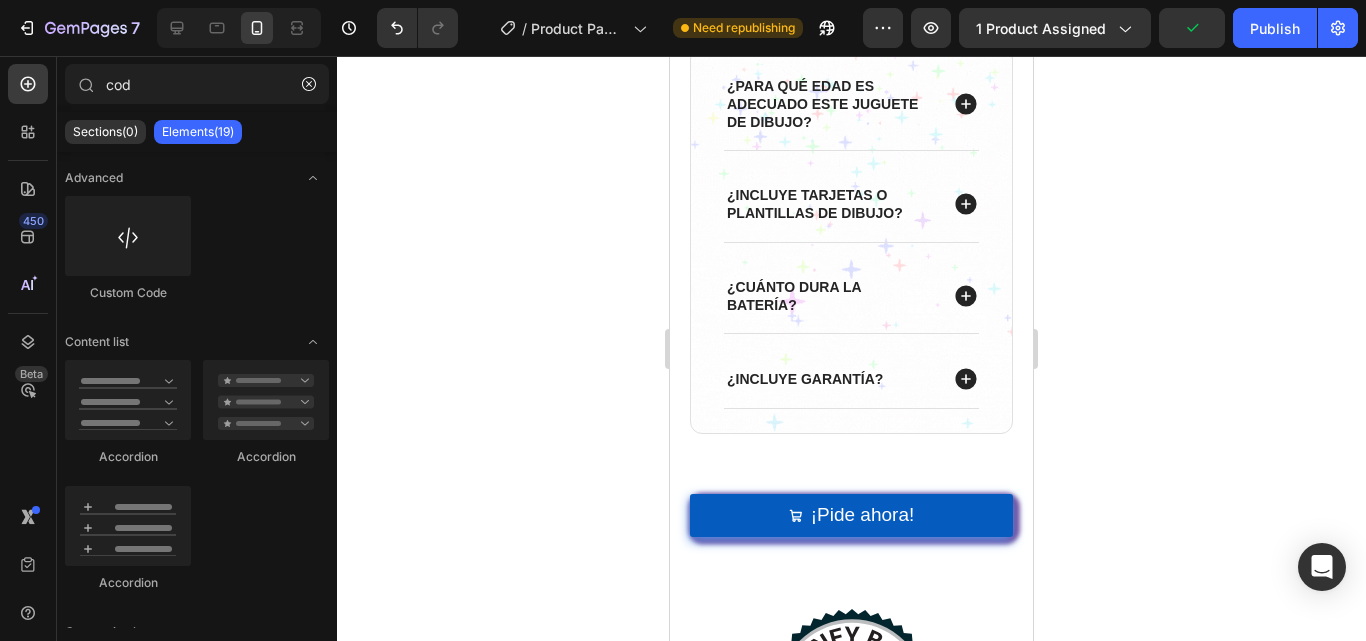 scroll, scrollTop: 5868, scrollLeft: 0, axis: vertical 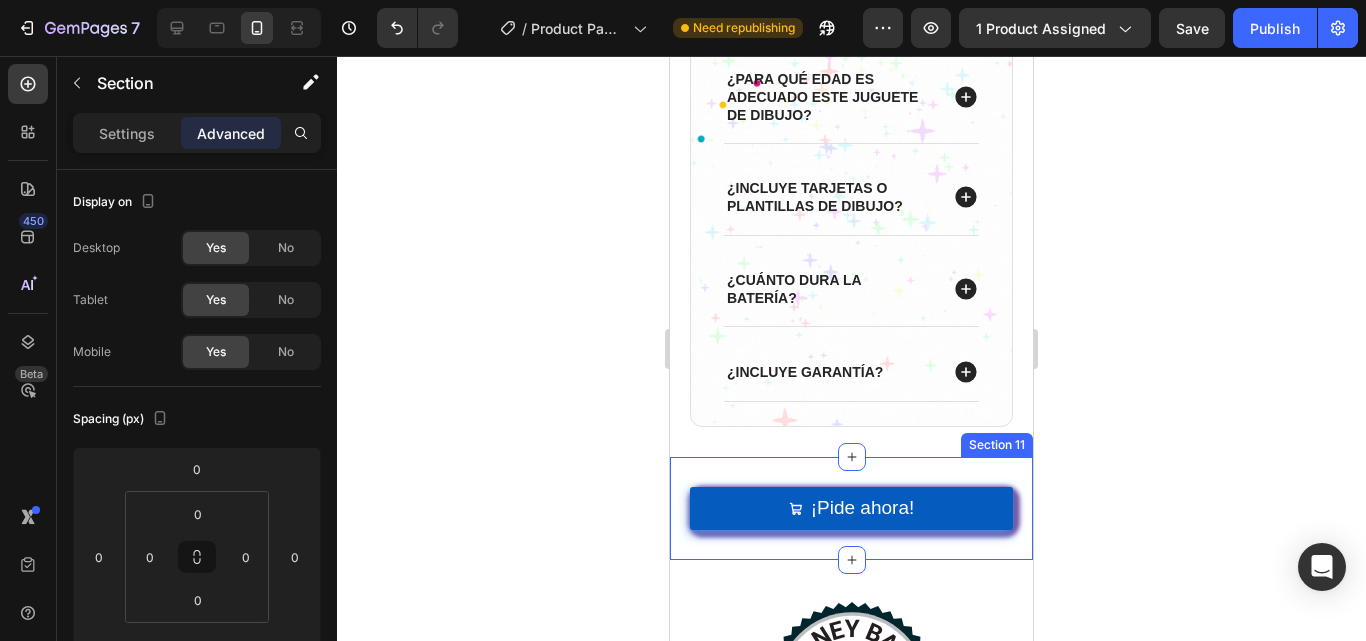 click on "¡Pide ahora! Button" at bounding box center (851, 508) 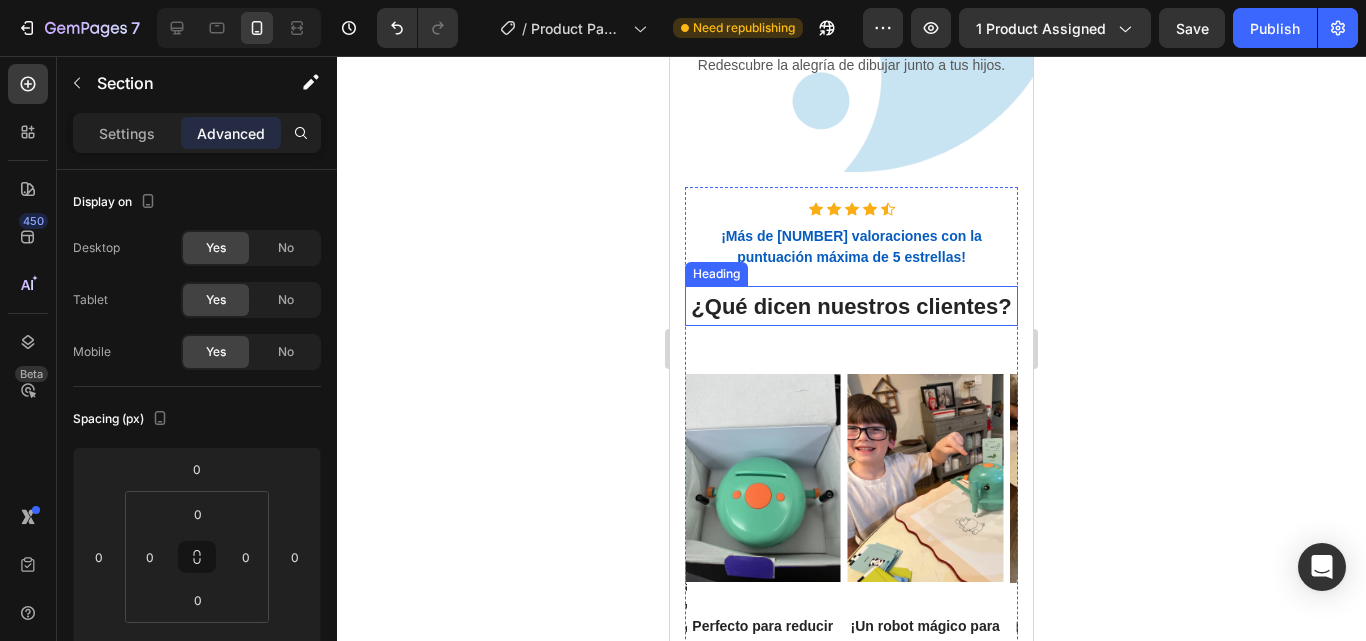scroll, scrollTop: 6659, scrollLeft: 0, axis: vertical 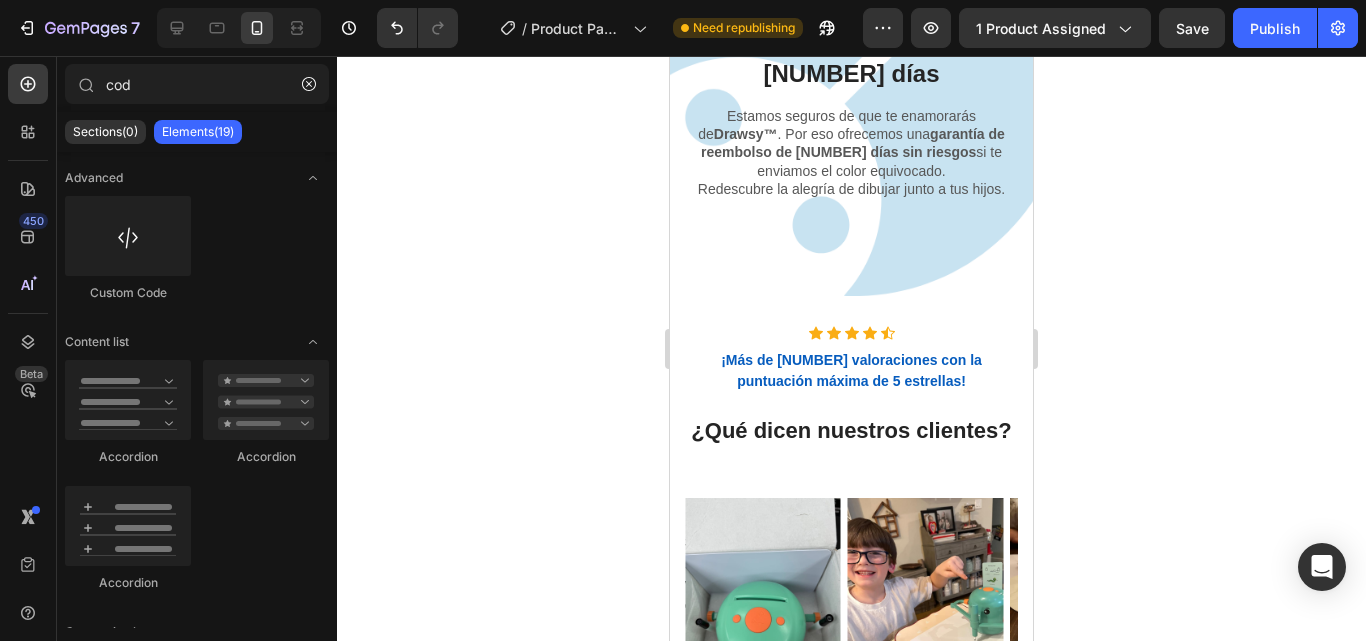 click on "Image Haz tu pedido hoy con garantía de reembolso de [NUMBER] días Heading Estamos seguros de que te enamorarás de  Drawsy™ . Por eso ofrecemos una  garantía de reembolso de [NUMBER] días sin riesgos  si te enviamos el color equivocado. Redescubre la alegría de dibujar junto a tus hijos. Text Block Row Row Section 12                Icon                Icon                Icon                Icon
Icon Icon List Hoz ¡Más de 5000 valoraciones con la puntuación máxima de 5 estrellas! Text block ¿Qué dicen nuestros clientes? Heading Image Skvělé stavebnice, které podporují kreativní hru! Text block " Moji synové, kteří mají 9 a 6 let, si tyto stavebnice naprosto zamilovali. Jsou odolné, snadno se skládají a poskytují spoustu zábavy při stavění, což rozvíjí jejich kreativitu. Skvělý design umožňuje vytvářet různé zábavné scénáře! " Text block [INITIALS]. [INITIALS].   / Praha Text block [INITIALS]. [INITIALS].   / Brno Text block Row Image ¡Un robot mágico para aprender y jugar! Text block   Row" at bounding box center (851, -2343) 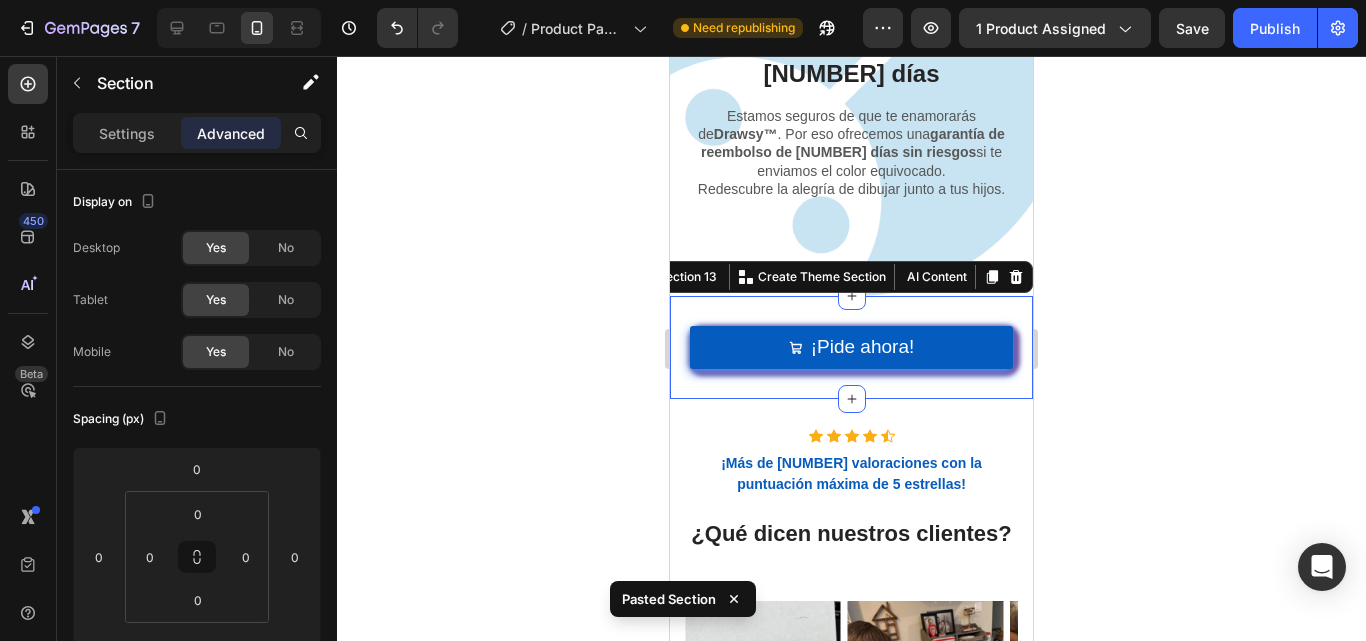 click 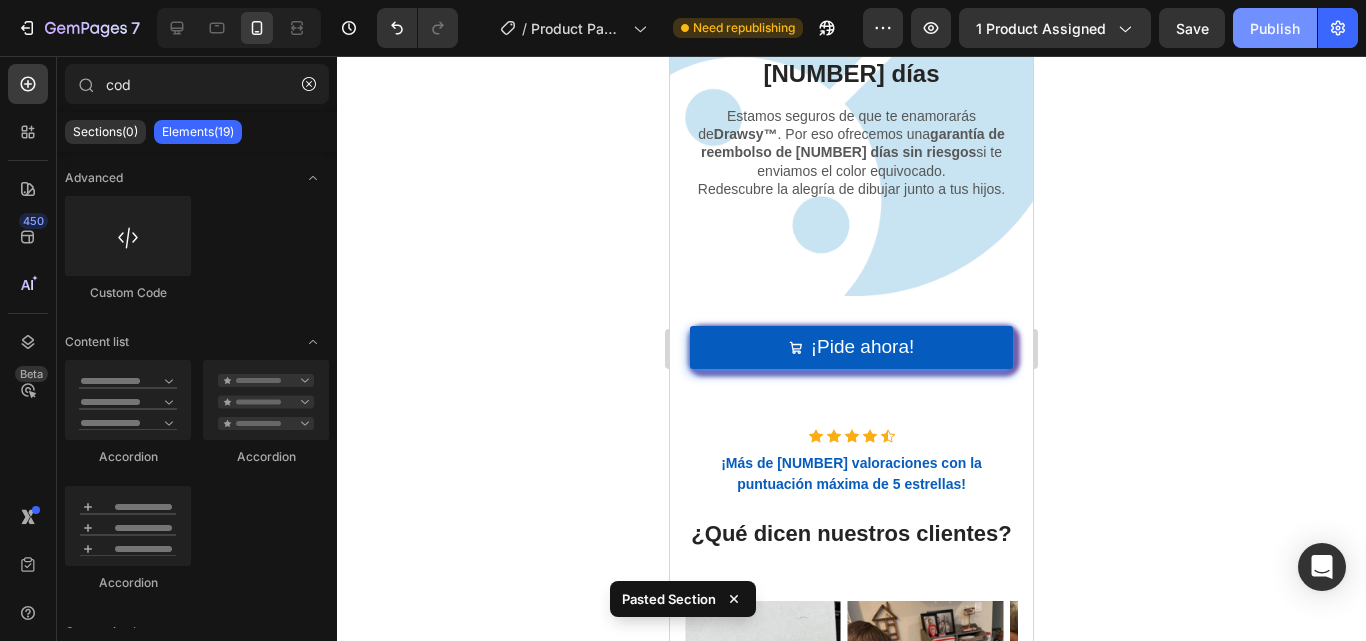 click on "Publish" at bounding box center (1275, 28) 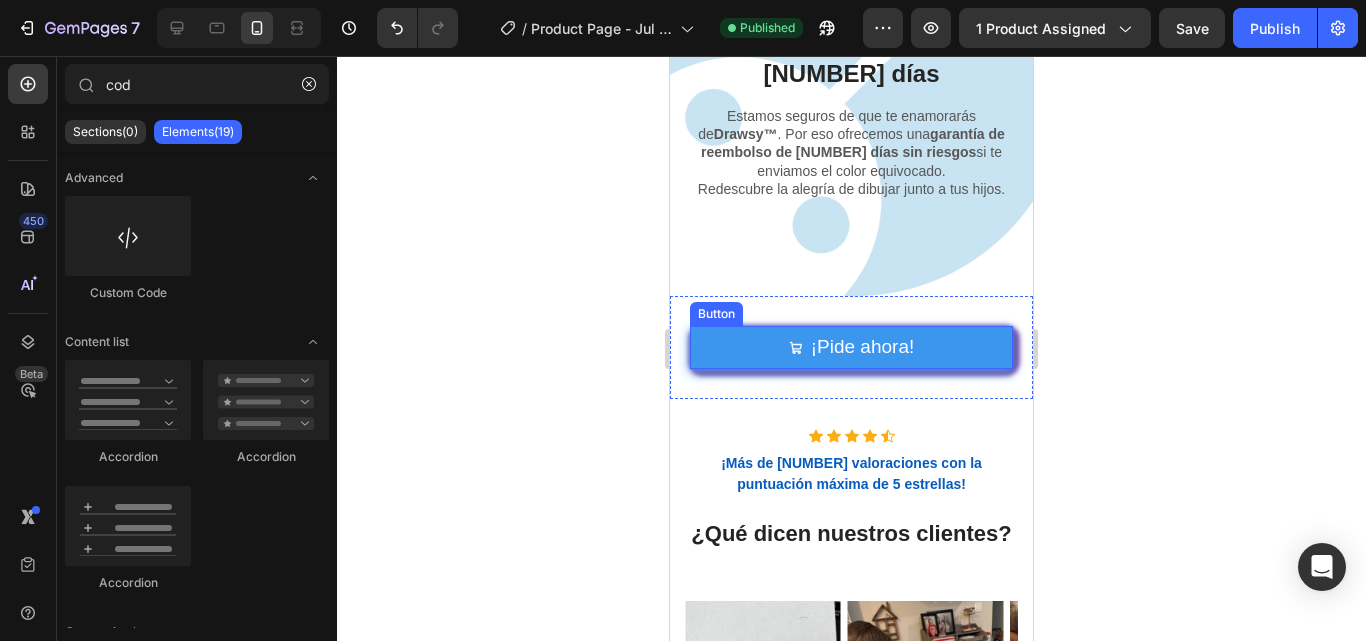 click on "¡Pide ahora!" at bounding box center (851, 347) 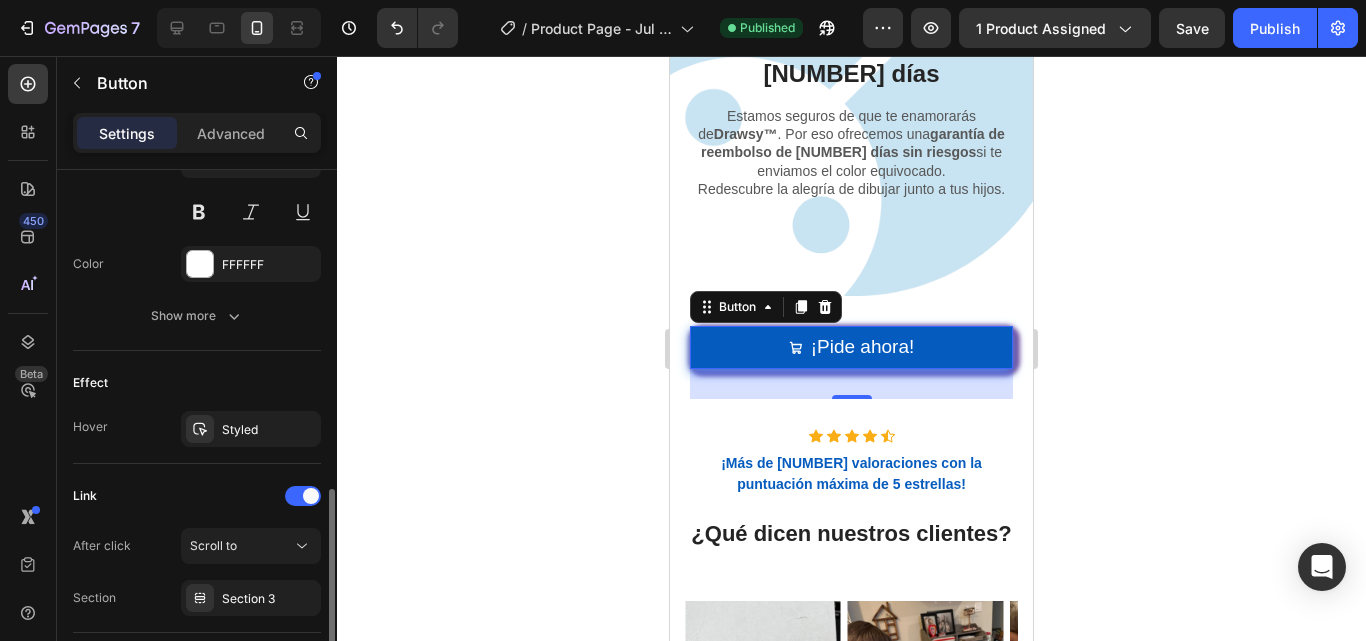 scroll, scrollTop: 1029, scrollLeft: 0, axis: vertical 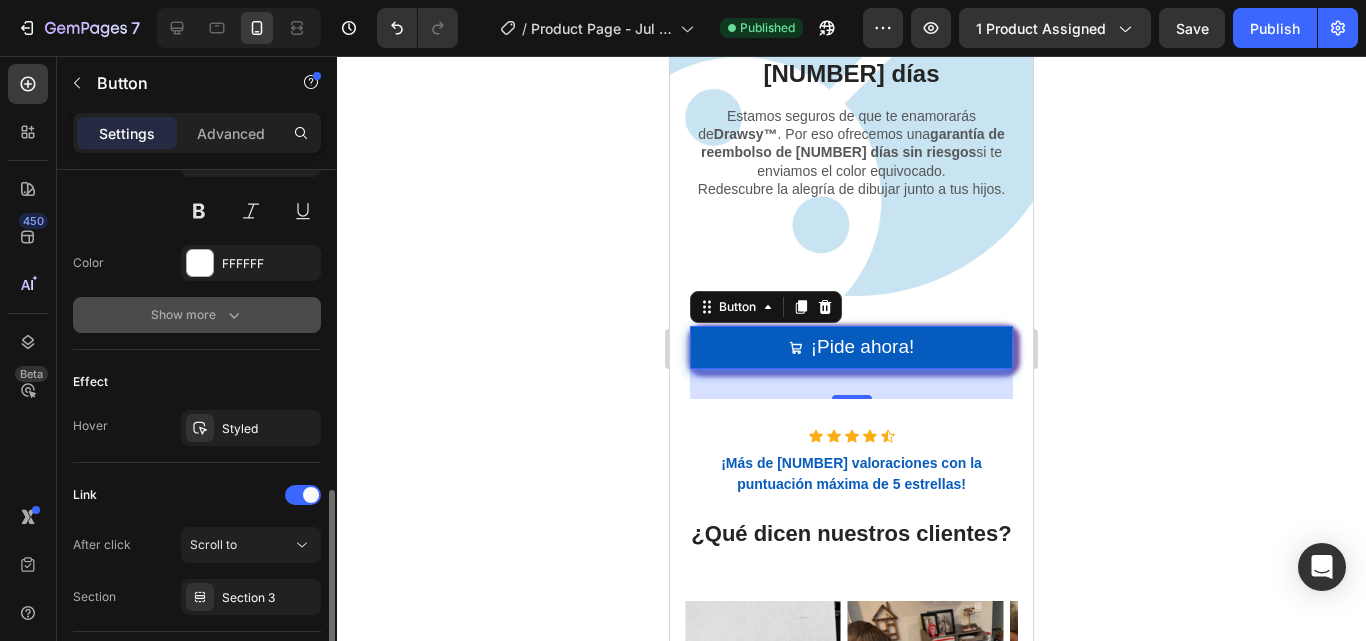 click on "Show more" at bounding box center (197, 315) 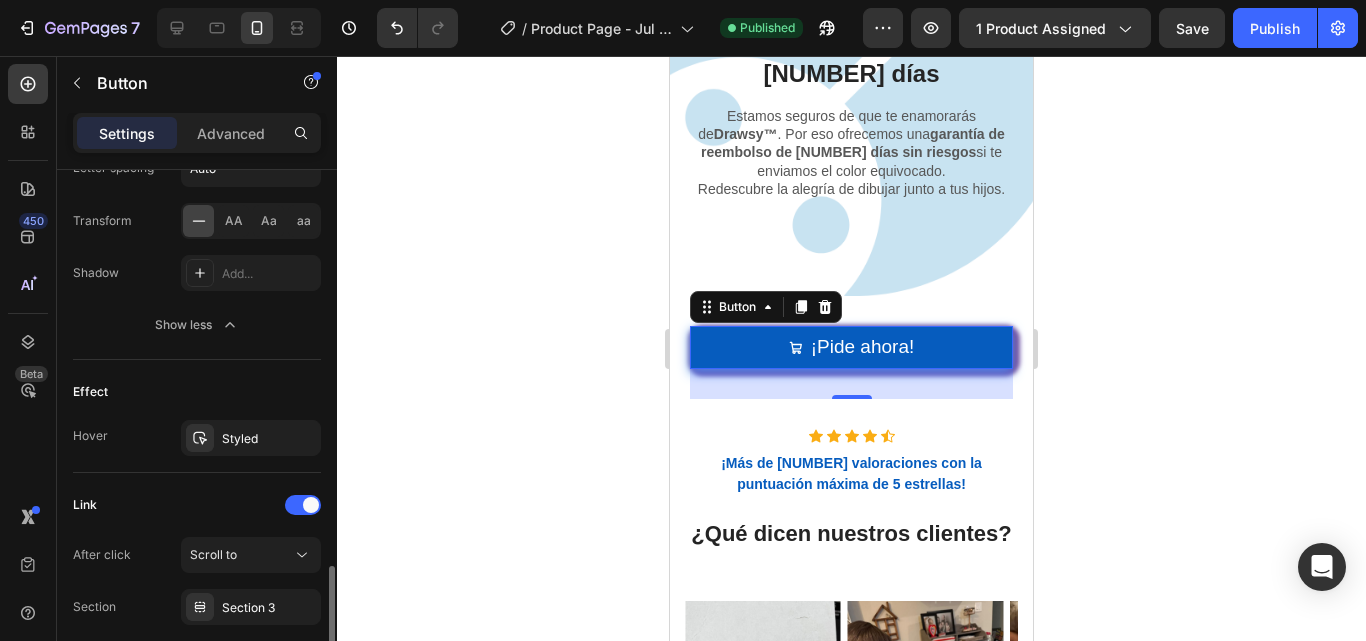 scroll, scrollTop: 1432, scrollLeft: 0, axis: vertical 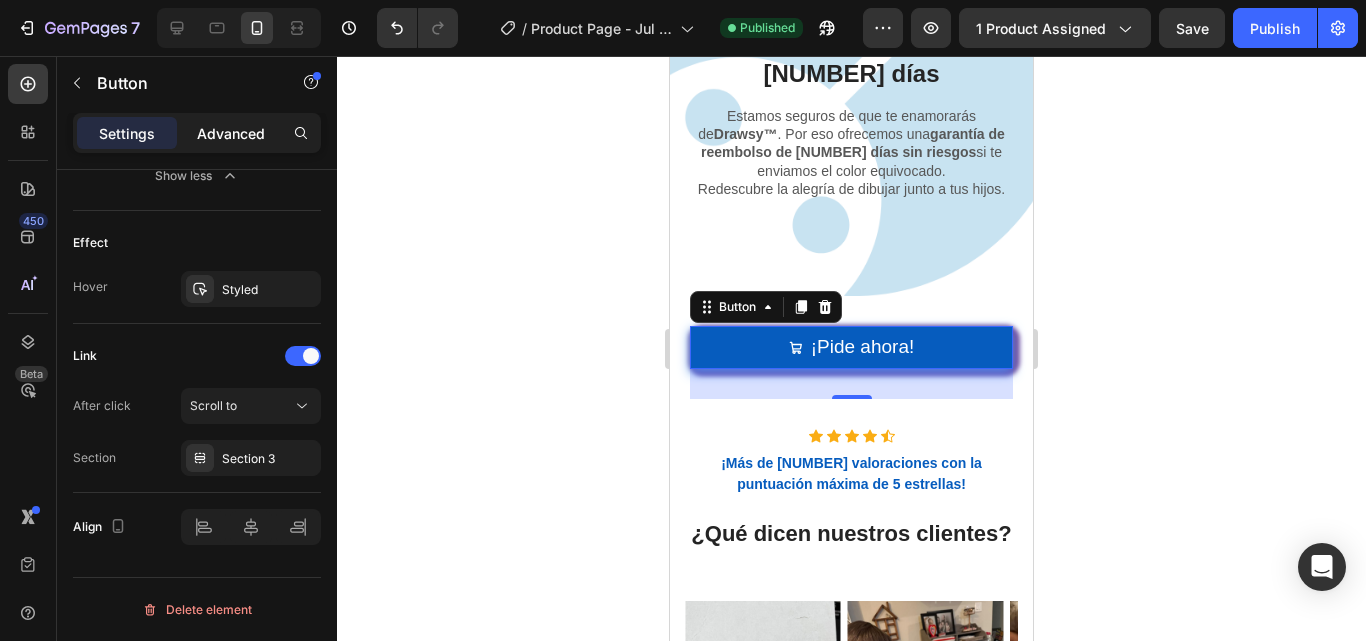 click on "Advanced" at bounding box center [231, 133] 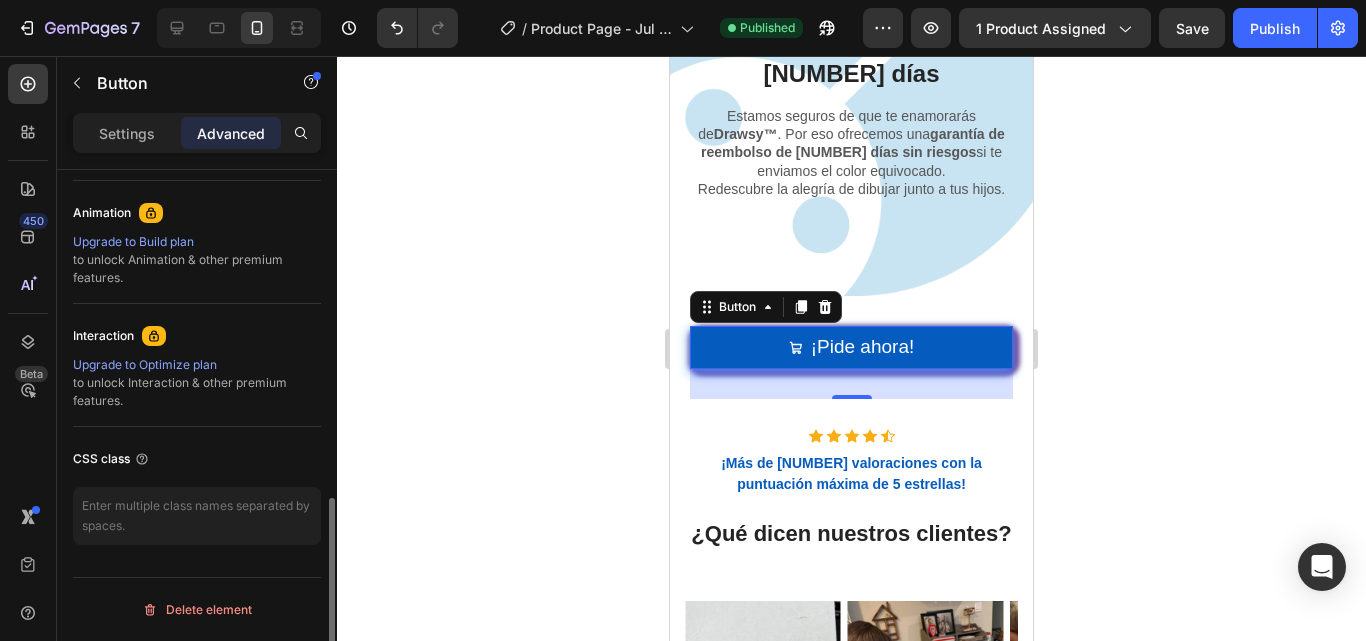 scroll, scrollTop: 860, scrollLeft: 0, axis: vertical 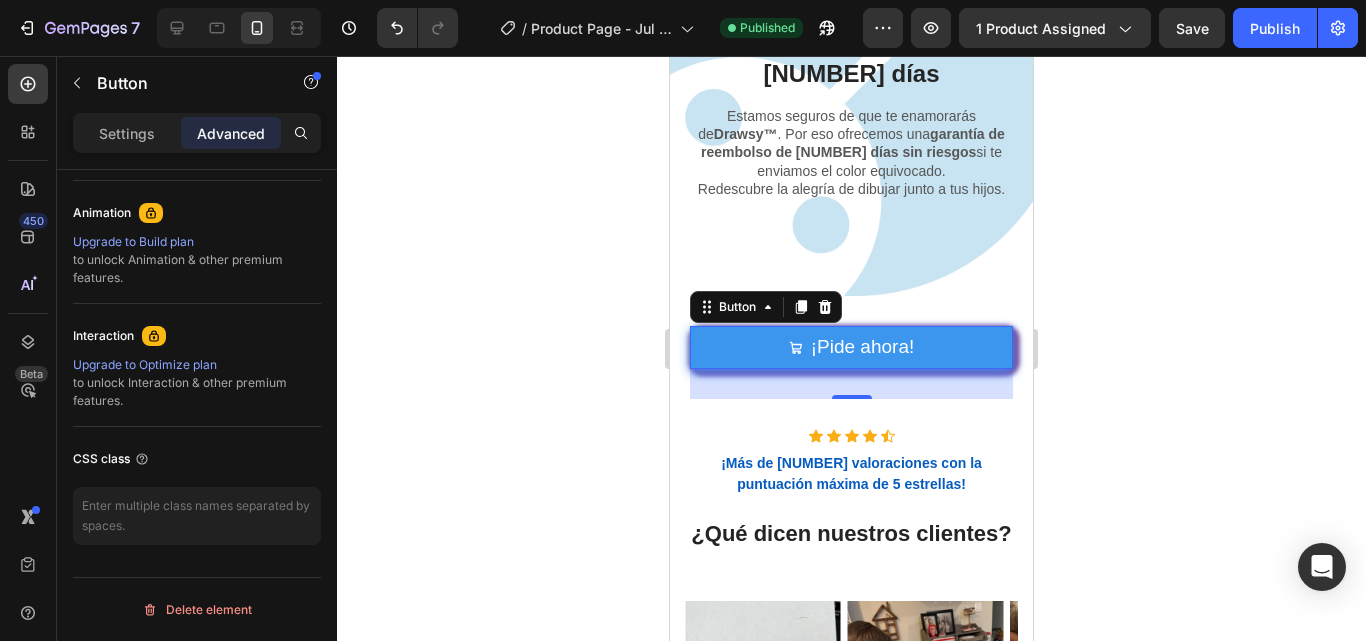 click on "¡Pide ahora!" at bounding box center [851, 347] 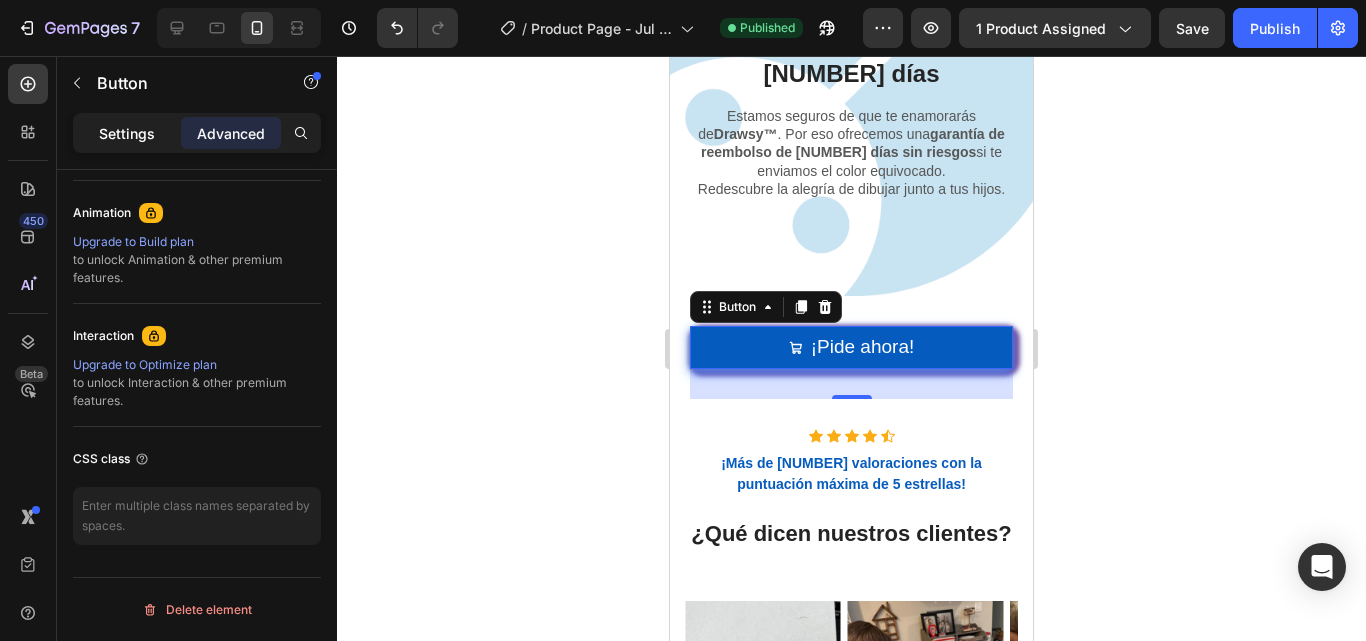 click on "Settings" at bounding box center [127, 133] 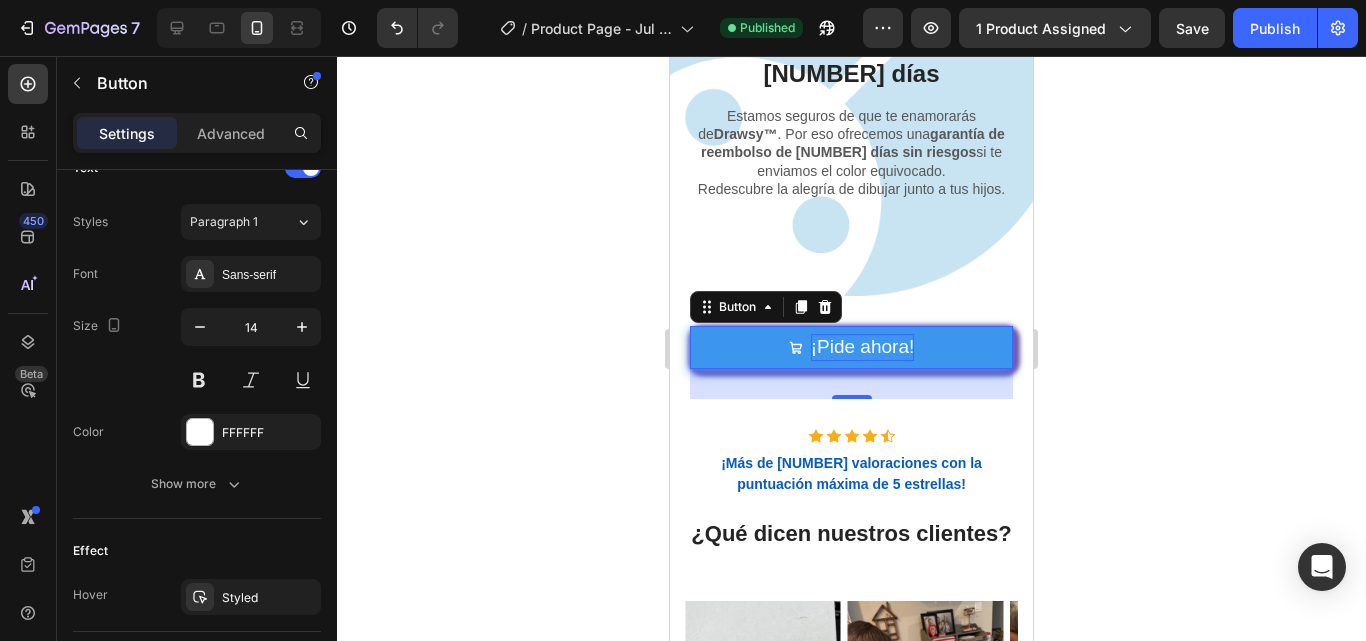click on "¡Pide ahora!" at bounding box center [863, 346] 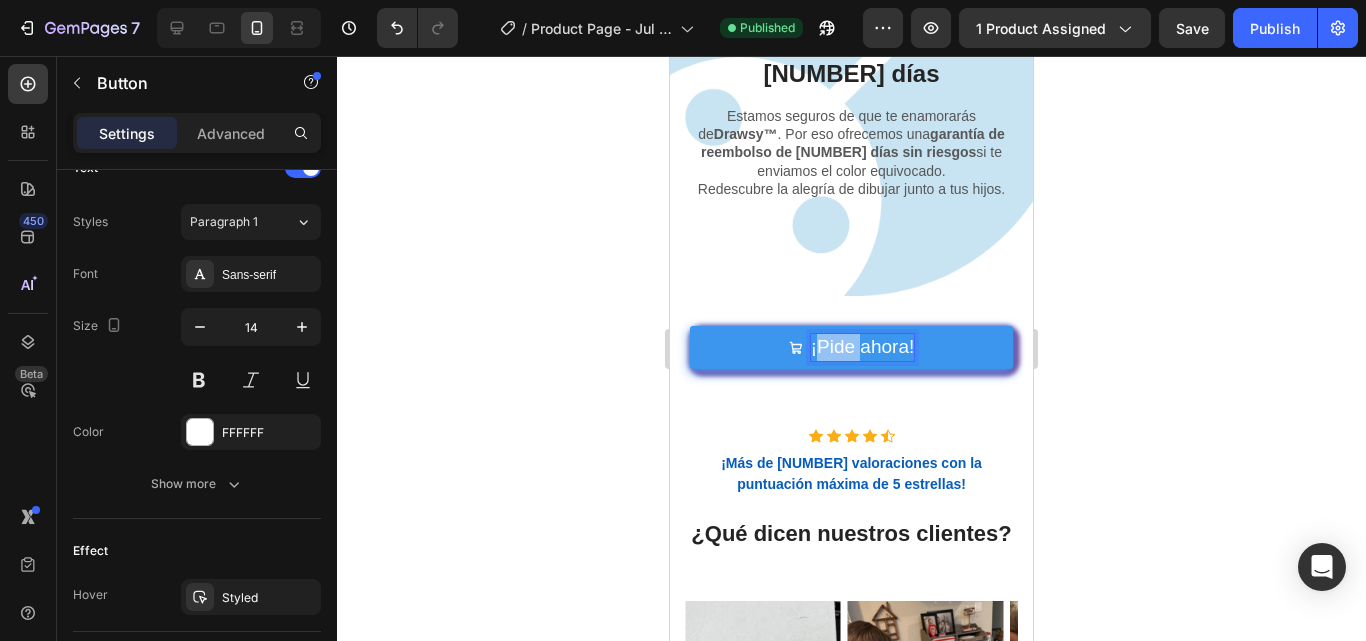 click on "¡Pide ahora!" at bounding box center [863, 346] 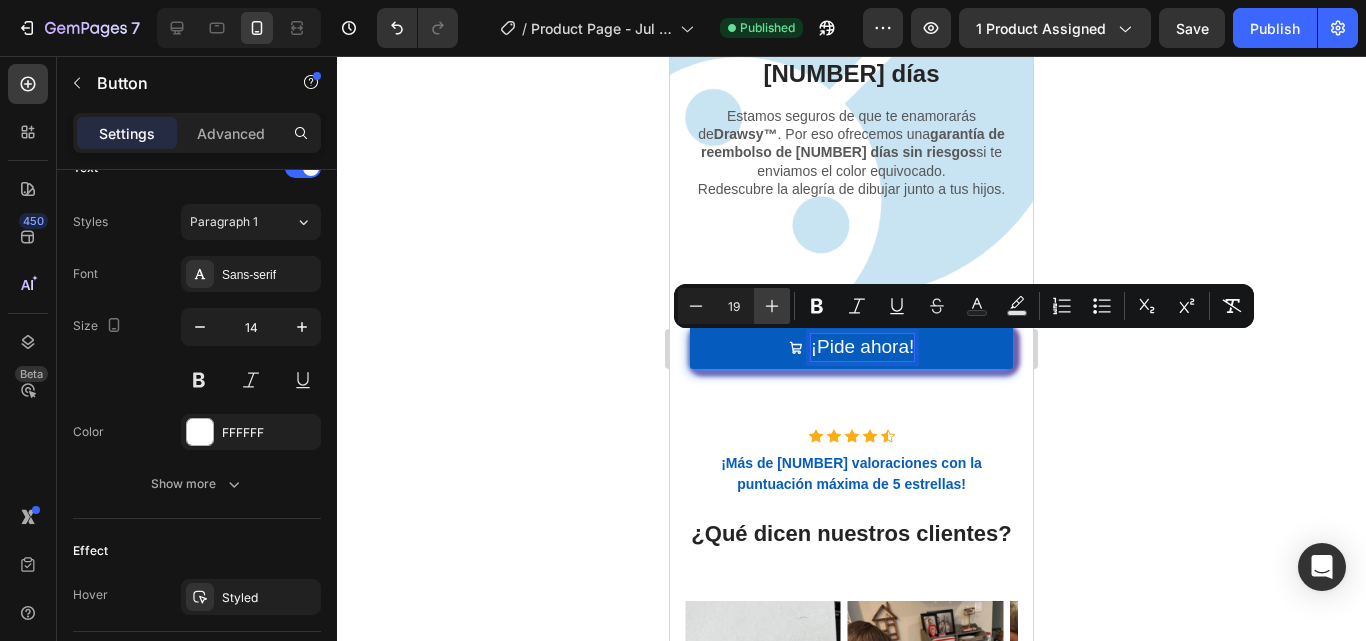 click 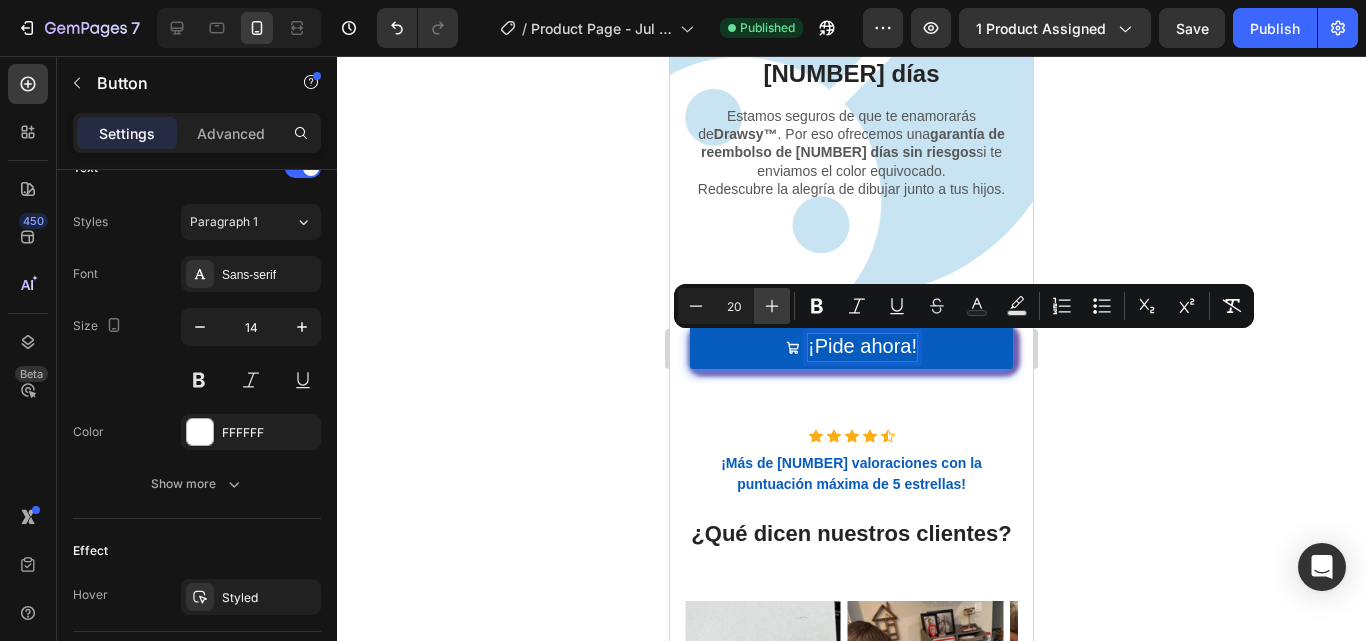 click 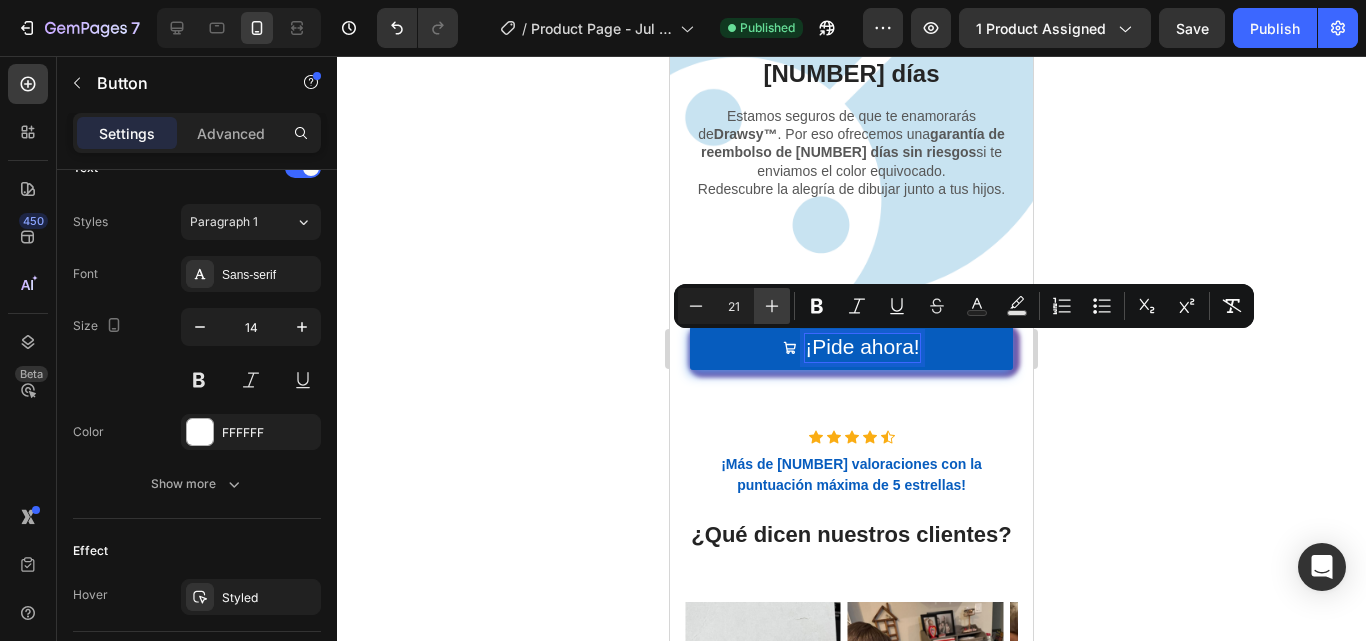 click 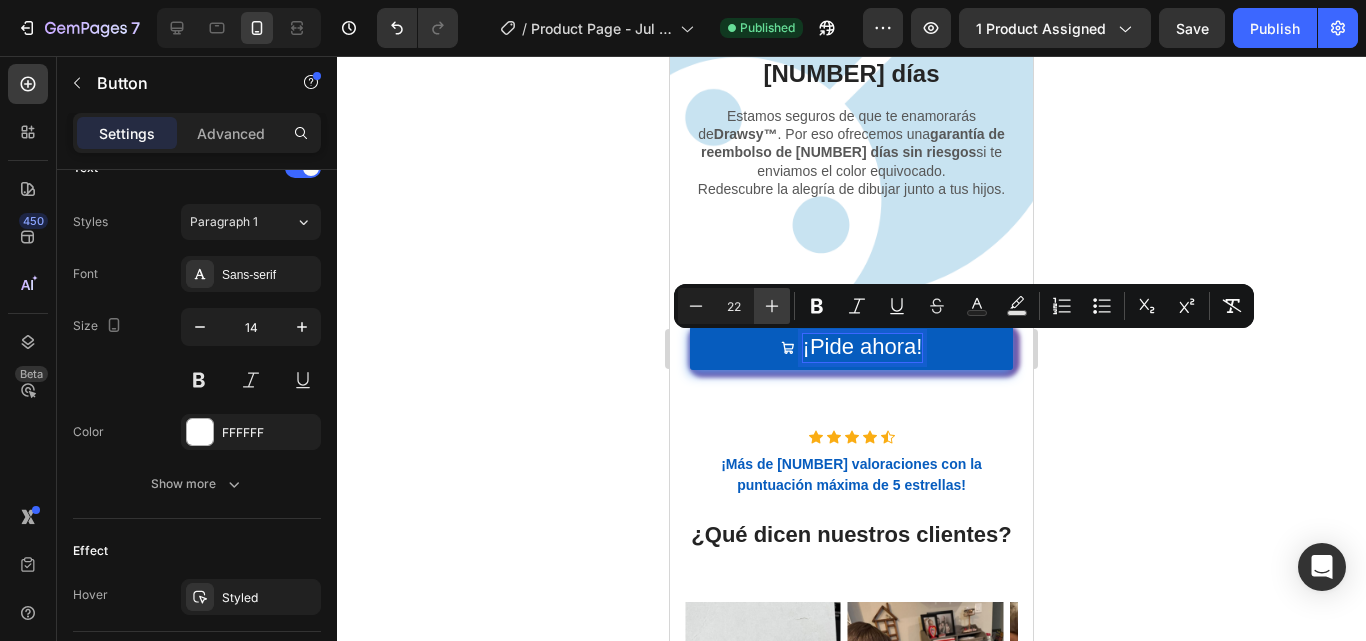 click 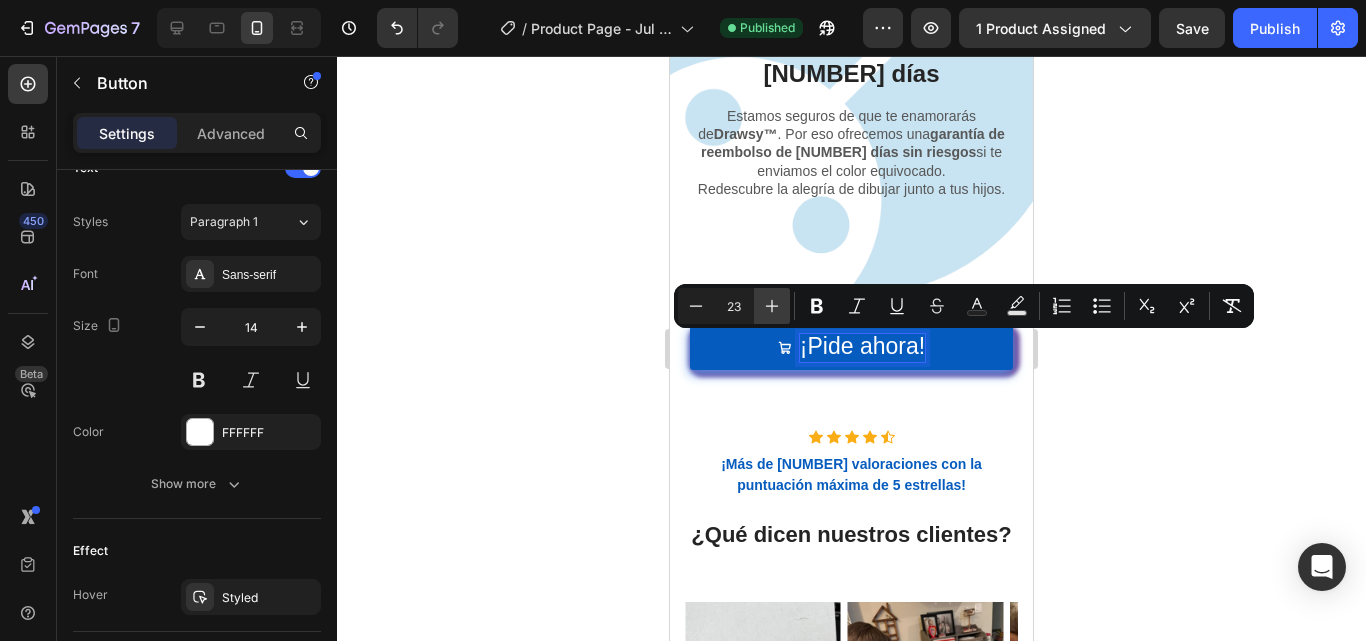 click 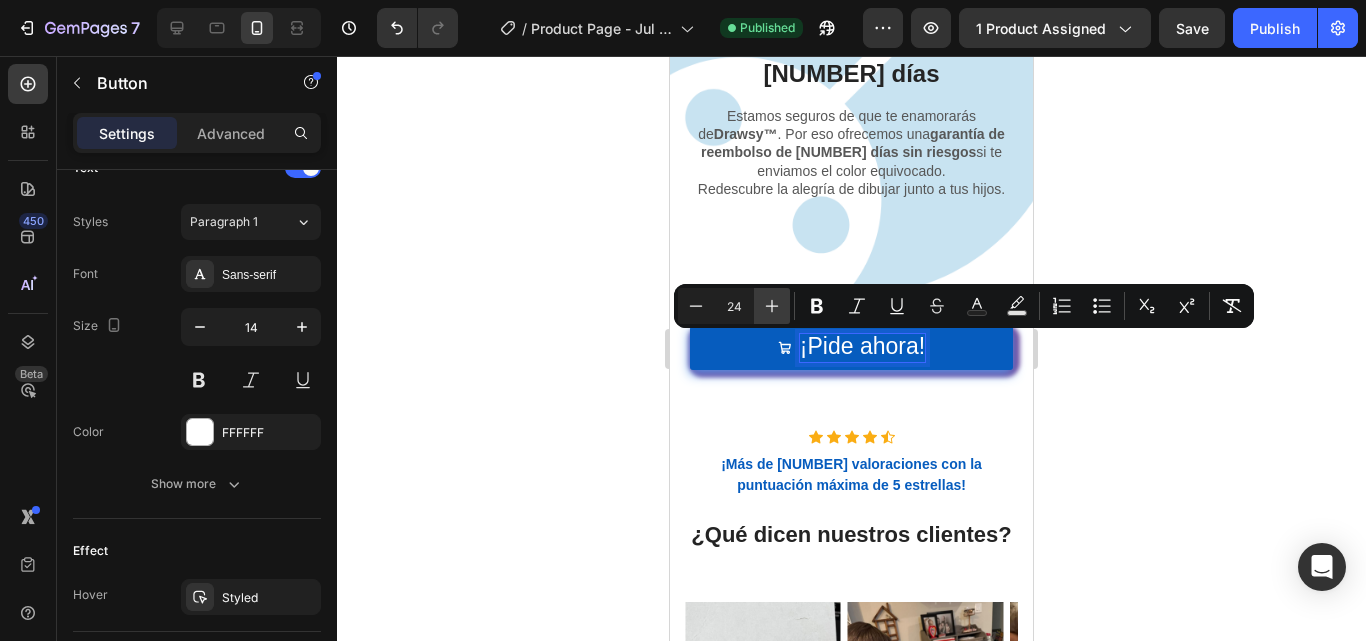 click 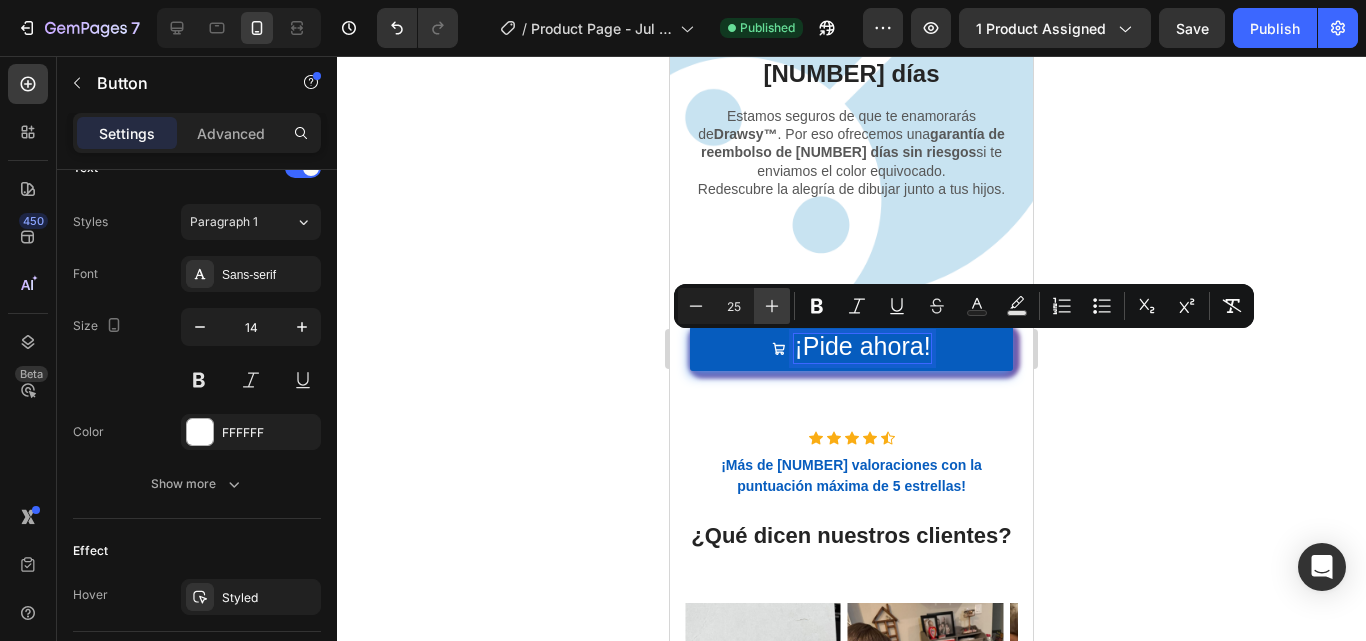 click 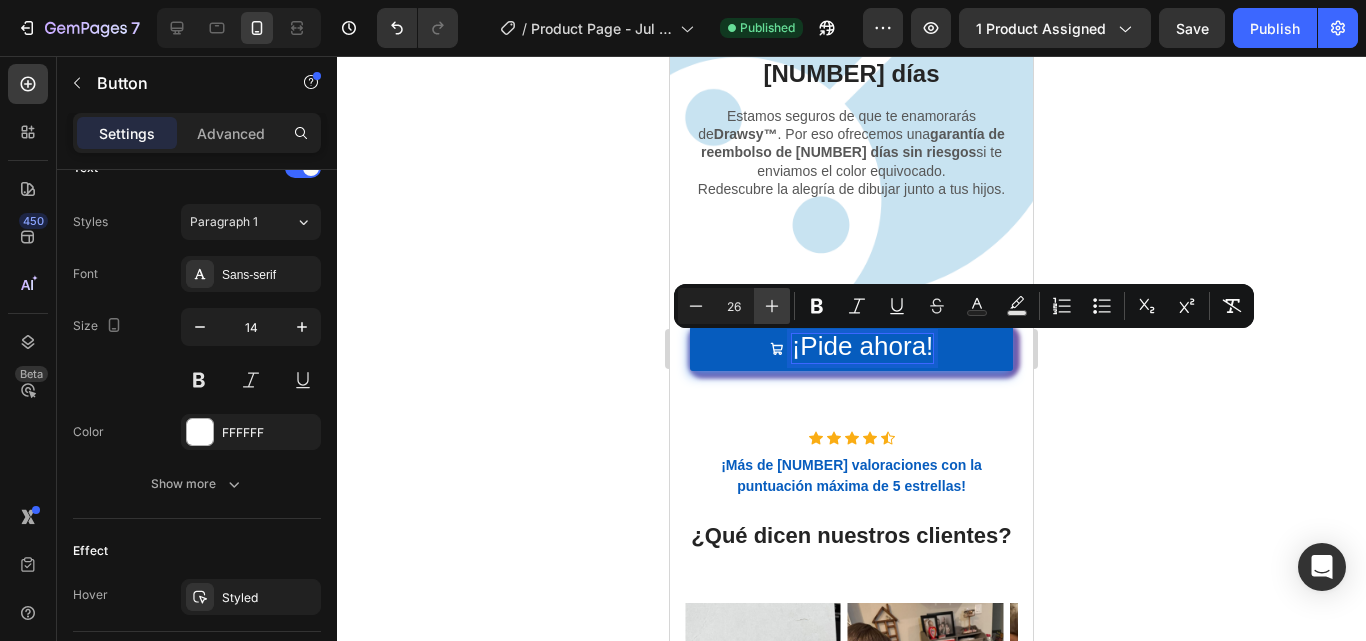 click 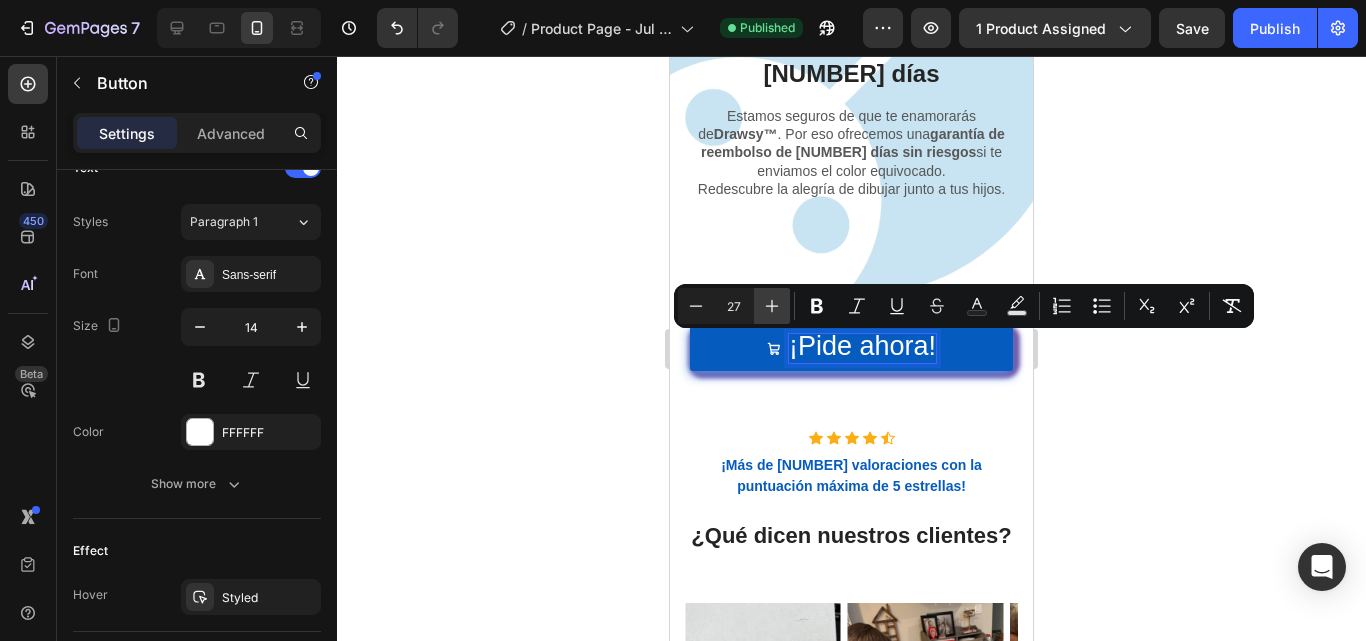 click 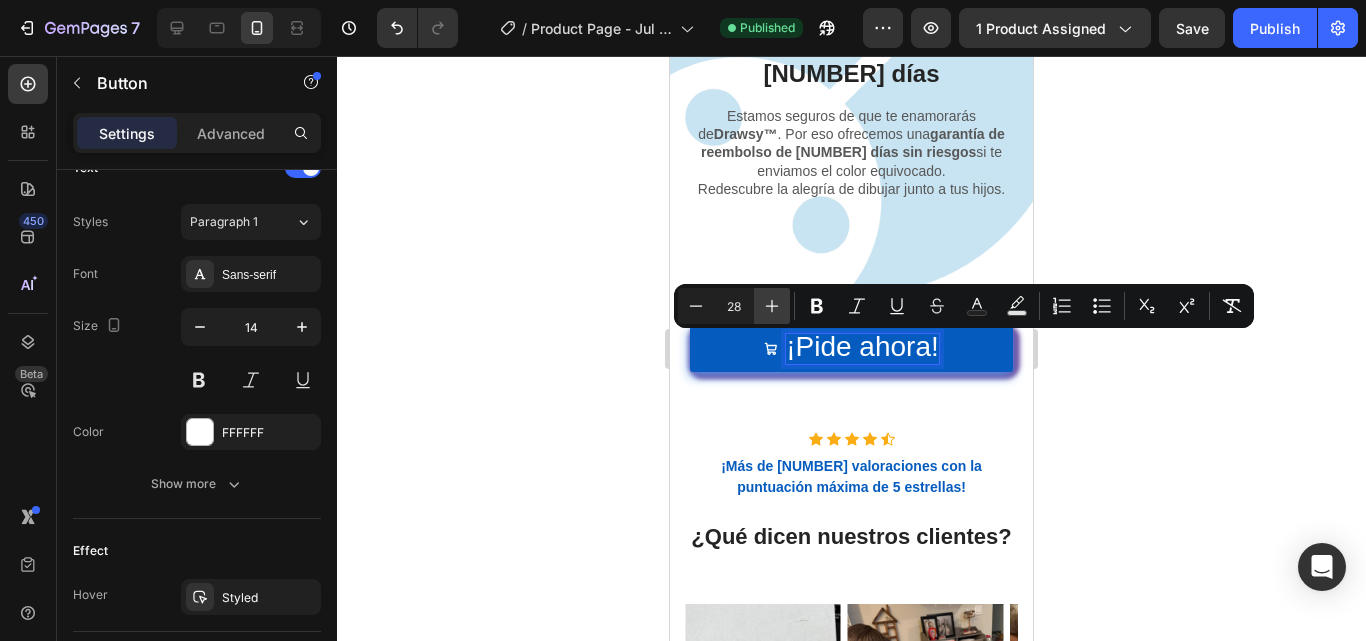click 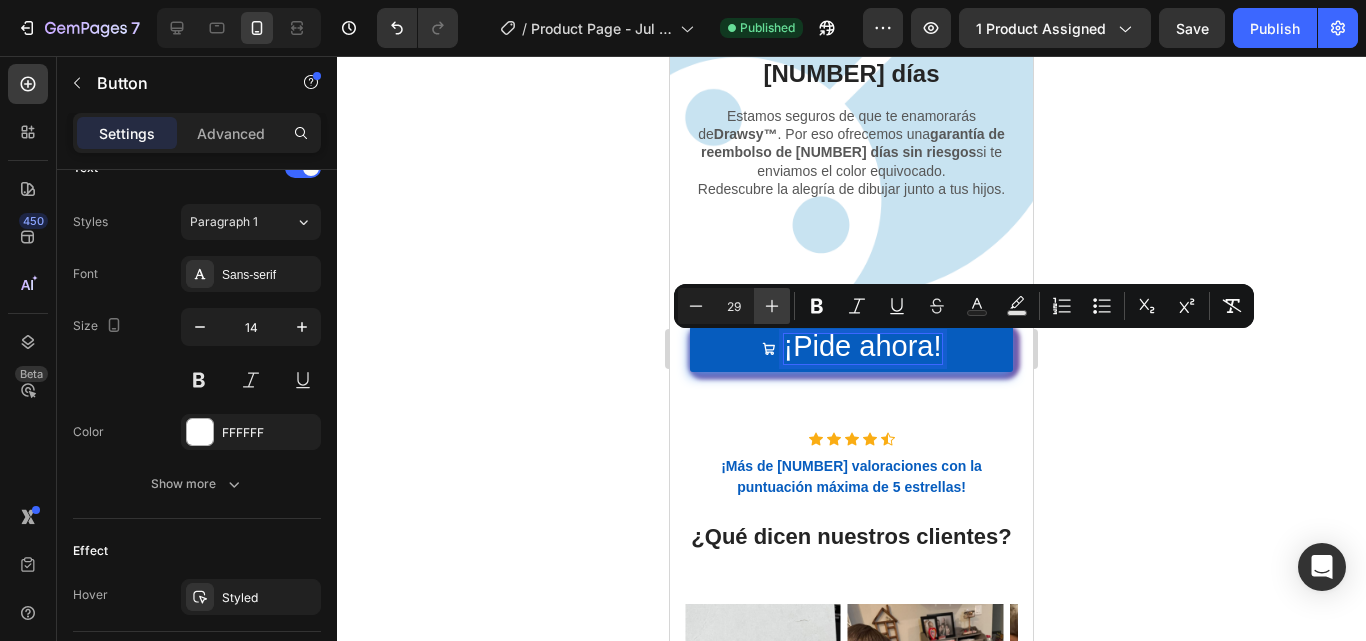 click 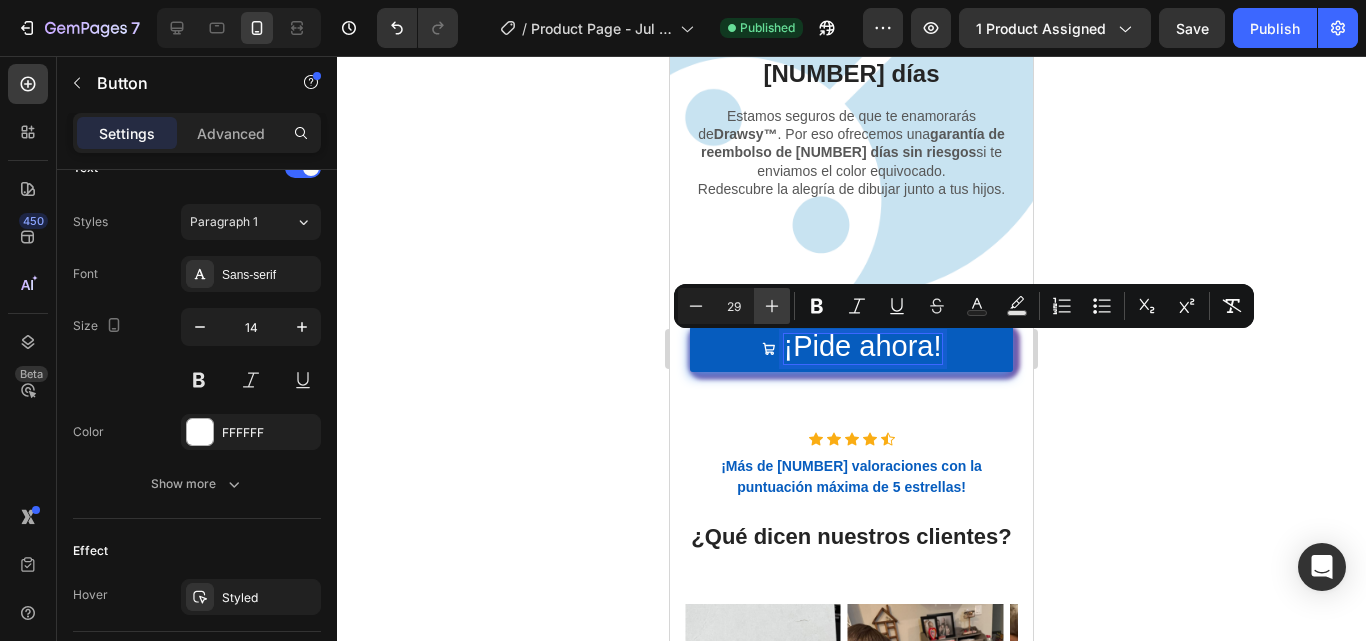 type on "30" 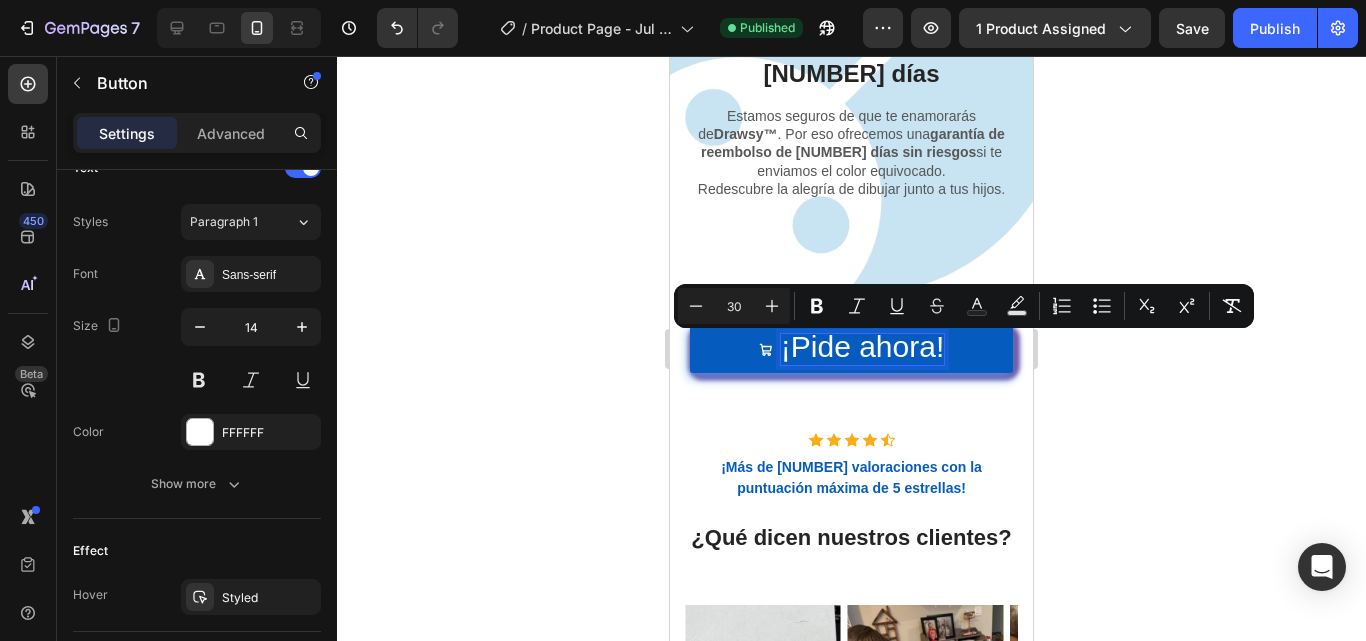 click 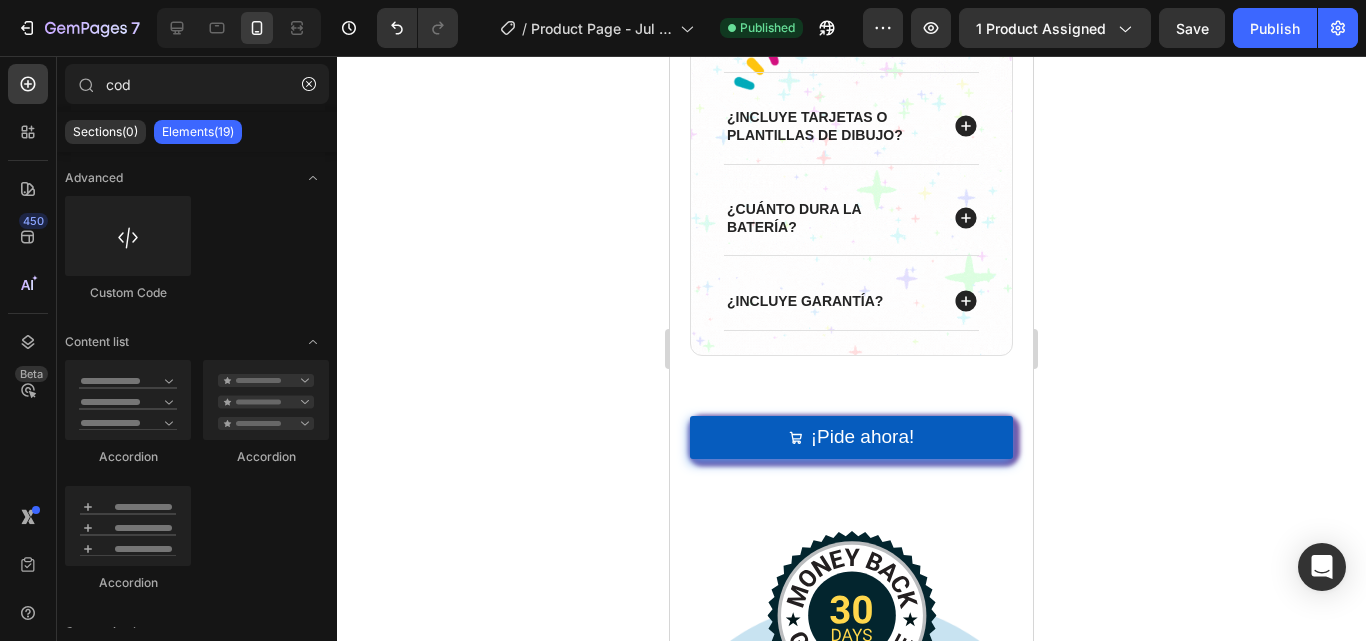 scroll, scrollTop: 5891, scrollLeft: 0, axis: vertical 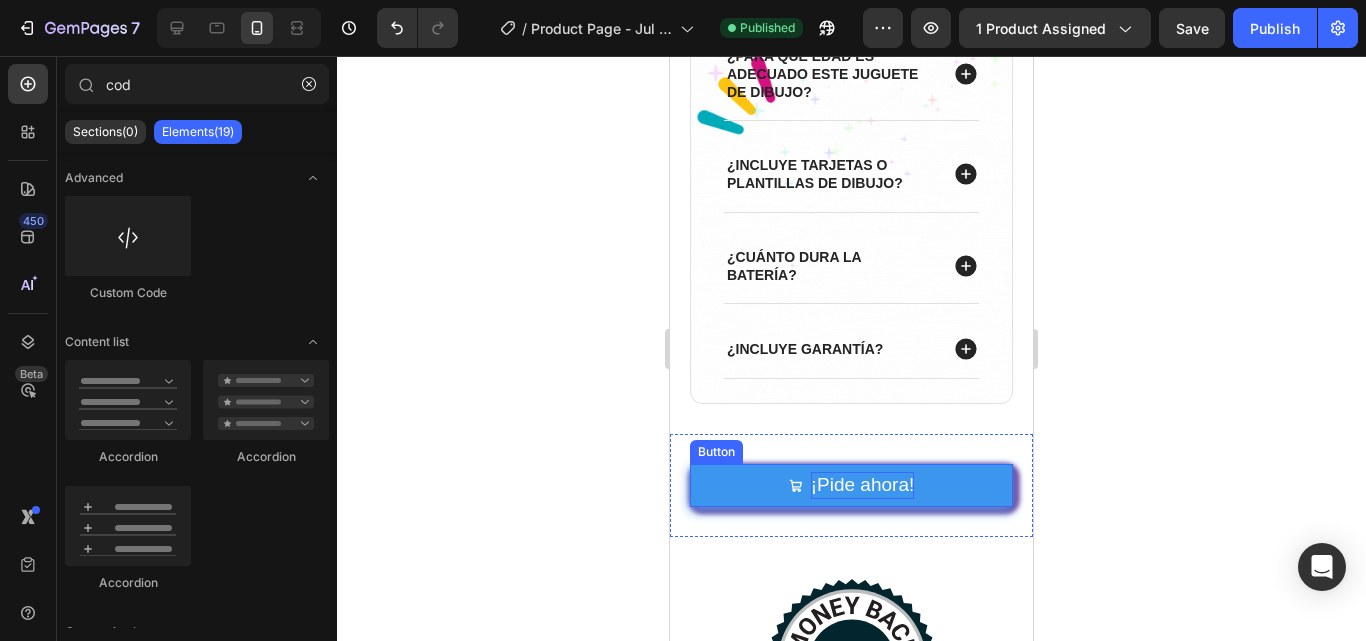 click on "¡Pide ahora!" at bounding box center (863, 484) 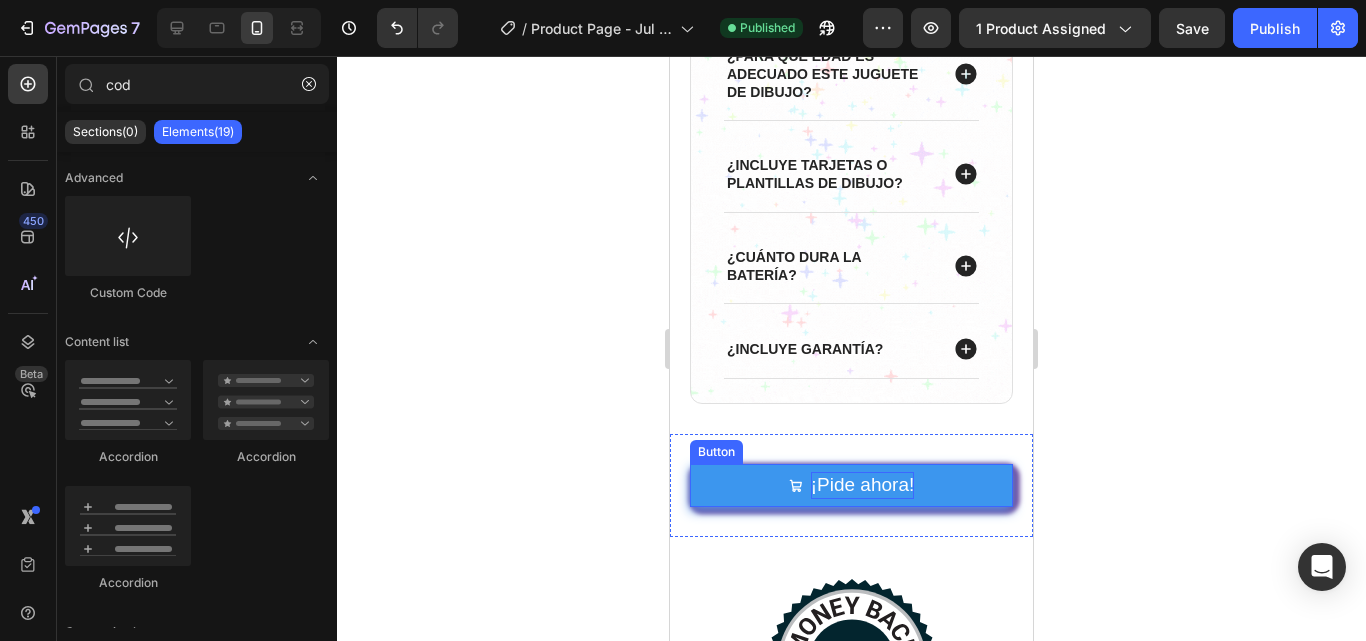 click on "¡Pide ahora!" at bounding box center (863, 484) 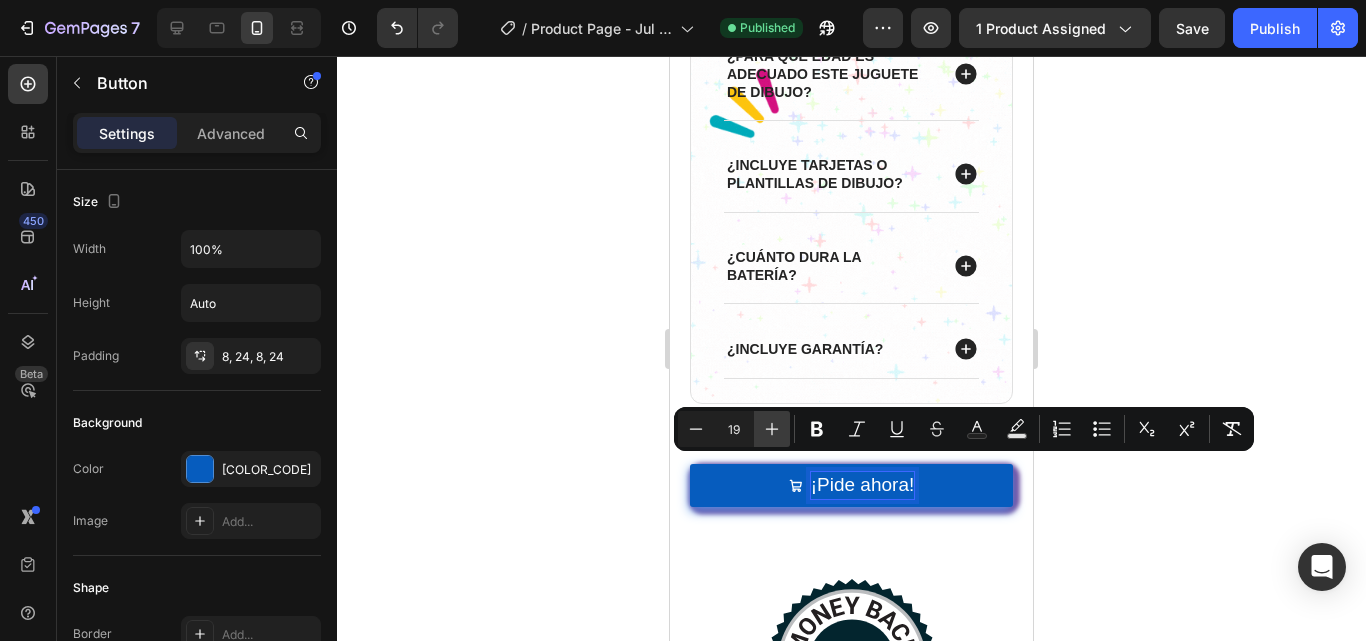 click 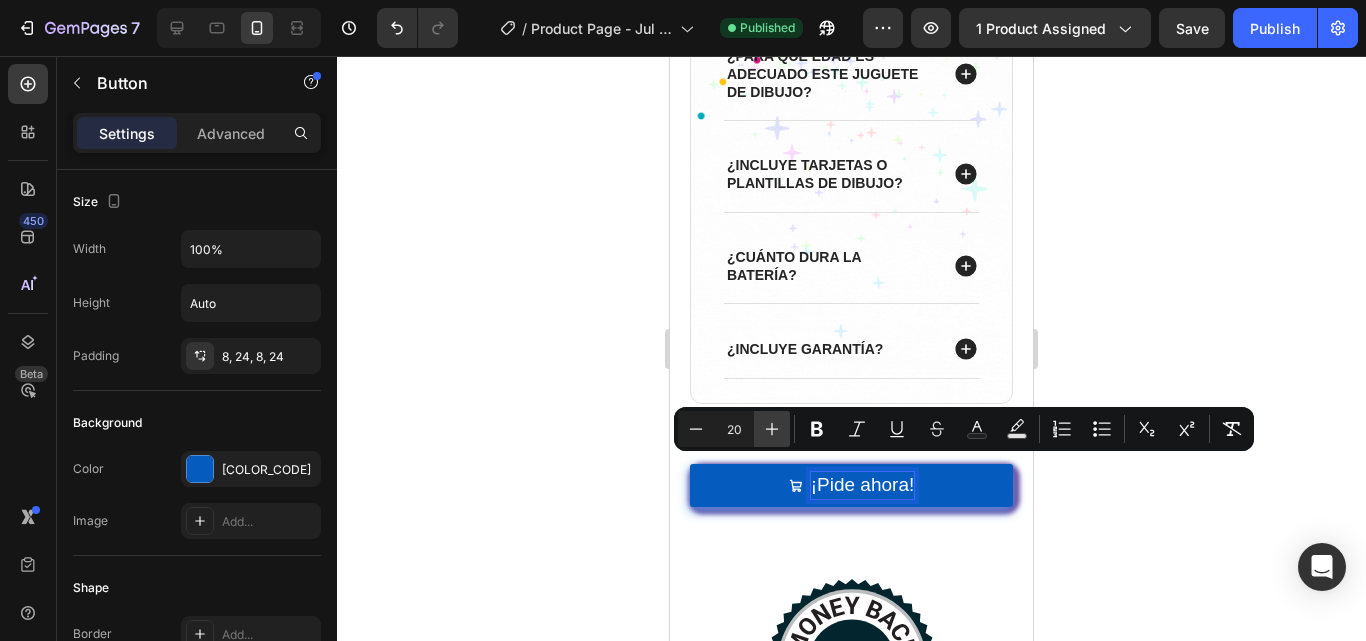 click 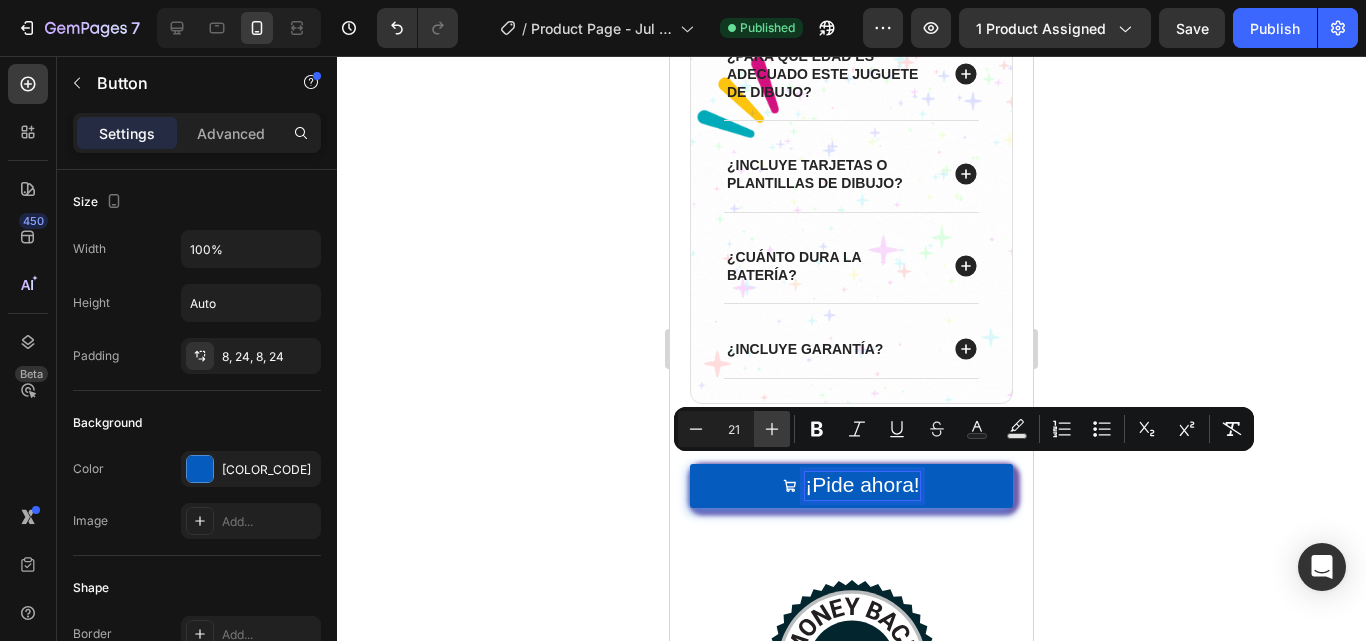 click 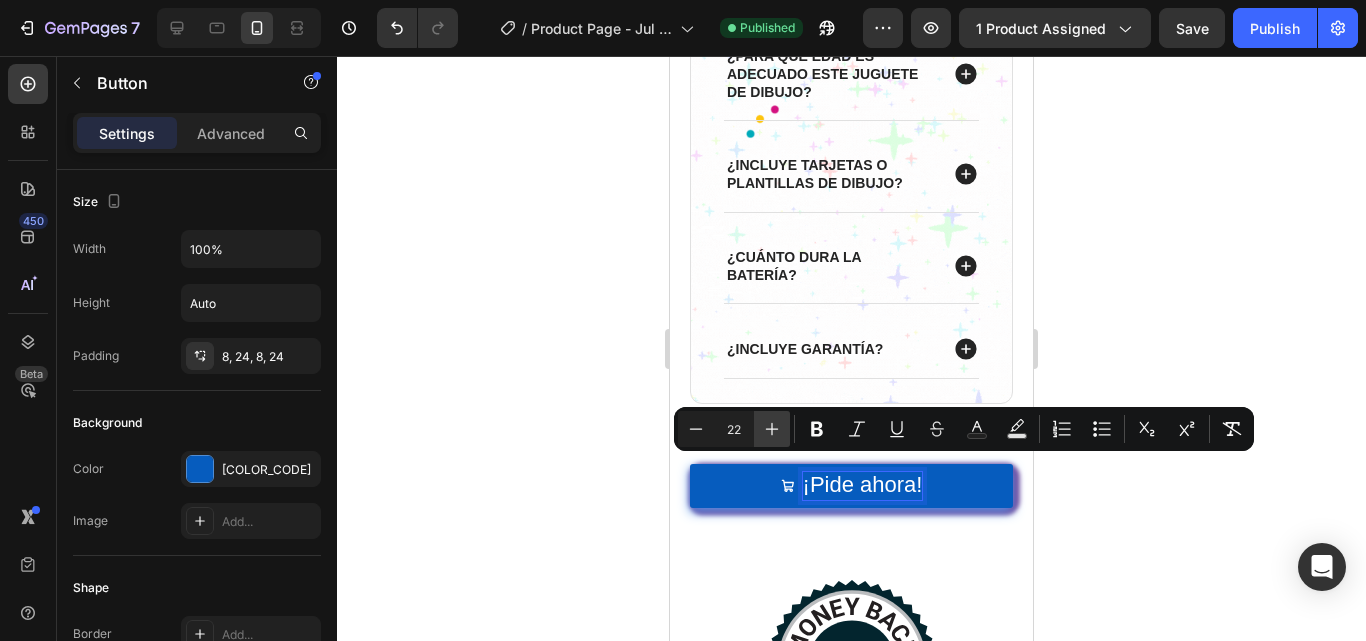 click 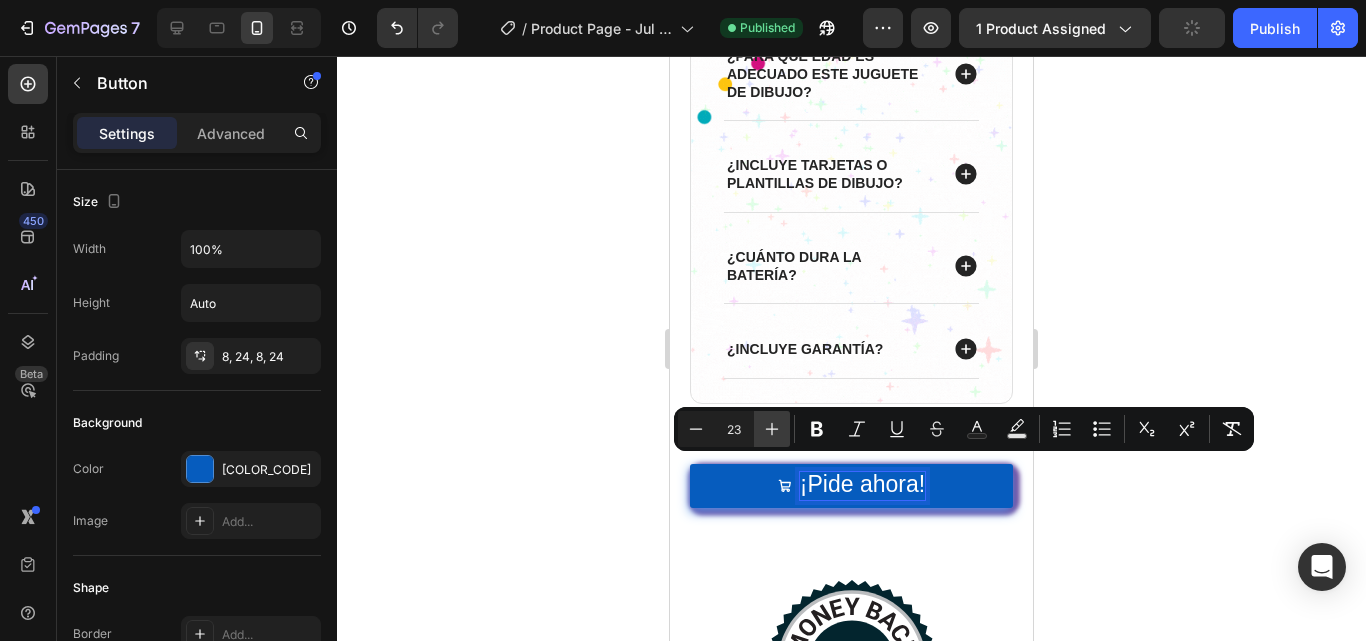 click 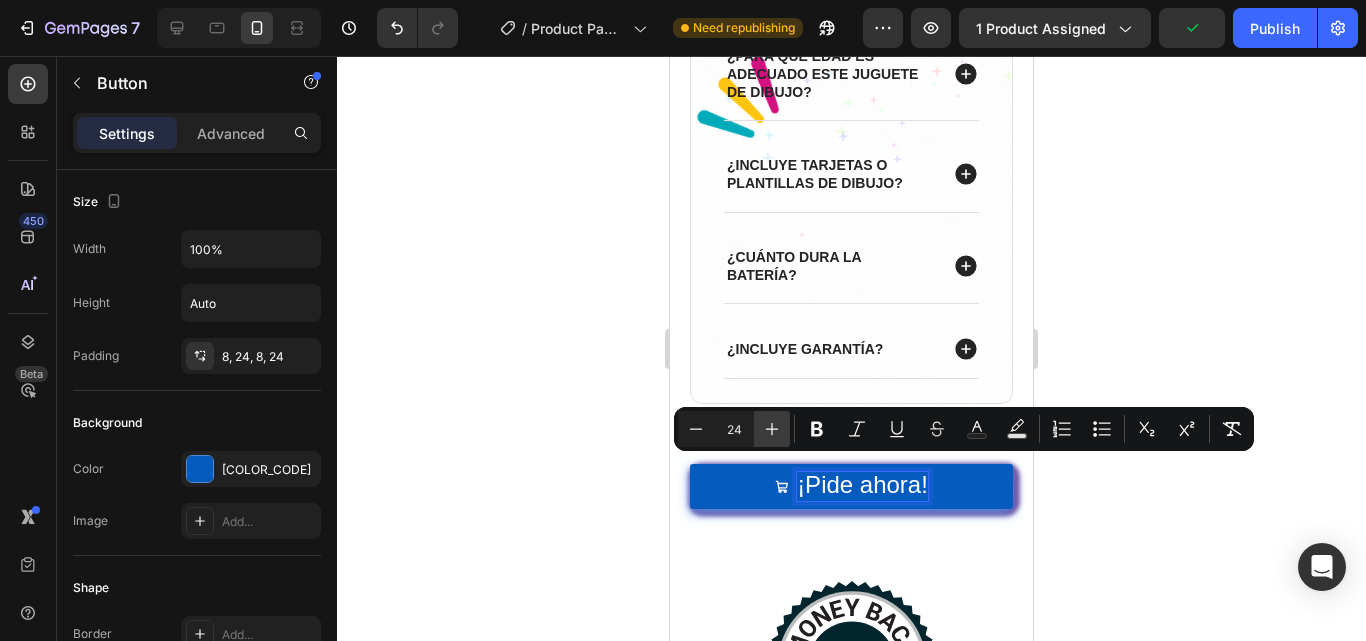 click 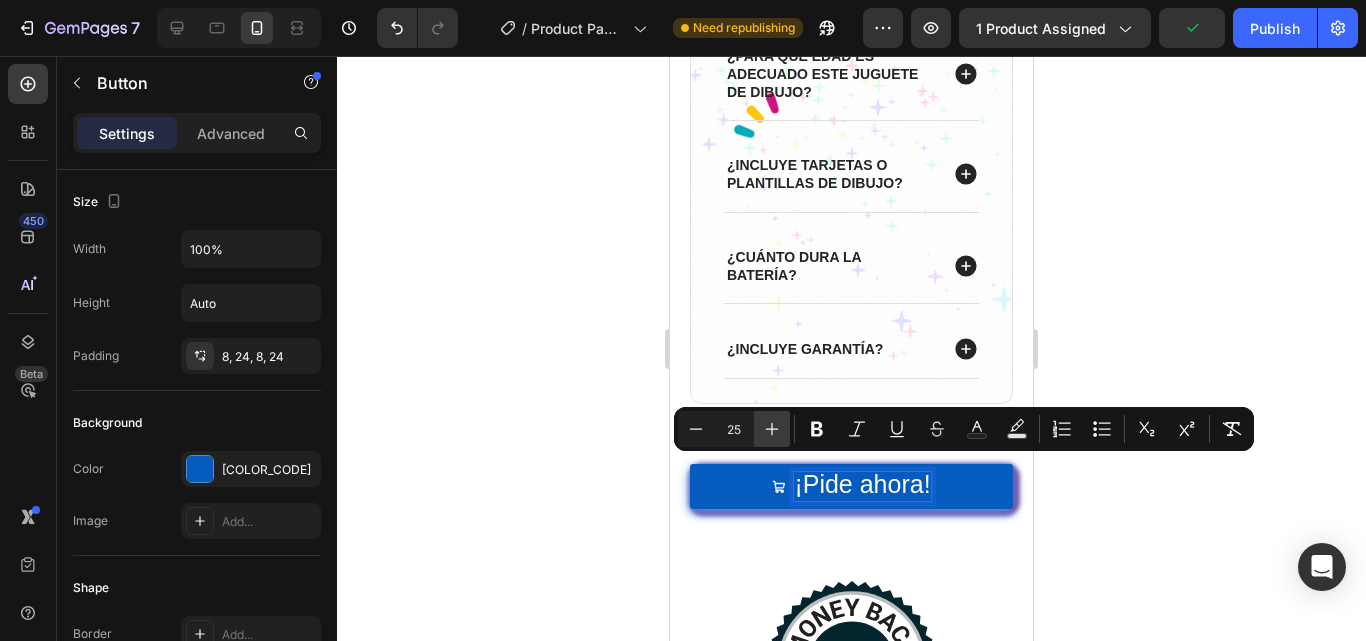 click 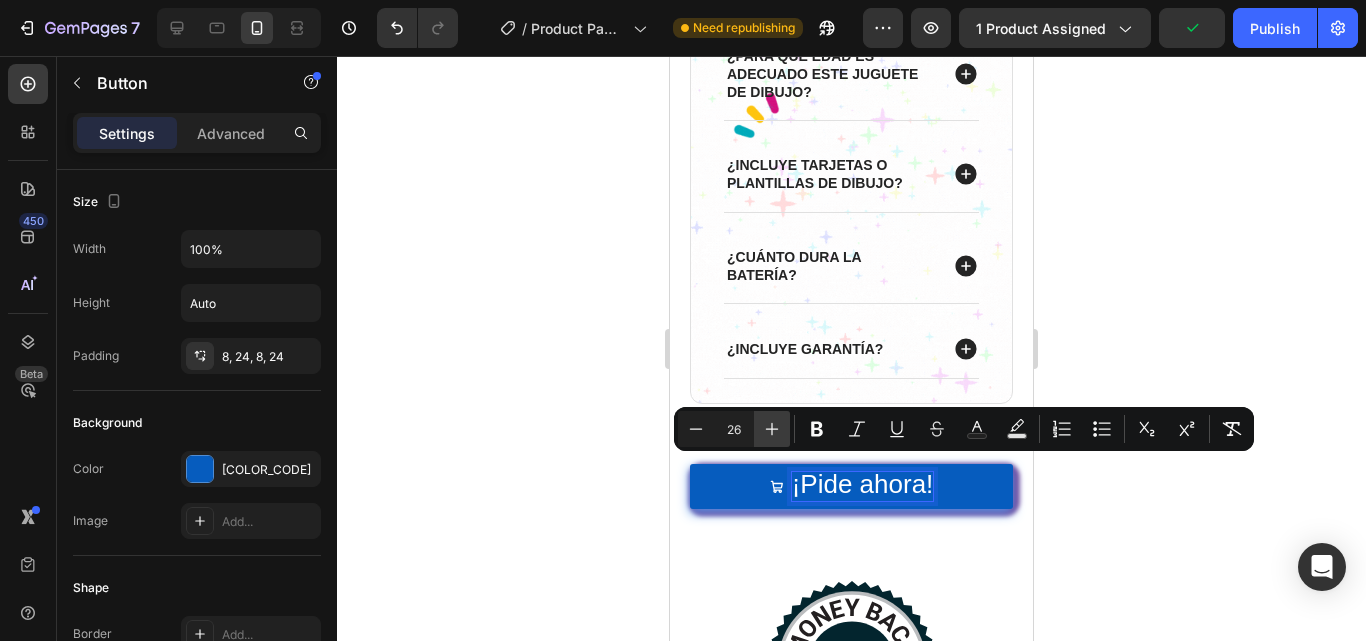 click 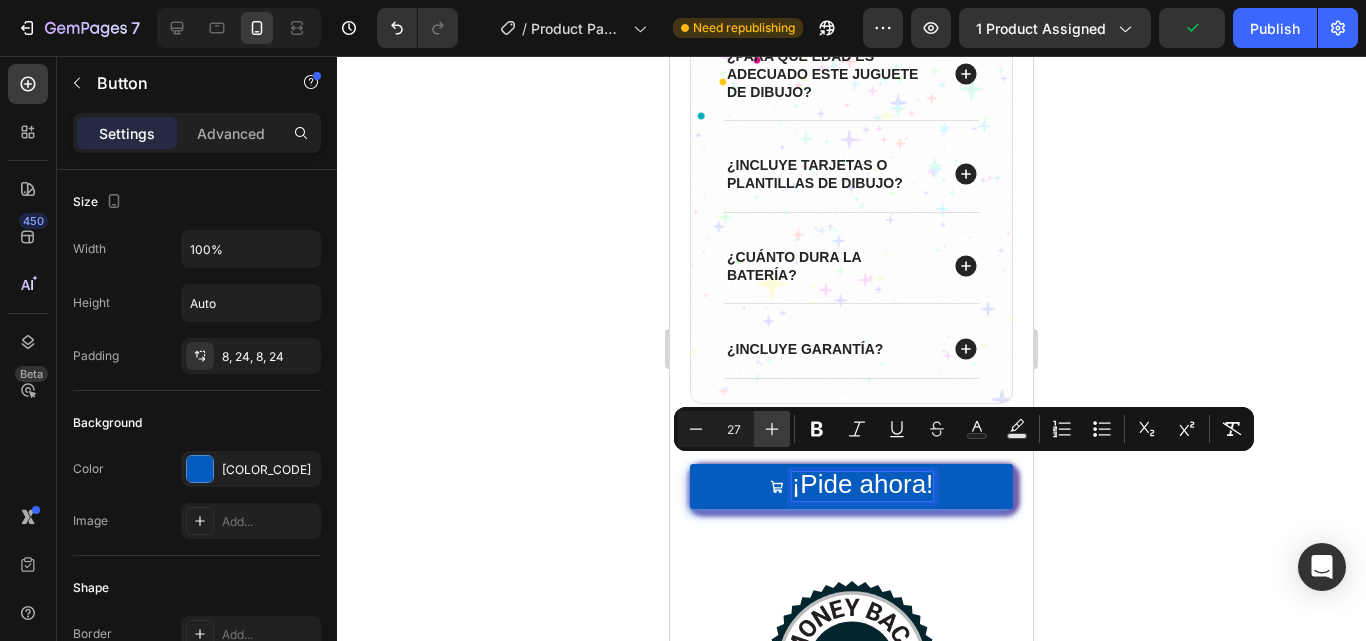 click 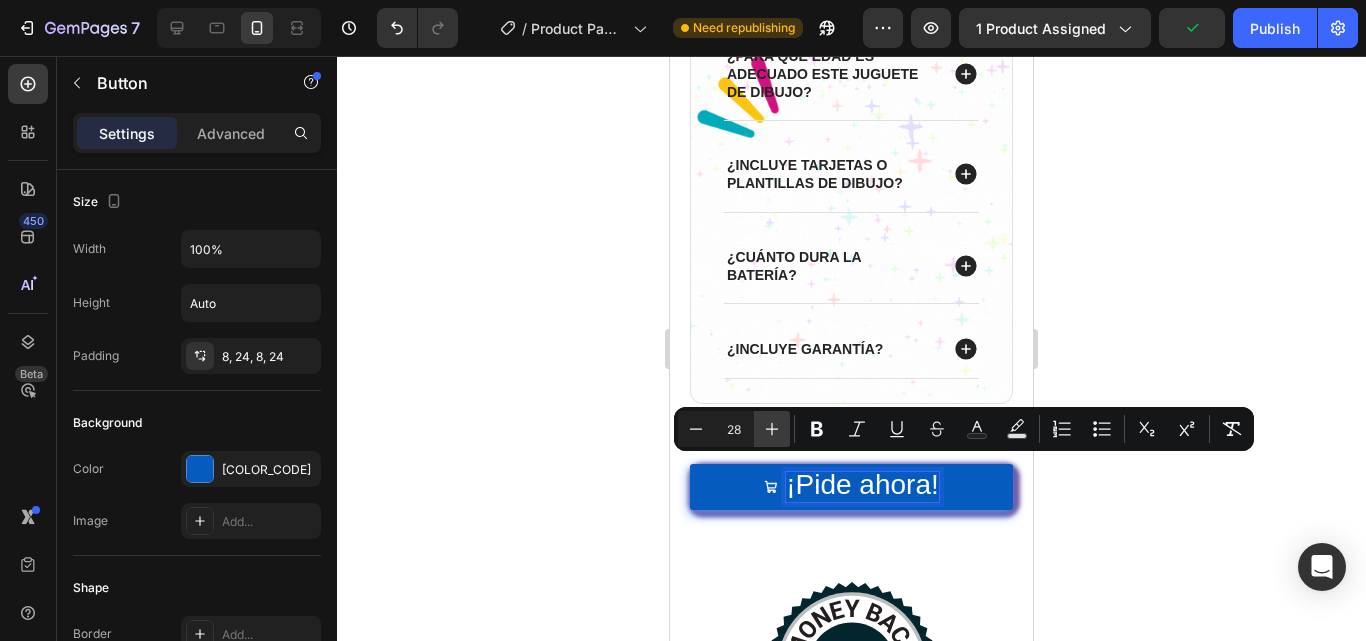 click 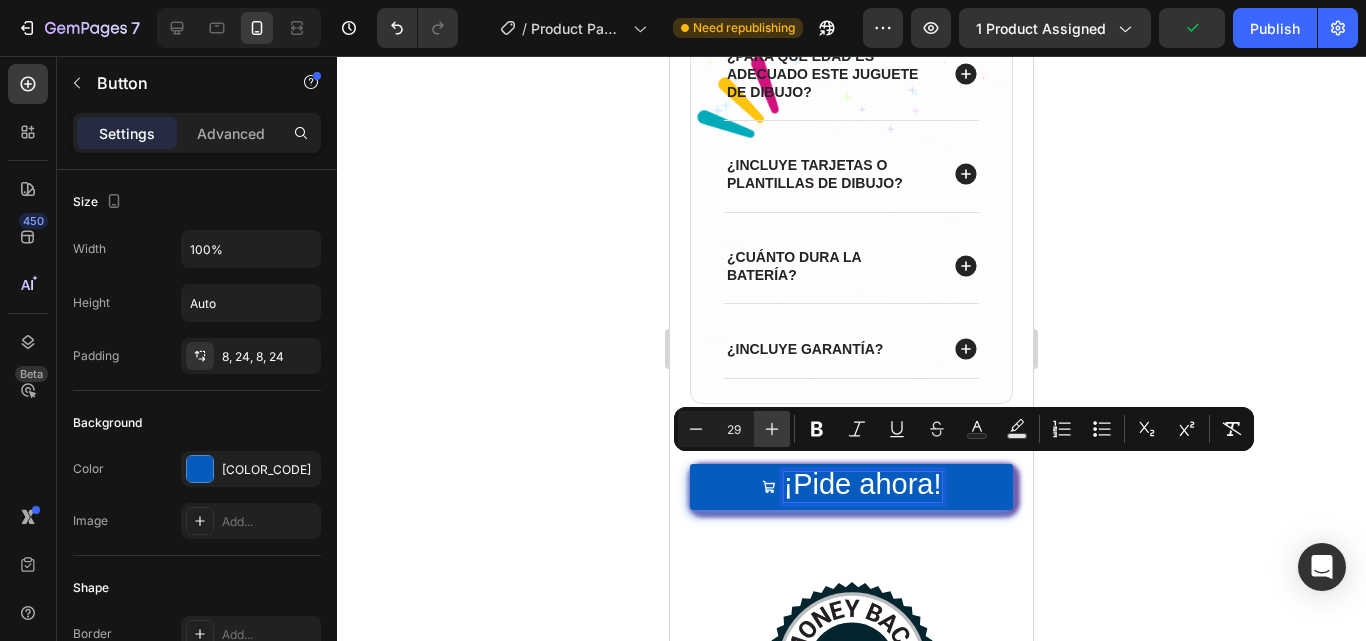 click 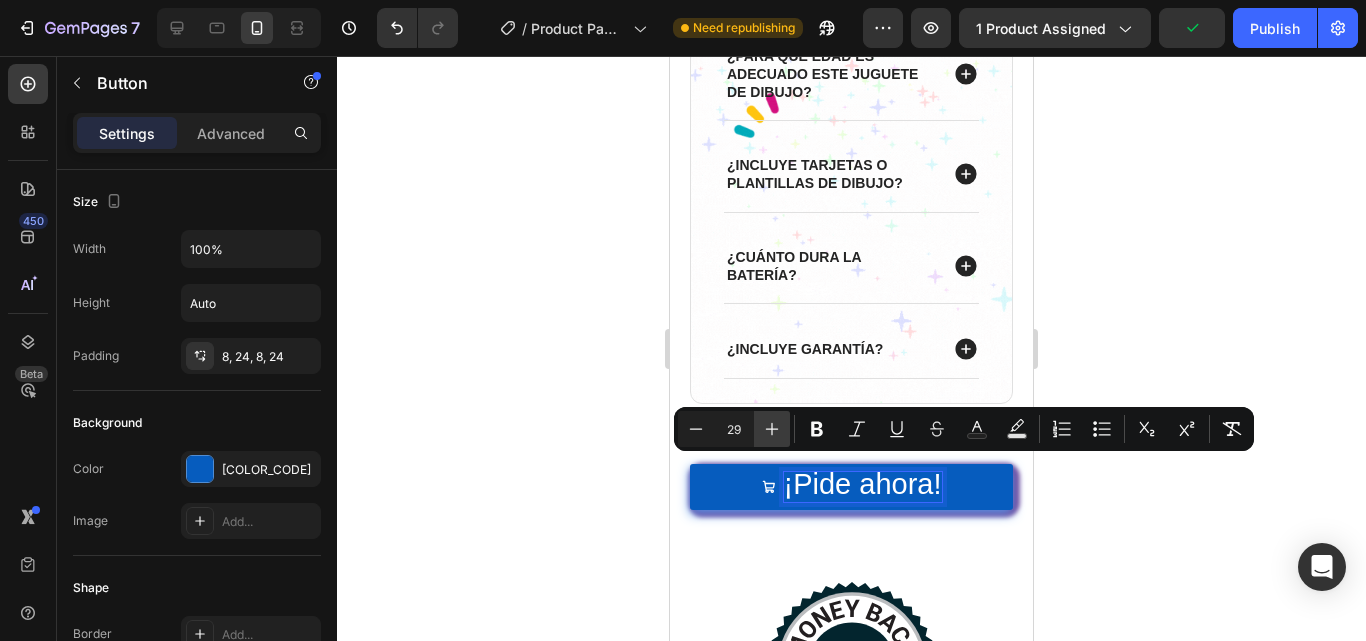type on "30" 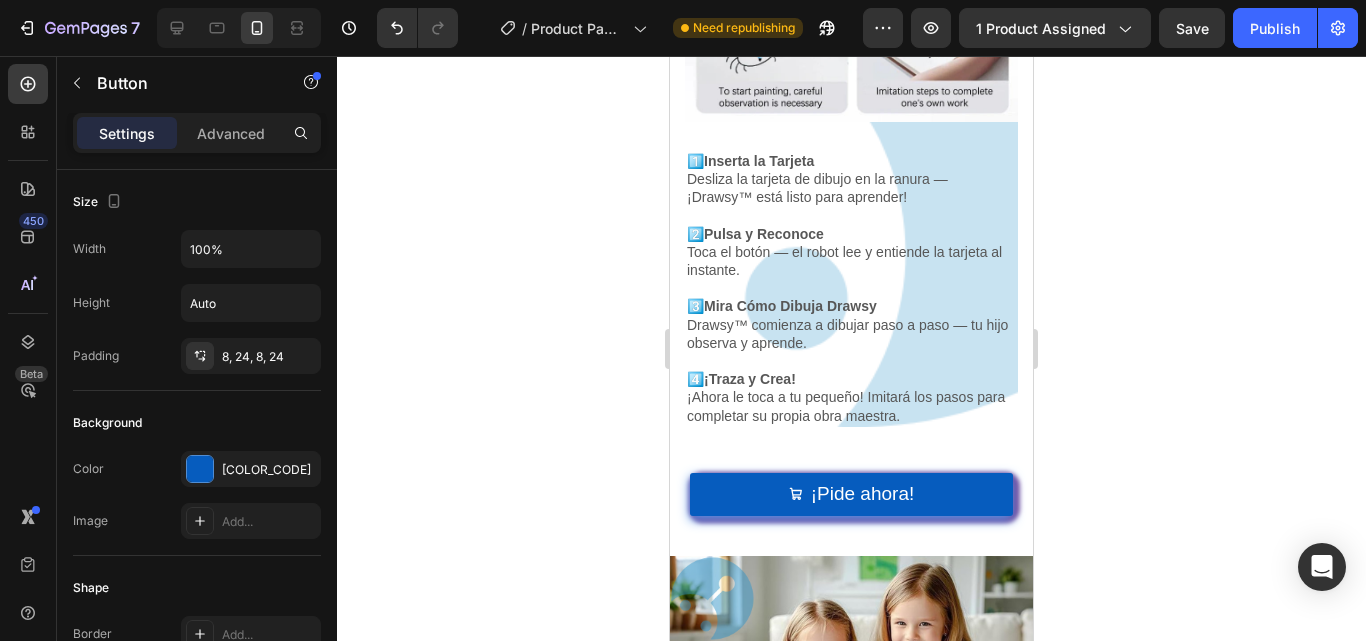 scroll, scrollTop: 4575, scrollLeft: 0, axis: vertical 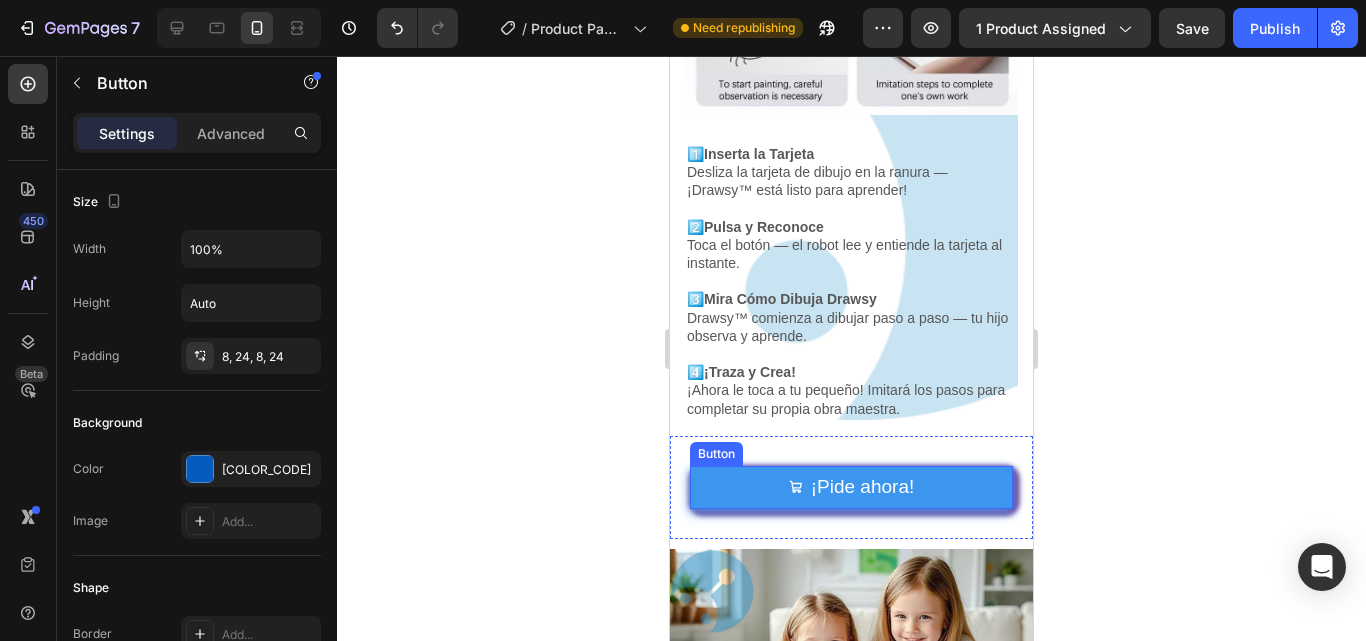 click on "¡Pide ahora!" at bounding box center [851, 487] 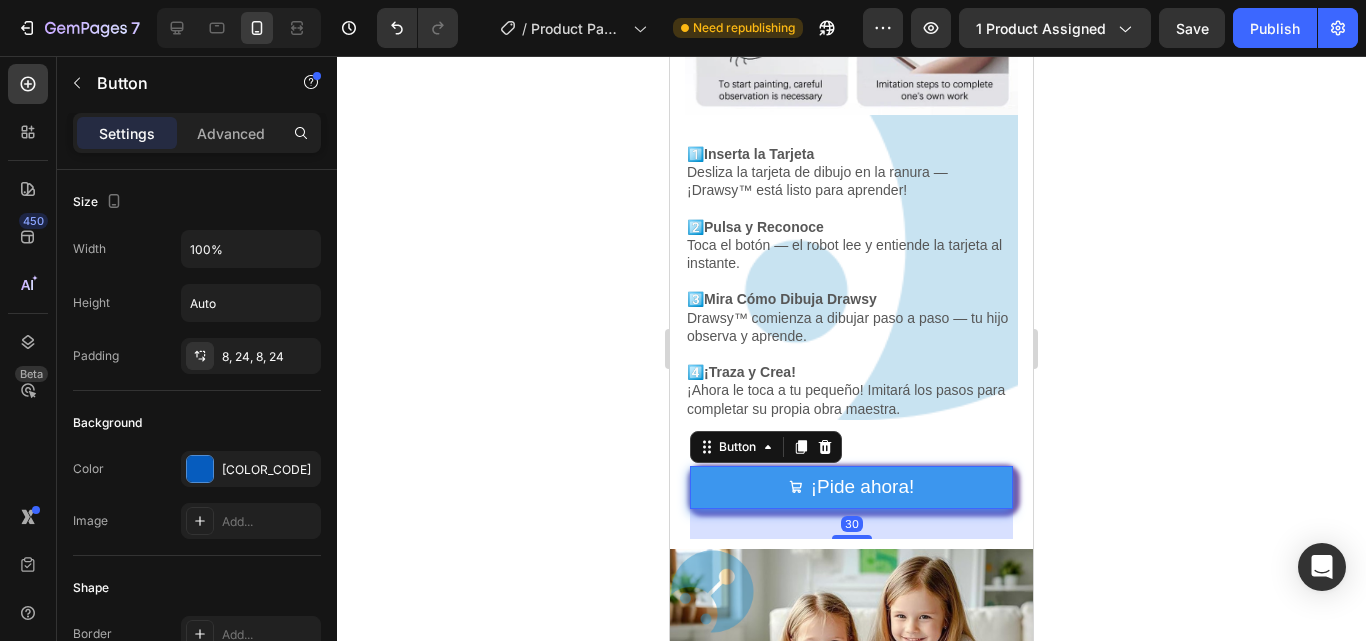 scroll, scrollTop: 860, scrollLeft: 0, axis: vertical 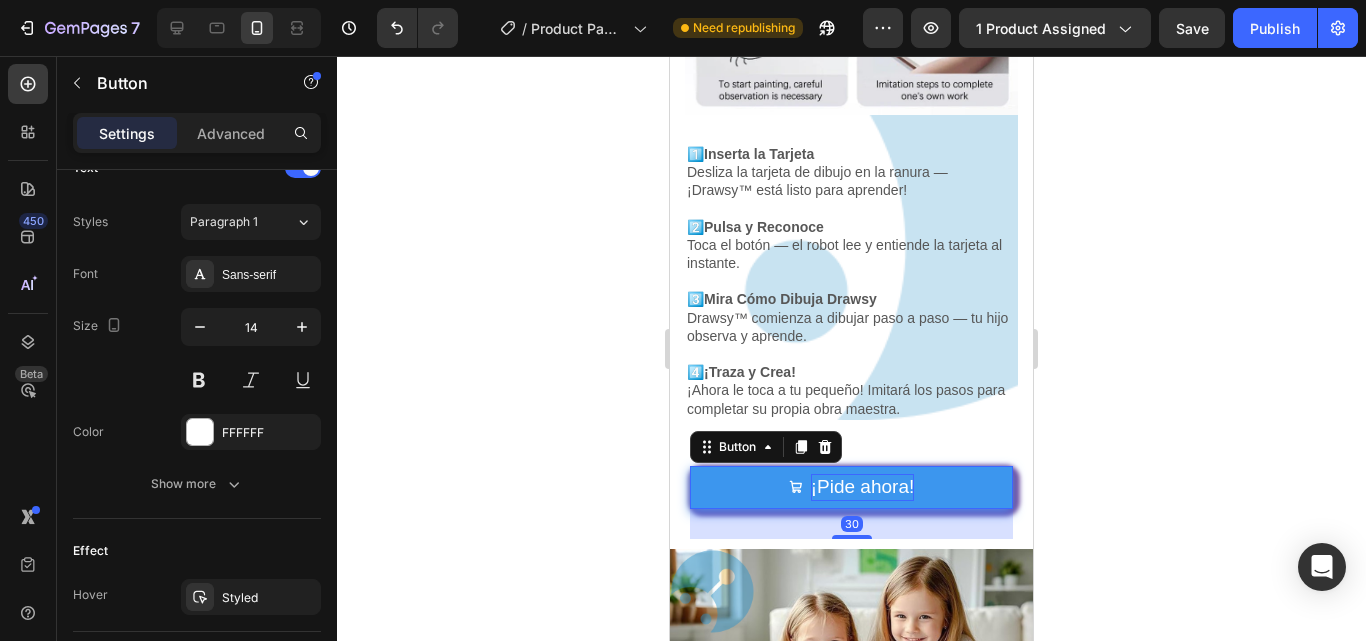 click on "¡Pide ahora!" at bounding box center [863, 486] 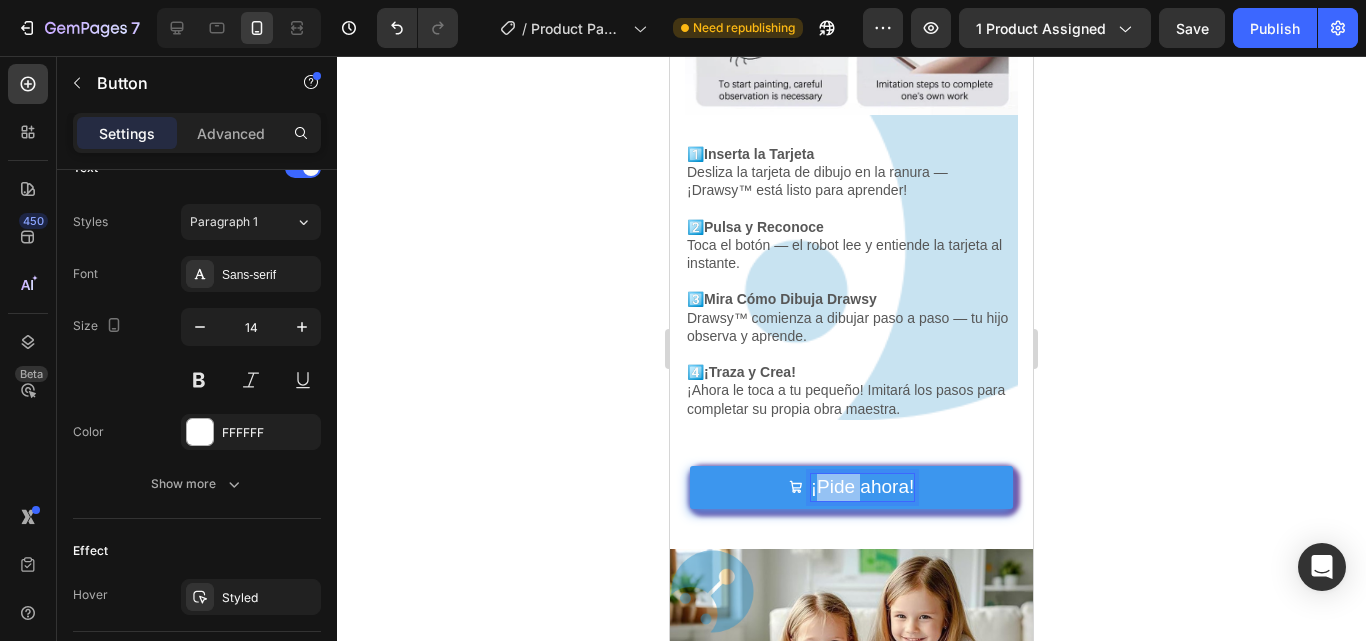 click on "¡Pide ahora!" at bounding box center (863, 486) 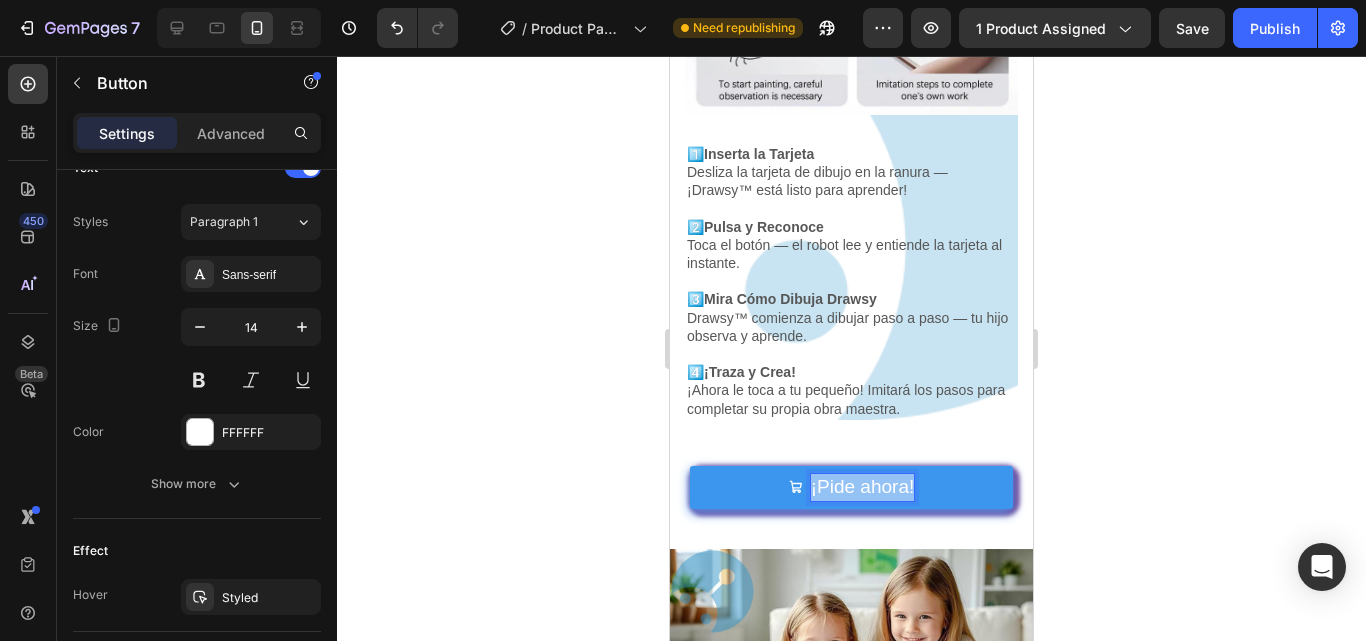 click on "¡Pide ahora!" at bounding box center [863, 486] 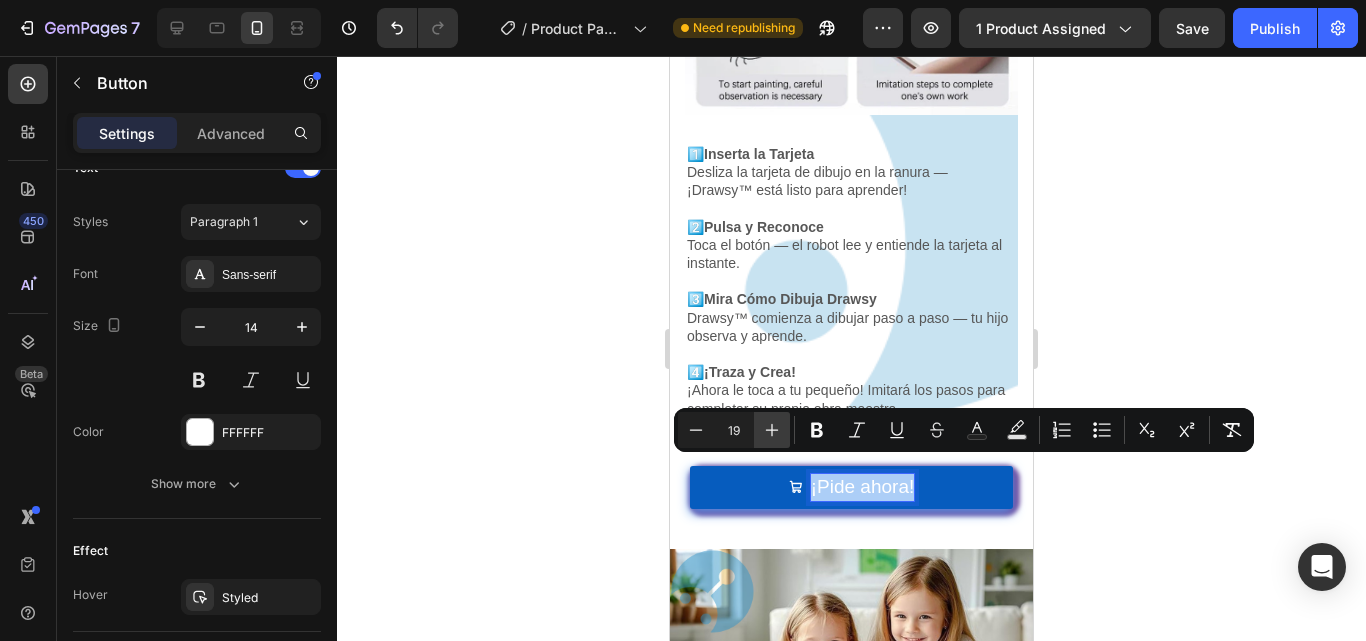 click 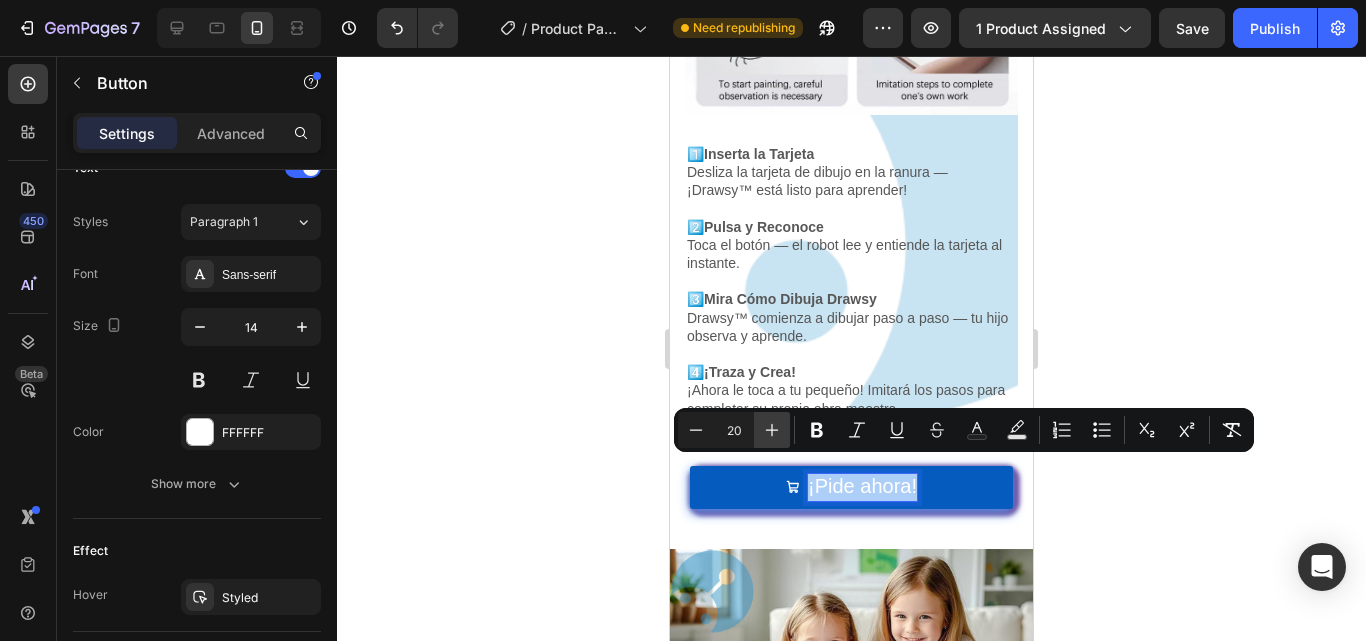click 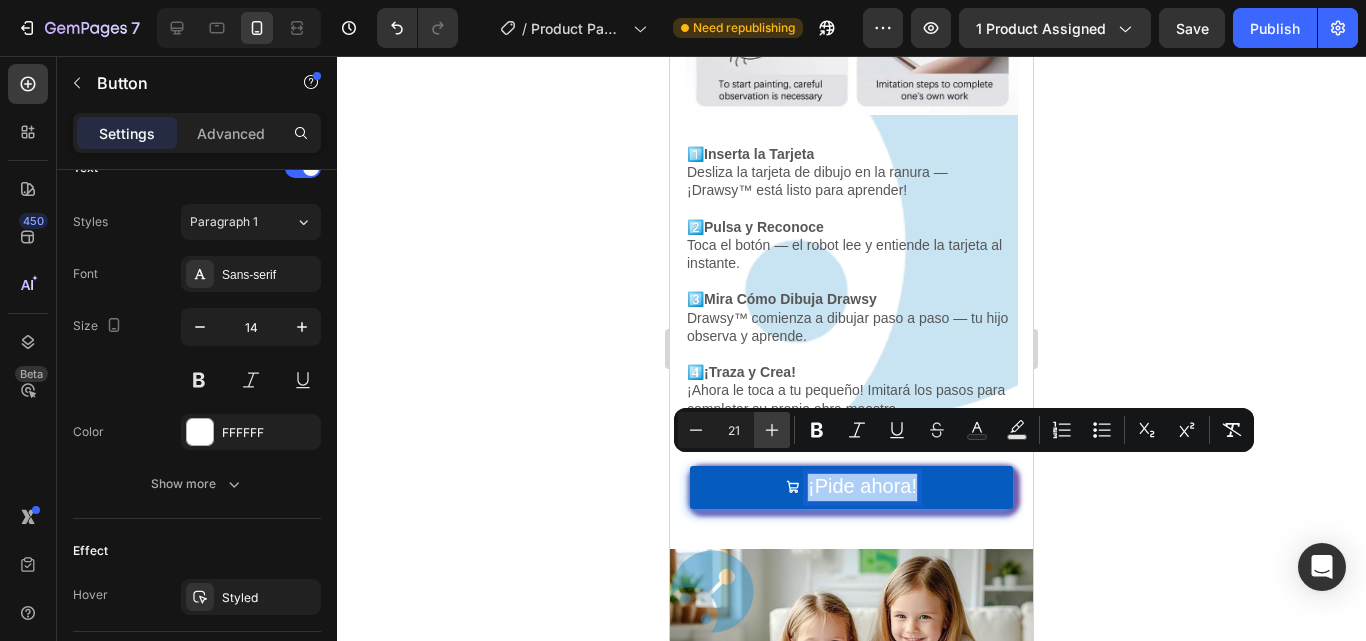 click 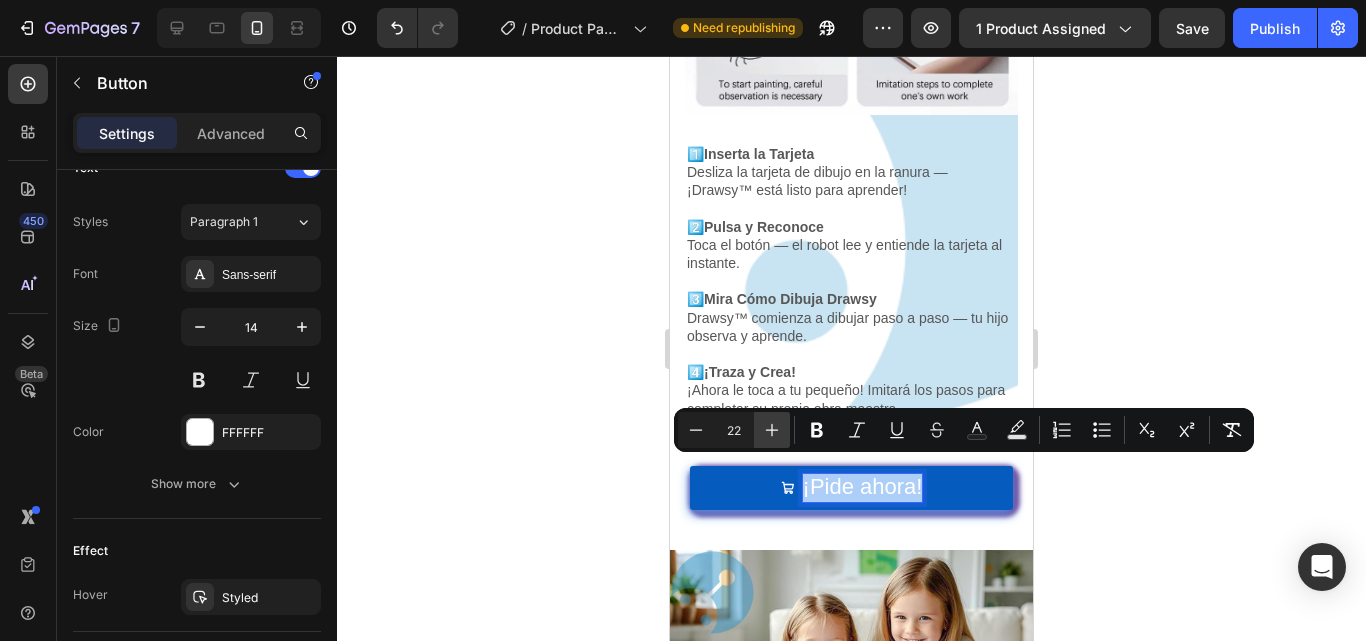 click 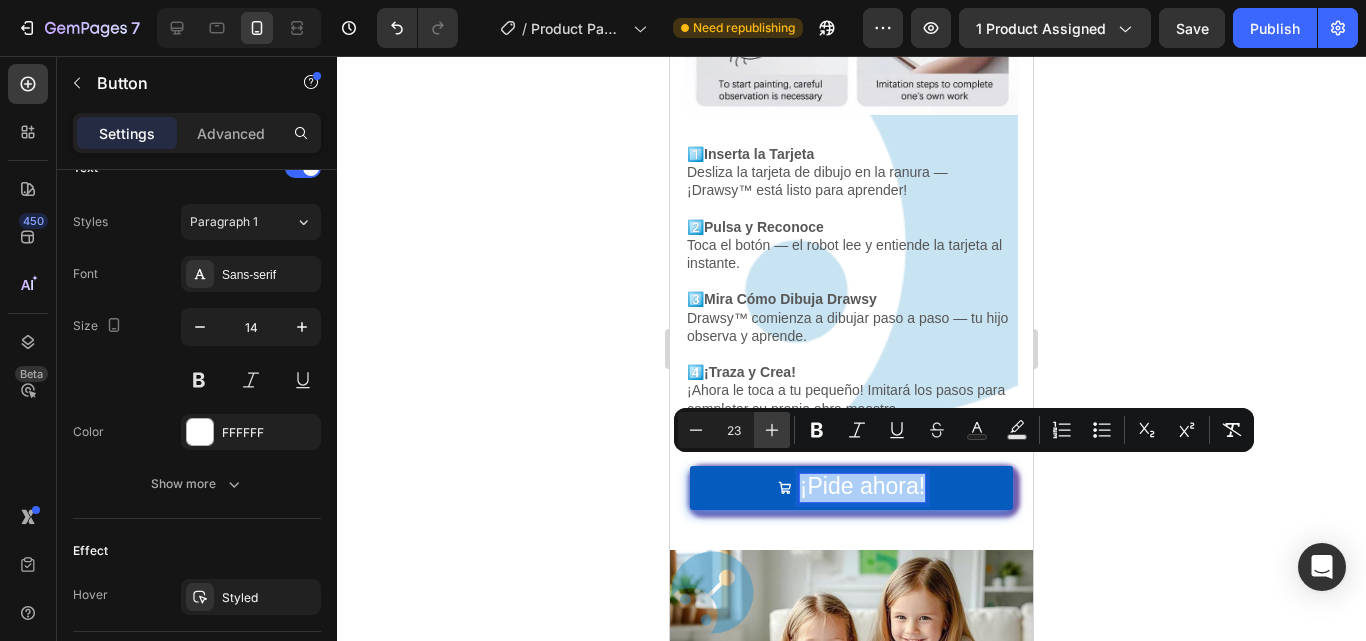 click 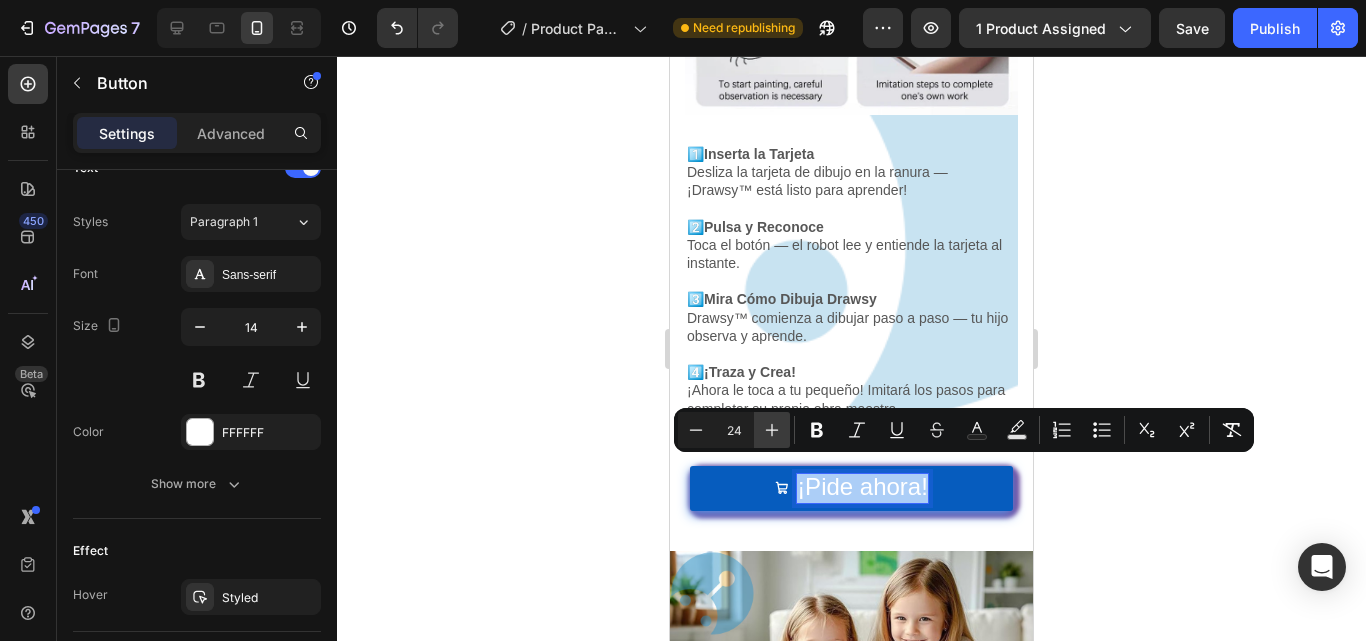 click 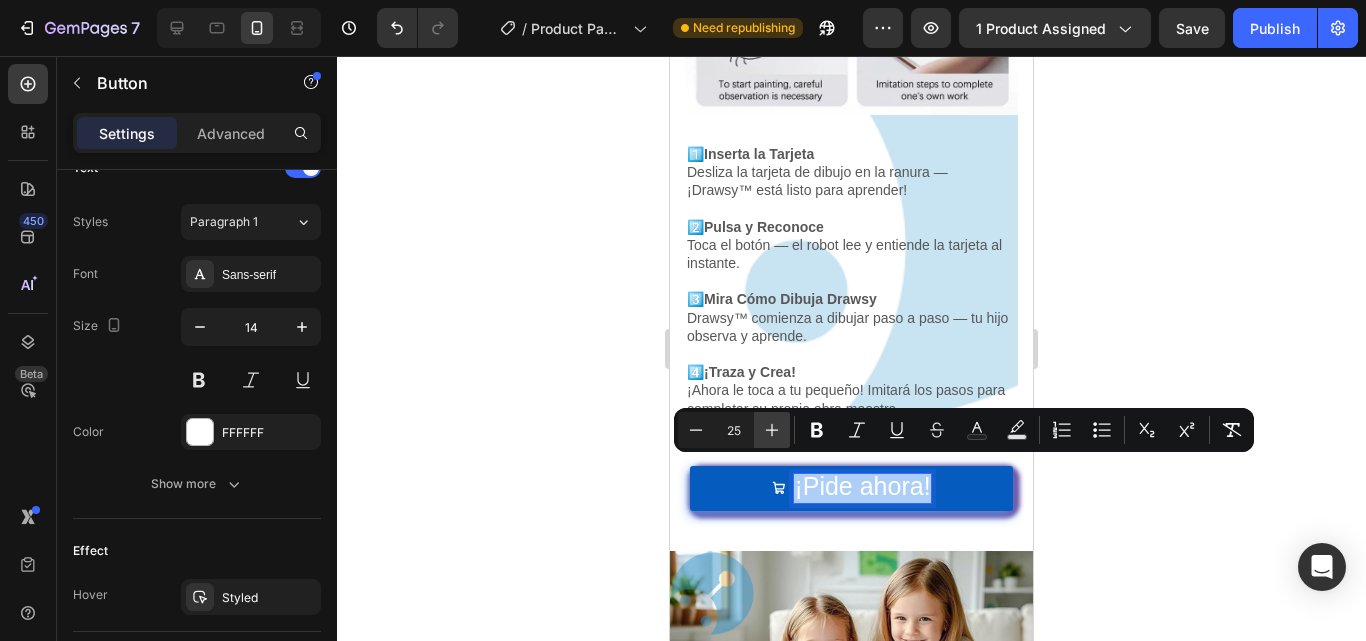 click 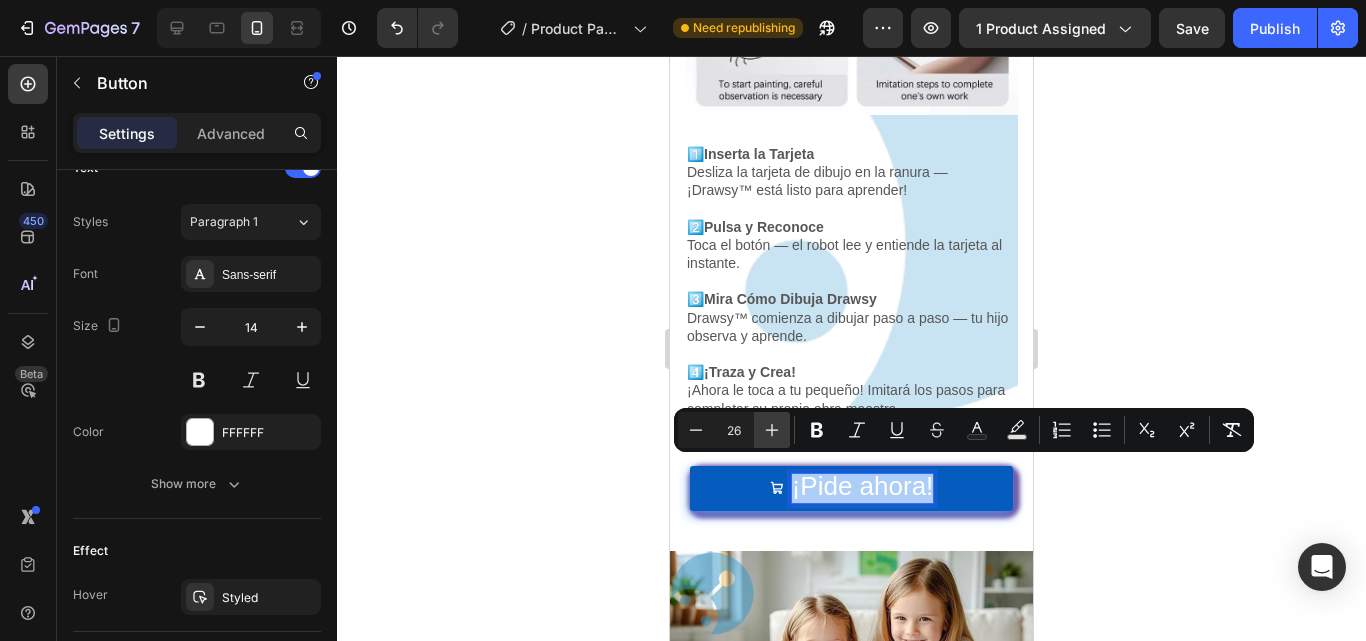 click 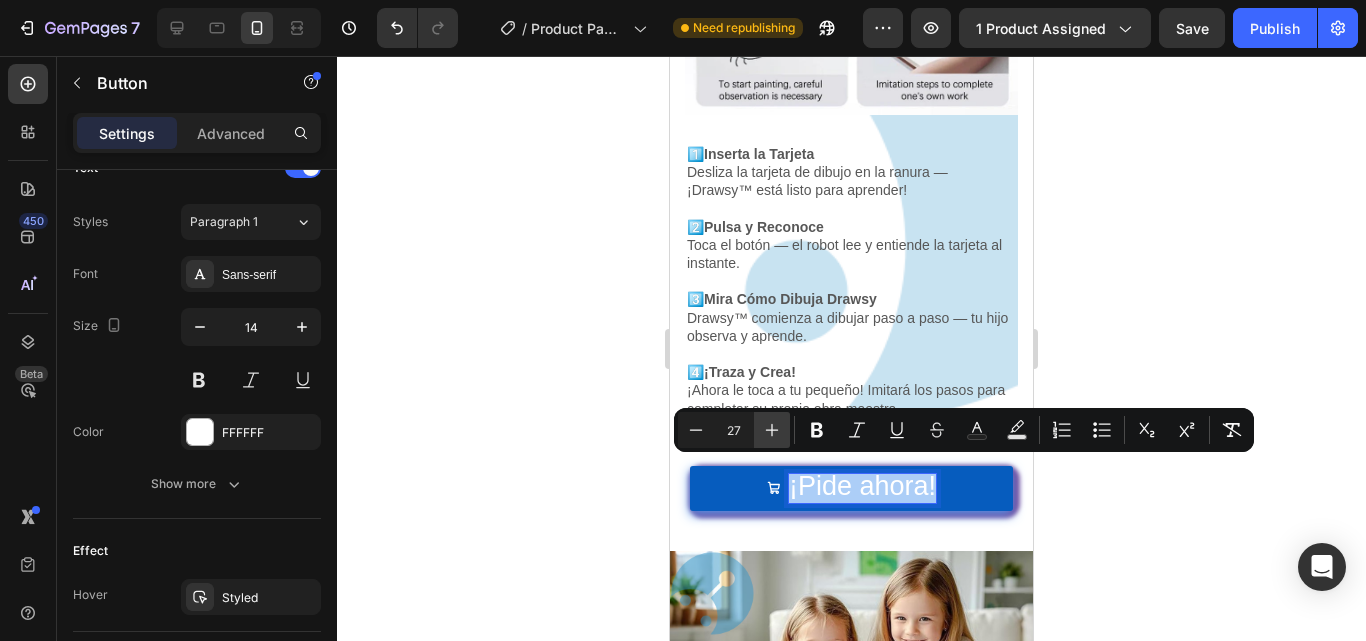 click 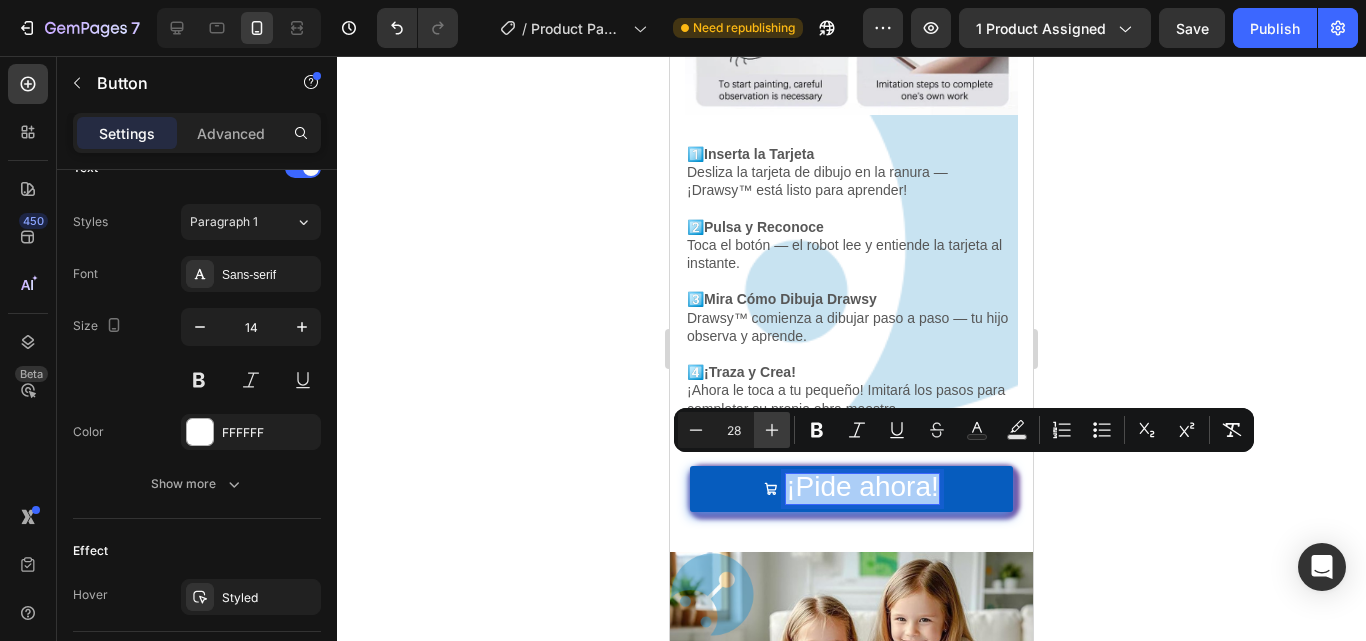 click 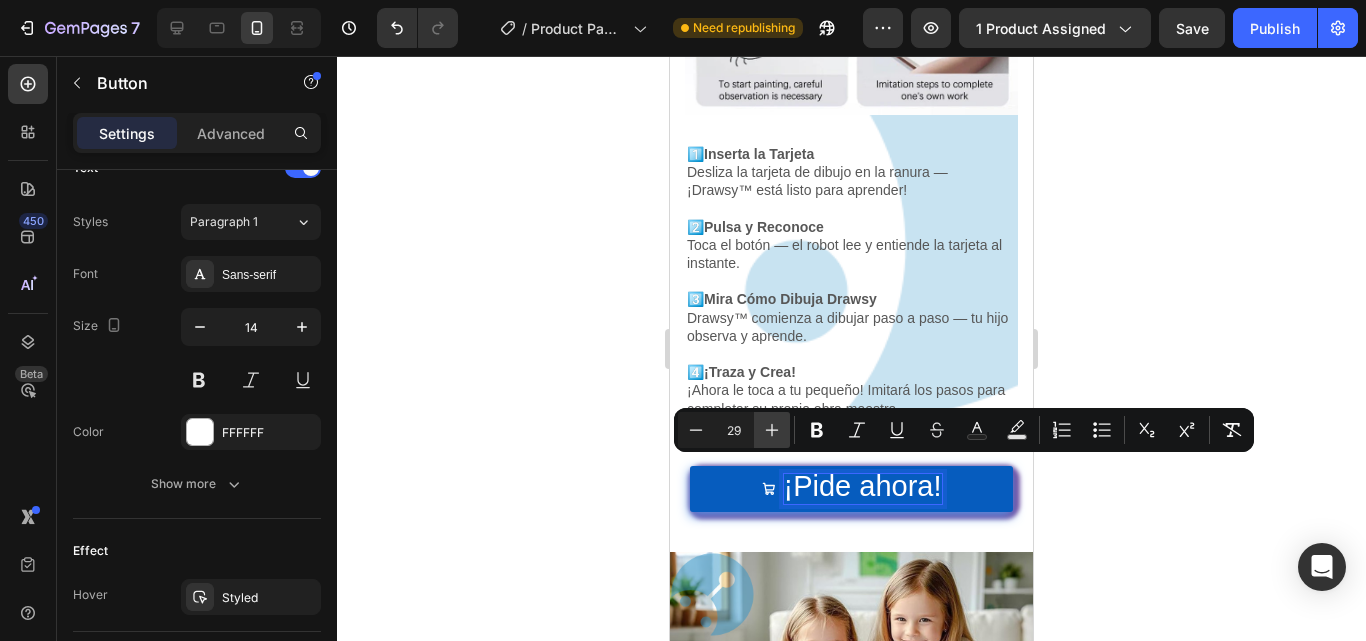 click 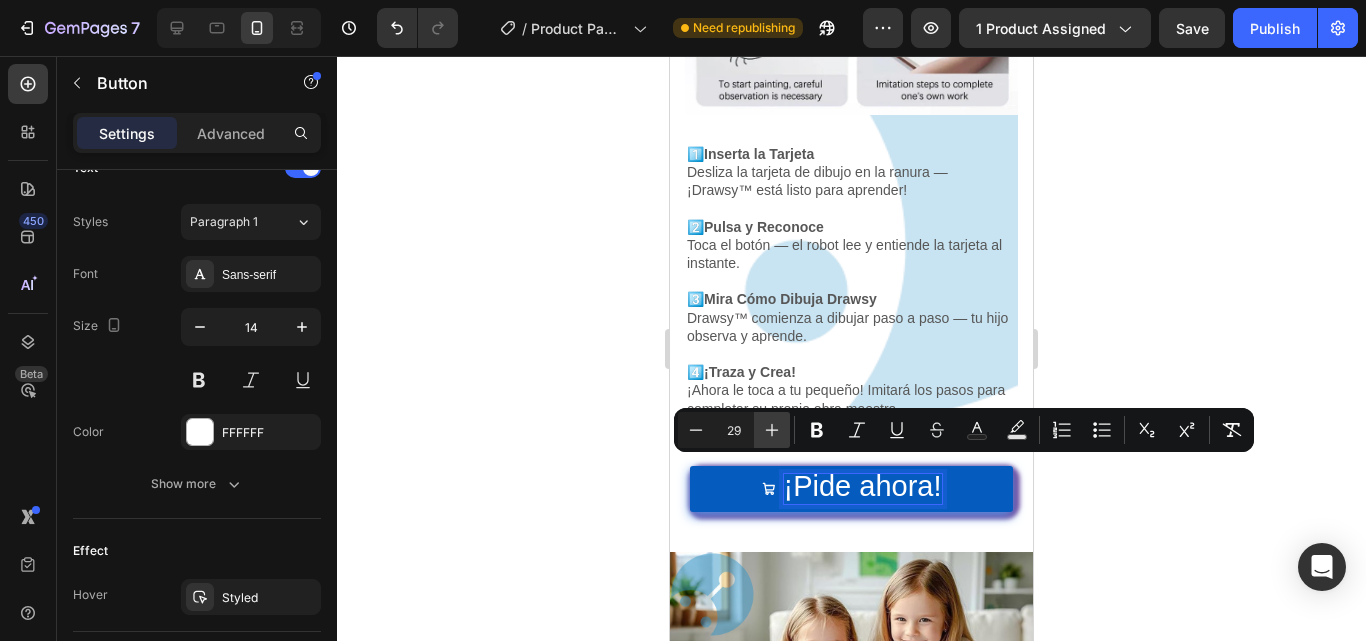 type on "30" 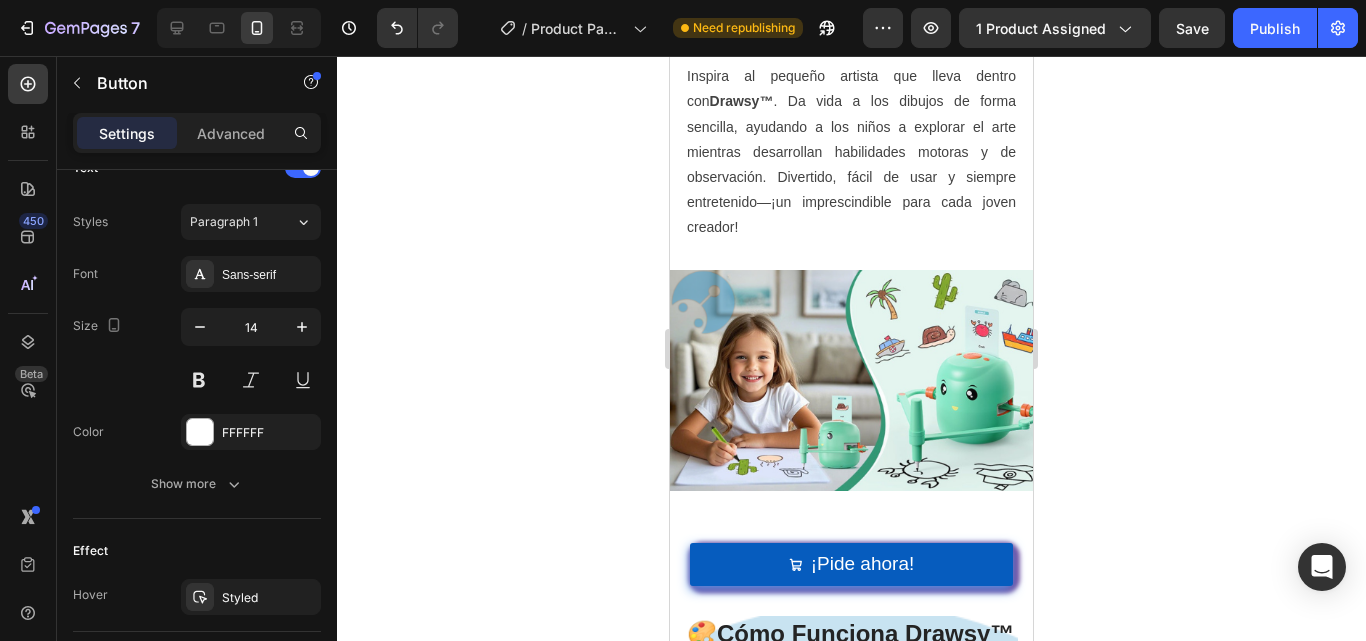 scroll, scrollTop: 3674, scrollLeft: 0, axis: vertical 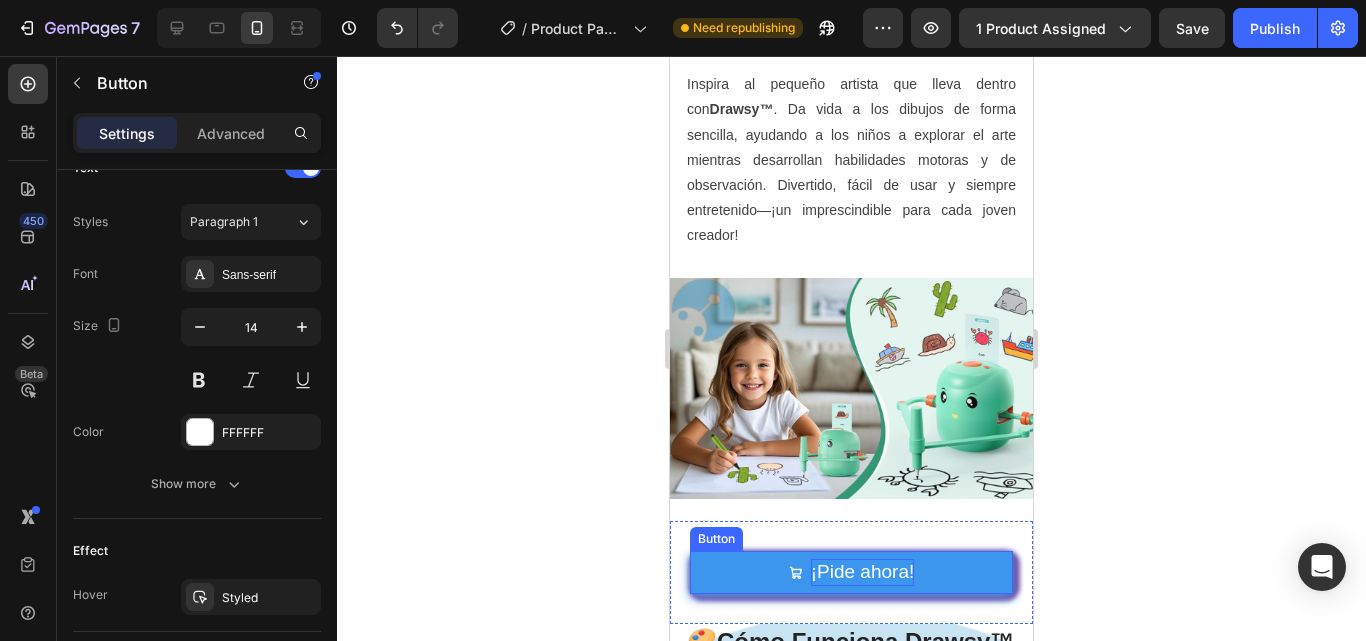 click on "¡Pide ahora!" at bounding box center [863, 571] 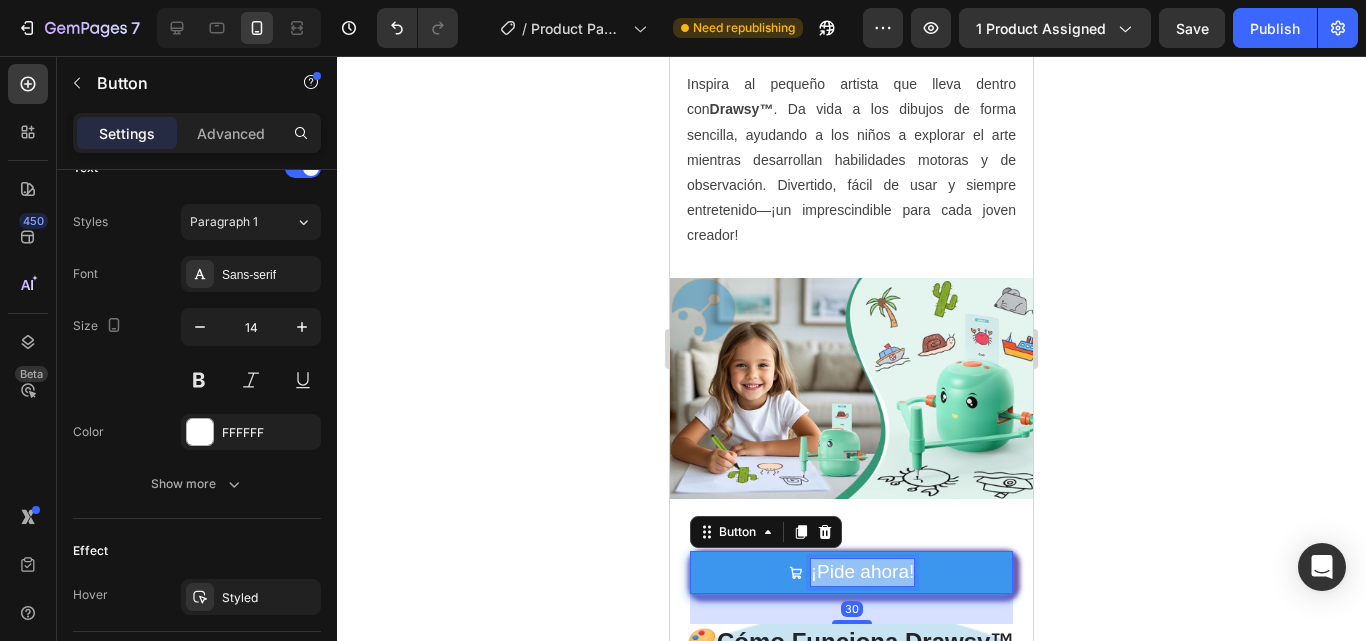 click on "¡Pide ahora!" at bounding box center (863, 571) 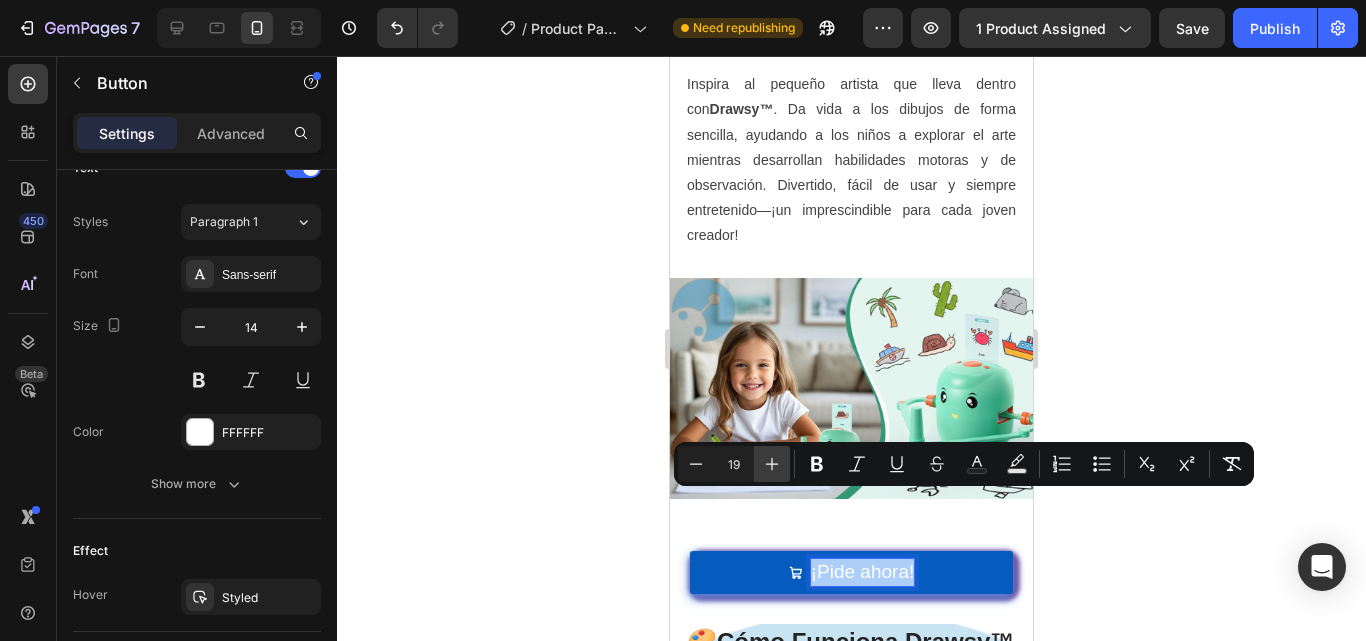 click 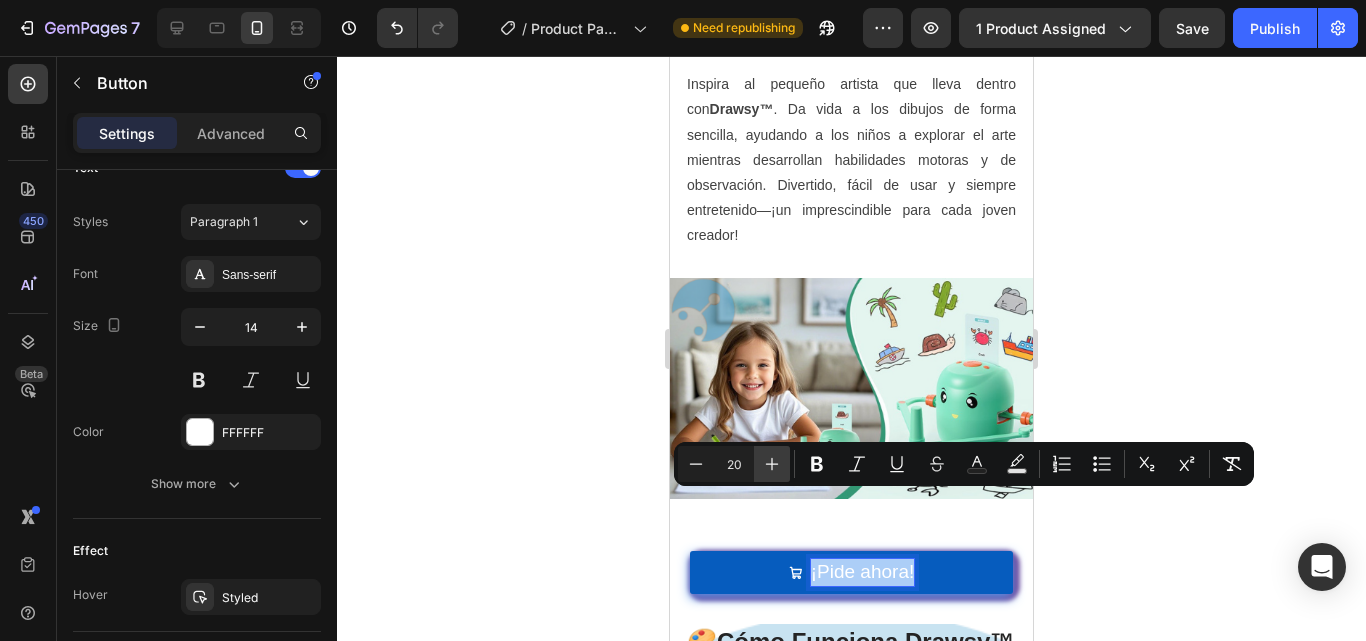 click 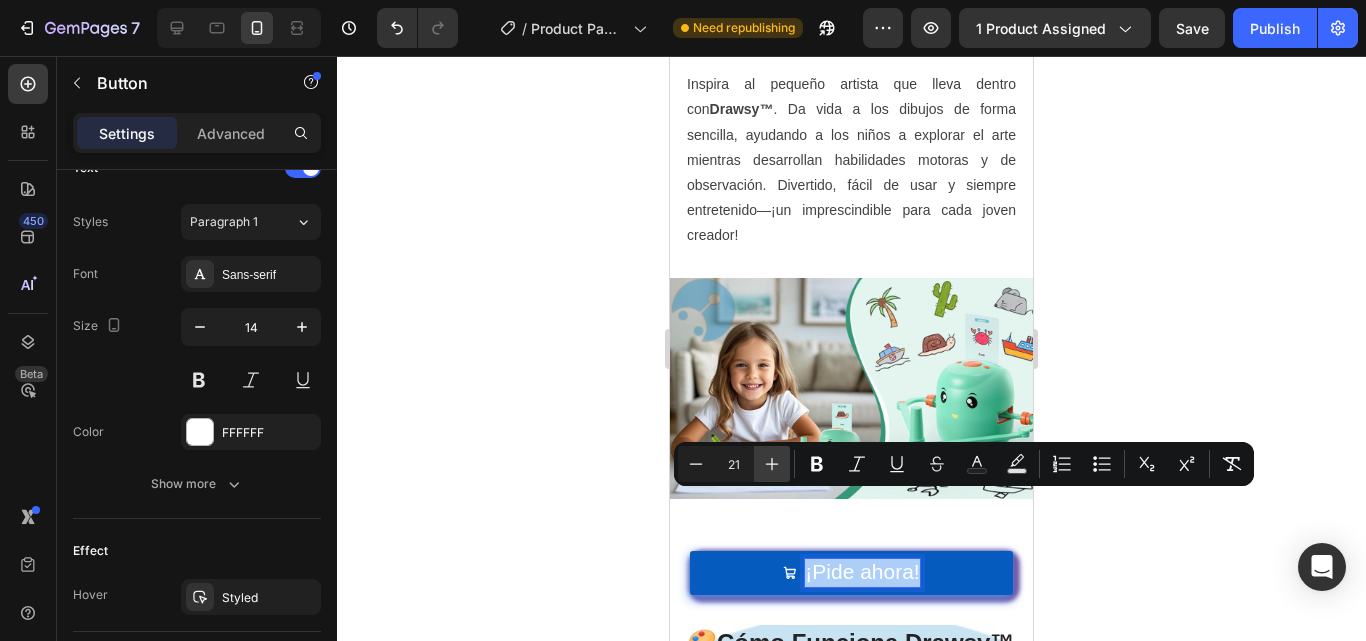 click 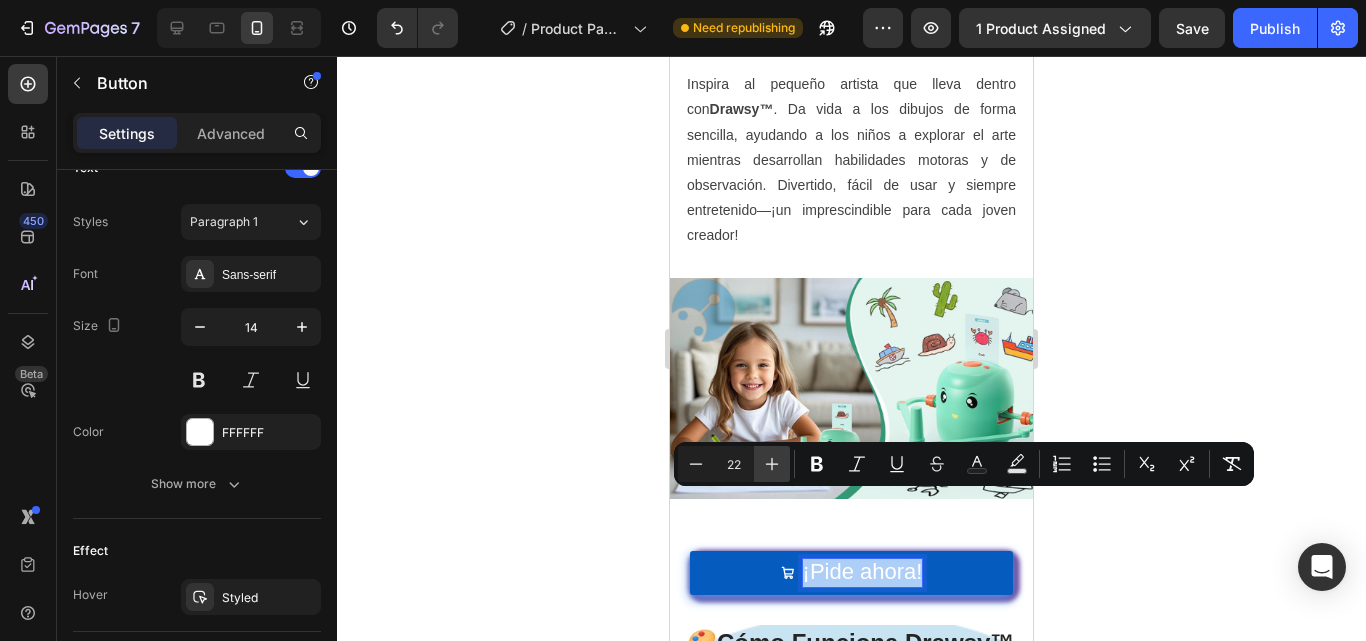 click 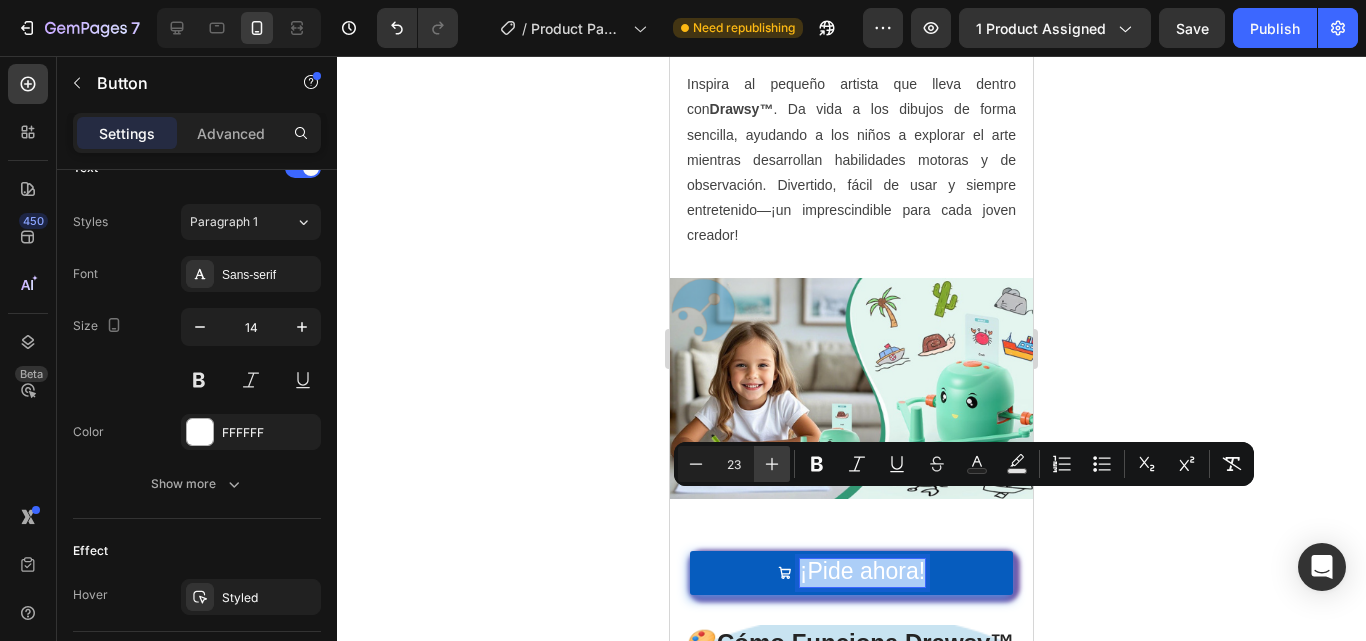 click 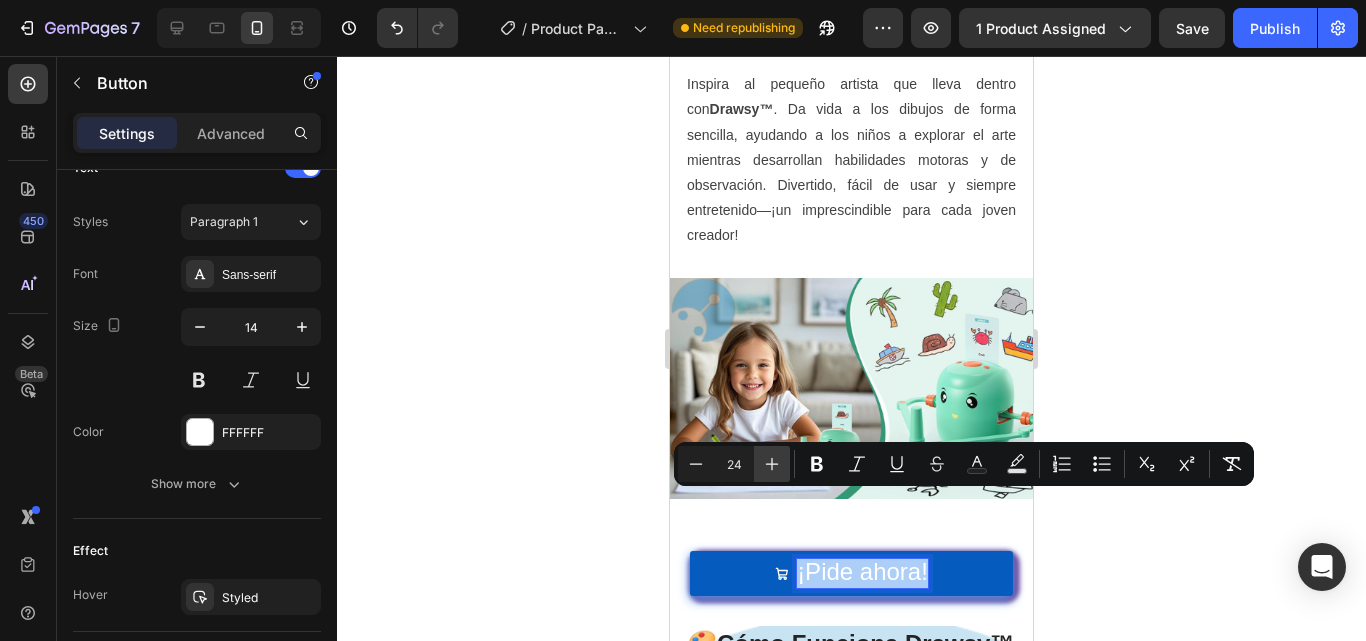 click 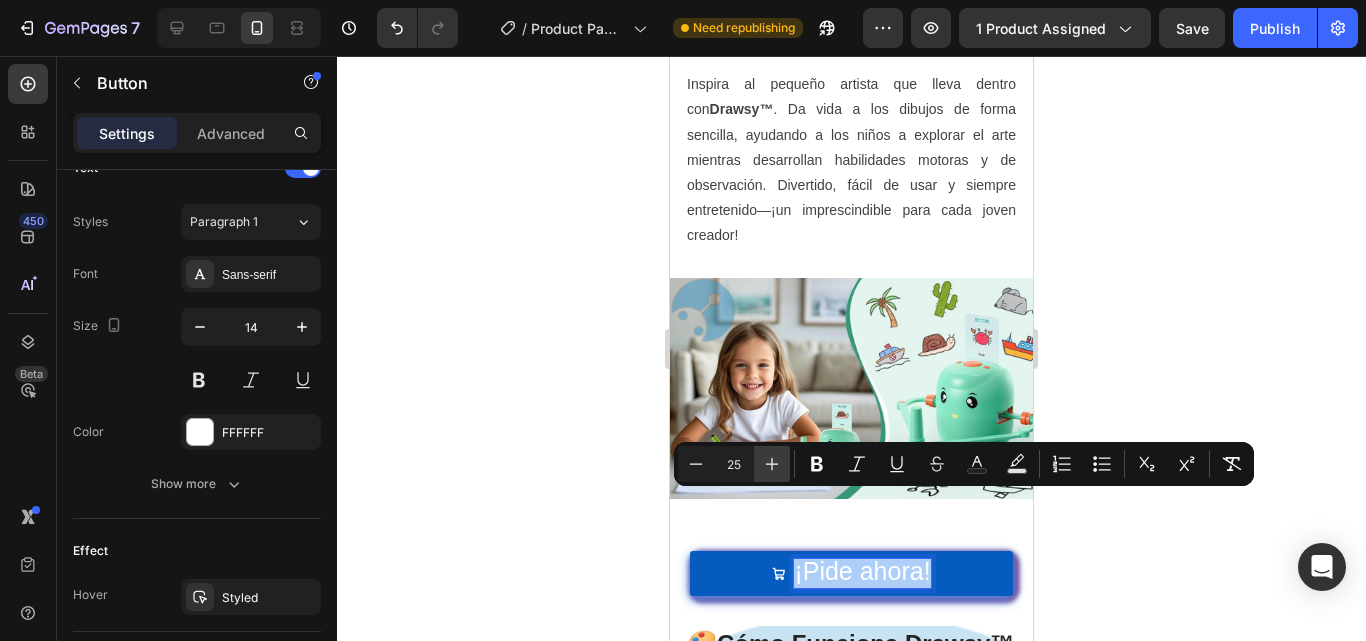 click 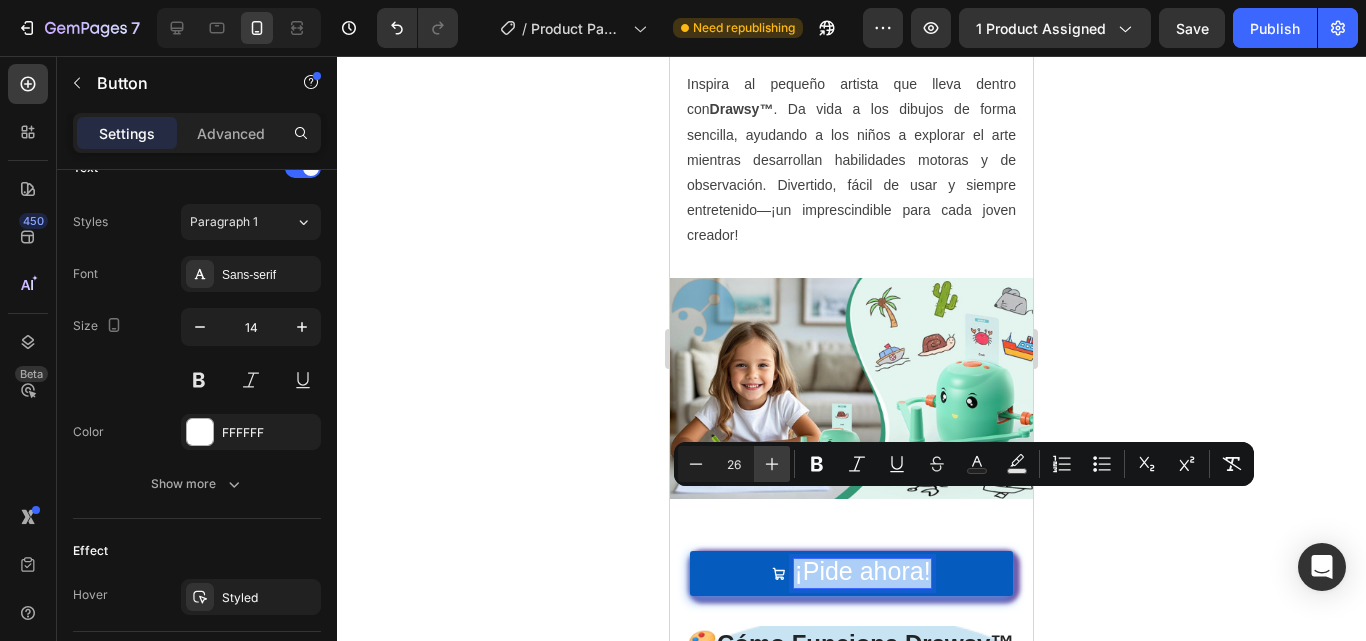 click 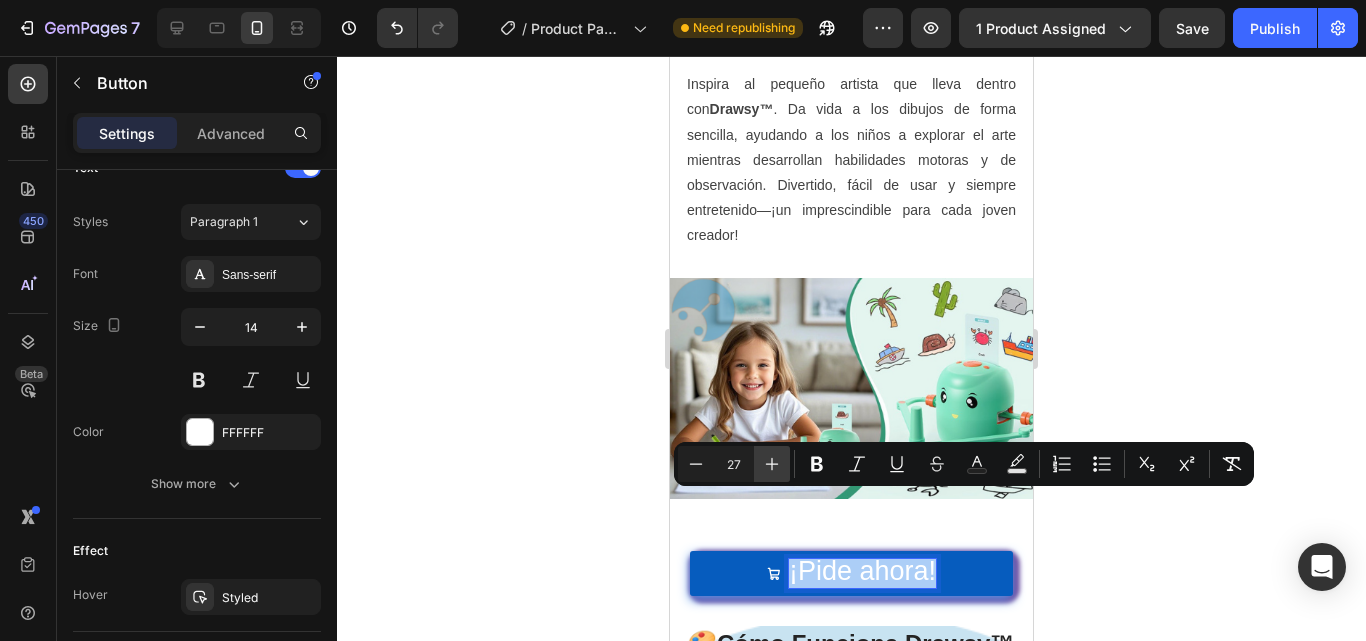 click 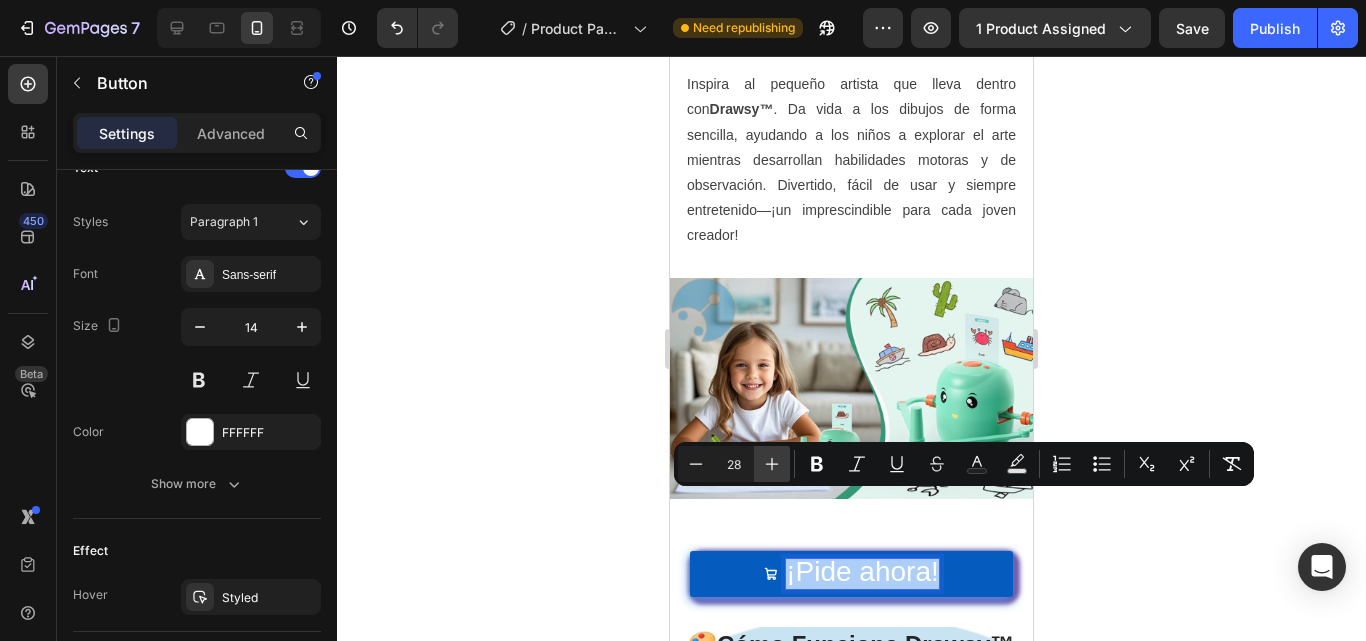 click 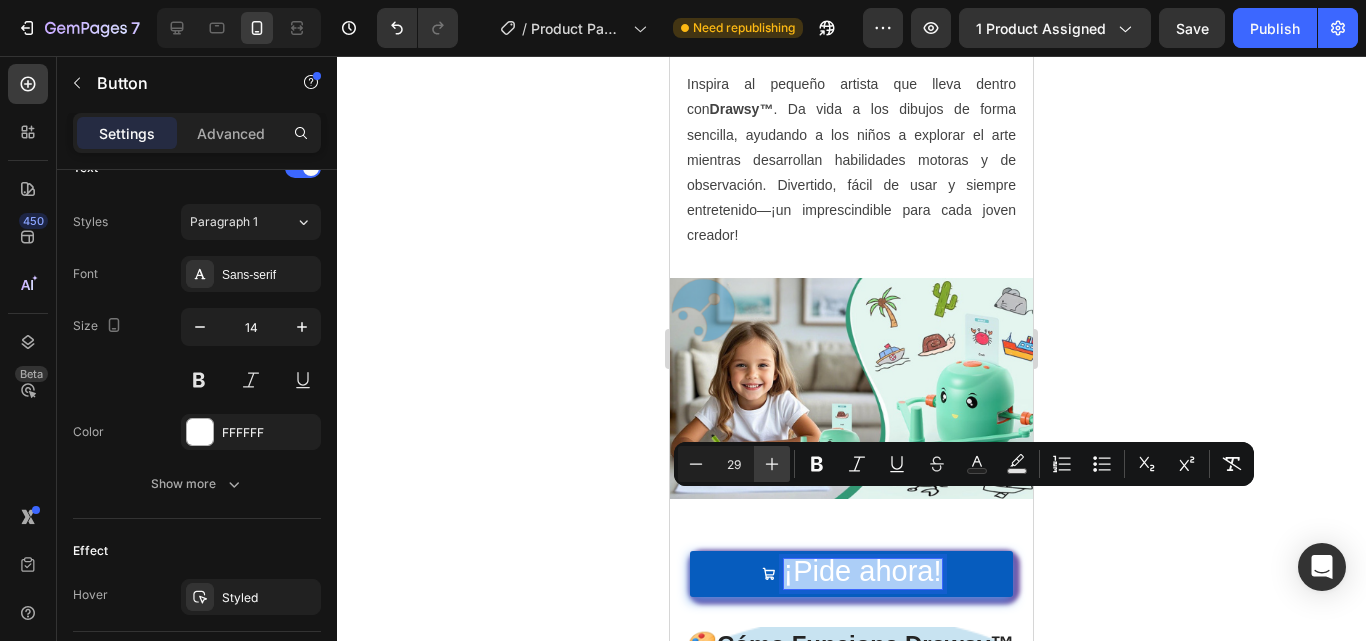 click 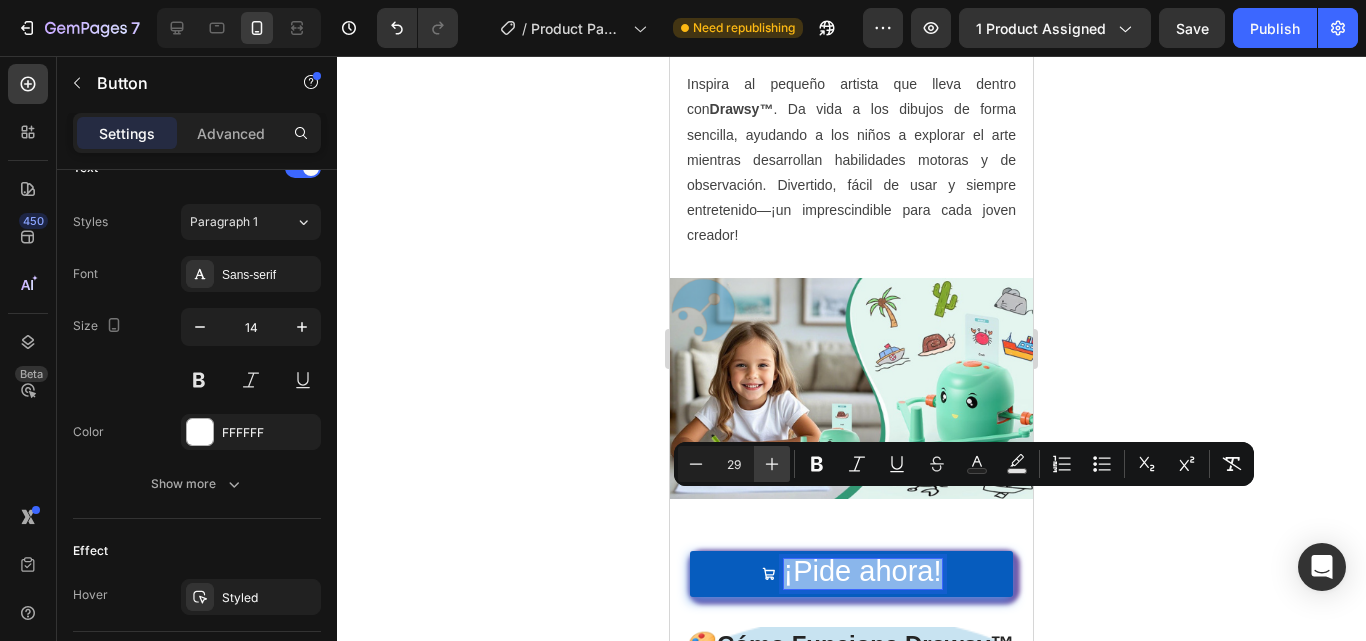 type on "30" 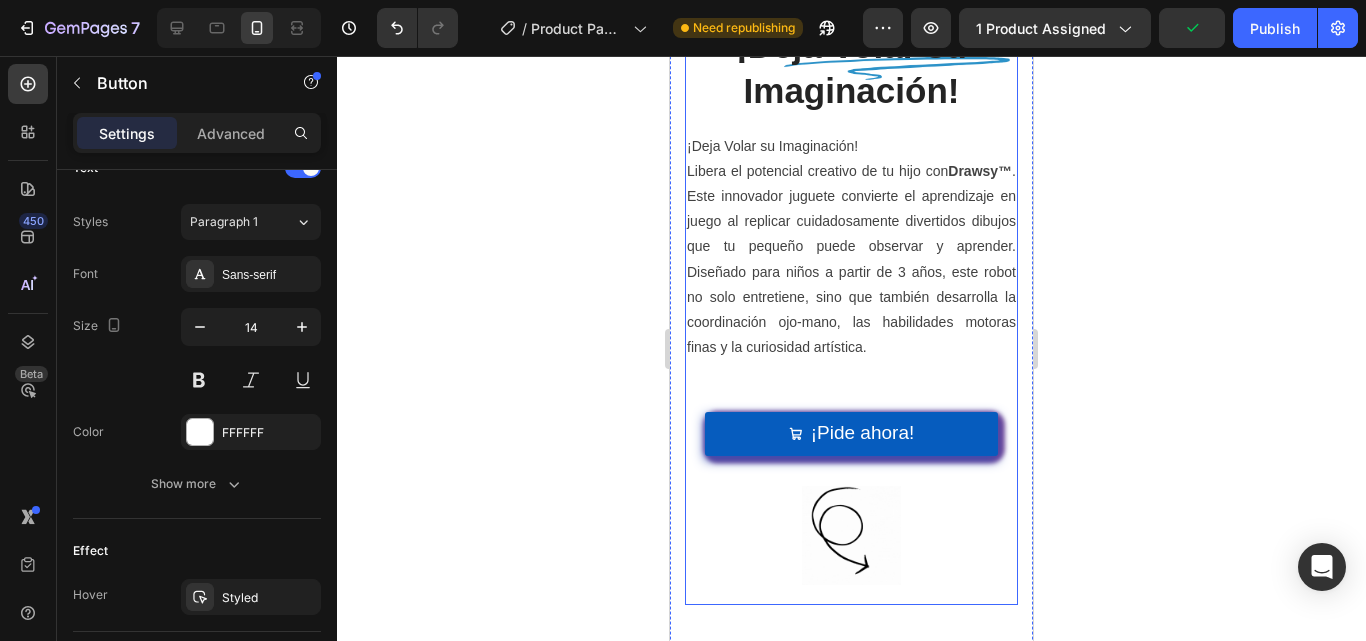scroll, scrollTop: 2371, scrollLeft: 0, axis: vertical 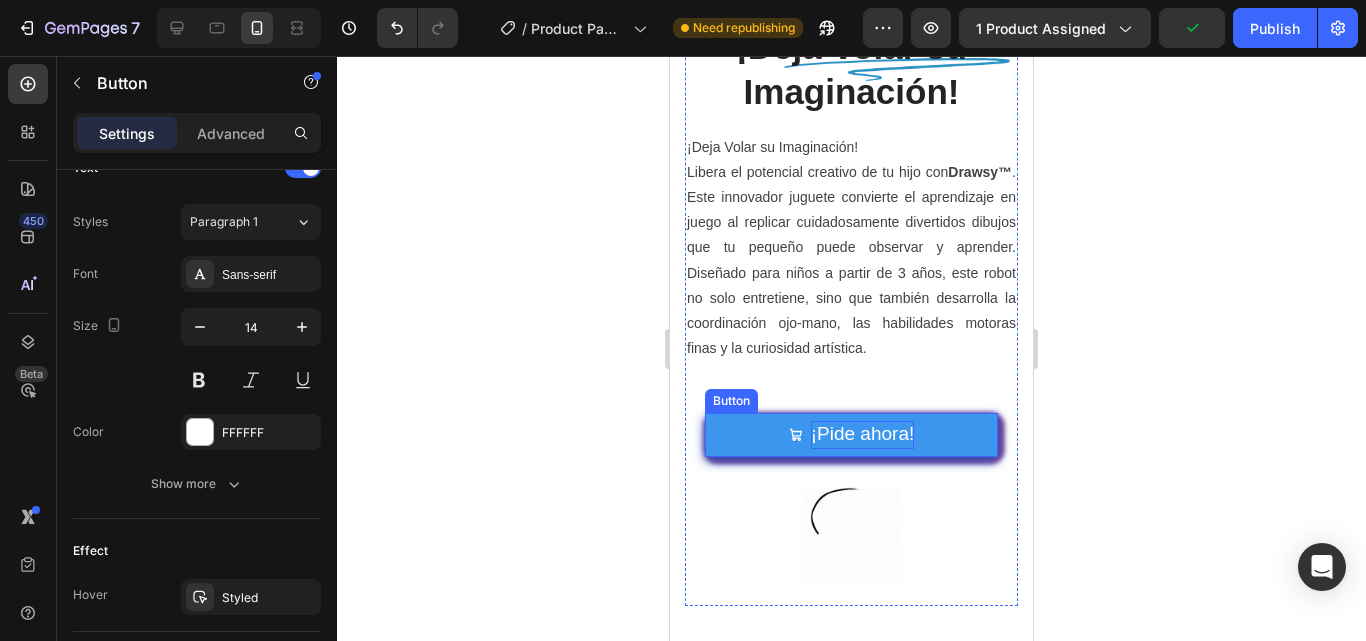 click on "¡Pide ahora!" at bounding box center [863, 433] 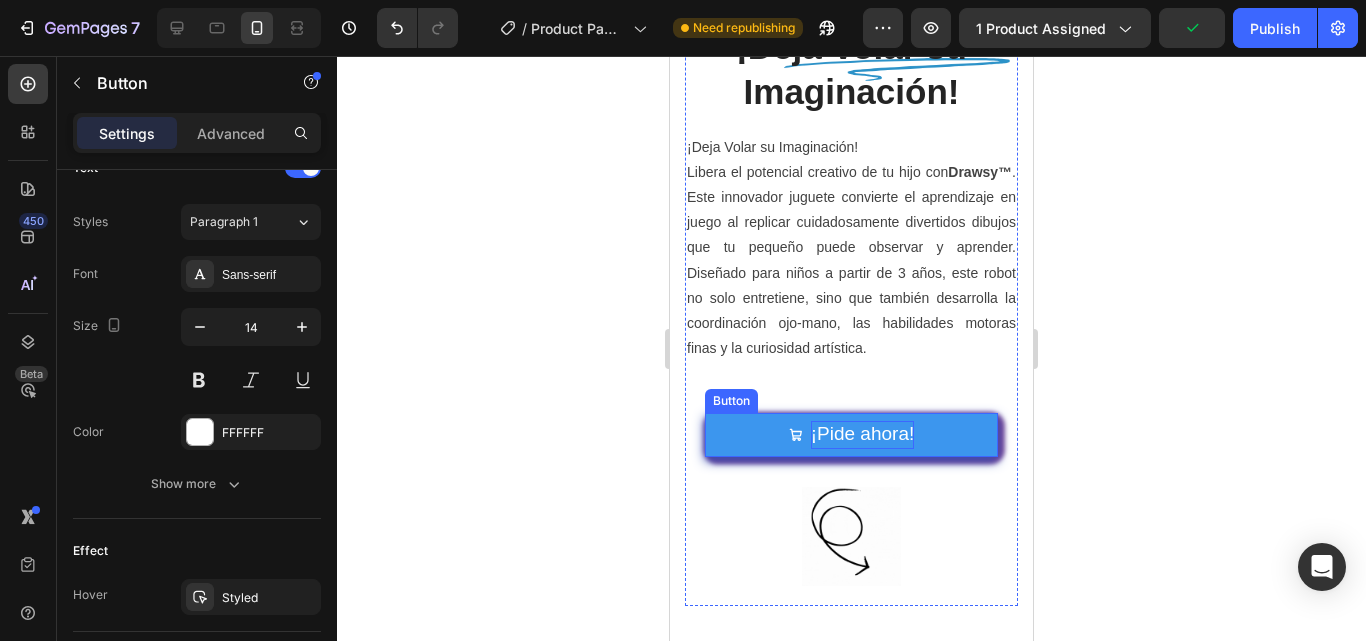 click on "¡Pide ahora!" at bounding box center (863, 433) 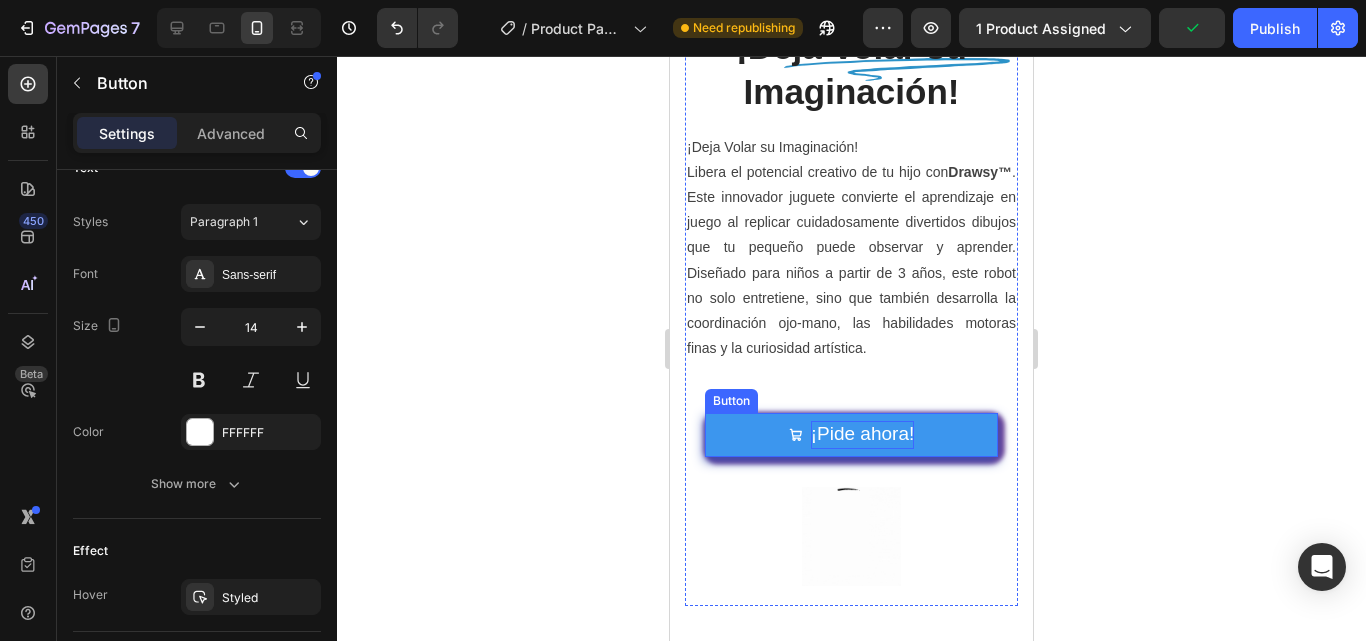 click on "¡Pide ahora!" at bounding box center (863, 433) 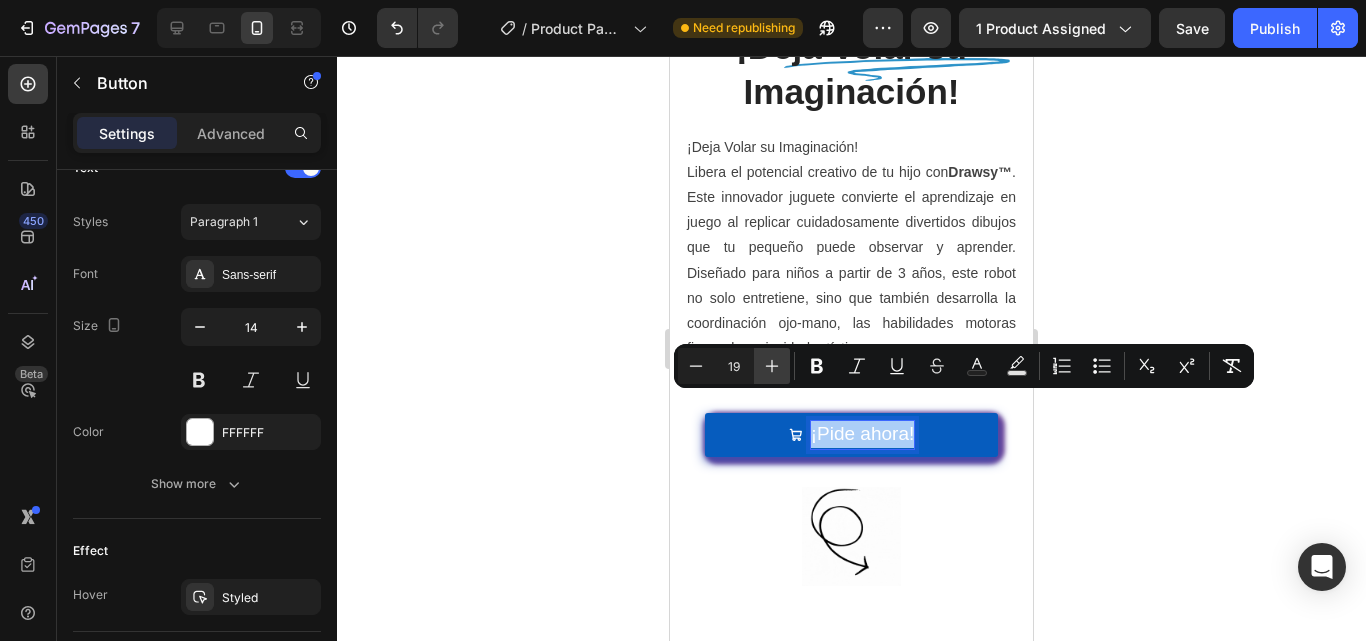 click 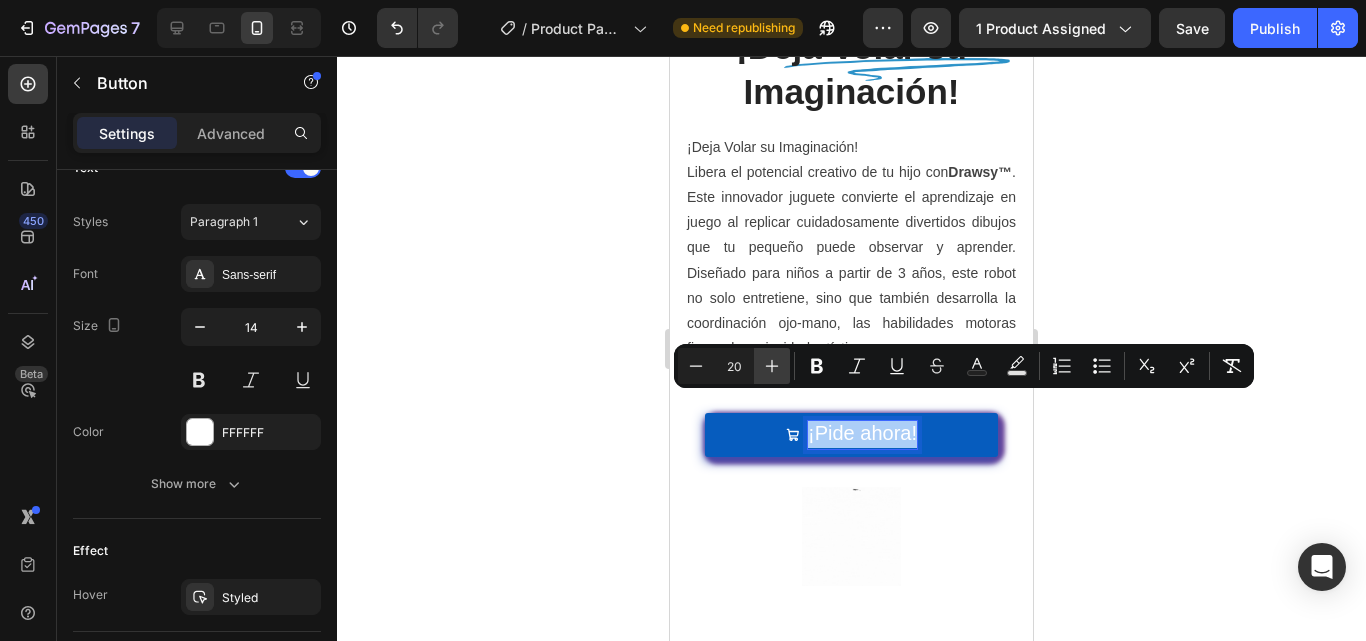 click 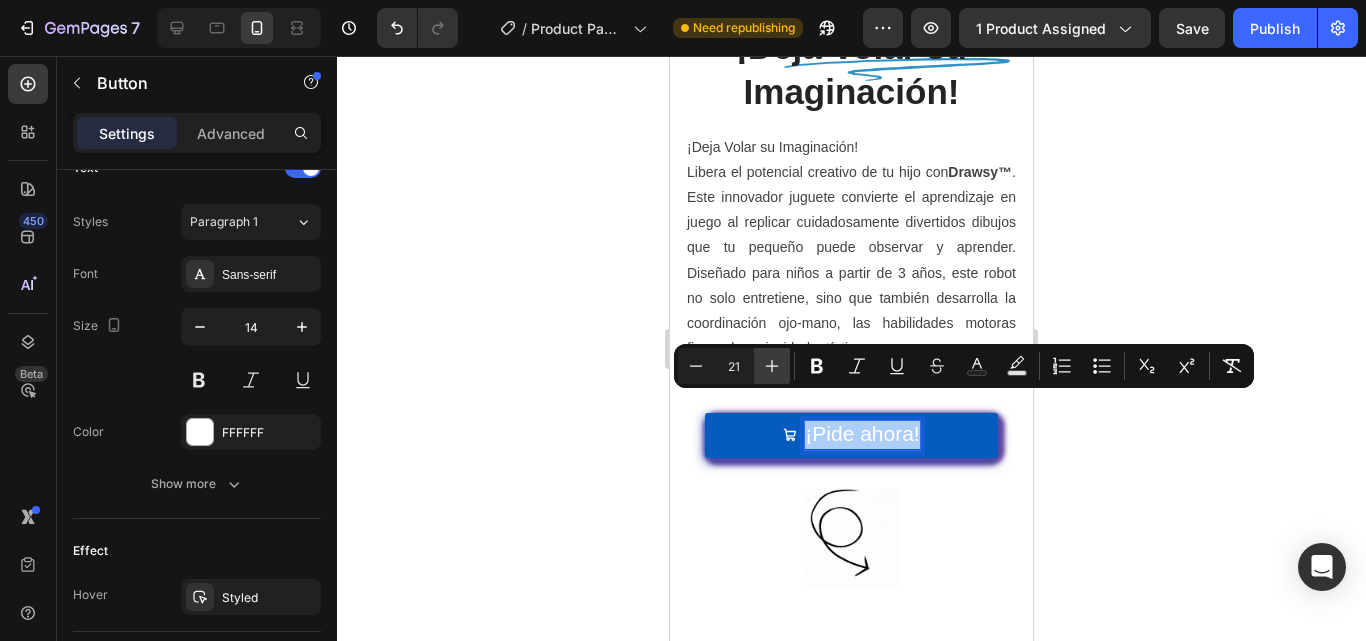 click 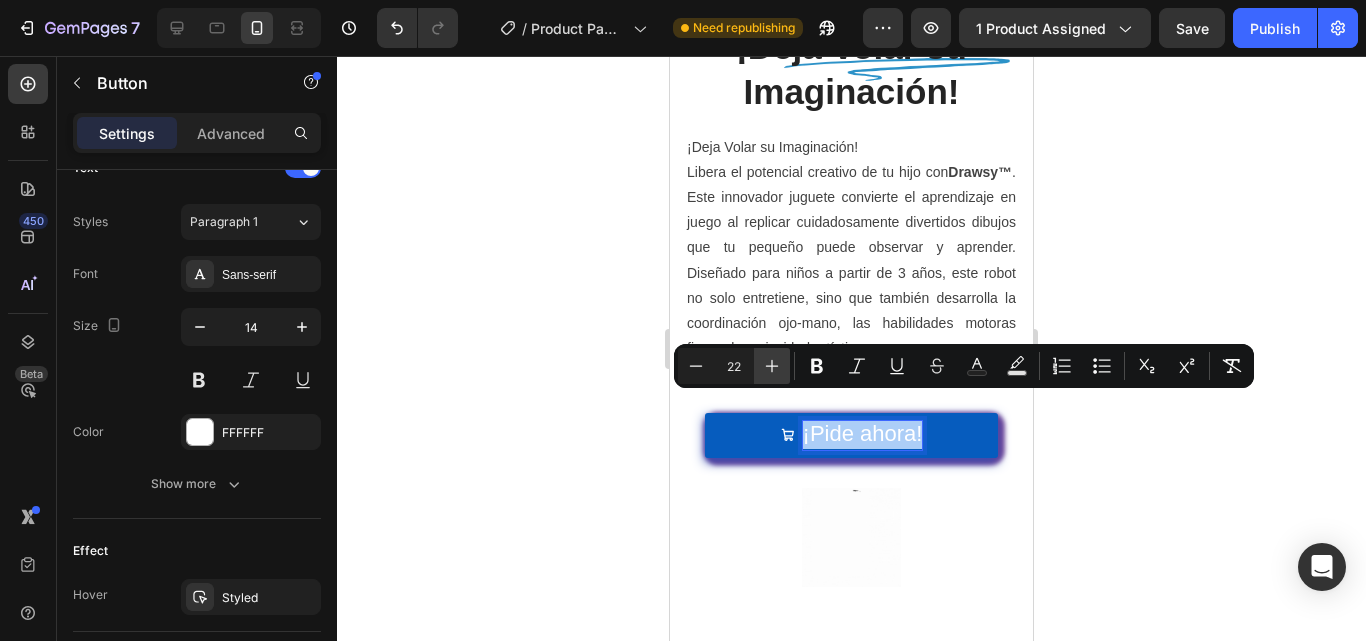 click 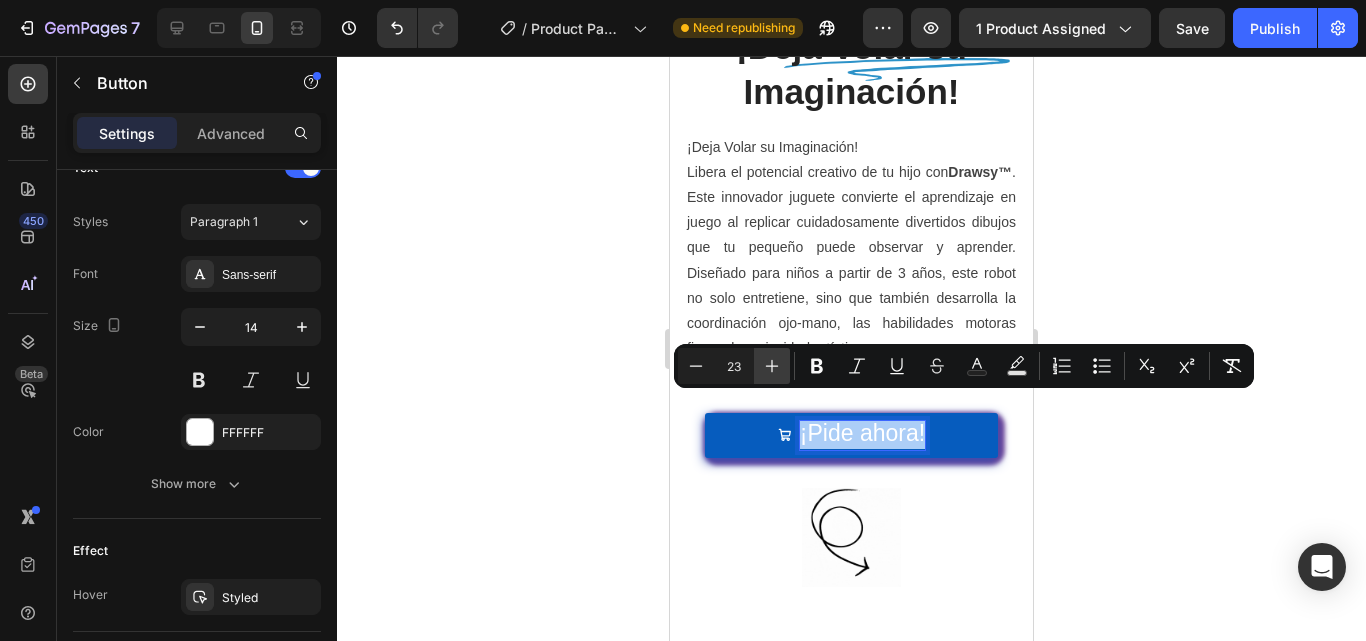 click 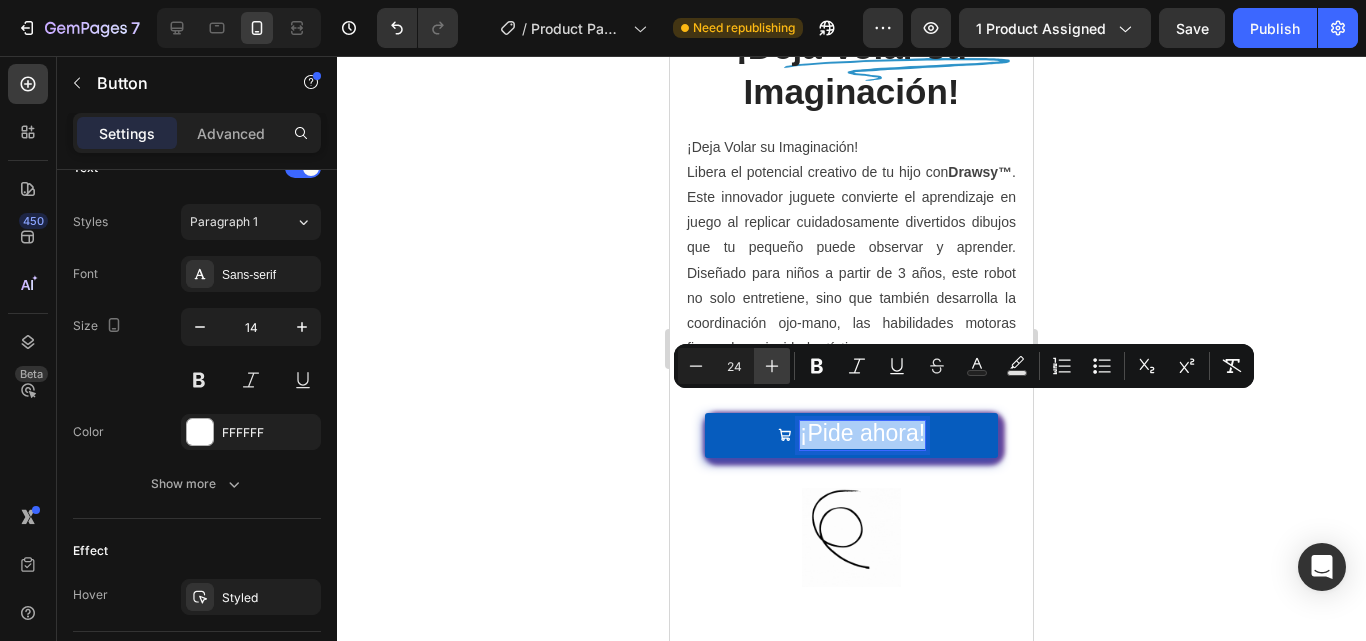 click 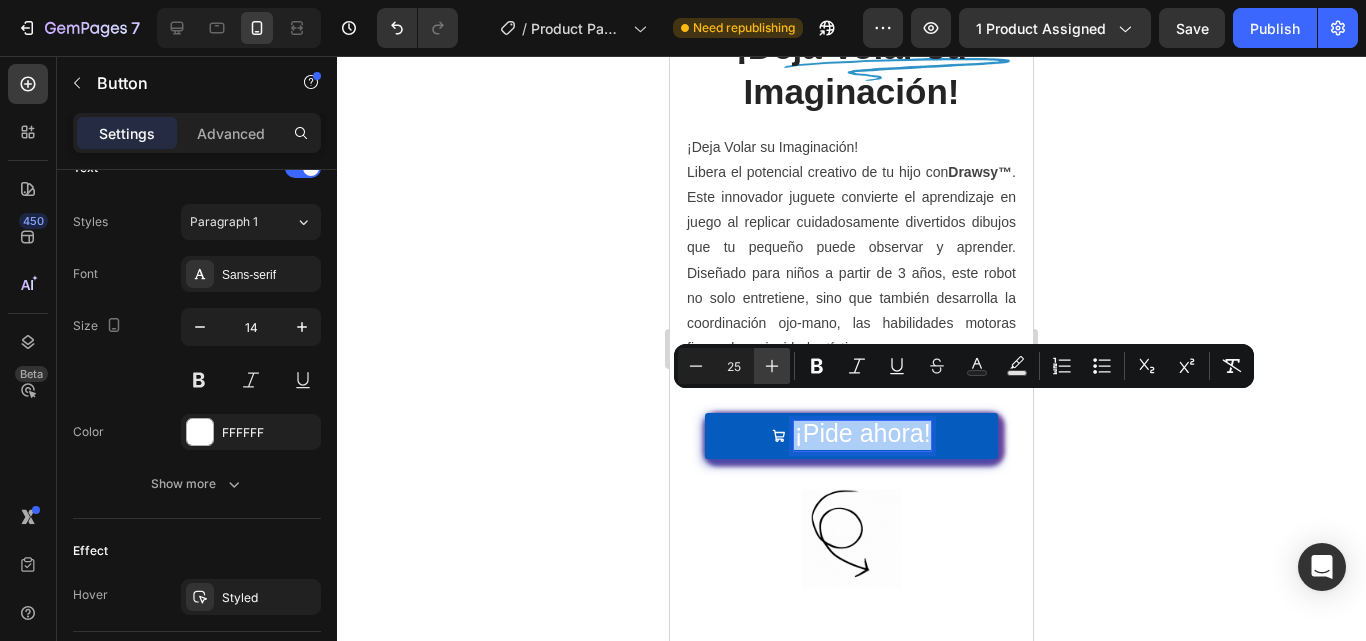 click 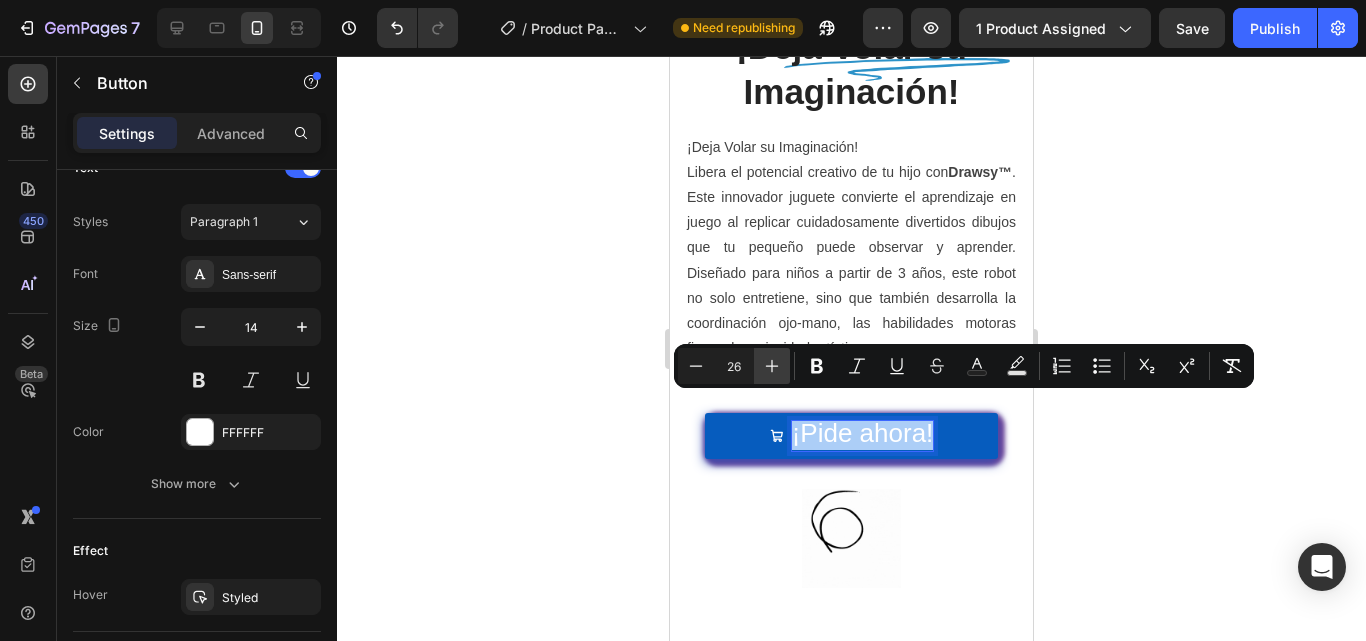 click 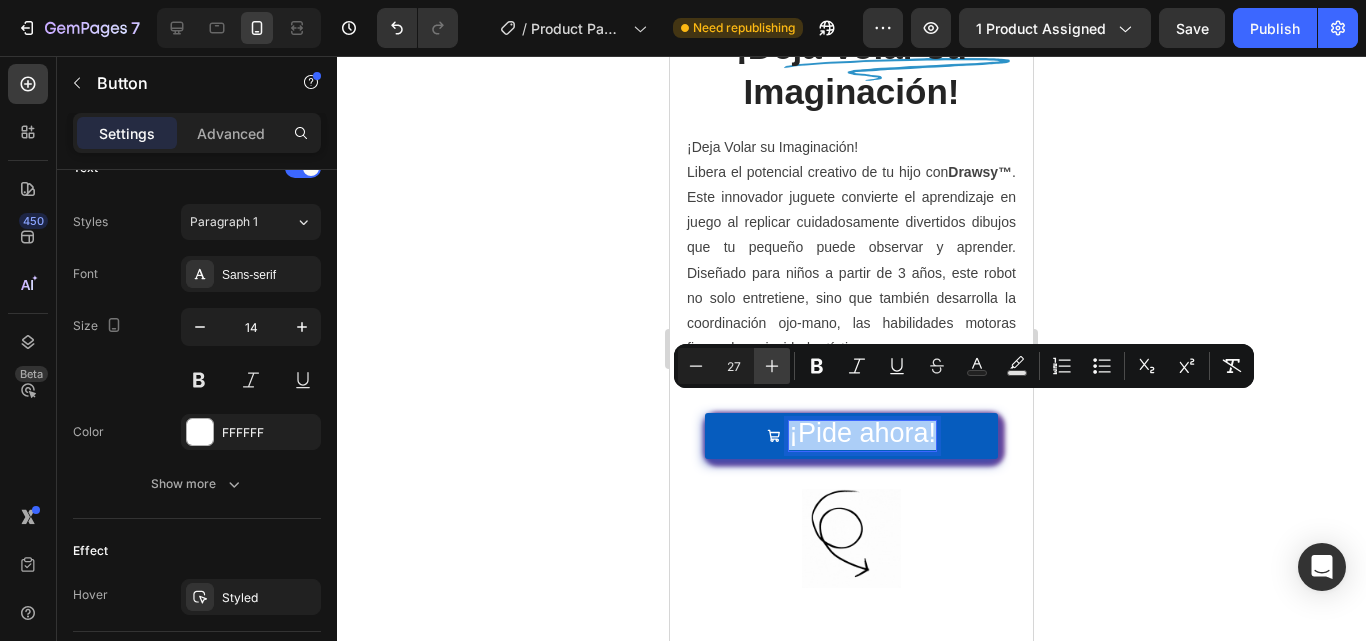 click 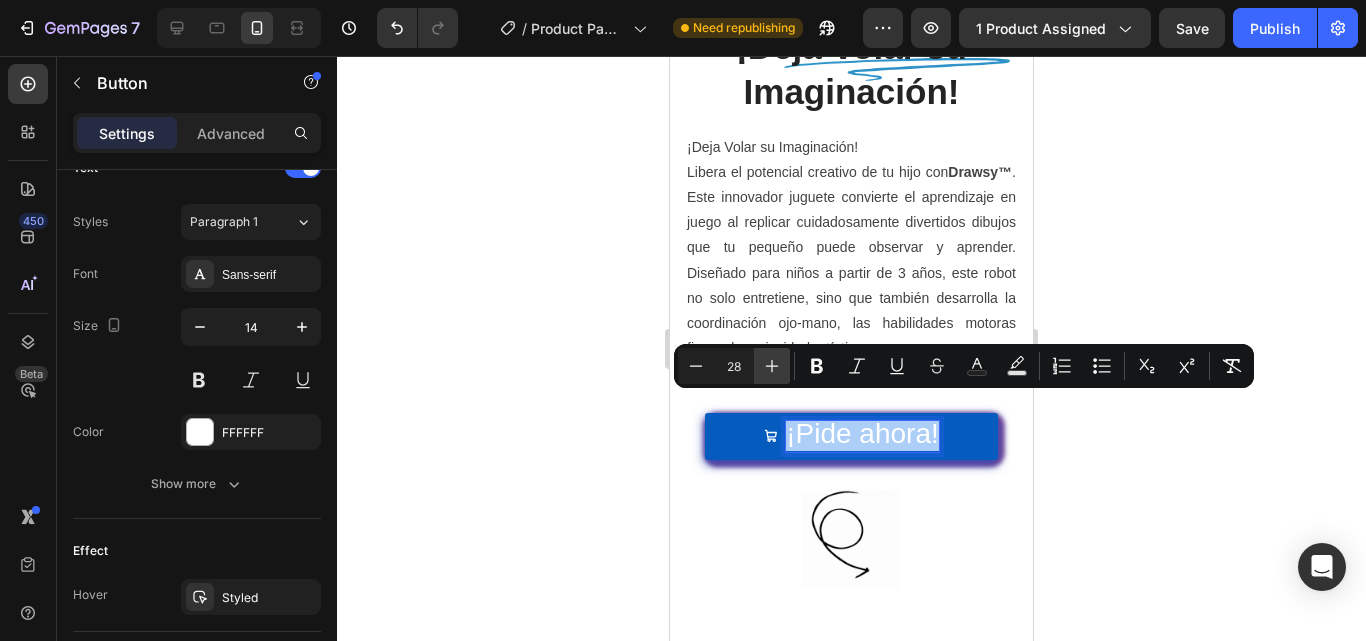 click 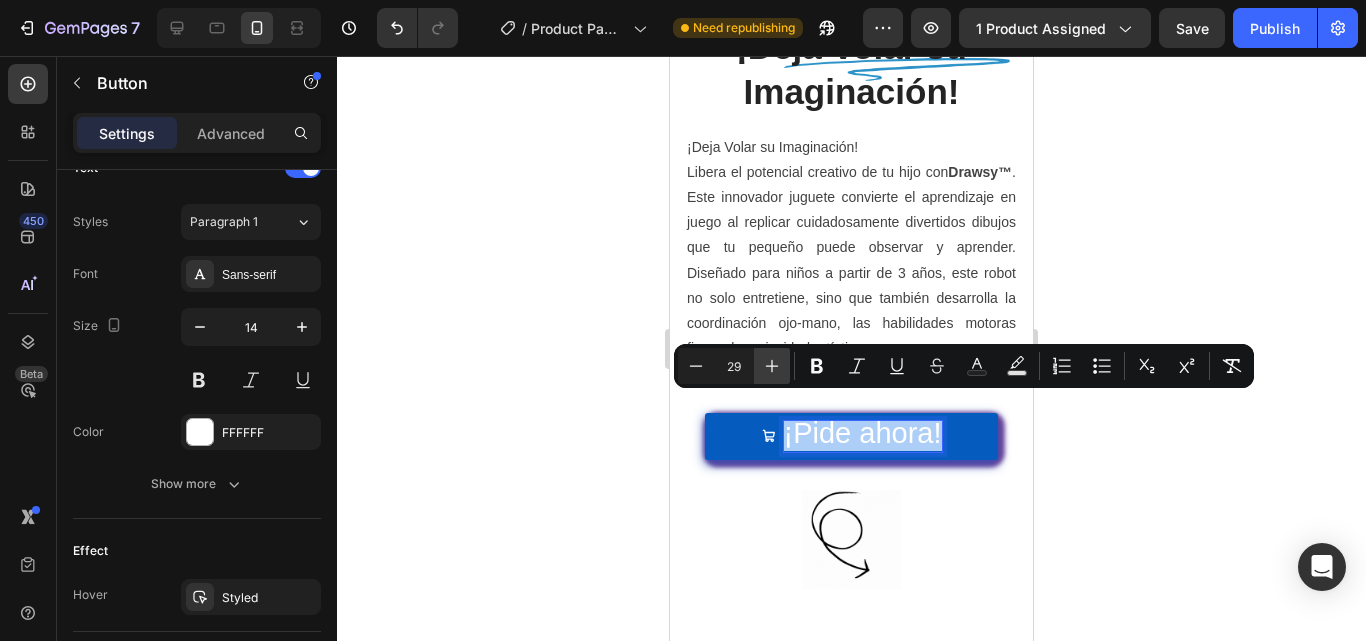click 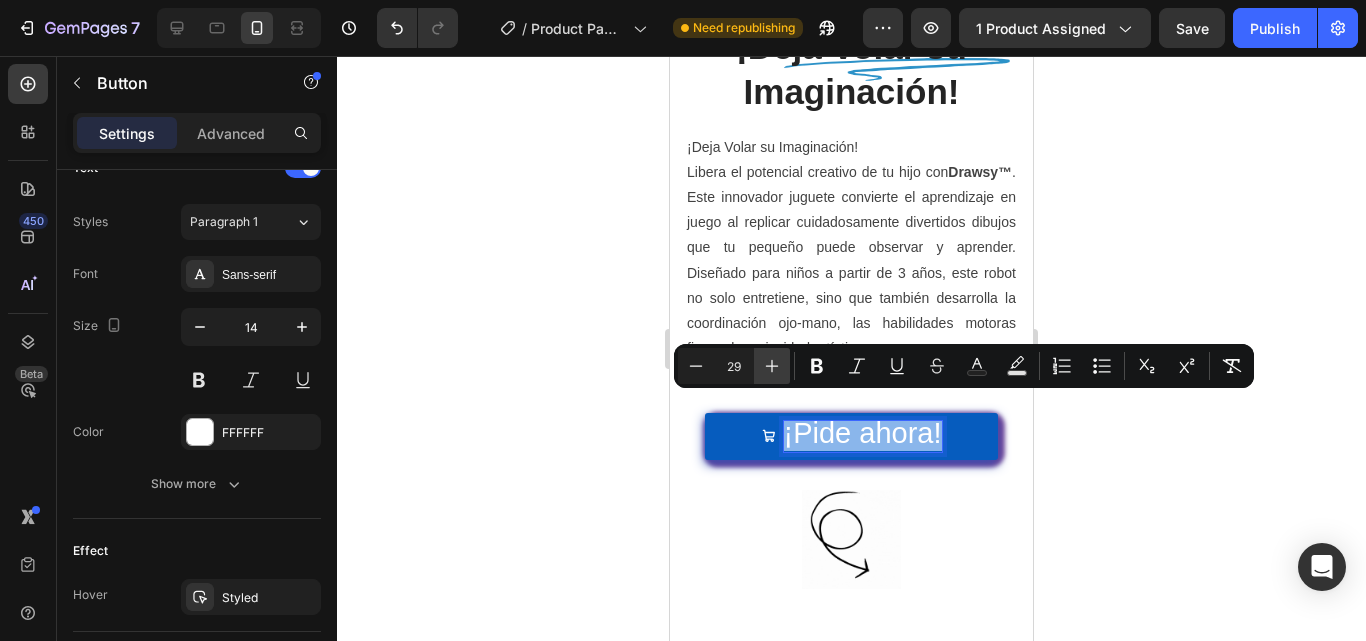 type on "30" 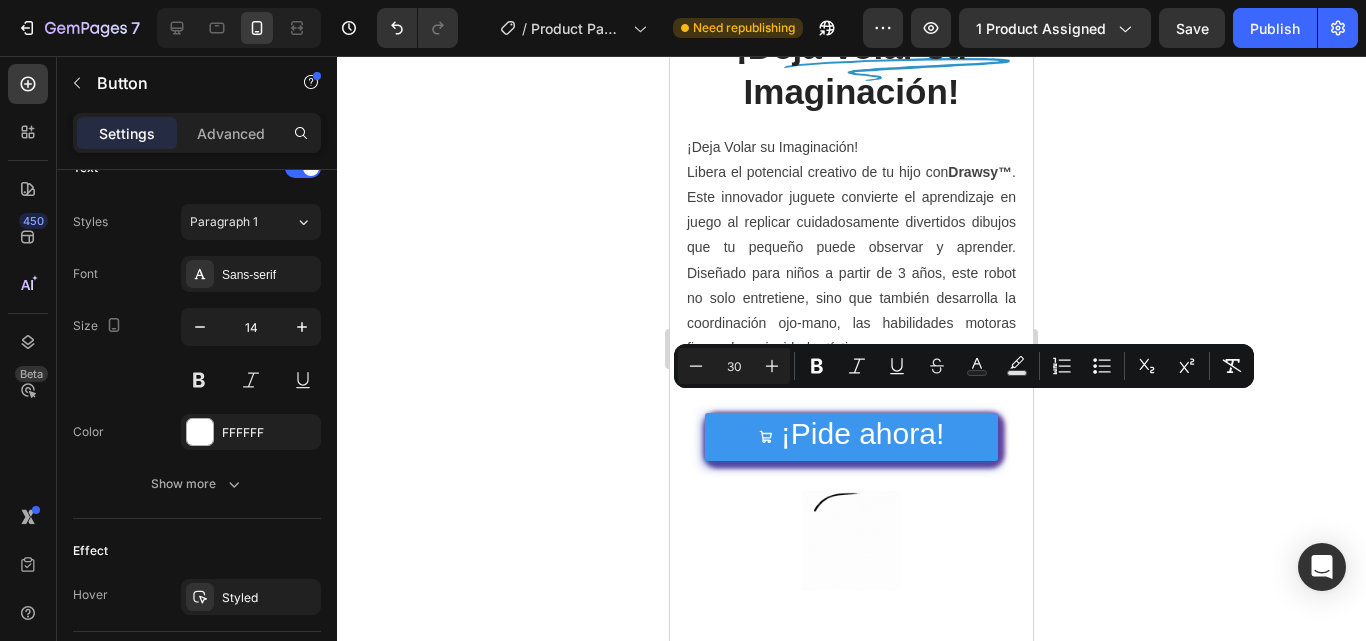 click on "¡Pide ahora!" at bounding box center (851, 436) 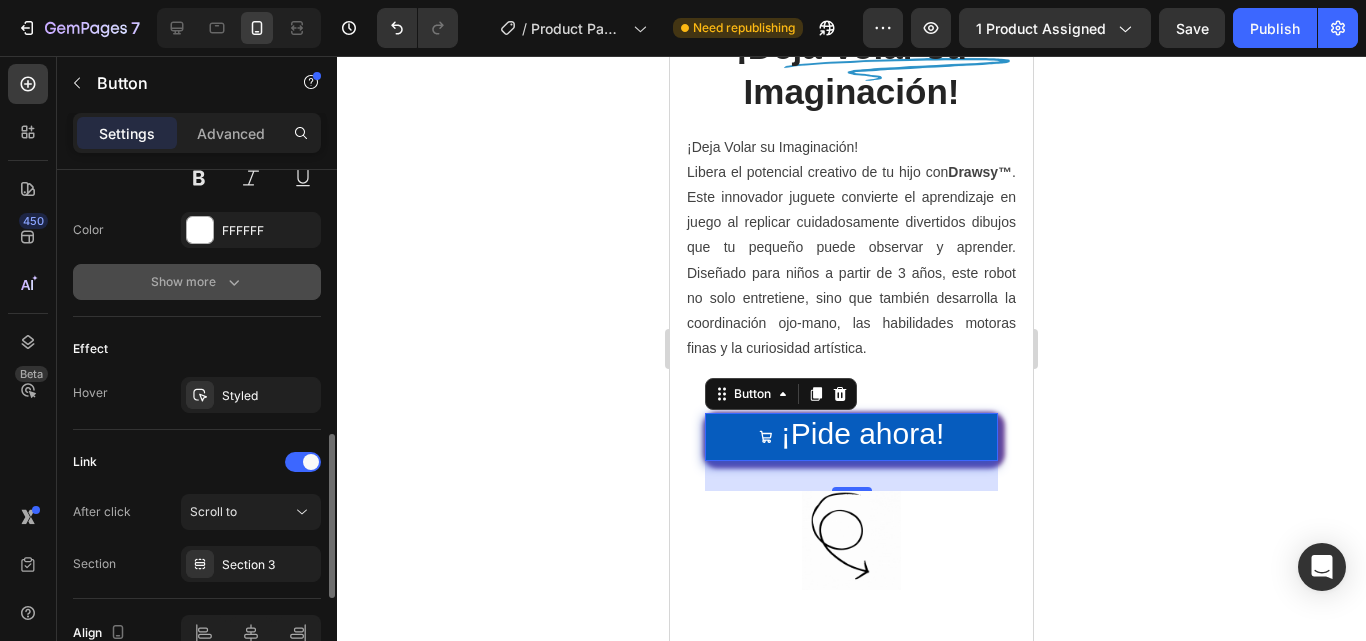 scroll, scrollTop: 1063, scrollLeft: 0, axis: vertical 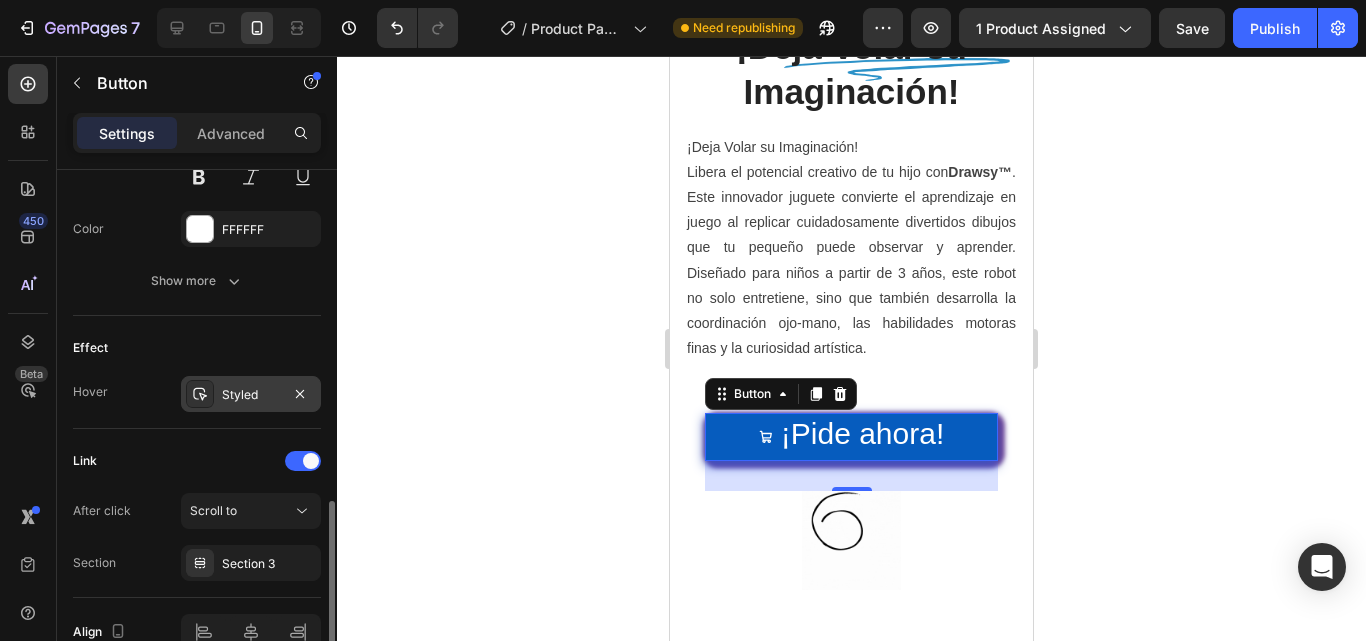 click on "Styled" at bounding box center [251, 395] 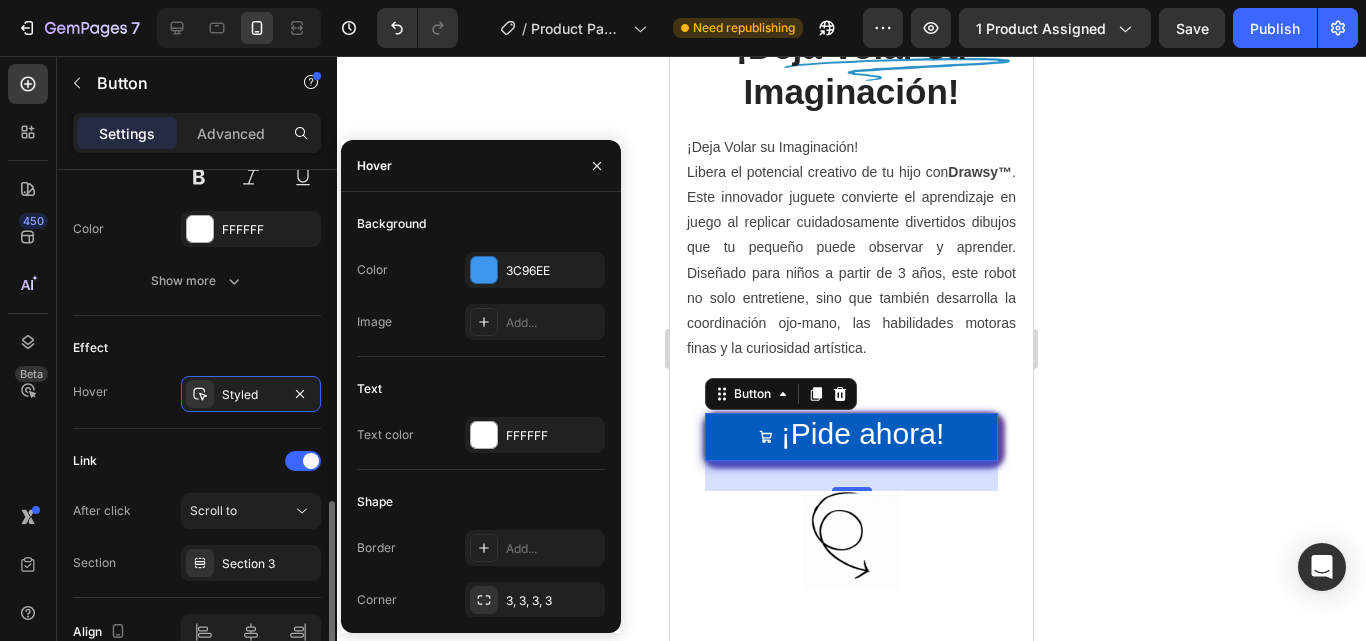 click on "Link After click Scroll to Section Section 3" 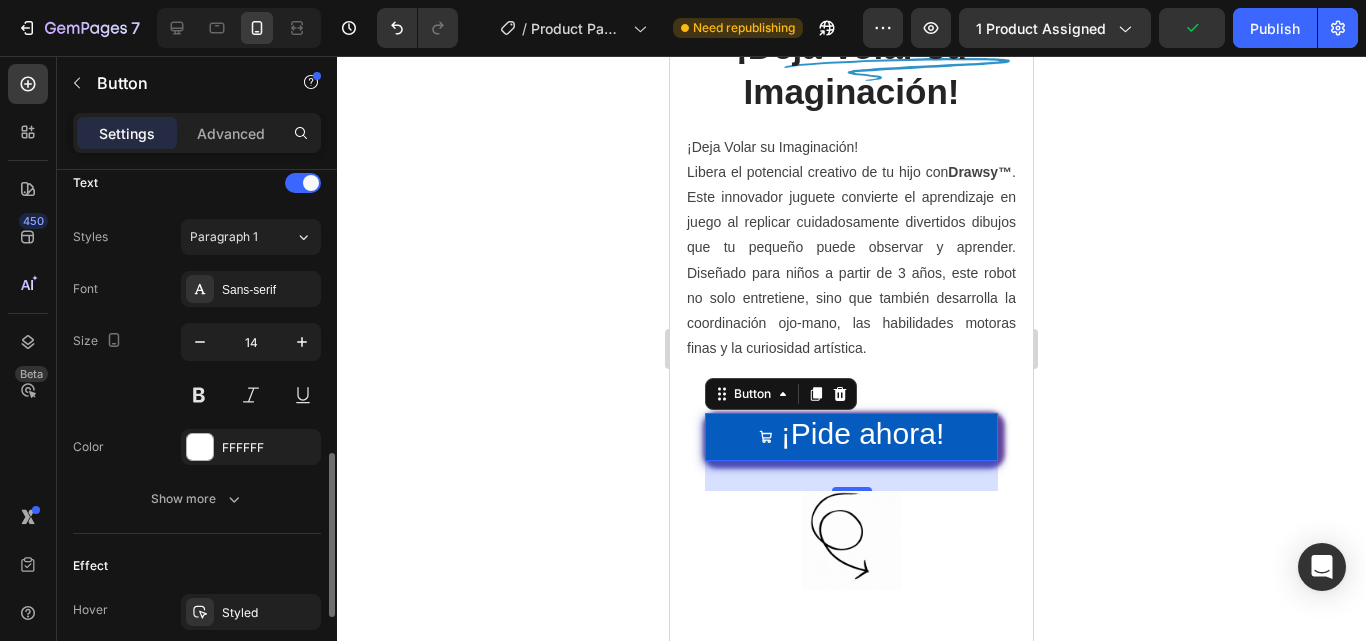 scroll, scrollTop: 844, scrollLeft: 0, axis: vertical 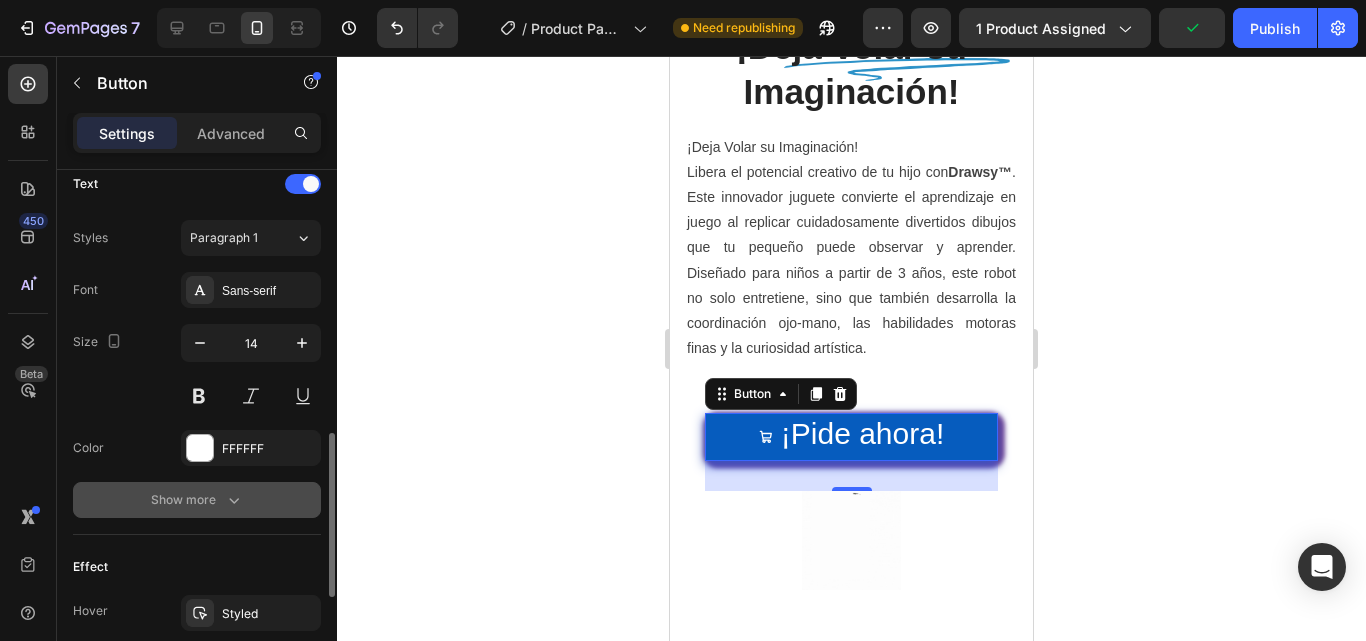 click on "Show more" at bounding box center (197, 500) 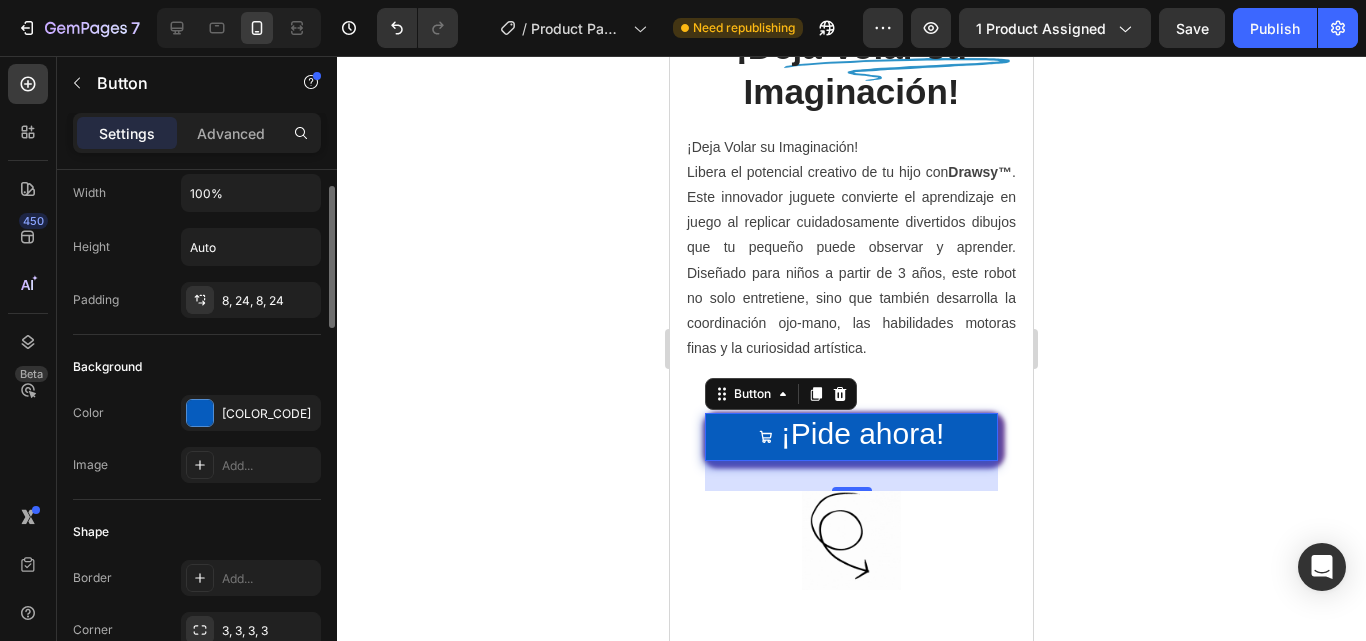 scroll, scrollTop: 55, scrollLeft: 0, axis: vertical 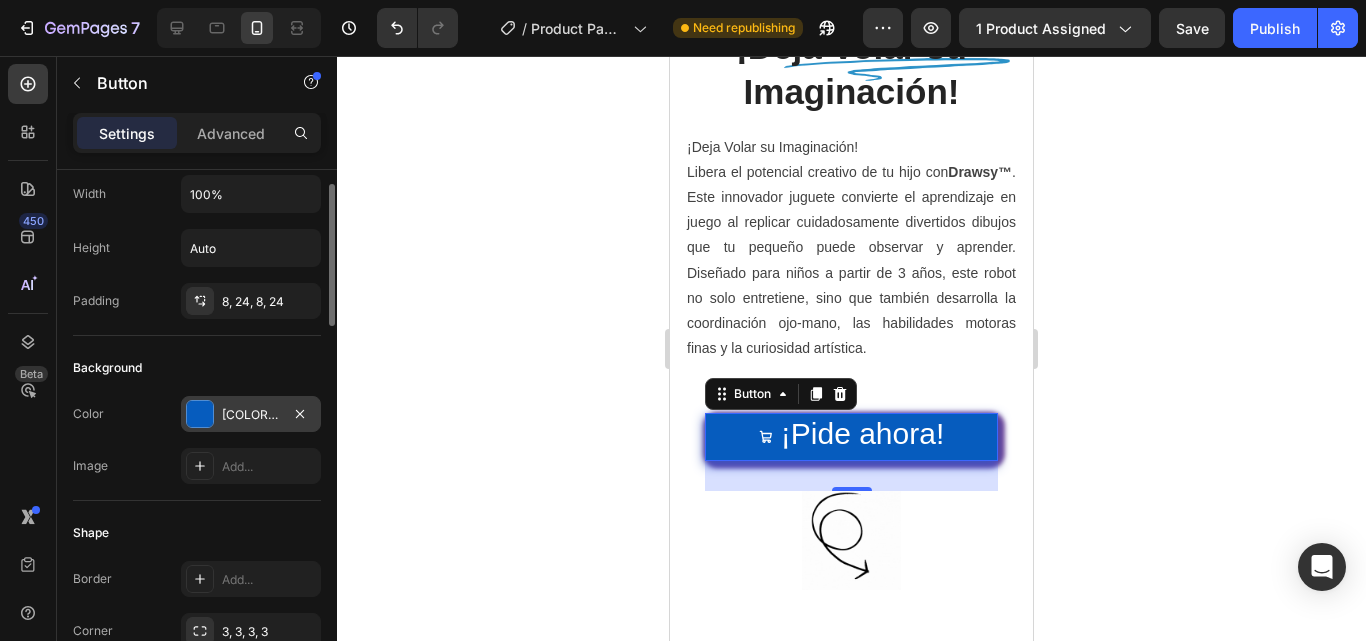 click on "[COLOR_CODE]" at bounding box center [251, 415] 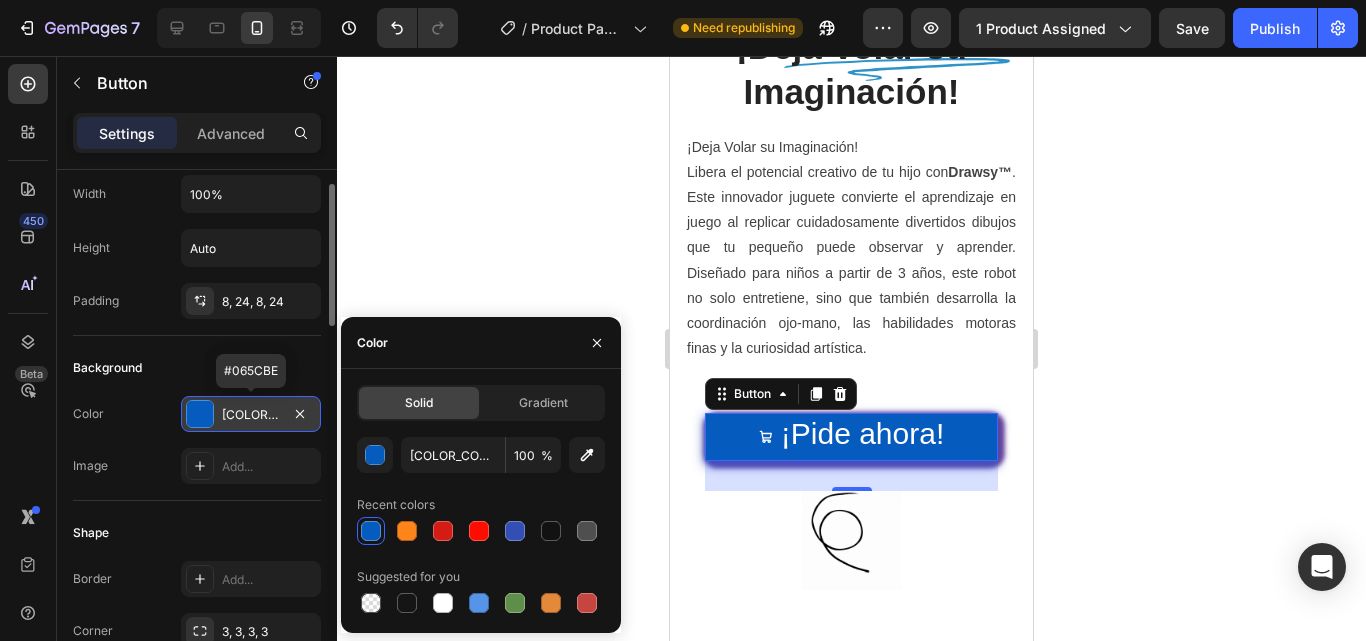 click on "[COLOR_CODE]" at bounding box center [251, 415] 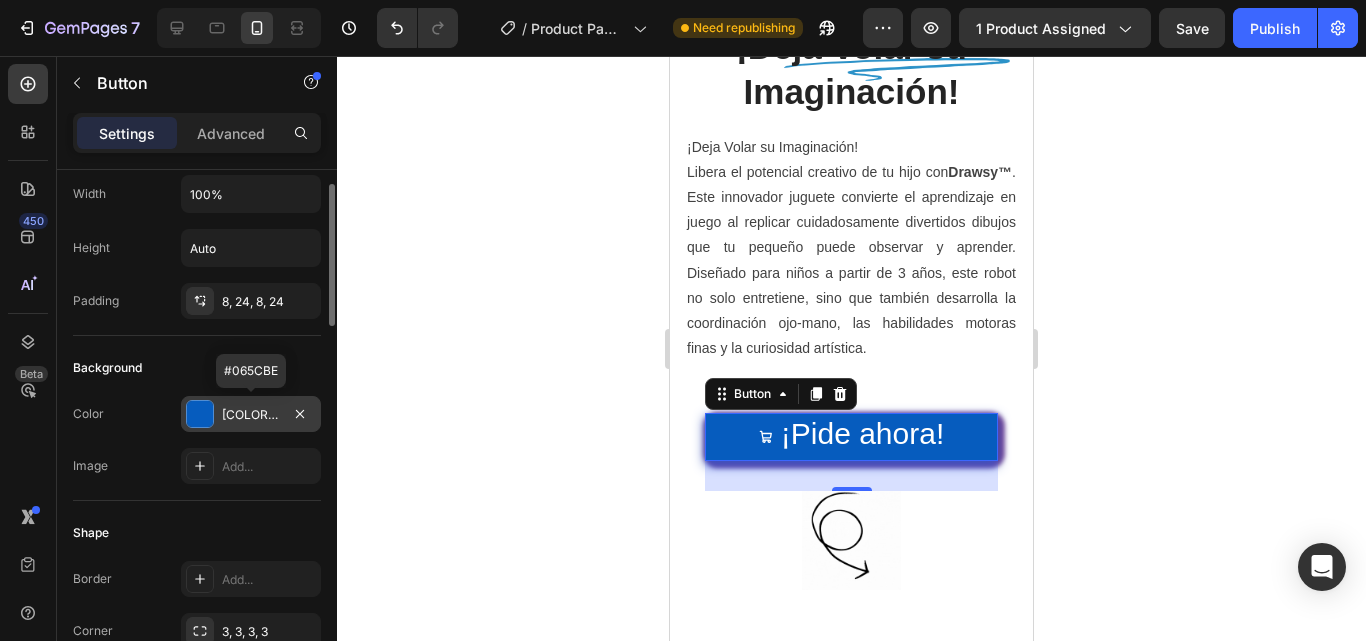 scroll, scrollTop: 0, scrollLeft: 0, axis: both 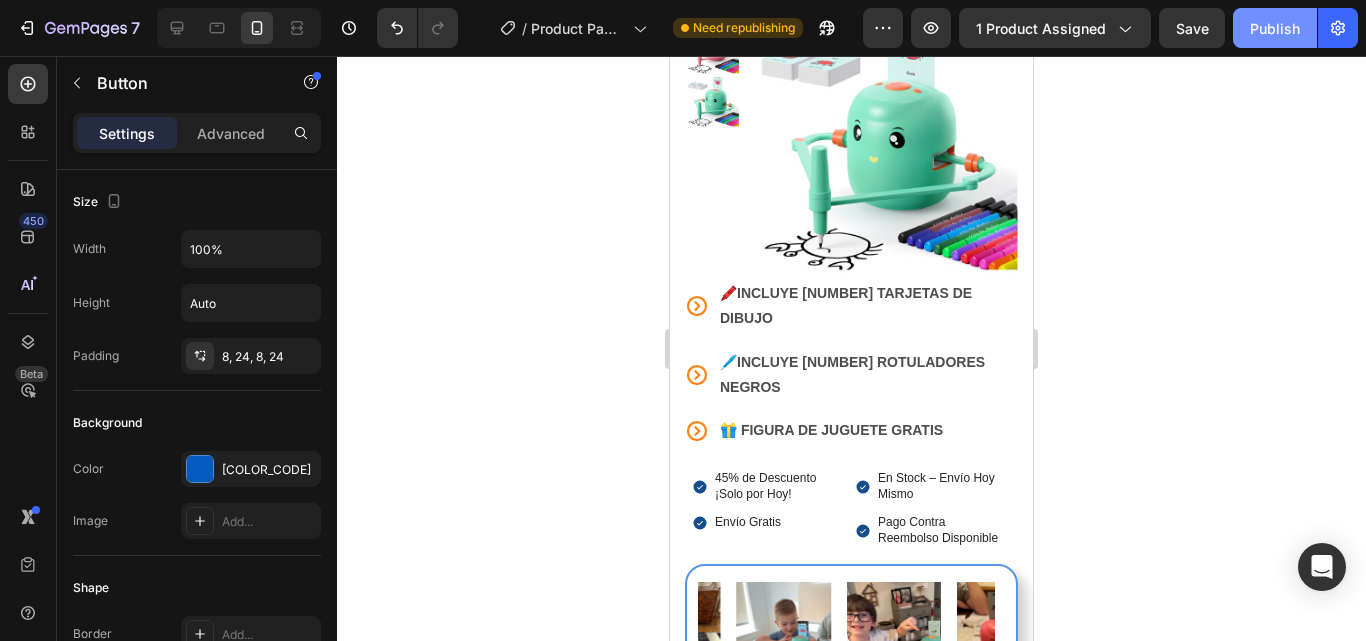 click on "Publish" at bounding box center [1275, 28] 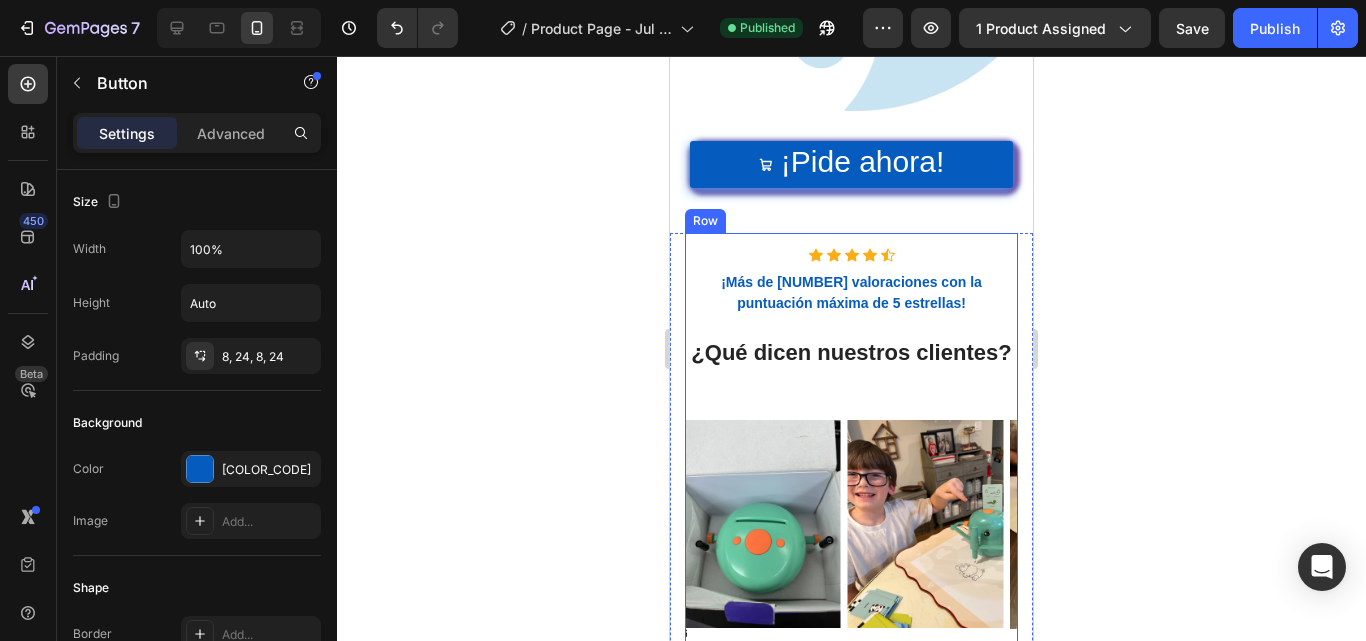 scroll, scrollTop: 6818, scrollLeft: 0, axis: vertical 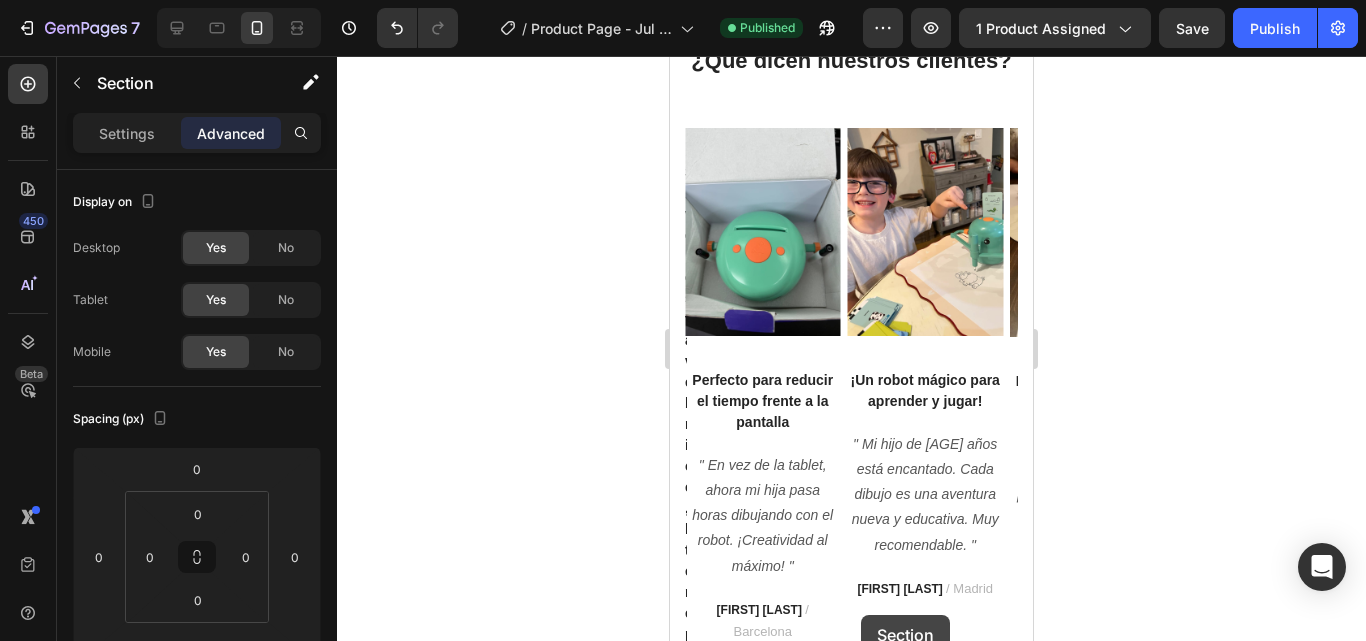 drag, startPoint x: 927, startPoint y: 170, endPoint x: 861, endPoint y: 531, distance: 366.98364 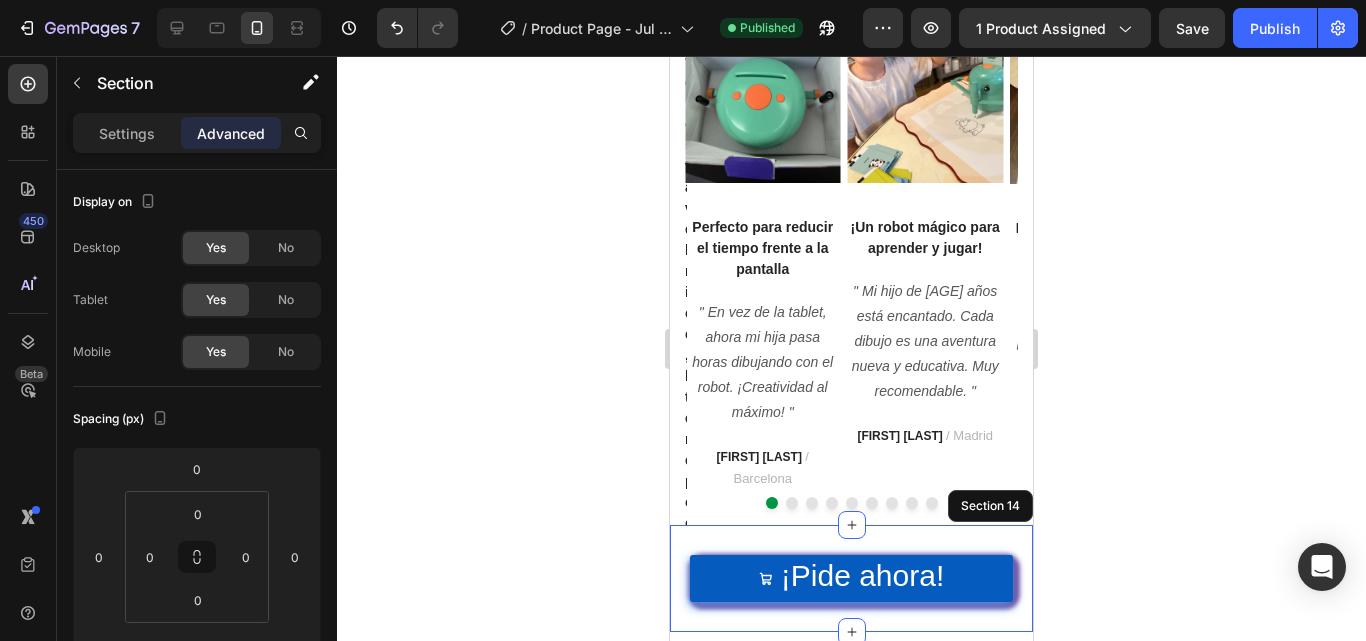 scroll, scrollTop: 7712, scrollLeft: 0, axis: vertical 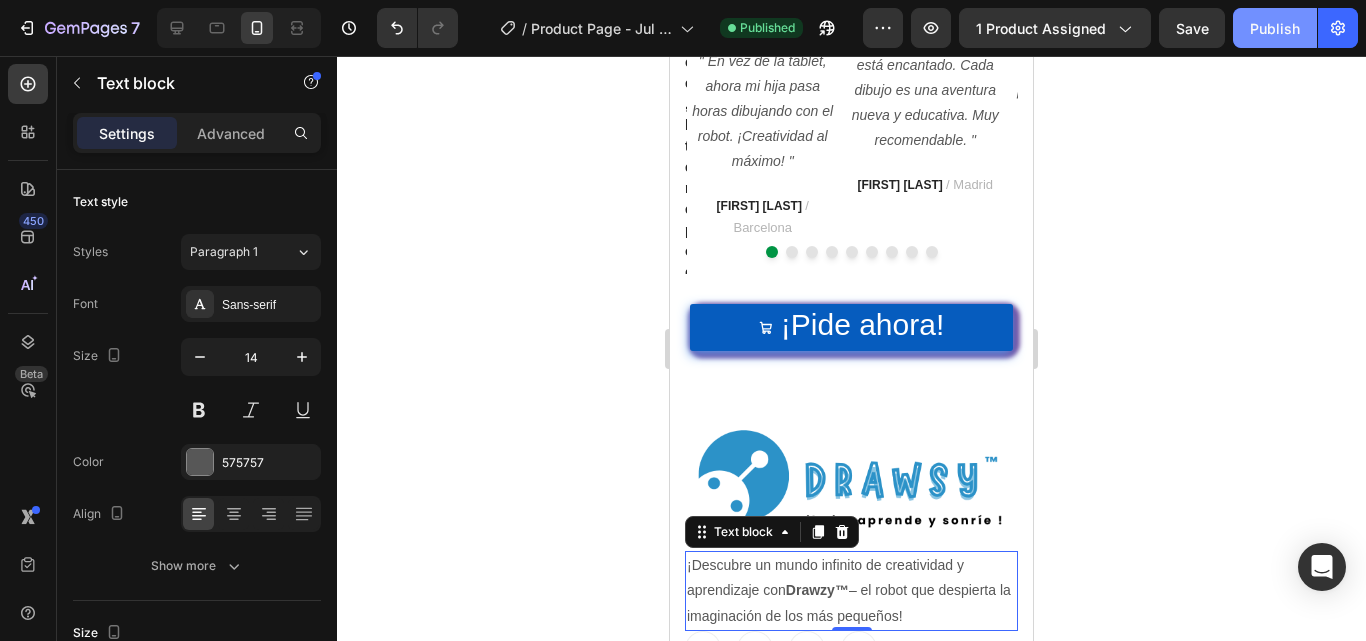 click on "Publish" 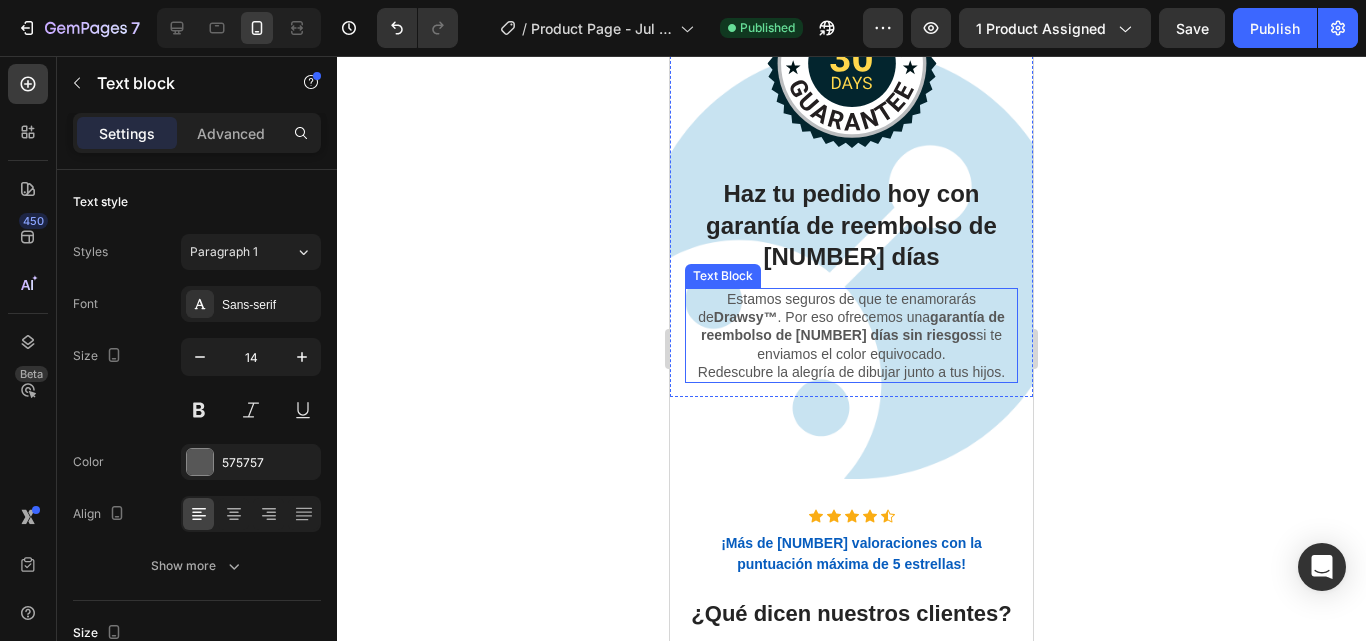 scroll, scrollTop: 6363, scrollLeft: 0, axis: vertical 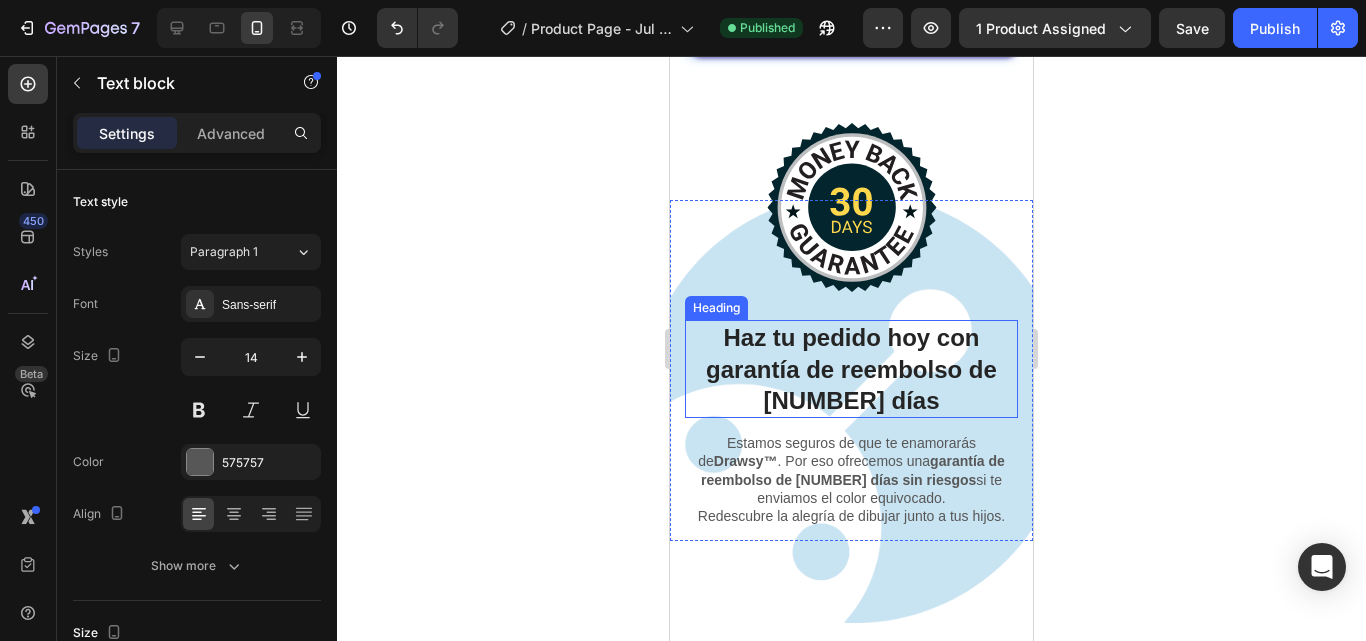 click 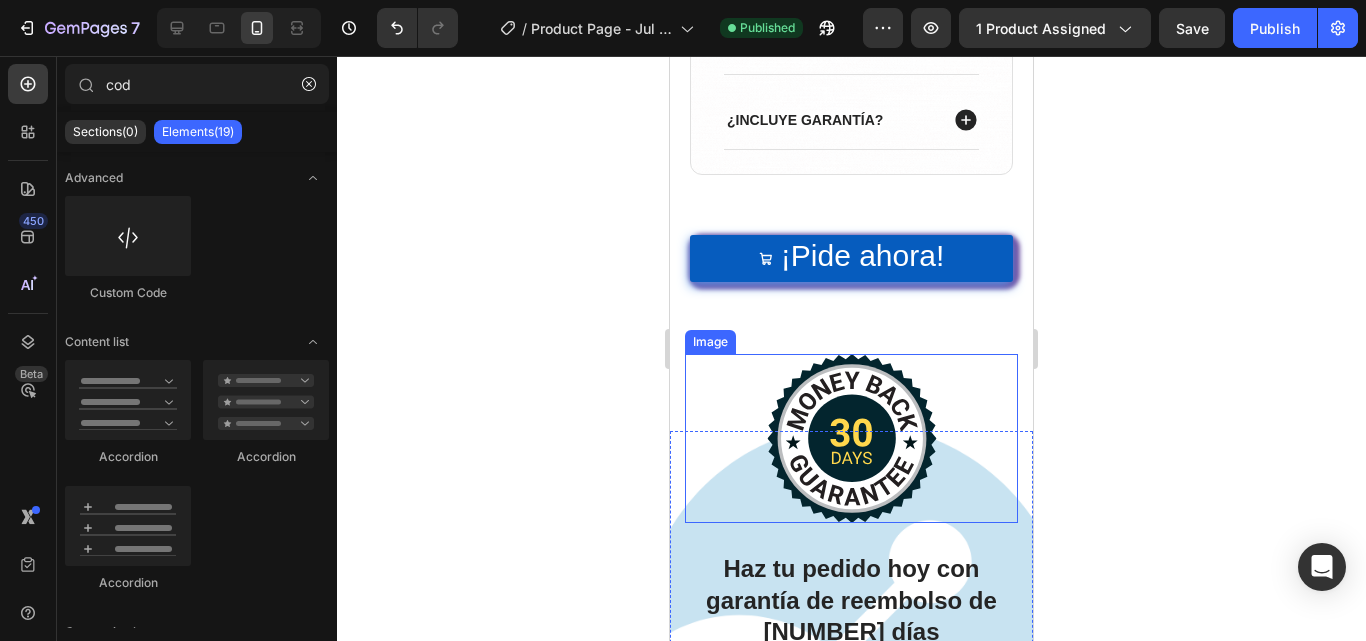 scroll, scrollTop: 6094, scrollLeft: 0, axis: vertical 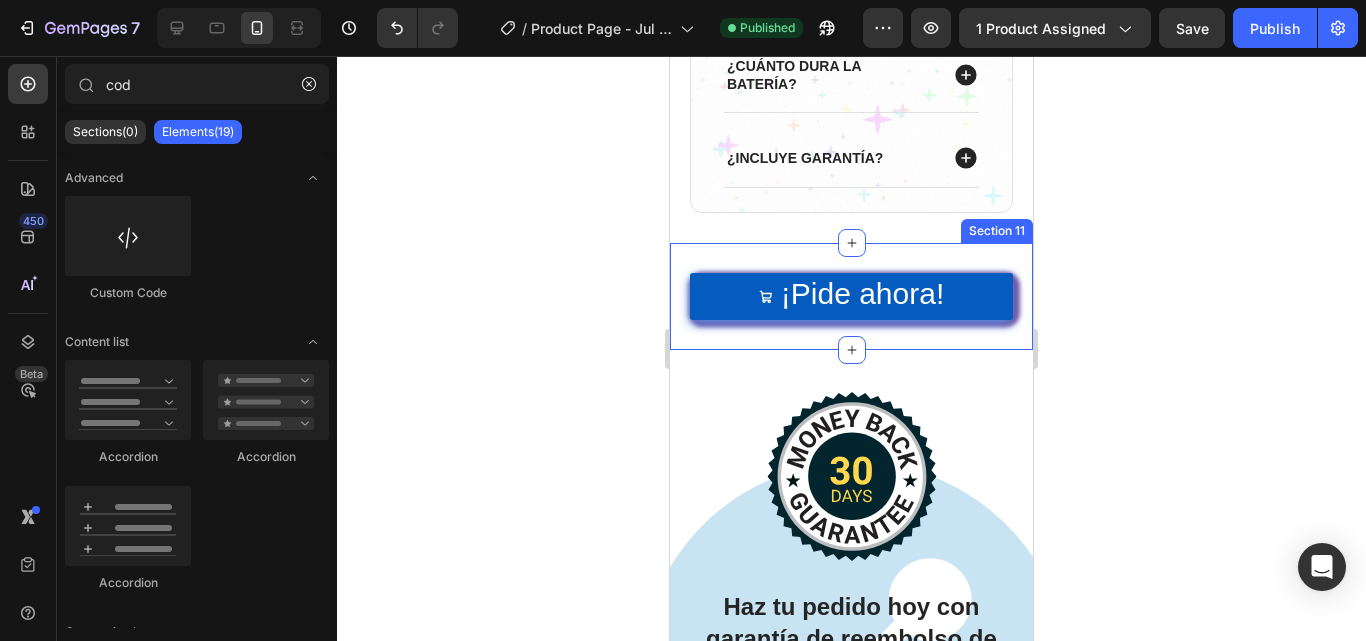 click on "¡Pide ahora! Button" at bounding box center [851, 296] 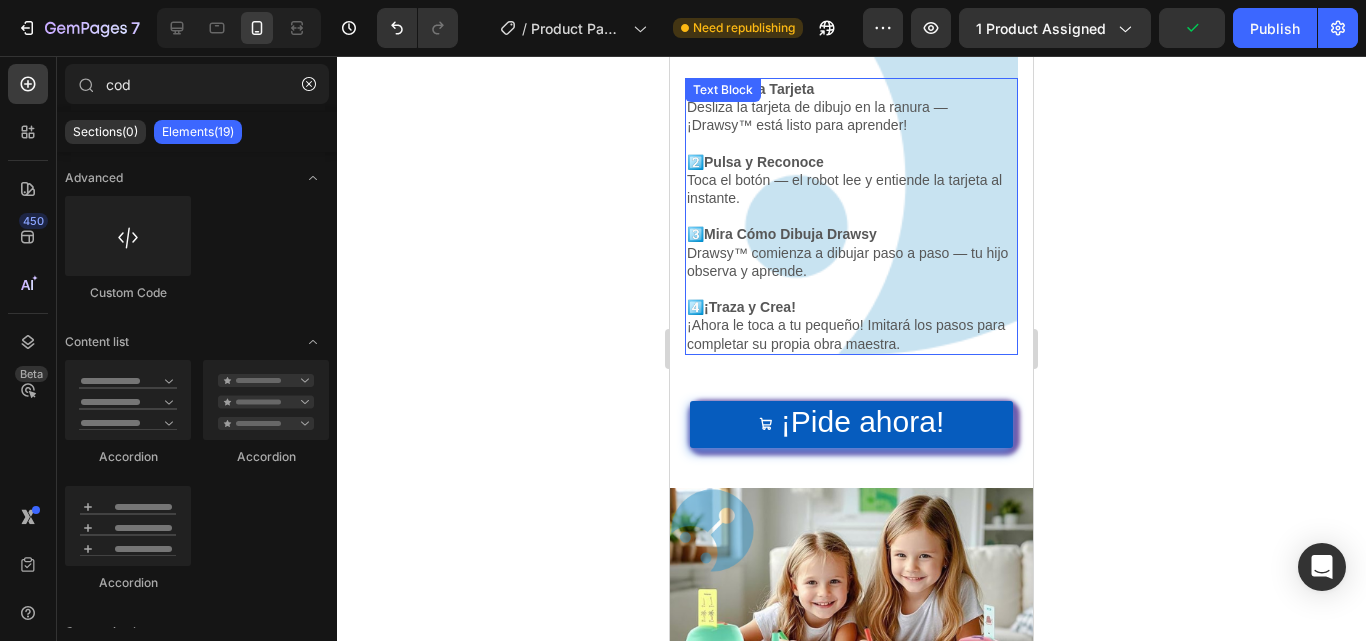 scroll, scrollTop: 4584, scrollLeft: 0, axis: vertical 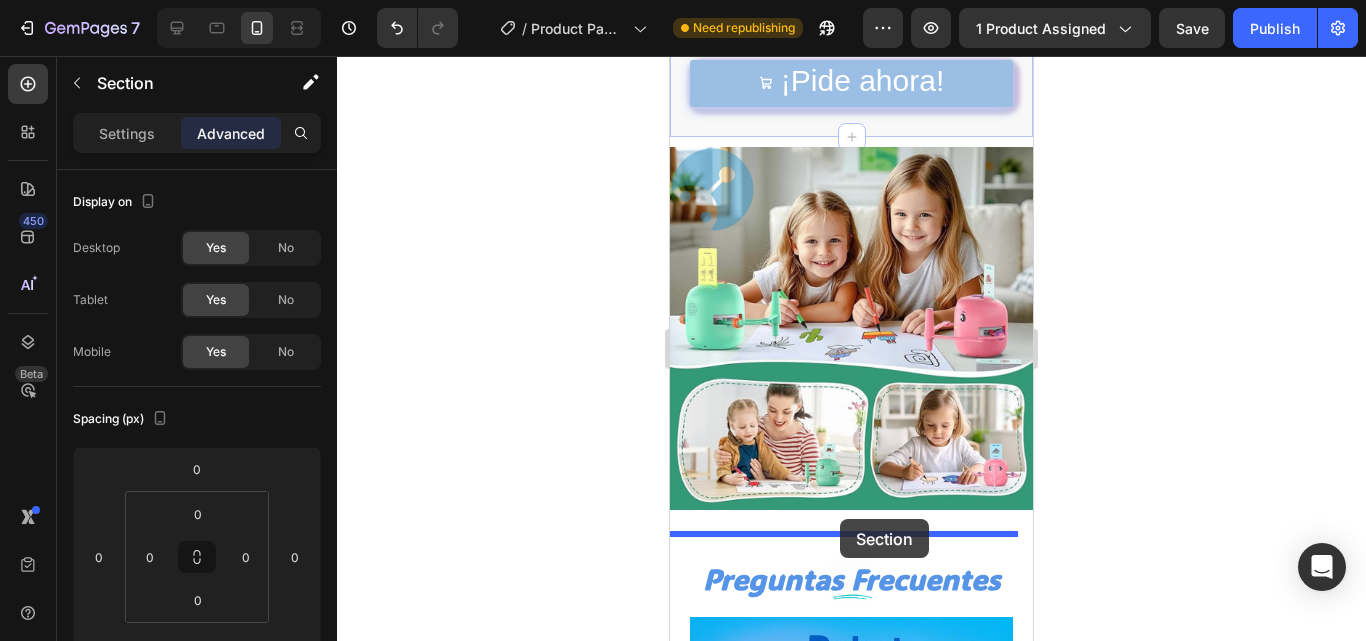 drag, startPoint x: 799, startPoint y: 469, endPoint x: 868, endPoint y: 521, distance: 86.40023 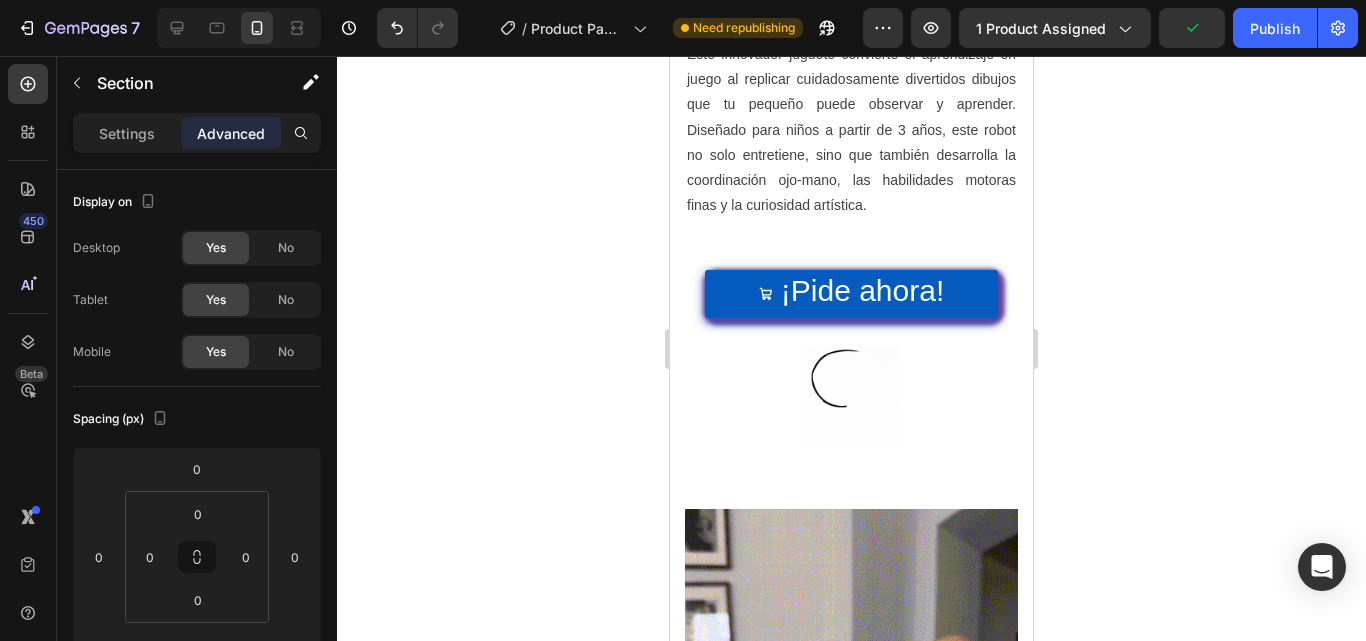scroll, scrollTop: 2513, scrollLeft: 0, axis: vertical 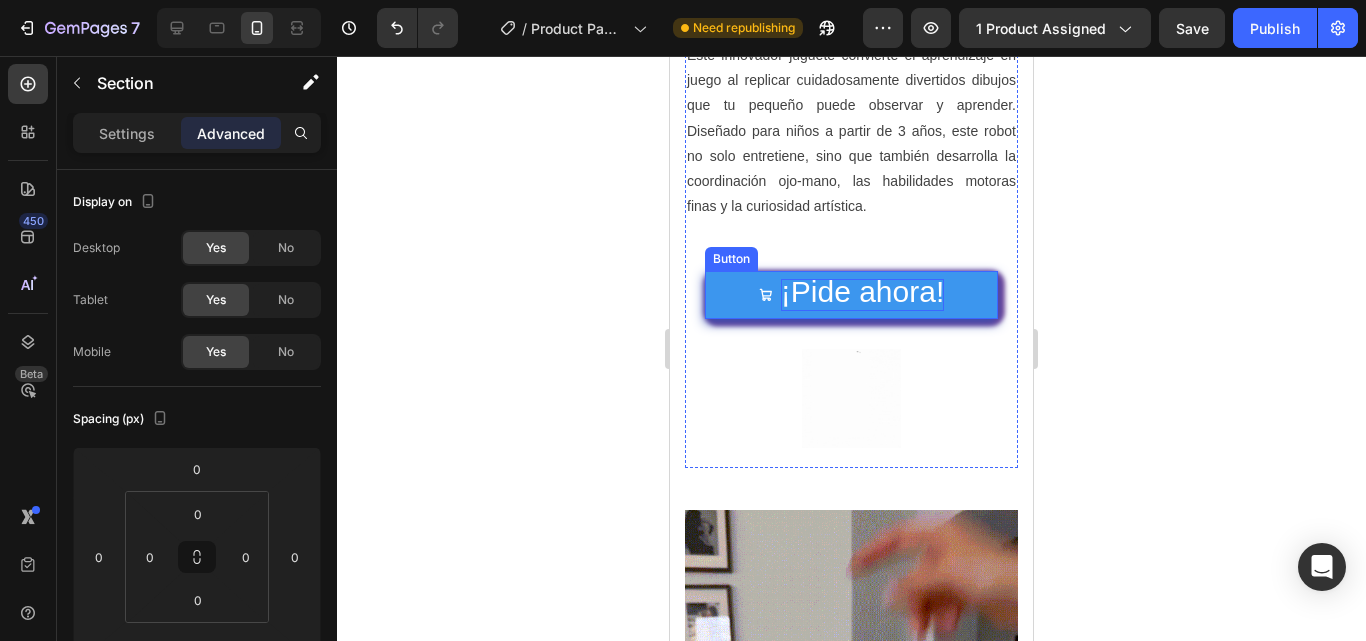 click on "¡Pide ahora!" at bounding box center [862, 291] 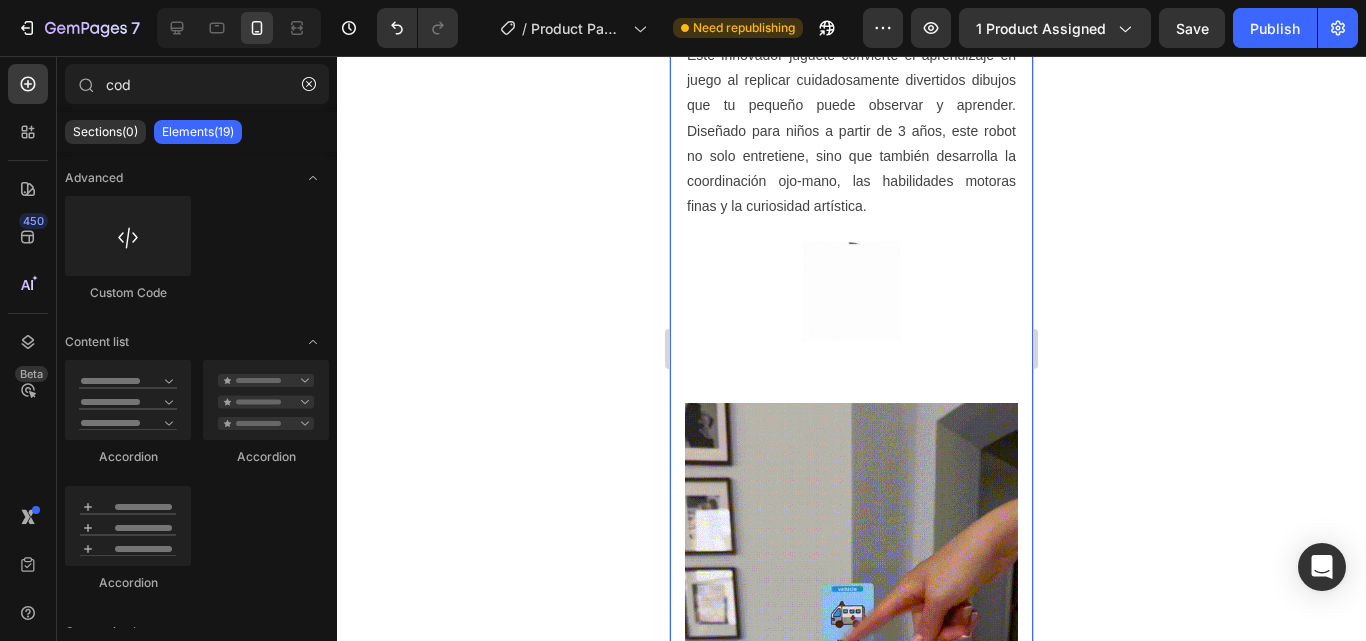 click on "Image ¡Deja Volar su Imaginación! Heading ¡Deja Volar su Imaginación! Libera el potencial creativo de tu hijo con  Drawsy™ . Este innovador juguete convierte el aprendizaje en juego al replicar cuidadosamente divertidos dibujos que tu pequeño puede observar y aprender. Diseñado para niños a partir de [AGE] años, este robot no solo entretiene, sino que también desarrolla la coordinación ojo-mano, las habilidades motoras finas y la curiosidad artística. Text block Image Row ¡El Compañero Creativo de Tu Hijo! Heading Inspira al pequeño artista que lleva dentro con  Drawsy™ . Da vida a los dibujos de forma sencilla, ayudando a los niños a explorar el arte mientras desarrollan habilidades motoras y de observación. Divertido, fácil de usar y siempre entretenido—¡un imprescindible para cada joven creador! Text block Image Row" at bounding box center (851, 295) 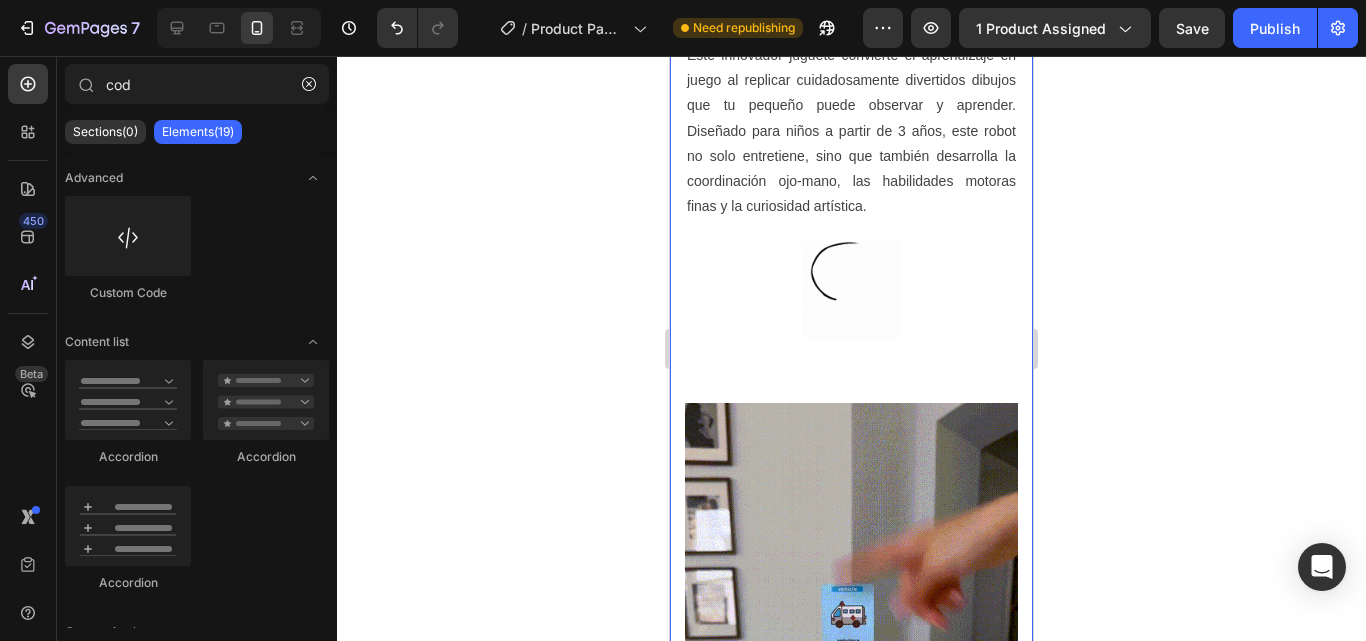 click at bounding box center (851, 699) 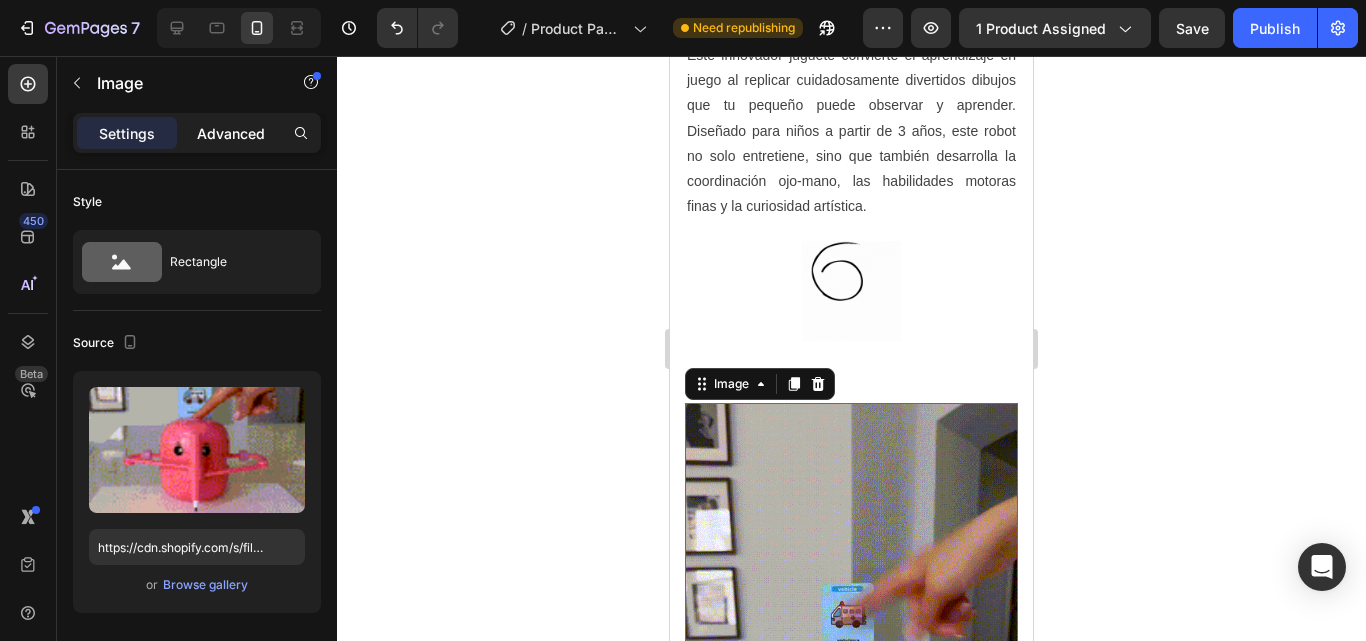 click on "Advanced" at bounding box center (231, 133) 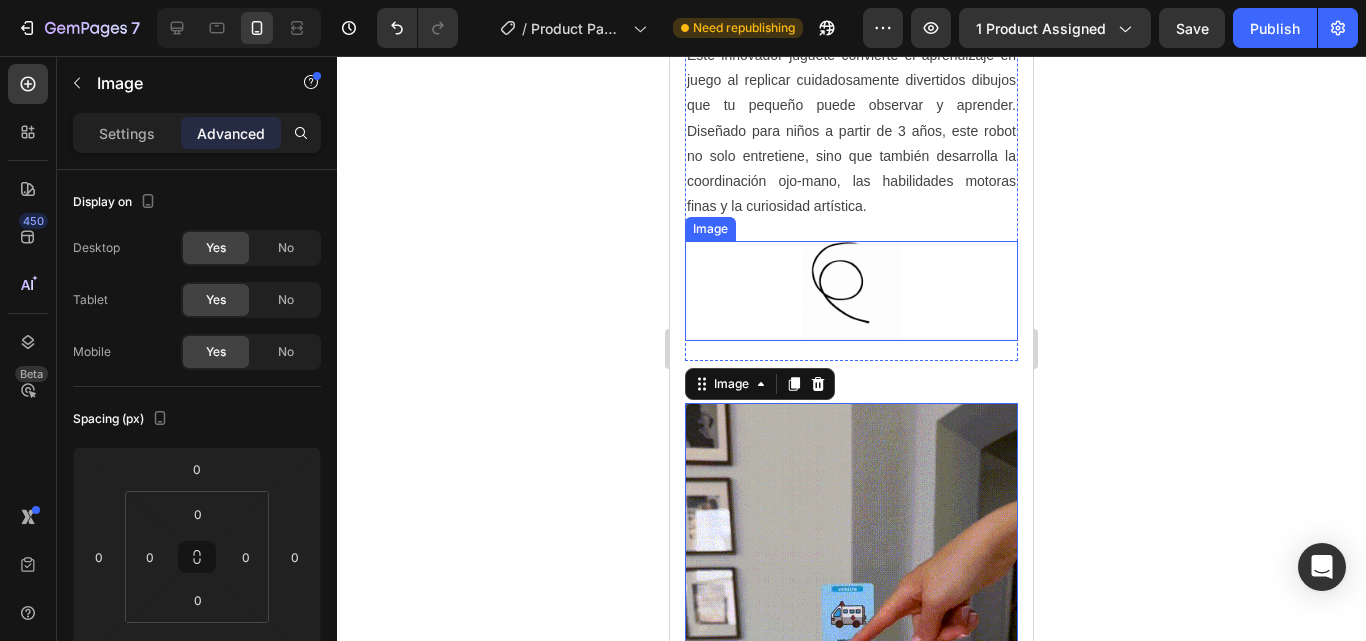 click at bounding box center (852, 291) 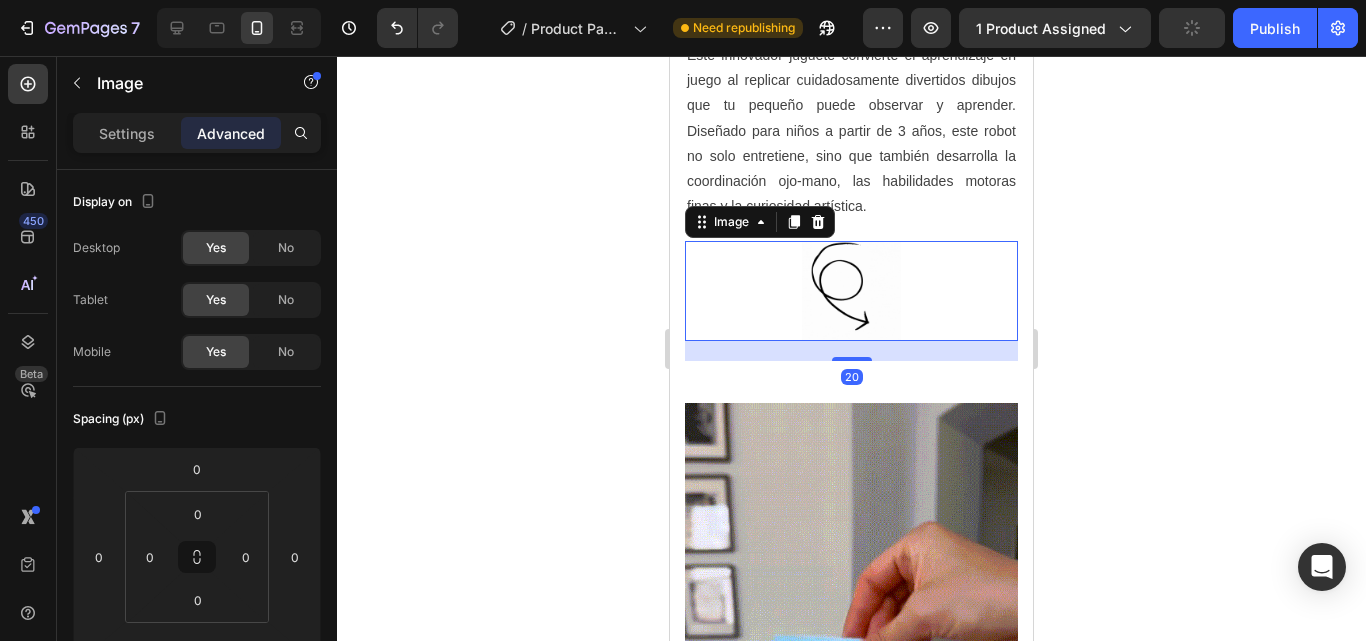 click on "20" at bounding box center (851, 351) 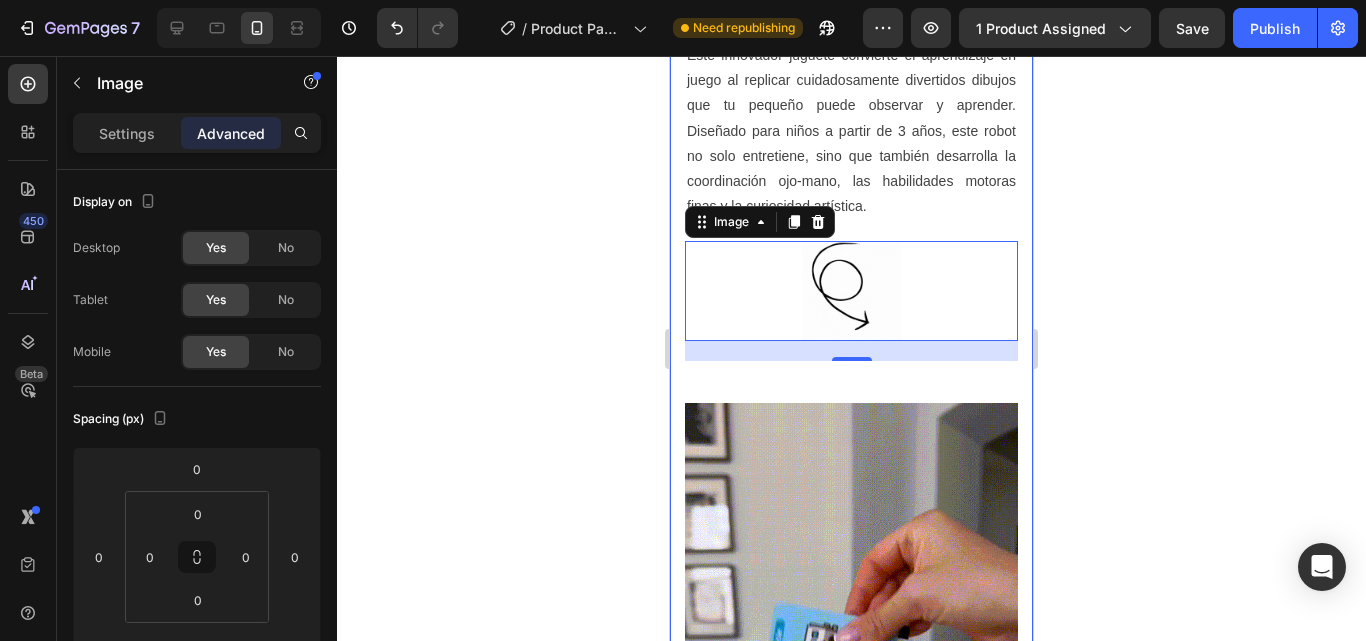 click on "Image ¡Deja Volar su Imaginación! Heading ¡Deja Volar su Imaginación! Libera el potencial creativo de tu hijo con  Drawsy™ . Este innovador juguete convierte el aprendizaje en juego al replicar cuidadosamente divertidos dibujos que tu pequeño puede observar y aprender. Diseñado para niños a partir de [AGE] años, este robot no solo entretiene, sino que también desarrolla la coordinación ojo-mano, las habilidades motoras finas y la curiosidad artística. Text block Image   20 Row ¡El Compañero Creativo de Tu Hijo! Heading Inspira al pequeño artista que lleva dentro con  Drawsy™ . Da vida a los dibujos de forma sencilla, ayudando a los niños a explorar el arte mientras desarrollan habilidades motoras y de observación. Divertido, fácil de usar y siempre entretenido—¡un imprescindible para cada joven creador! Text block Image Row" at bounding box center (851, 295) 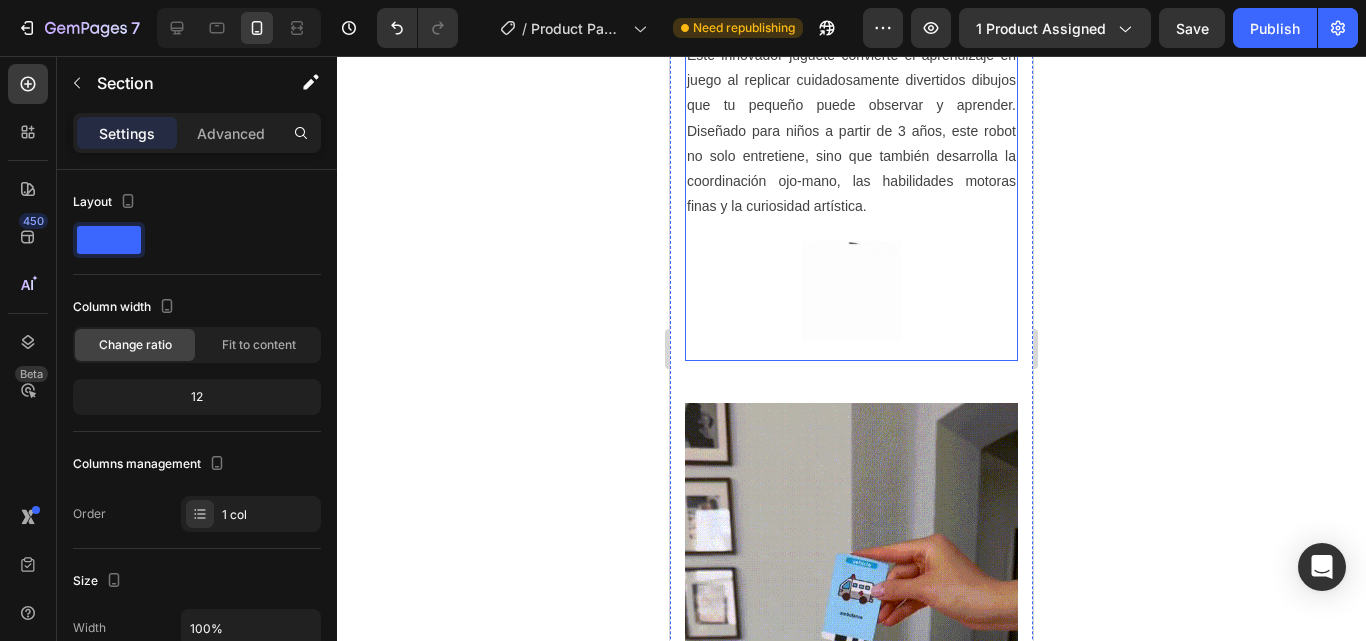 click on "Image ¡Deja Volar su Imaginación! Heading ¡Deja Volar su Imaginación! Libera el potencial creativo de tu hijo con  Drawsy™ . Este innovador juguete convierte el aprendizaje en juego al replicar cuidadosamente divertidos dibujos que tu pequeño puede observar y aprender. Diseñado para niños a partir de [AGE] años, este robot no solo entretiene, sino que también desarrolla la coordinación ojo-mano, las habilidades motoras finas y la curiosidad artística. Text block Image" at bounding box center (851, 121) 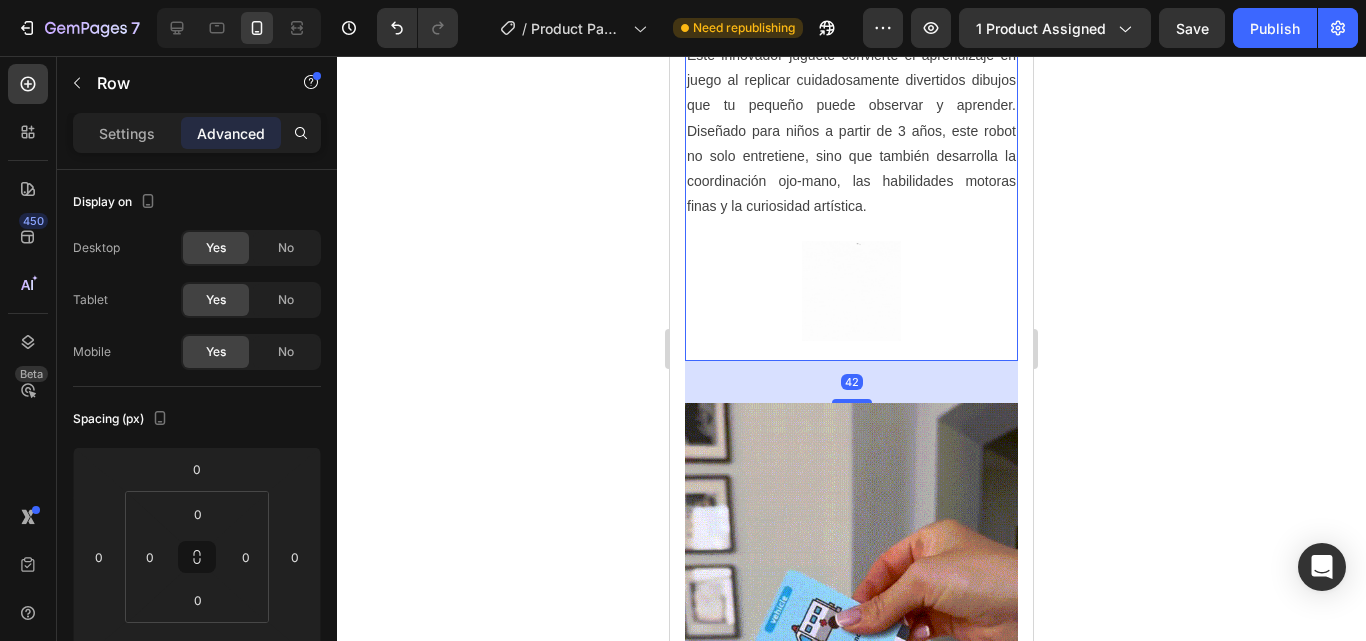 click on "42" at bounding box center (851, 382) 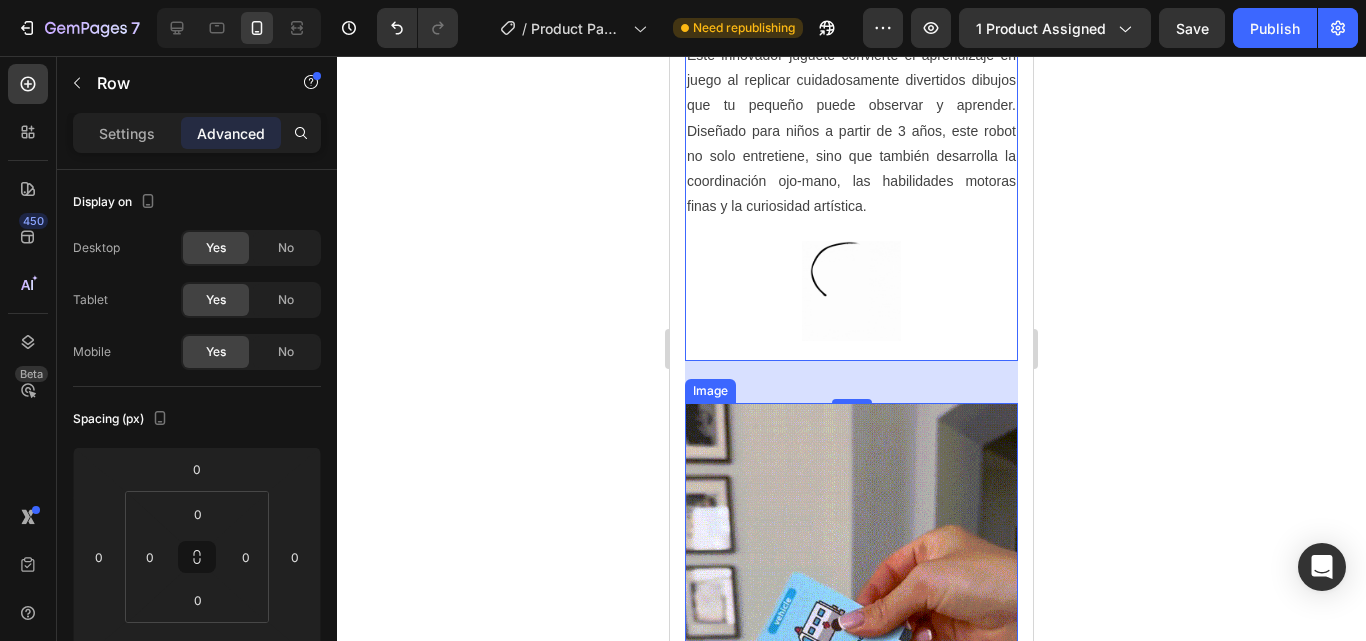 click at bounding box center (851, 699) 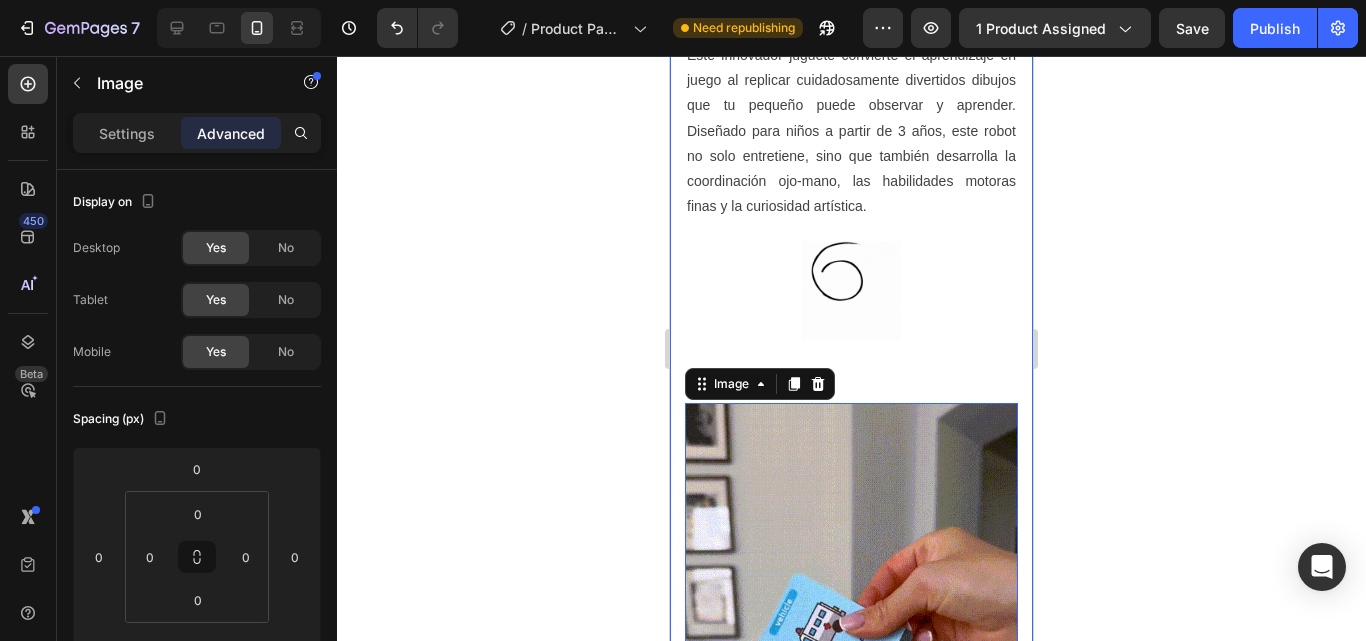 click on "Image ¡Deja Volar su Imaginación! Heading ¡Deja Volar su Imaginación! Libera el potencial creativo de tu hijo con  Drawsy™ . Este innovador juguete convierte el aprendizaje en juego al replicar cuidadosamente divertidos dibujos que tu pequeño puede observar y aprender. Diseñado para niños a partir de [AGE] años, este robot no solo entretiene, sino que también desarrolla la coordinación ojo-mano, las habilidades motoras finas y la curiosidad artística. Text block Image Row ¡El Compañero Creativo de Tu Hijo! Heading Inspira al pequeño artista que lleva dentro con  Drawsy™ . Da vida a los dibujos de forma sencilla, ayudando a los niños a explorar el arte mientras desarrollan habilidades motoras y de observación. Divertido, fácil de usar y siempre entretenido—¡un imprescindible para cada joven creador! Text block Image   32 Row" at bounding box center (851, 295) 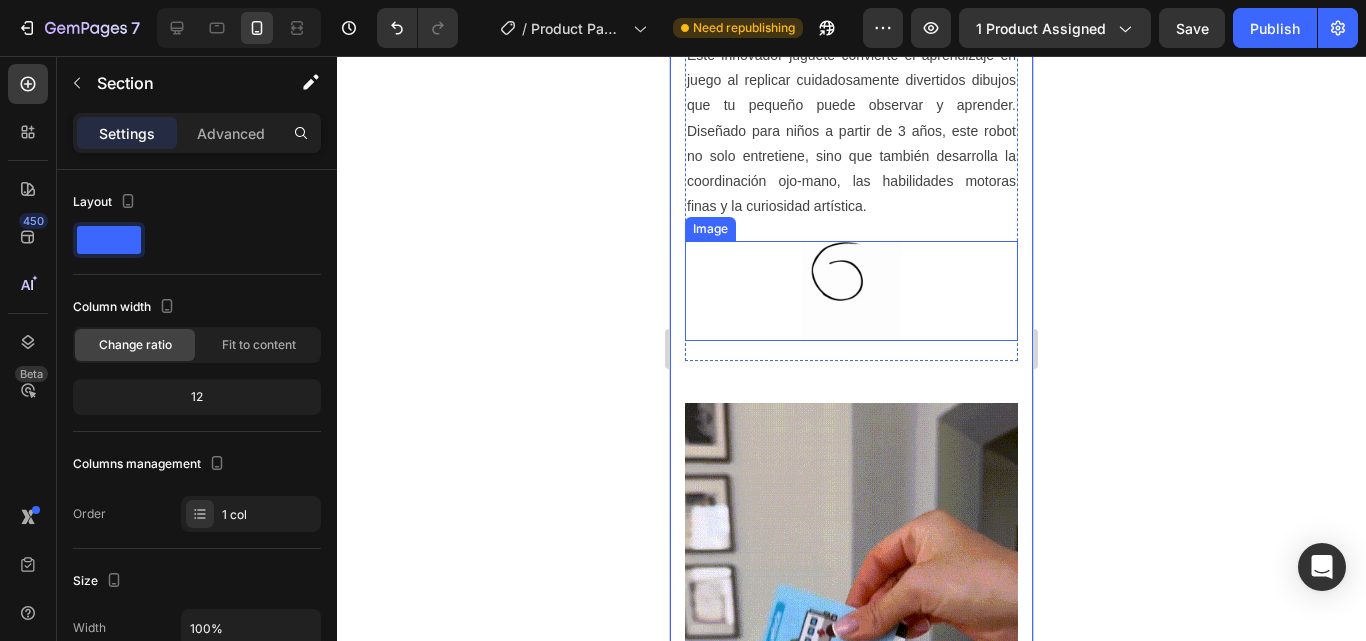 click at bounding box center (851, 291) 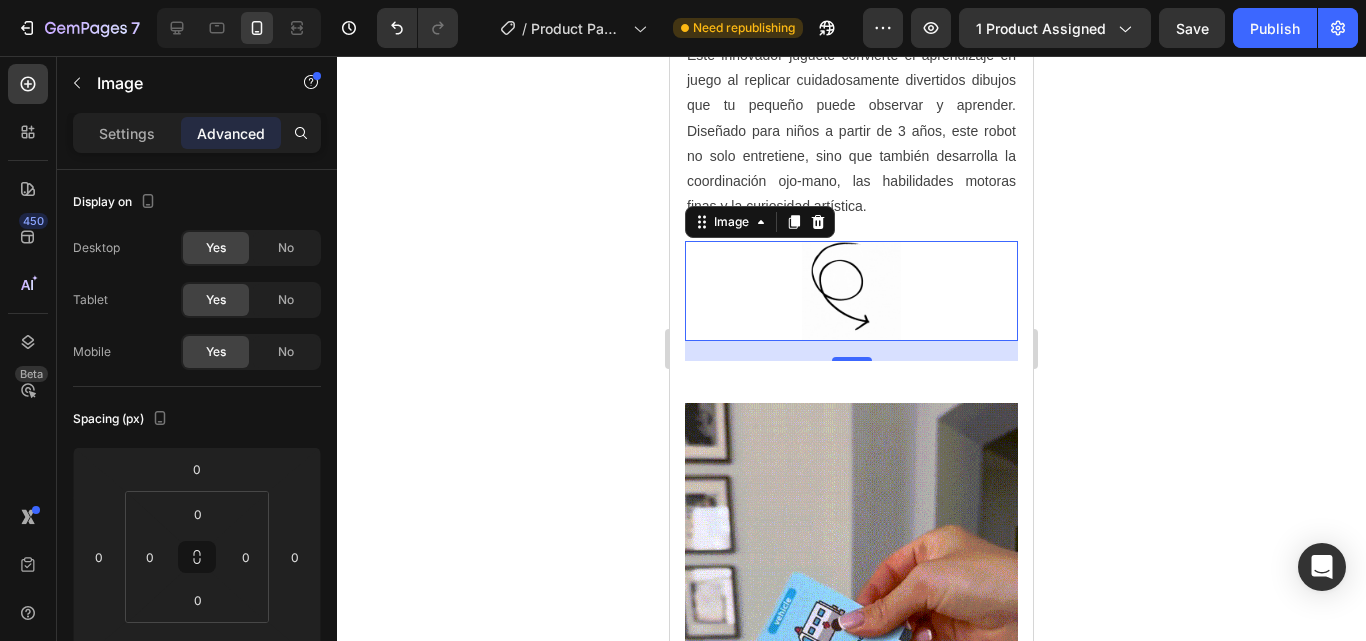 click on "20" at bounding box center [851, 351] 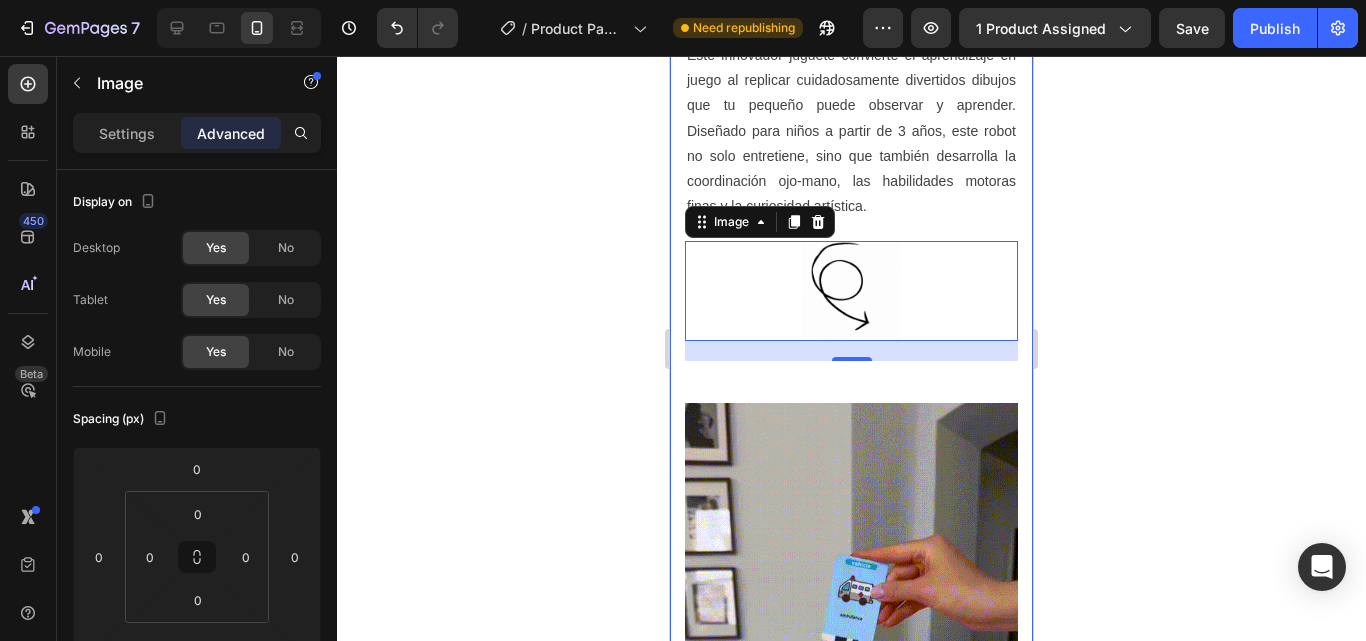 click on "Image ¡Deja Volar su Imaginación! Heading ¡Deja Volar su Imaginación! Libera el potencial creativo de tu hijo con  Drawsy™ . Este innovador juguete convierte el aprendizaje en juego al replicar cuidadosamente divertidos dibujos que tu pequeño puede observar y aprender. Diseñado para niños a partir de [AGE] años, este robot no solo entretiene, sino que también desarrolla la coordinación ojo-mano, las habilidades motoras finas y la curiosidad artística. Text block Image   20 Row ¡El Compañero Creativo de Tu Hijo! Heading Inspira al pequeño artista que lleva dentro con  Drawsy™ . Da vida a los dibujos de forma sencilla, ayudando a los niños a explorar el arte mientras desarrollan habilidades motoras y de observación. Divertido, fácil de usar y siempre entretenido—¡un imprescindible para cada joven creador! Text block Image Row" at bounding box center [851, 295] 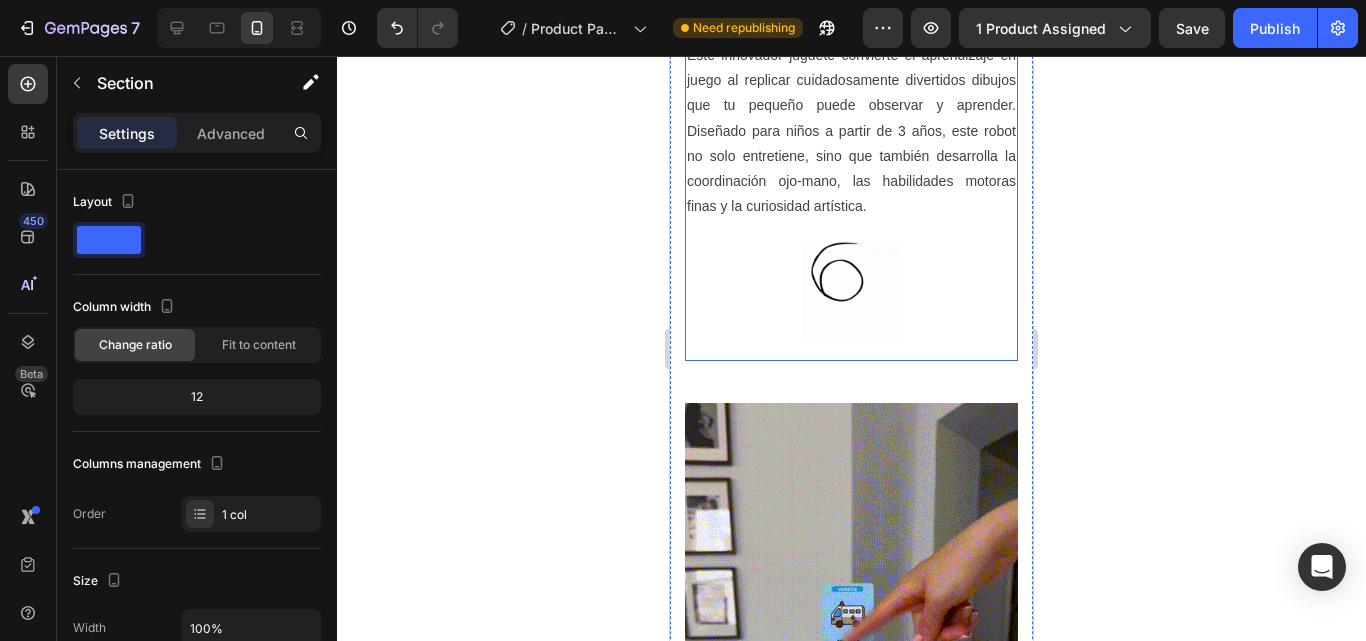 click on "Image ¡Deja Volar su Imaginación! Heading ¡Deja Volar su Imaginación! Libera el potencial creativo de tu hijo con  Drawsy™ . Este innovador juguete convierte el aprendizaje en juego al replicar cuidadosamente divertidos dibujos que tu pequeño puede observar y aprender. Diseñado para niños a partir de [AGE] años, este robot no solo entretiene, sino que también desarrolla la coordinación ojo-mano, las habilidades motoras finas y la curiosidad artística. Text block Image" at bounding box center [851, 121] 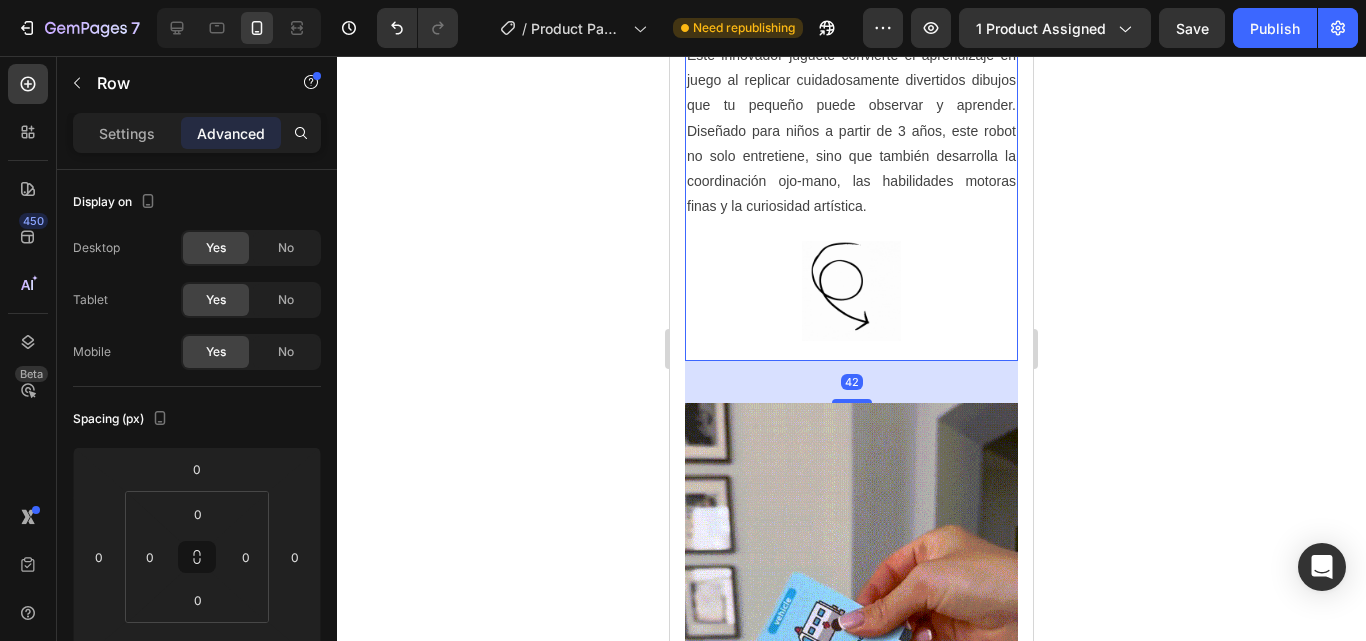 click on "42" at bounding box center (851, 382) 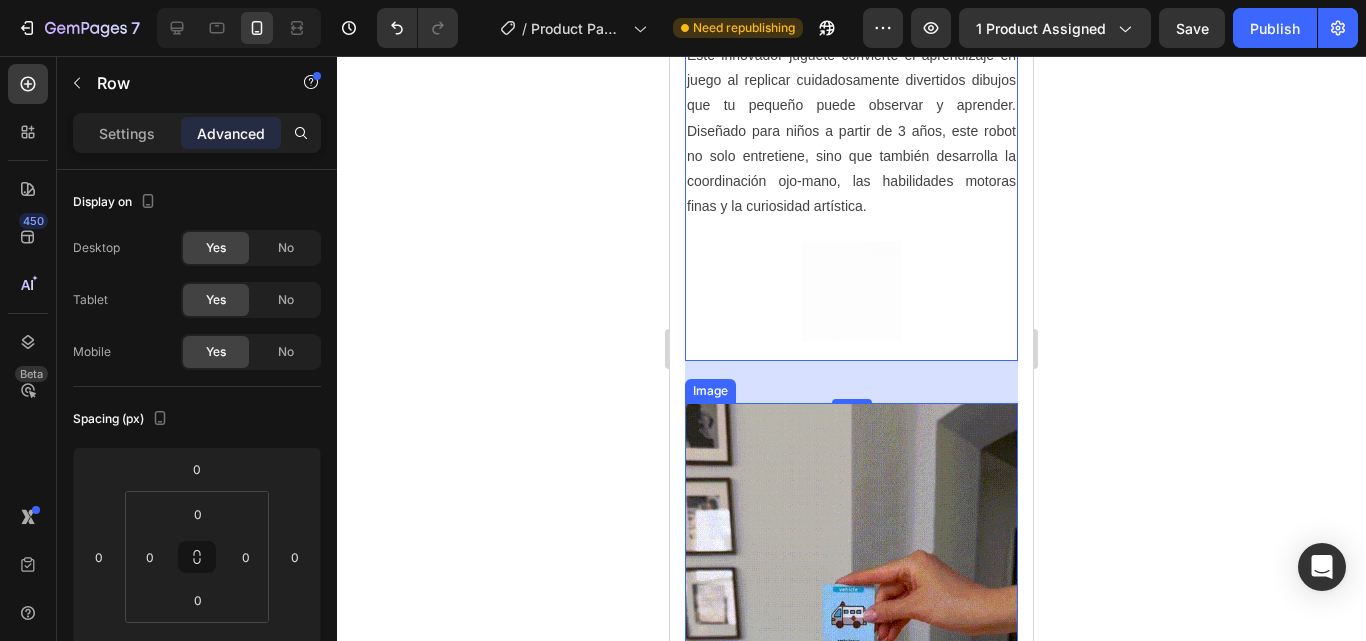 click at bounding box center (851, 699) 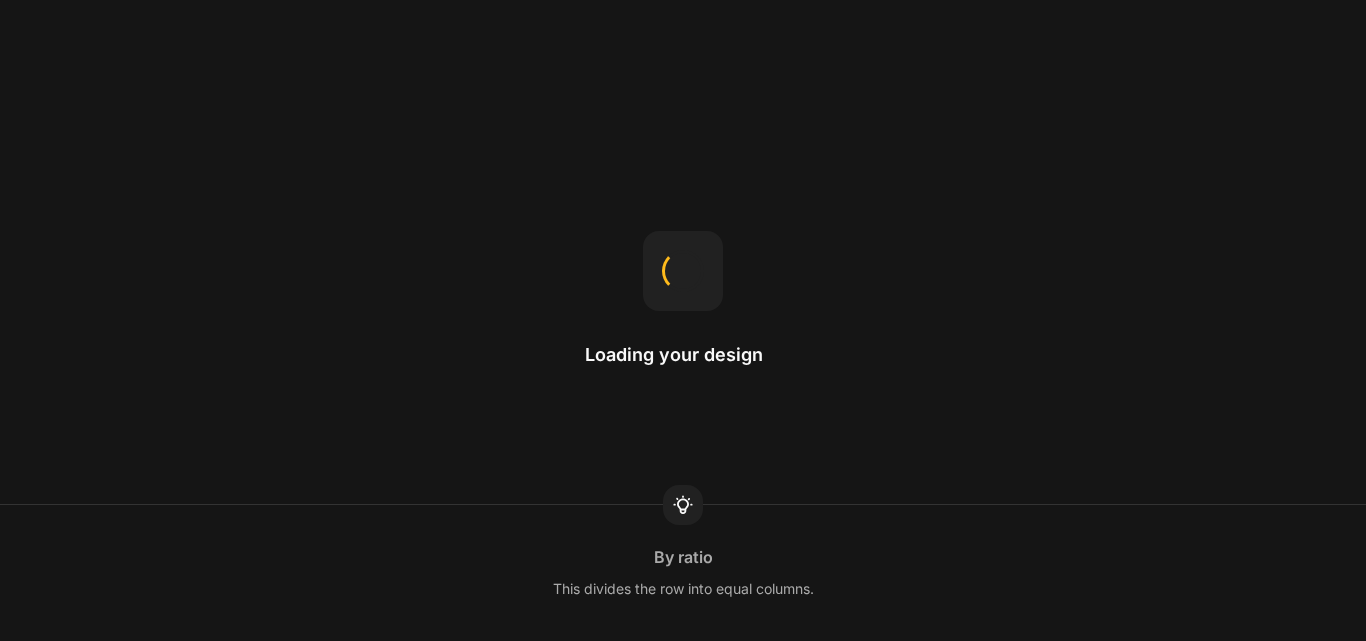 scroll, scrollTop: 0, scrollLeft: 0, axis: both 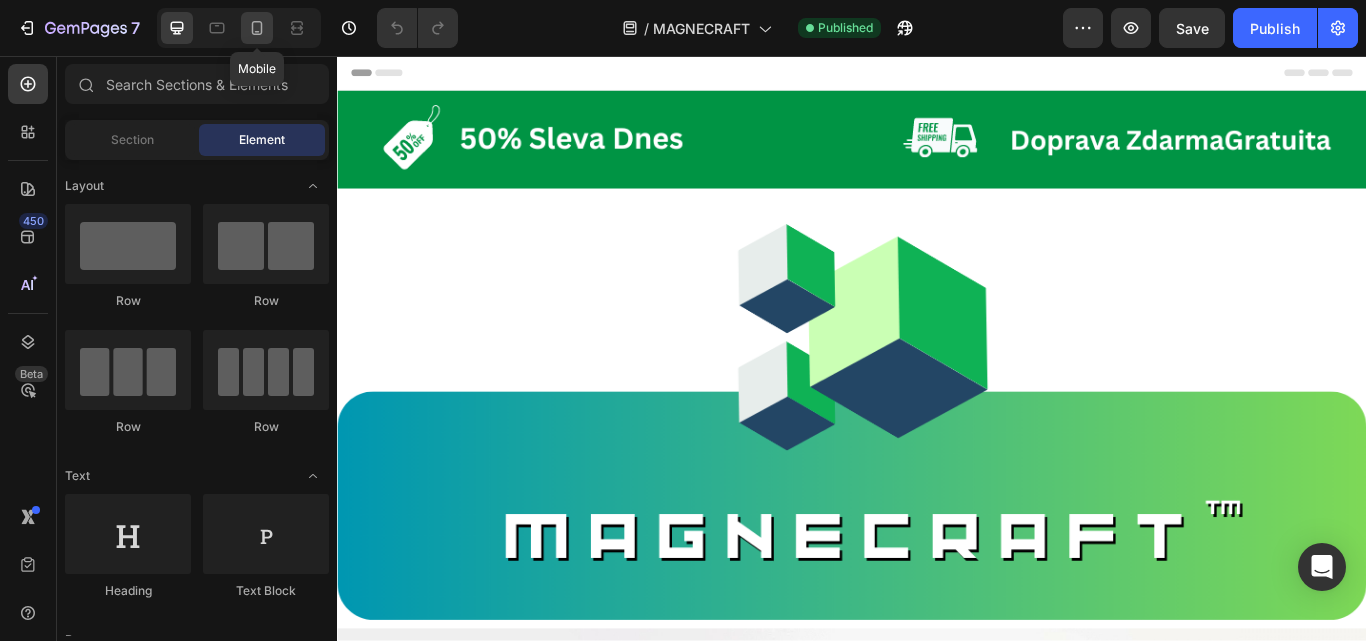 click 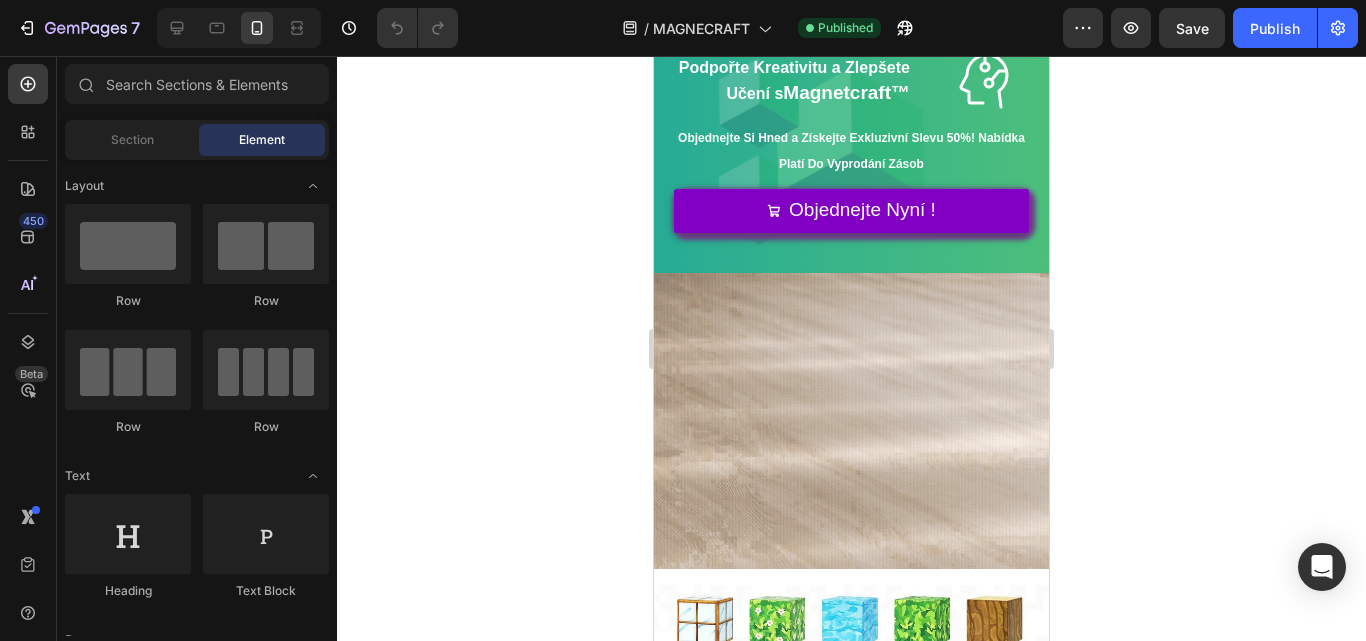 scroll, scrollTop: 1847, scrollLeft: 0, axis: vertical 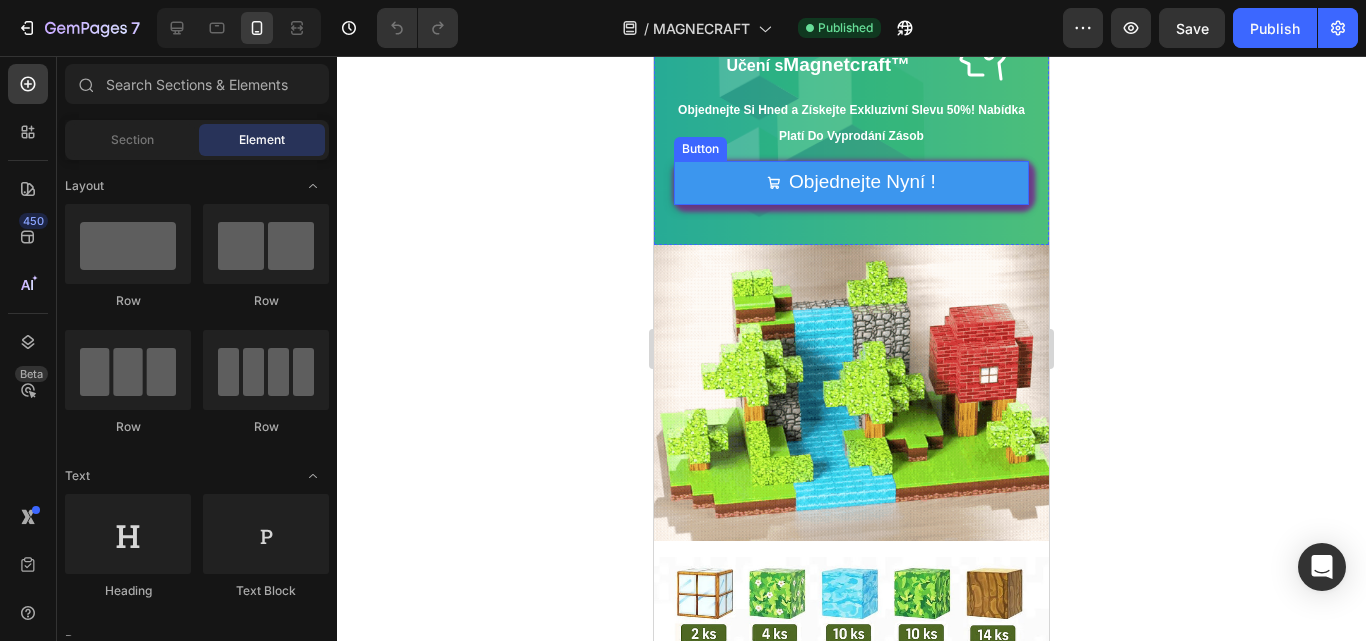 click on "Objednejte Nyní !" at bounding box center [851, 182] 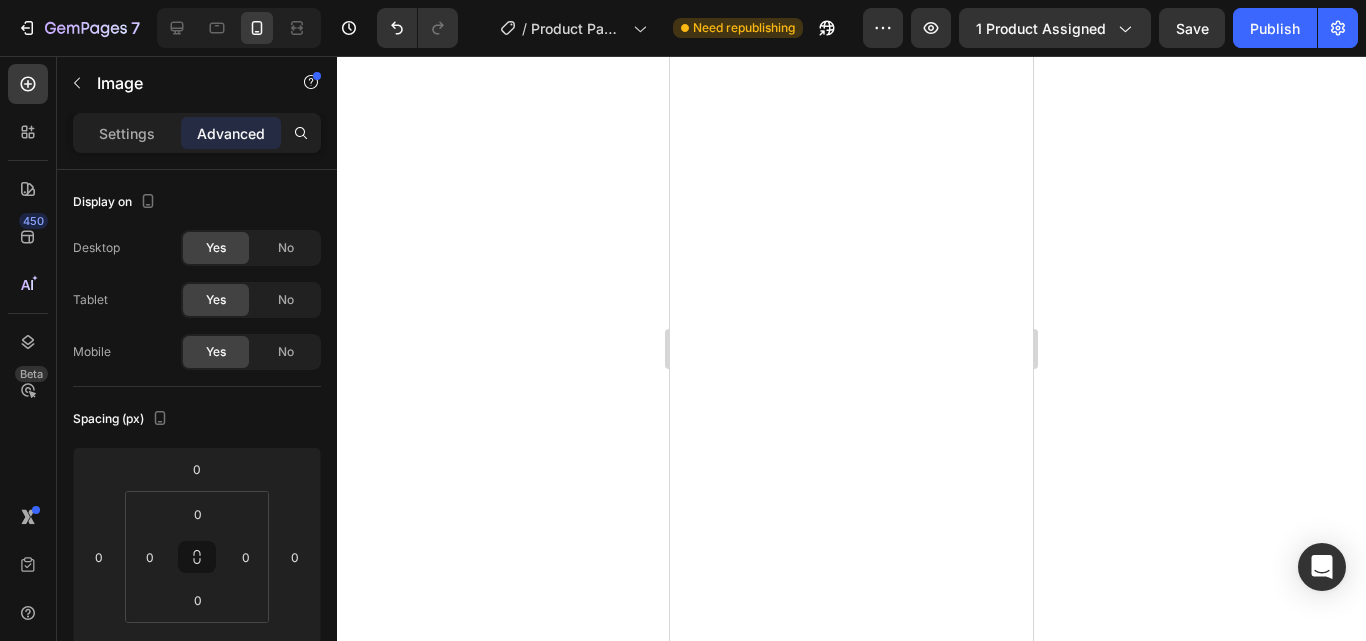 scroll, scrollTop: 0, scrollLeft: 0, axis: both 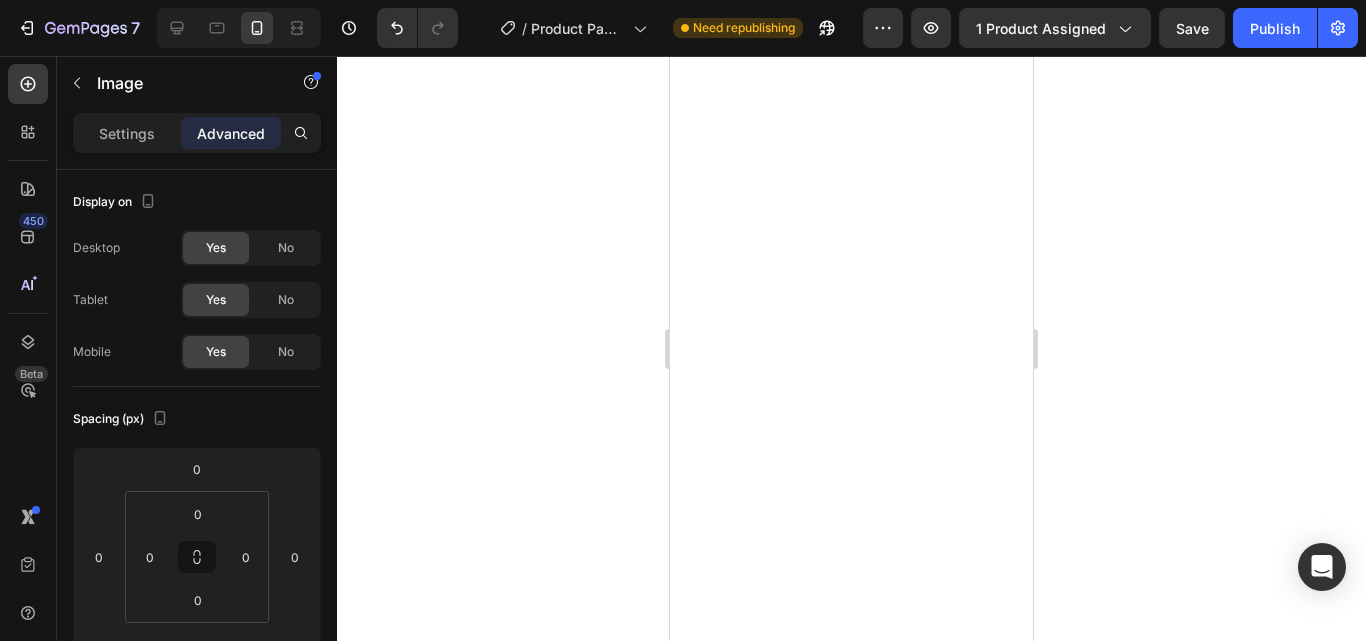 click on "Image" at bounding box center (731, -308) 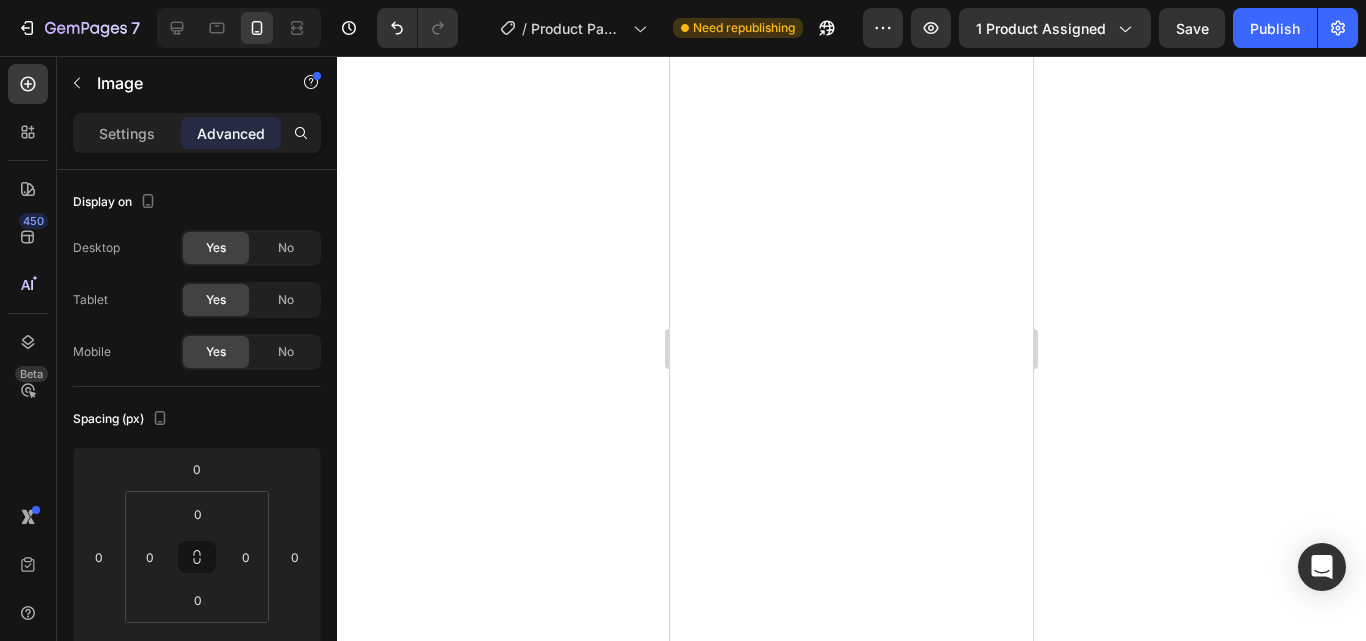 click on "Row 2 cols" at bounding box center [728, -343] 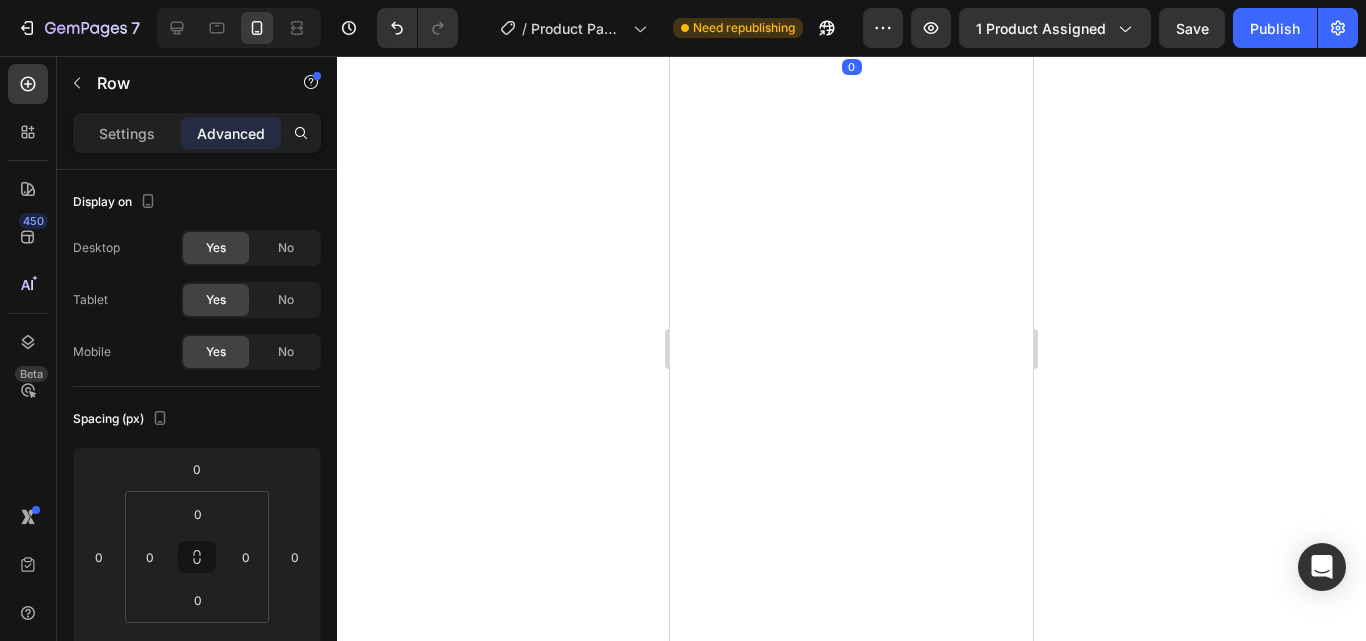 click on "Row" at bounding box center (726, -308) 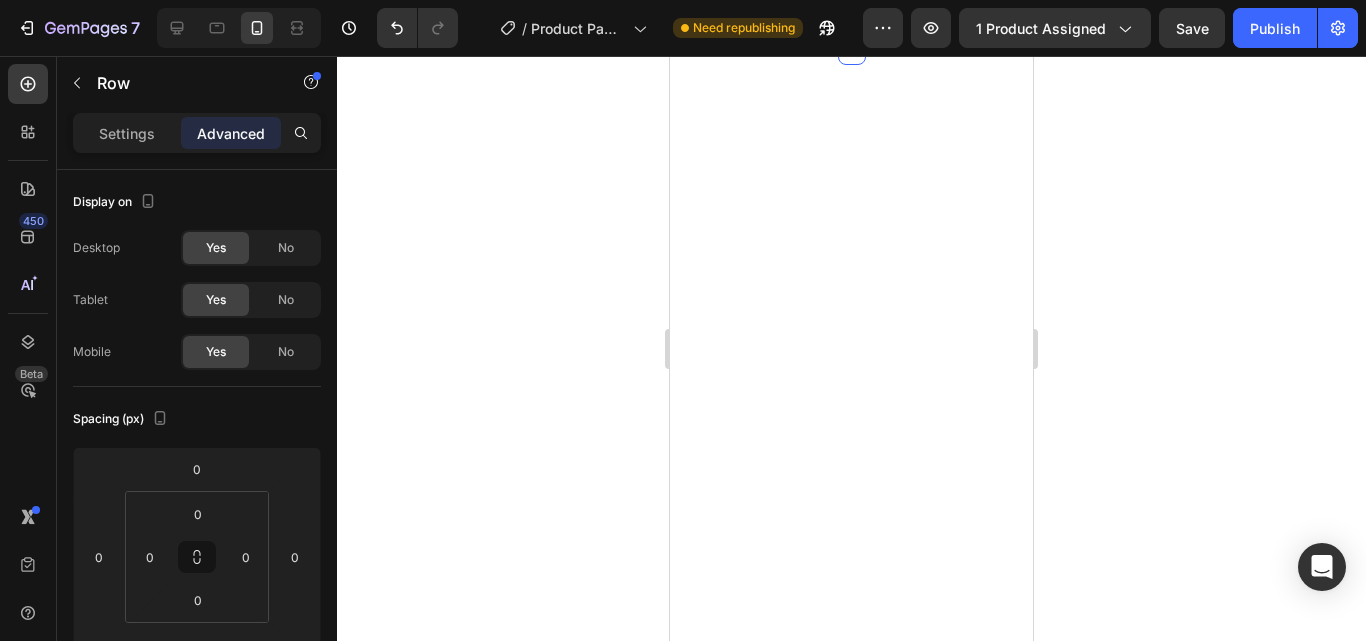 click on "Image ¡Deja Volar su Imaginación! Heading ¡Deja Volar su Imaginación! Libera el potencial creativo de tu hijo con  Drawsy™ . Este innovador juguete convierte el aprendizaje en juego al replicar cuidadosamente divertidos dibujos que tu pequeño puede observar y aprender. Diseñado para niños a partir de 3 años, este robot no solo entretiene, sino que también desarrolla la coordinación ojo-mano, las habilidades motoras finas y la curiosidad artística. Text block Image Row ¡El Compañero Creativo de Tu Hijo! Heading Inspira al pequeño artista que lleva dentro con  Drawsy™ . Da vida a los dibujos de forma sencilla, ayudando a los niños a explorar el arte mientras desarrollan habilidades motoras y de observación. Divertido, fácil de usar y siempre entretenido—¡un imprescindible para cada joven creador! Text block Image Row Section   0" at bounding box center (851, -347) 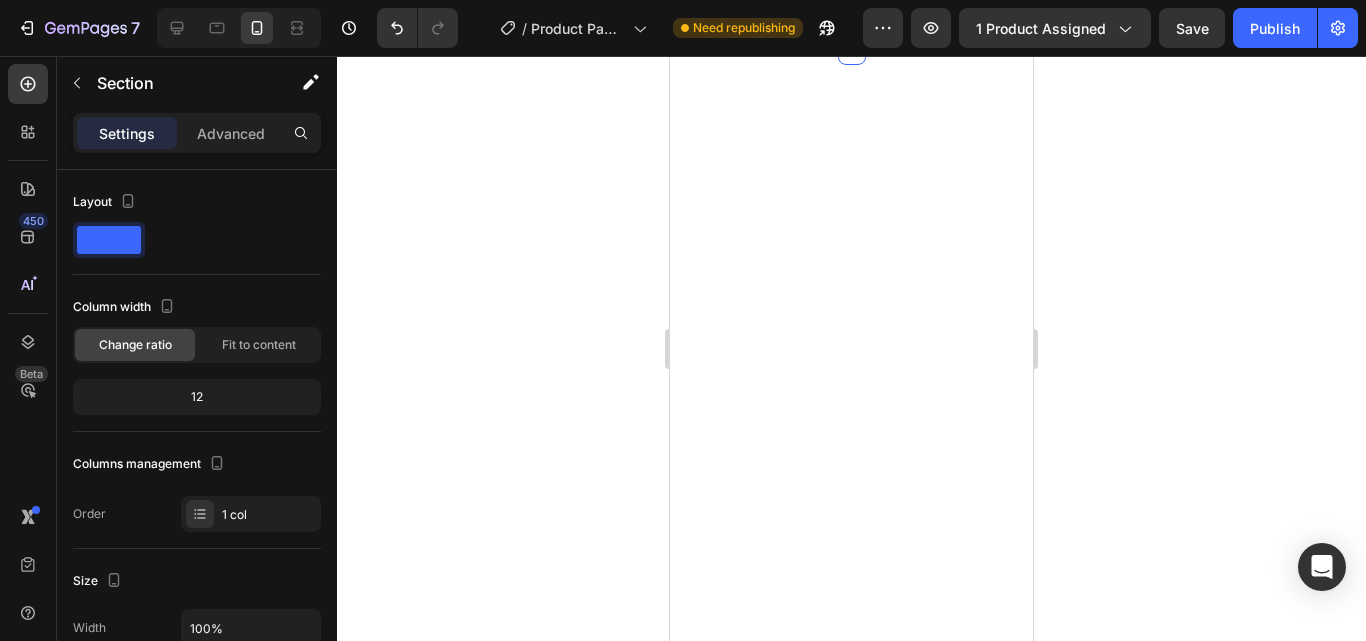 click at bounding box center [852, -351] 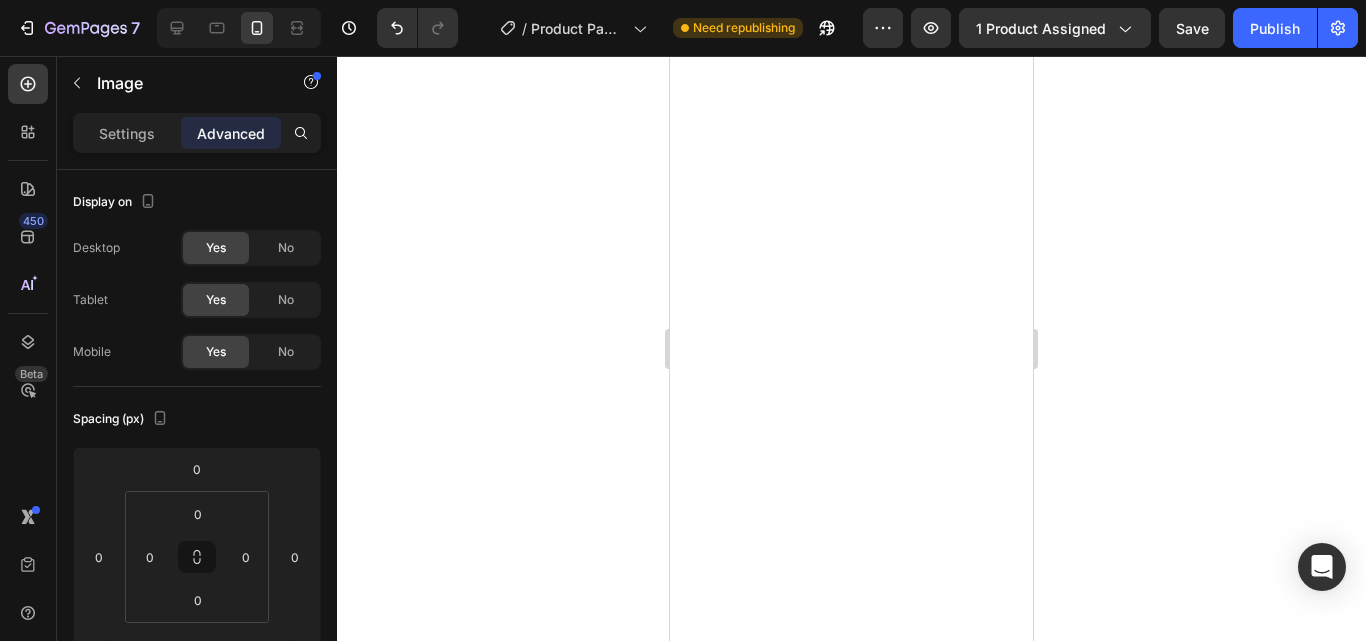 click on "Image" at bounding box center (731, -370) 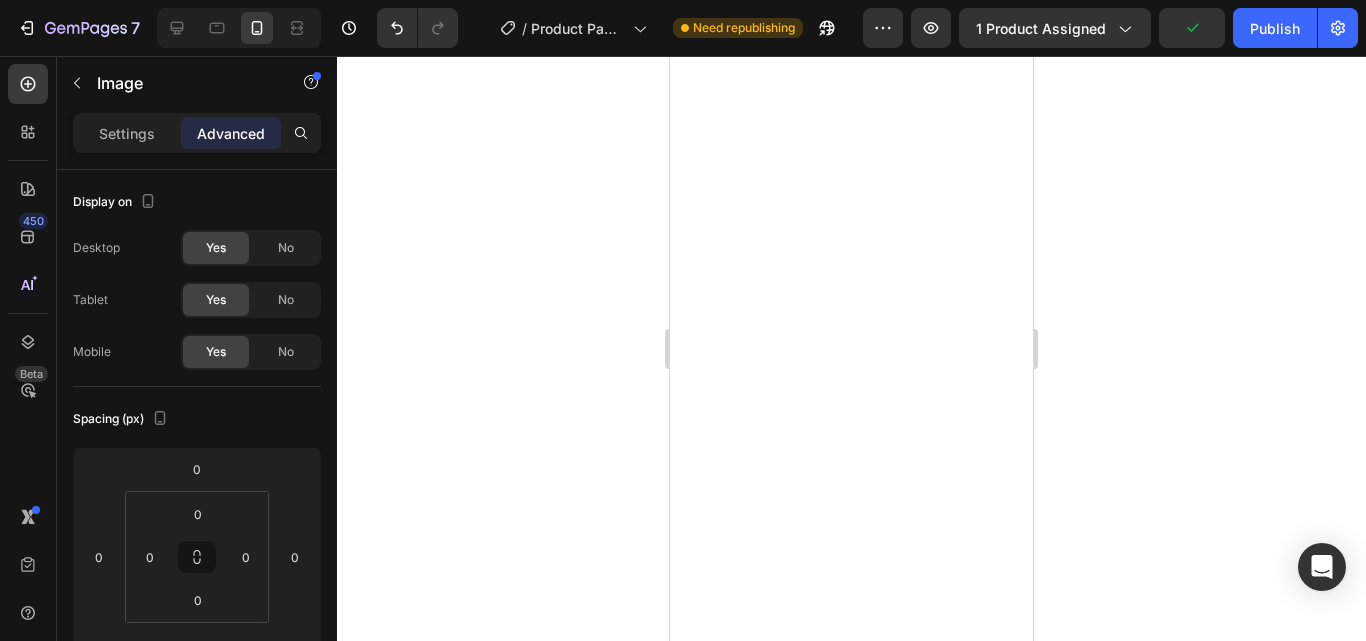 click on "Row 2 cols" at bounding box center (728, -405) 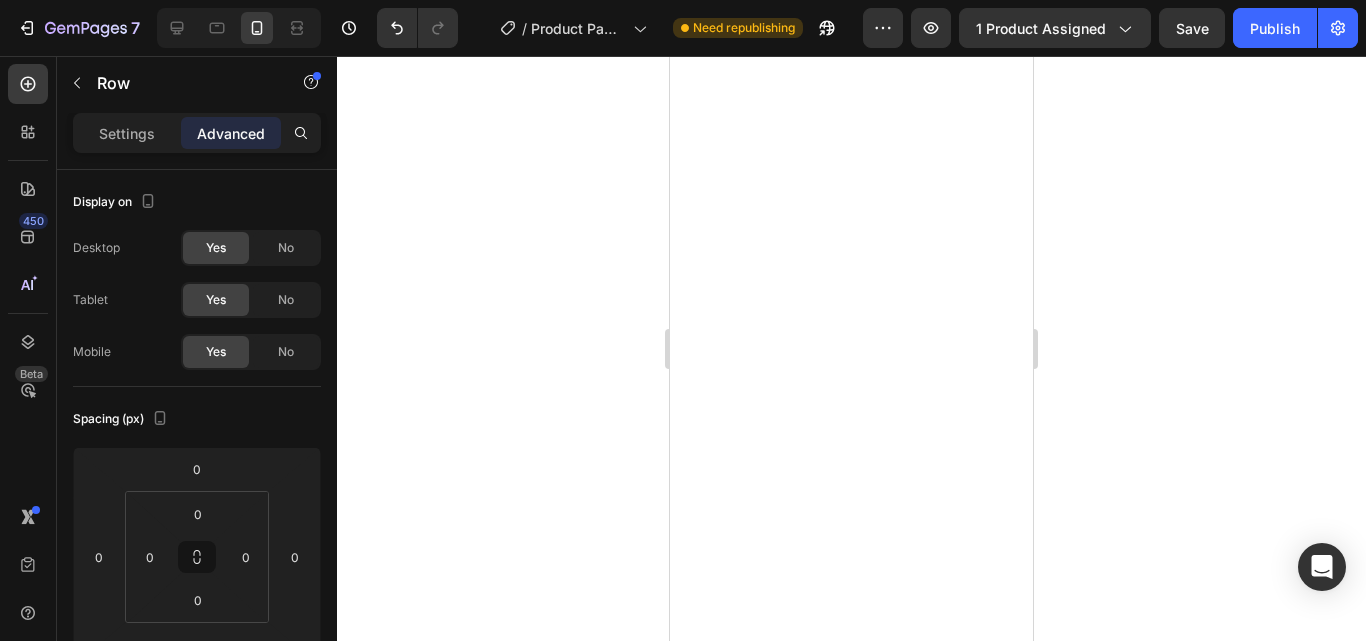 click on "42" at bounding box center (851, -310) 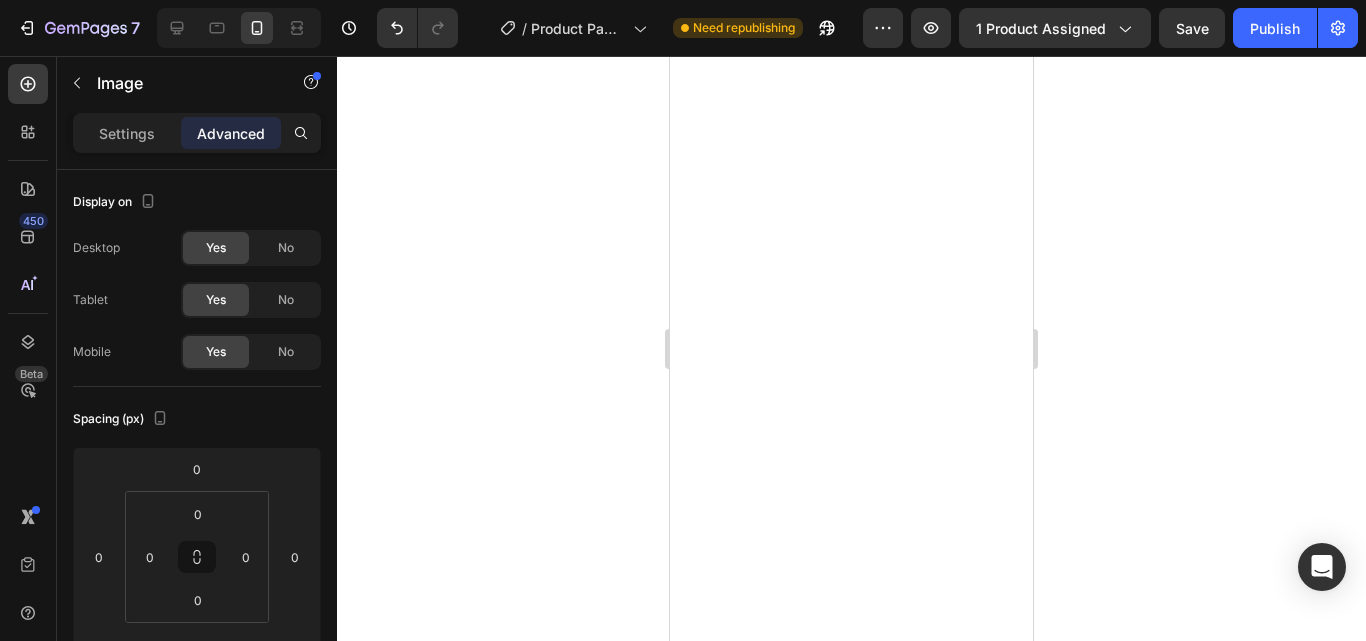 click on "Image ¡Deja Volar su Imaginación! Heading ¡Deja Volar su Imaginación! Libera el potencial creativo de tu hijo con  Drawsy™ . Este innovador juguete convierte el aprendizaje en juego al replicar cuidadosamente divertidos dibujos que tu pequeño puede observar y aprender. Diseñado para niños a partir de [AGE] años, este robot no solo entretiene, sino que también desarrolla la coordinación ojo-mano, las habilidades motoras finas y la curiosidad artística. Text block Image" at bounding box center (851, -522) 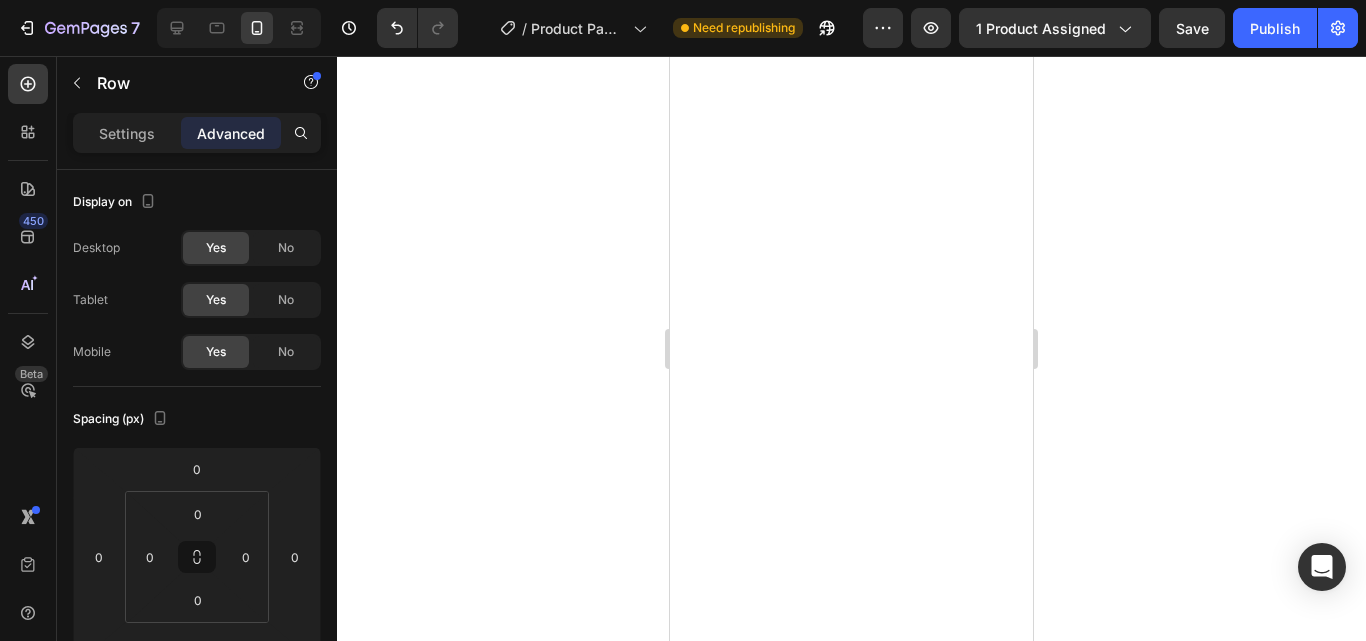 click on "42" at bounding box center (851, -310) 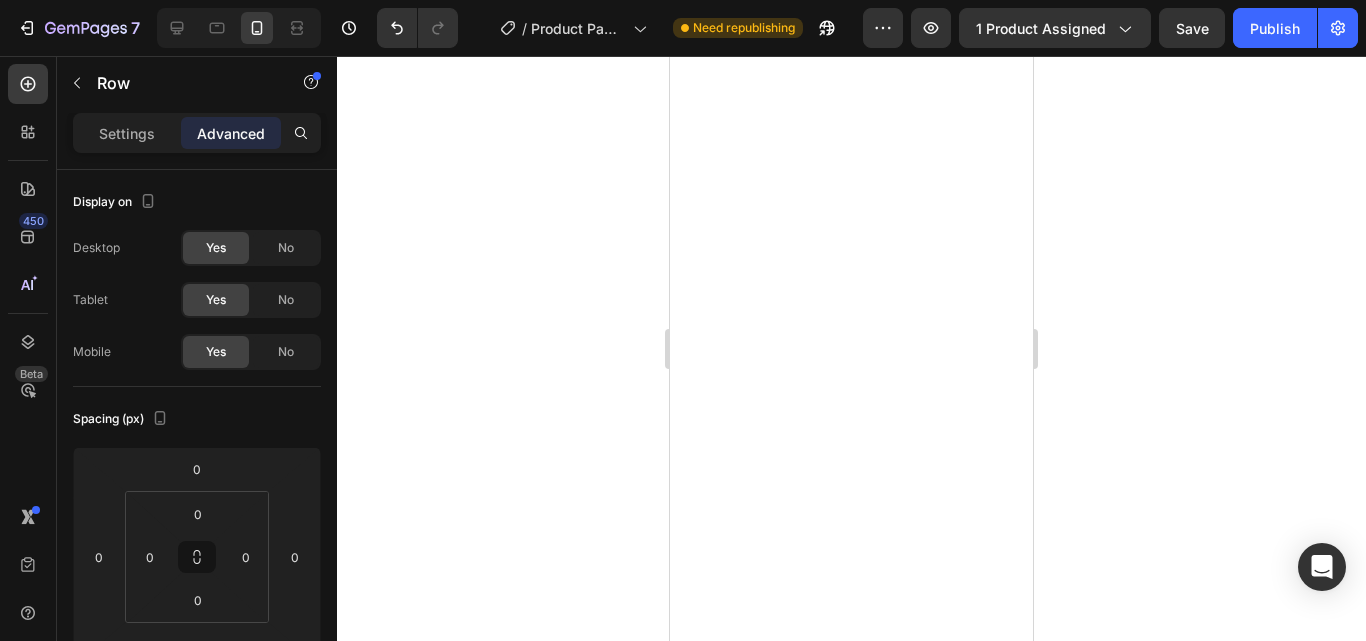 drag, startPoint x: 844, startPoint y: 369, endPoint x: 1848, endPoint y: 432, distance: 1005.9747 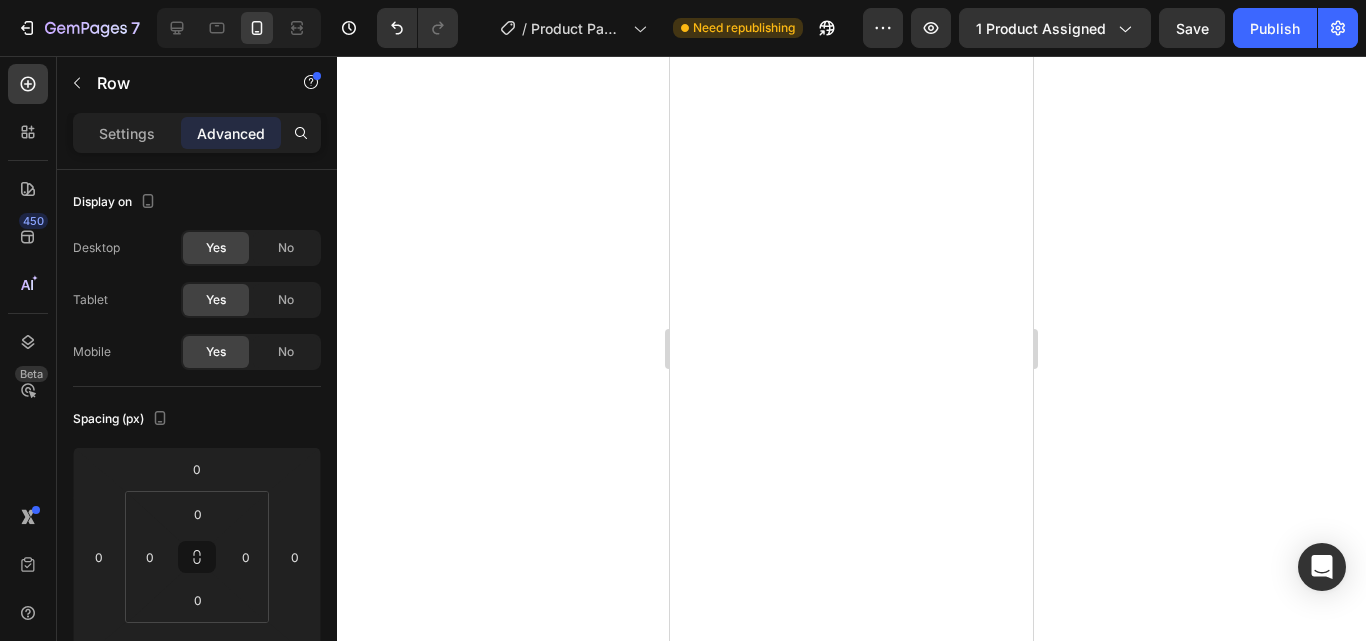 click at bounding box center (852, -334) 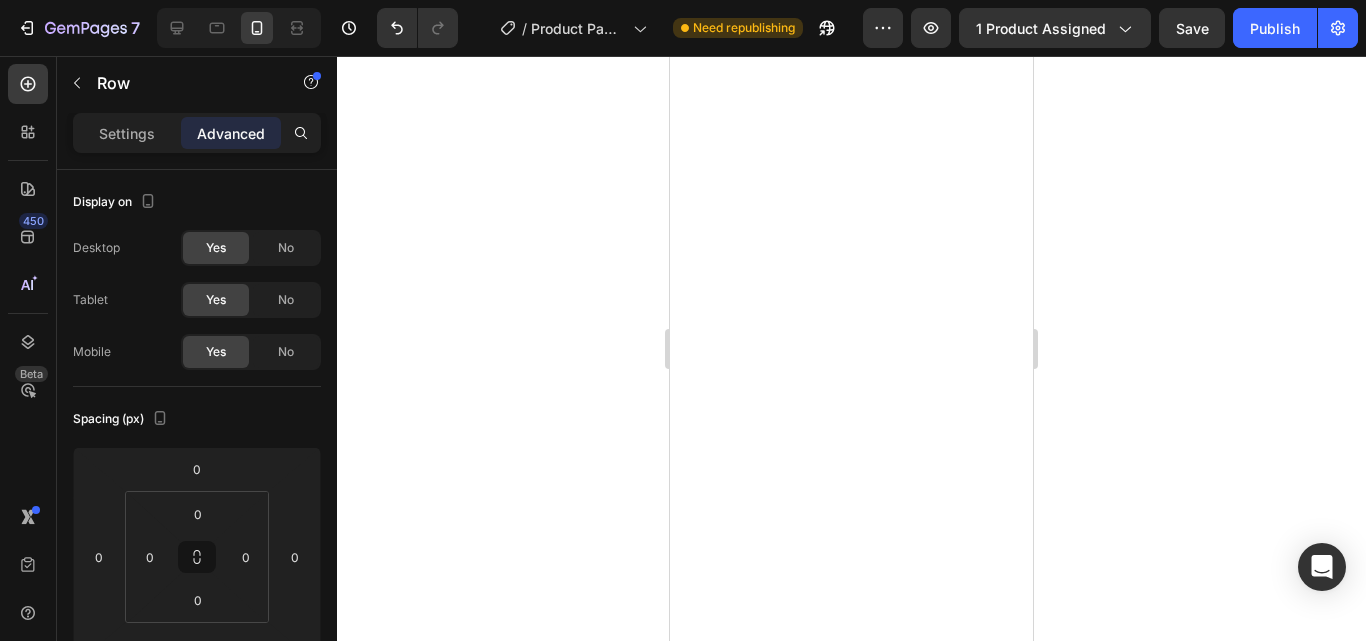 click 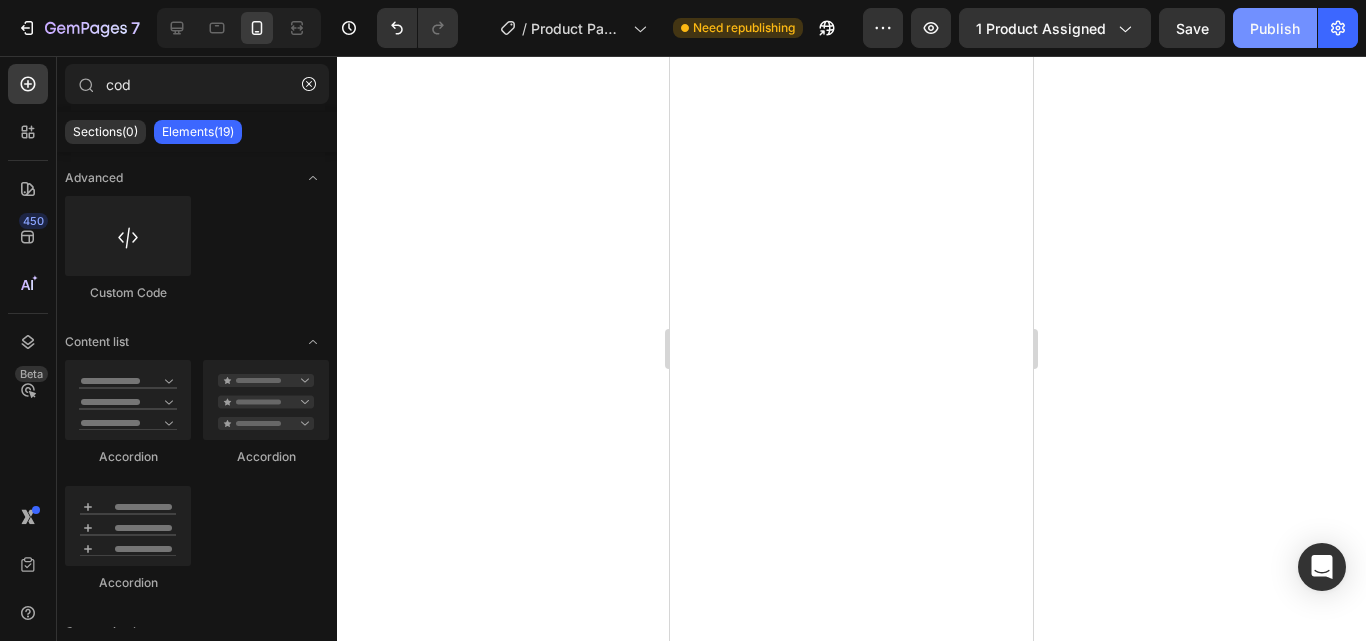 click on "Publish" at bounding box center (1275, 28) 